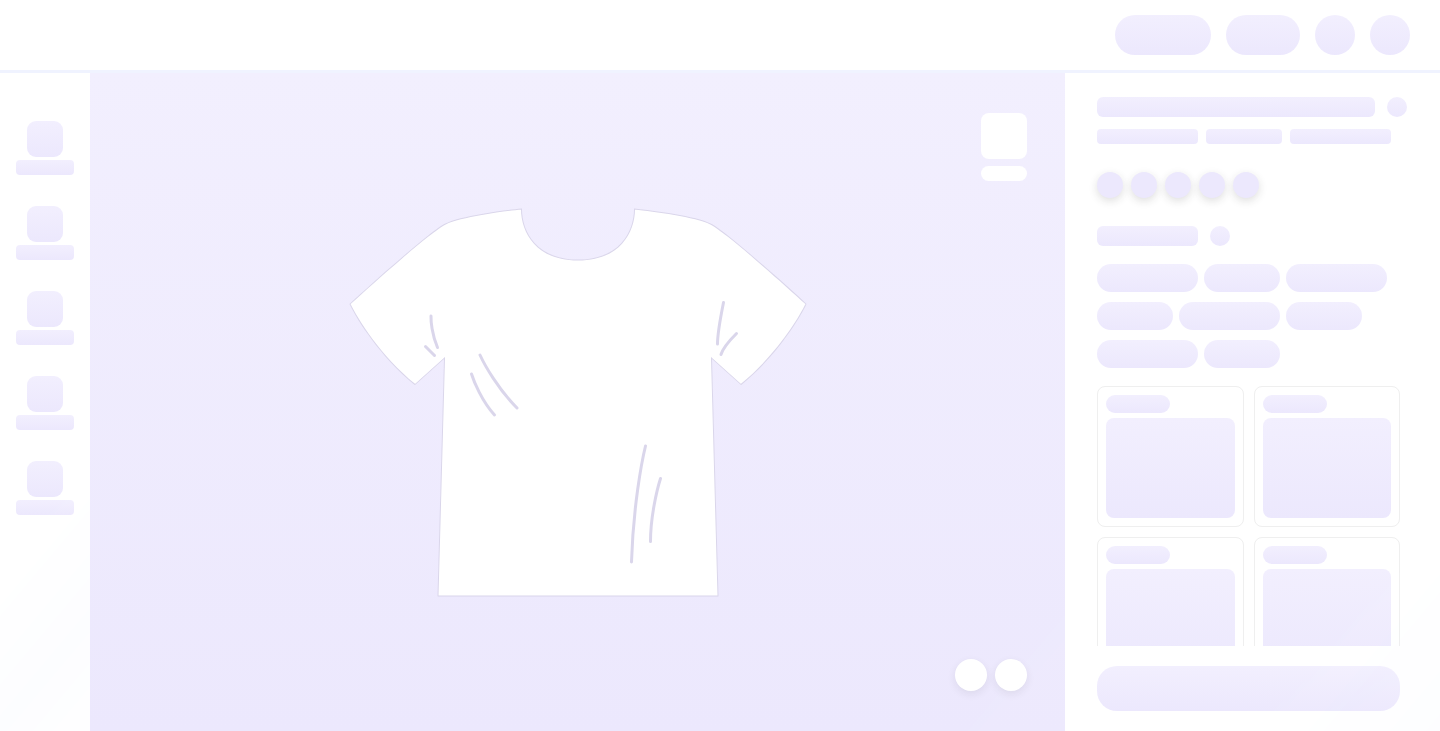 scroll, scrollTop: 0, scrollLeft: 0, axis: both 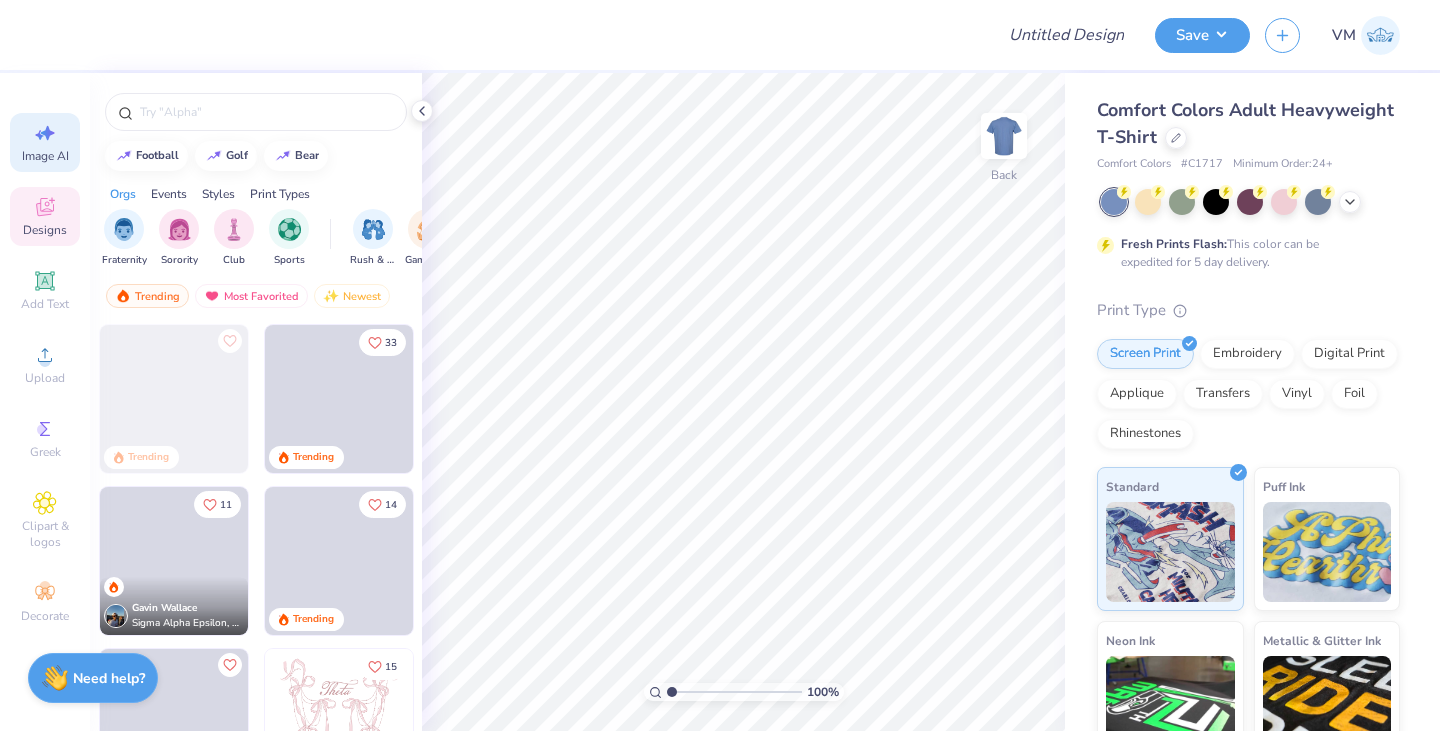 click 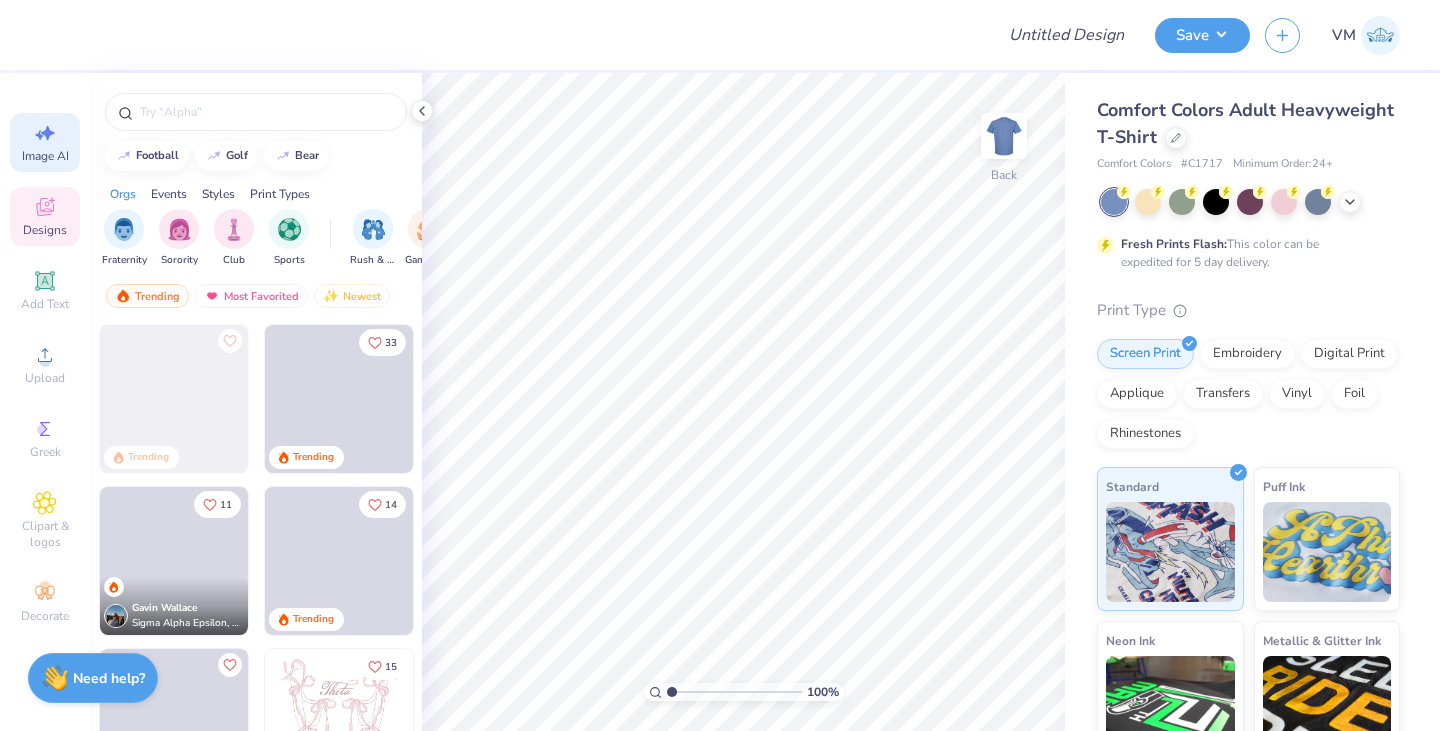 select on "4" 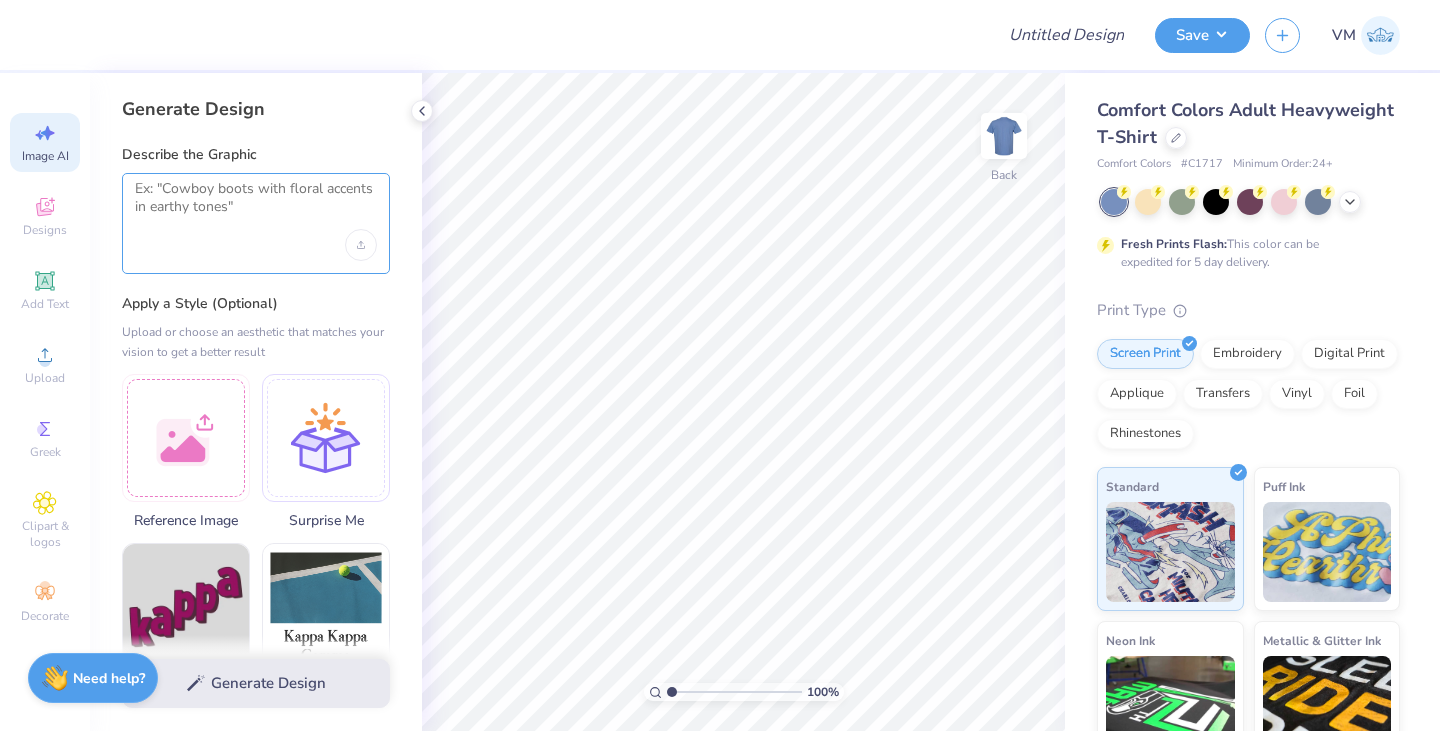 click at bounding box center [256, 205] 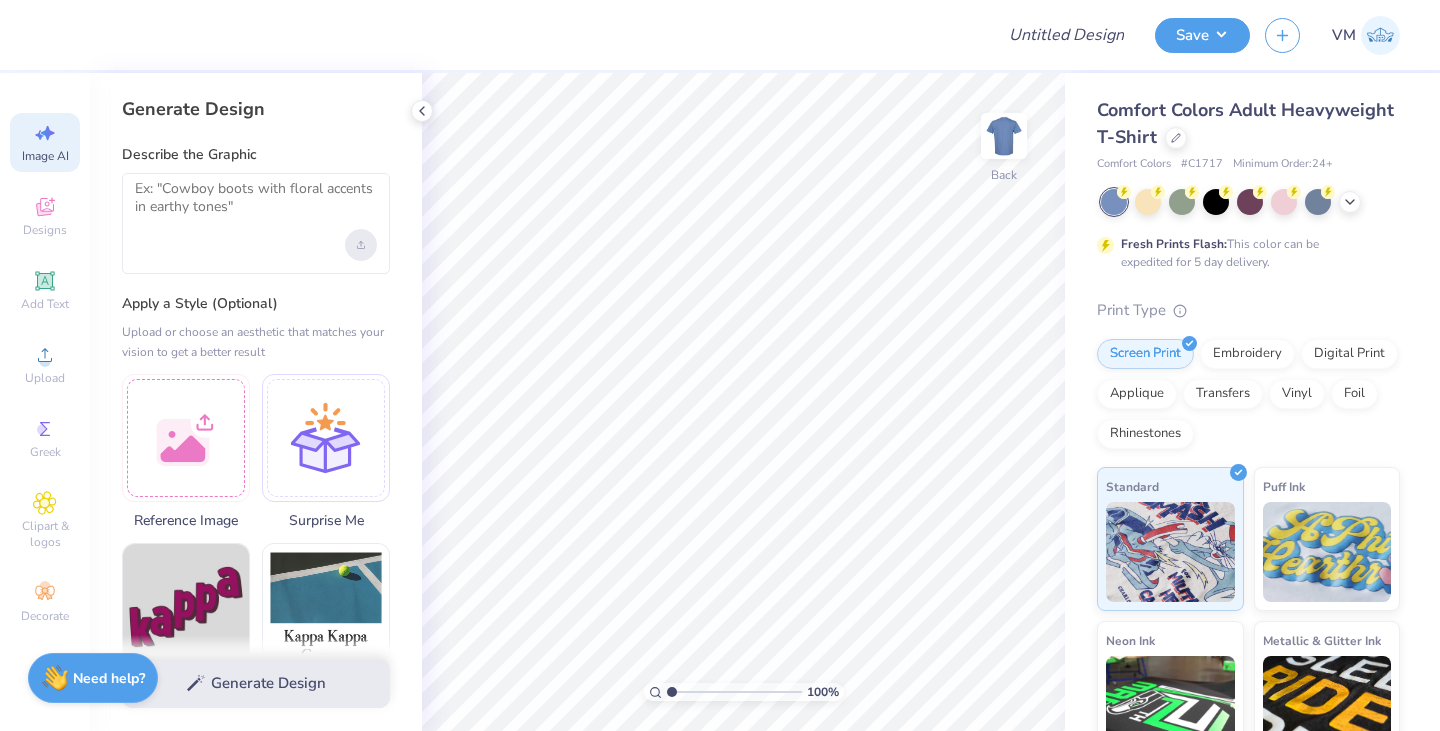 click at bounding box center [361, 245] 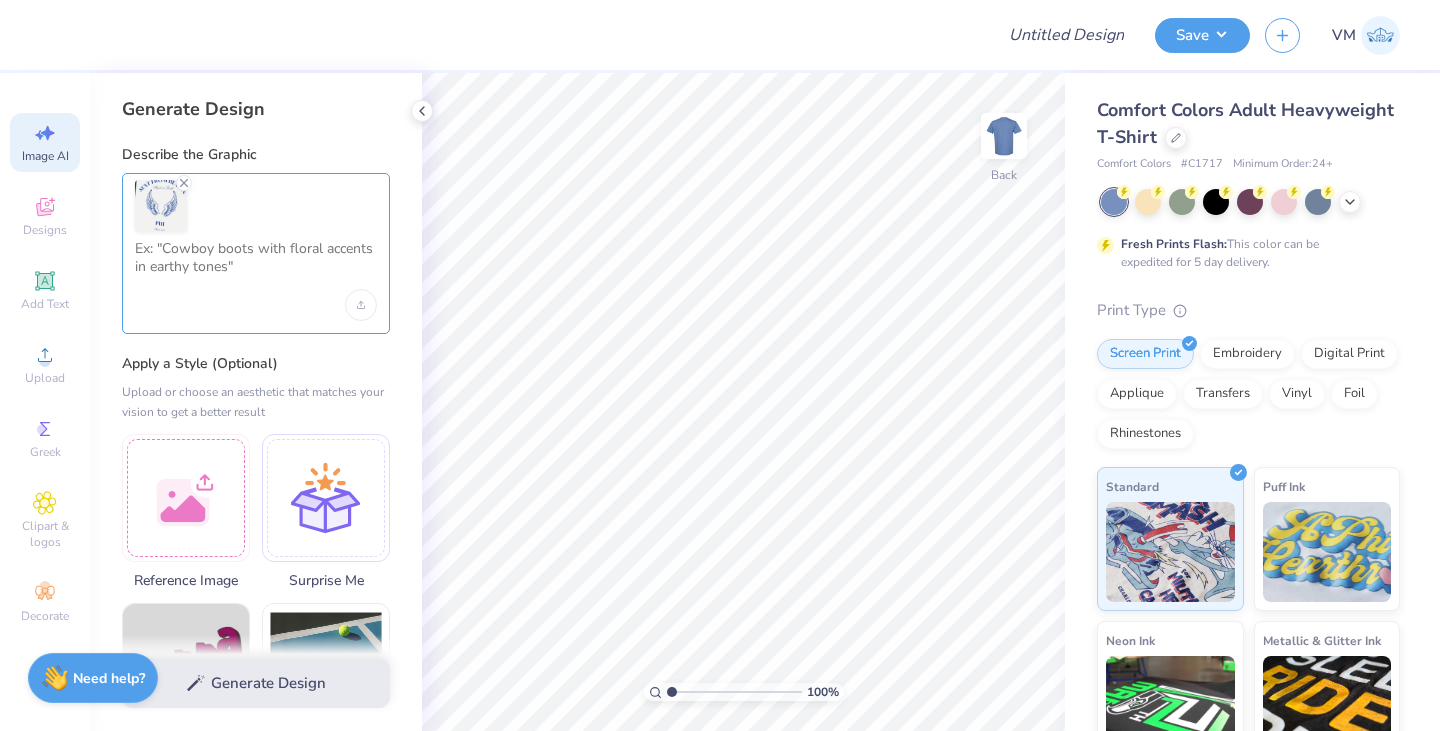 click at bounding box center [256, 265] 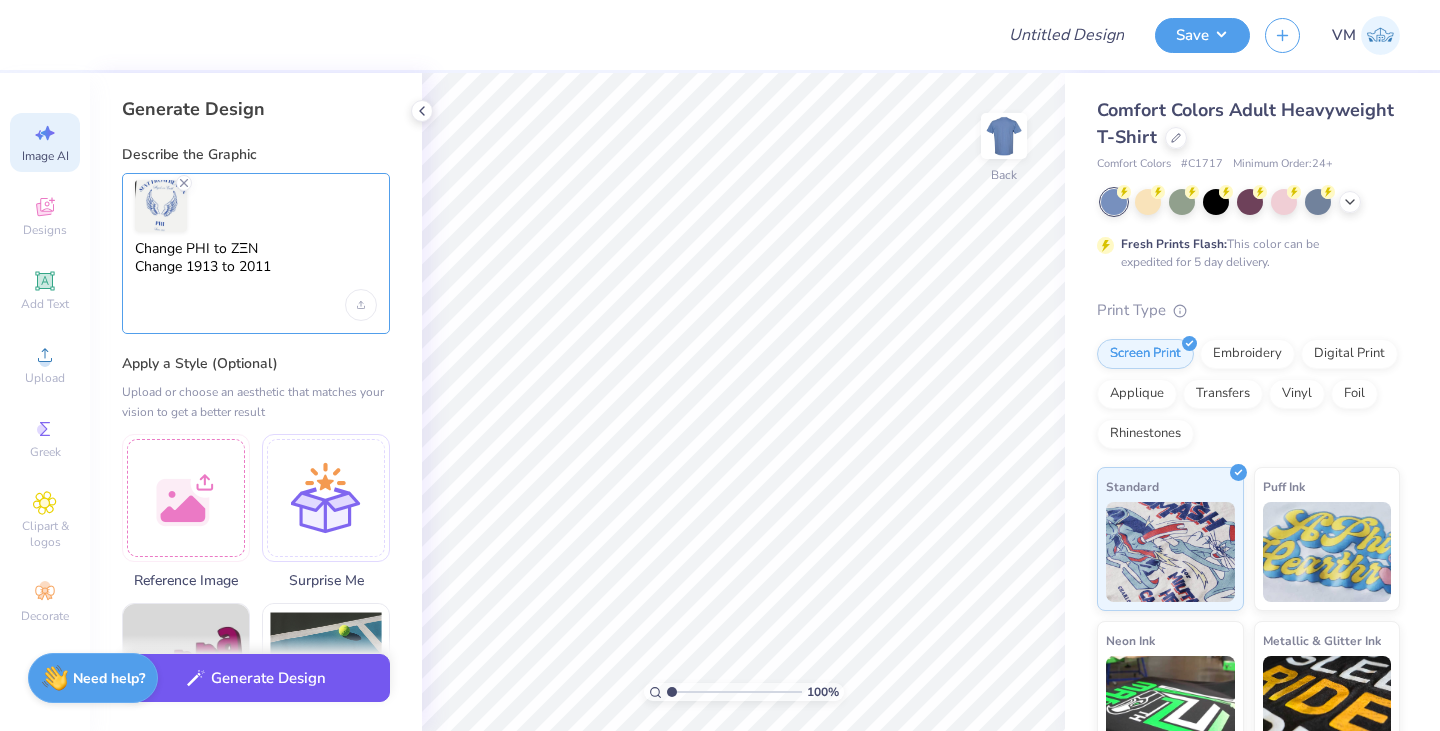 type on "Change PHI to ZΞN
Change 1913 to 2011" 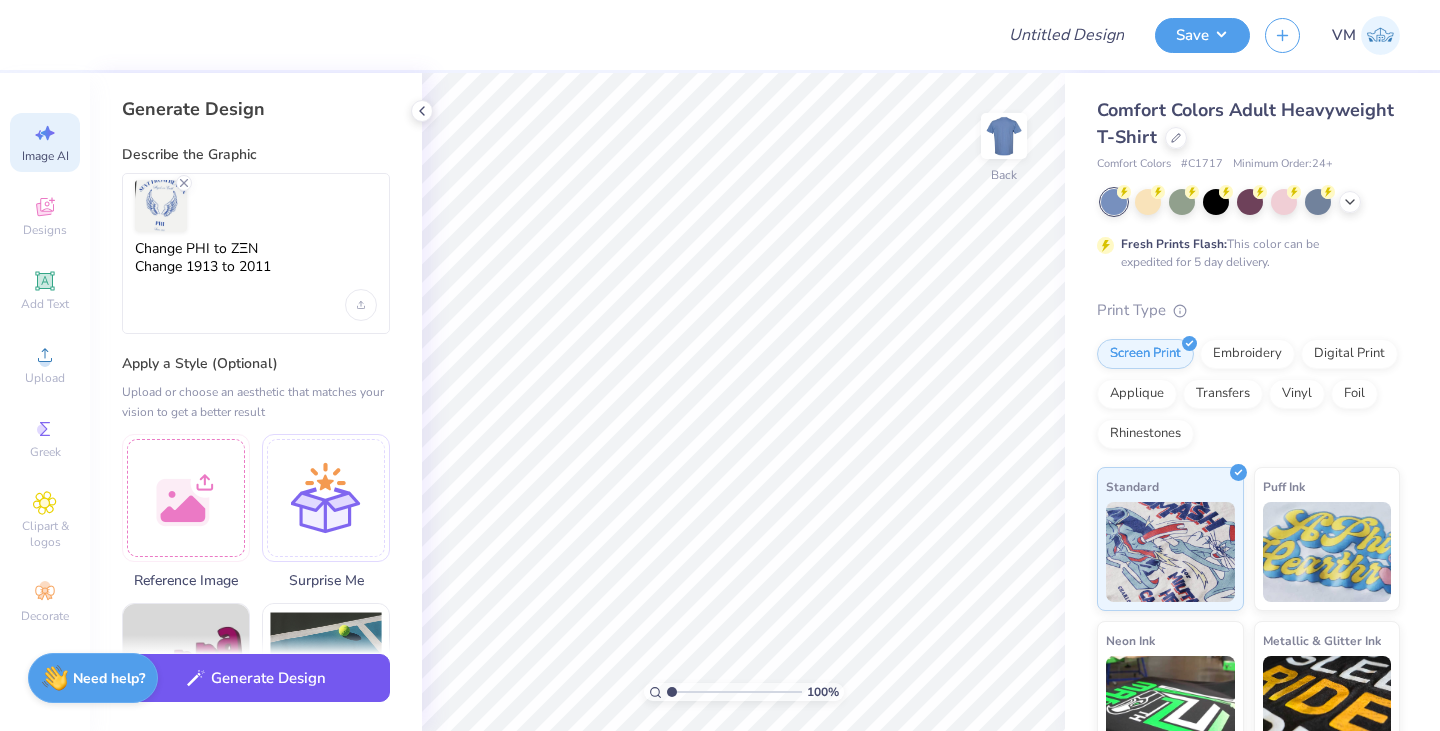 click on "Generate Design" at bounding box center [256, 678] 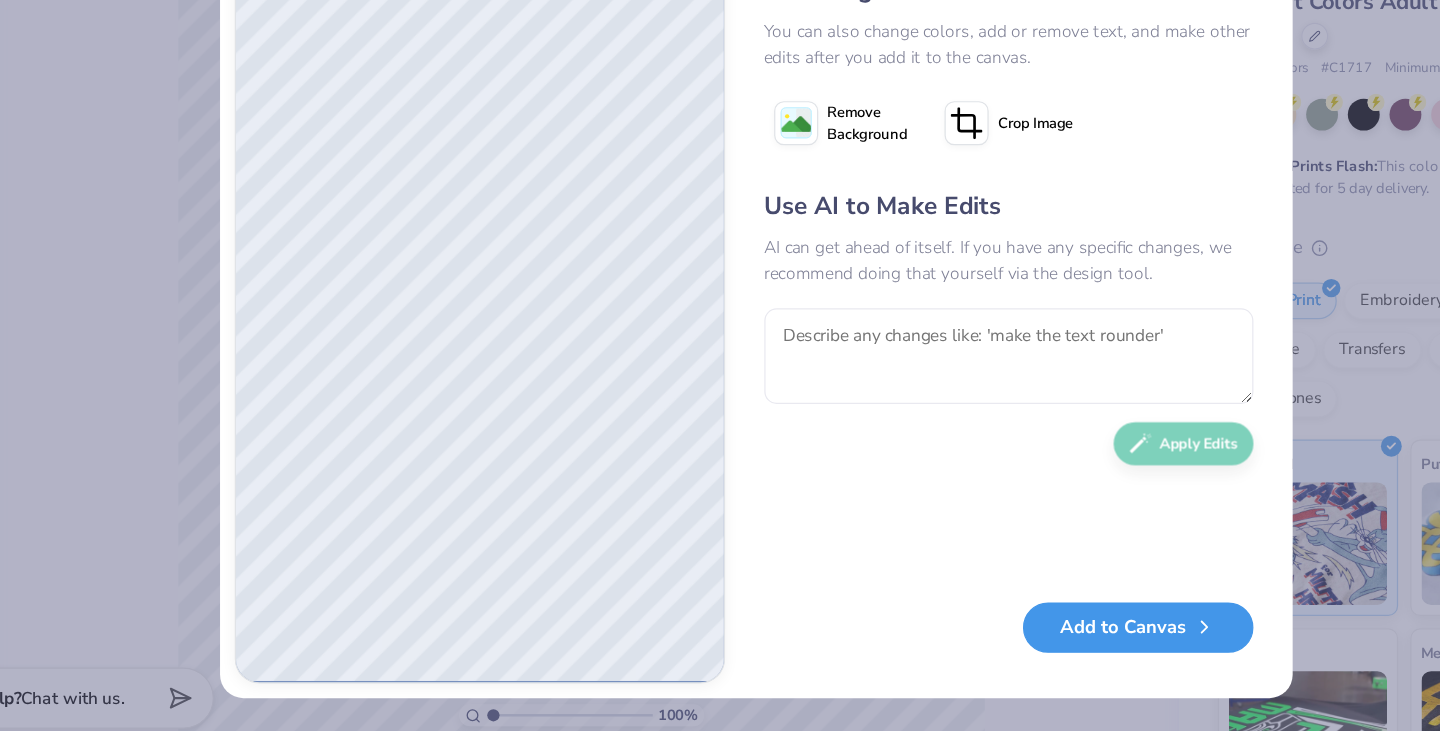 click on "Add to Canvas" at bounding box center [1032, 620] 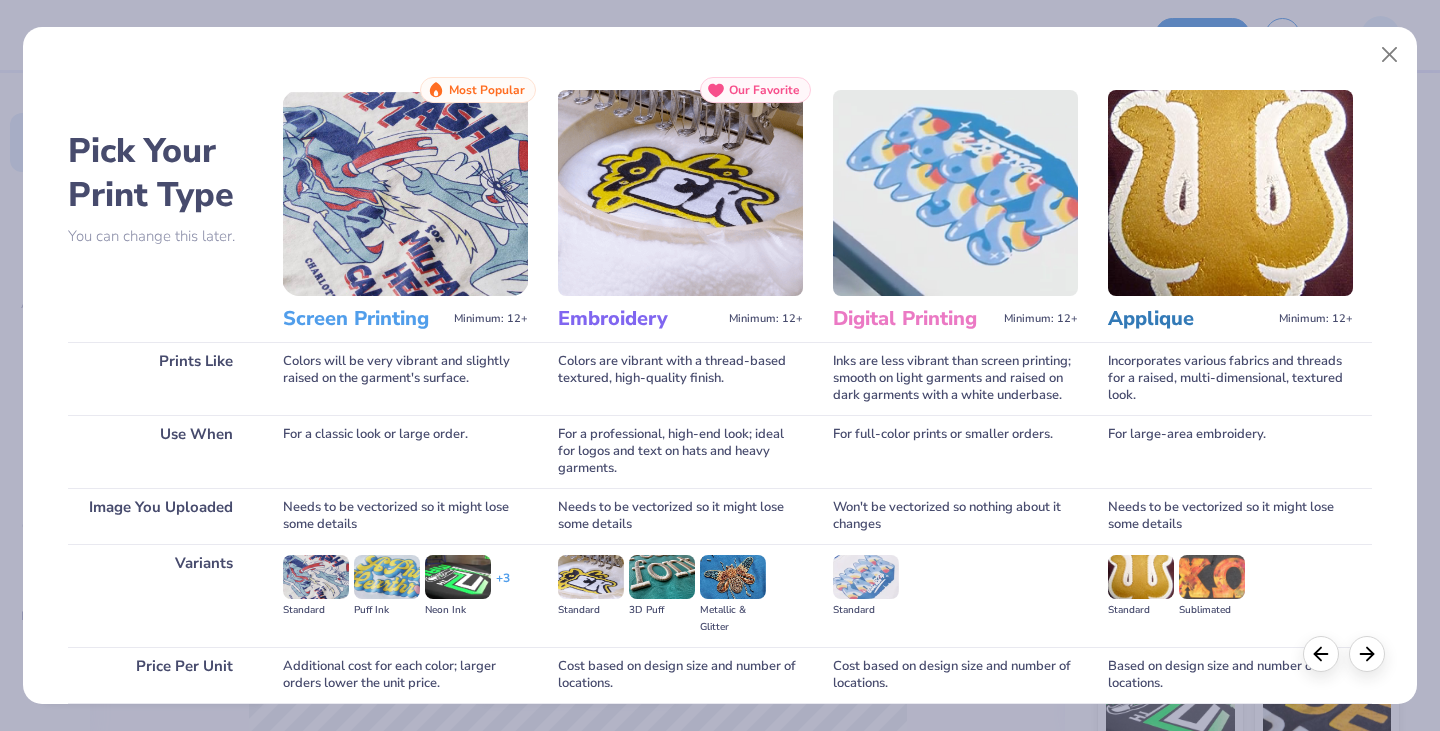 scroll, scrollTop: 166, scrollLeft: 0, axis: vertical 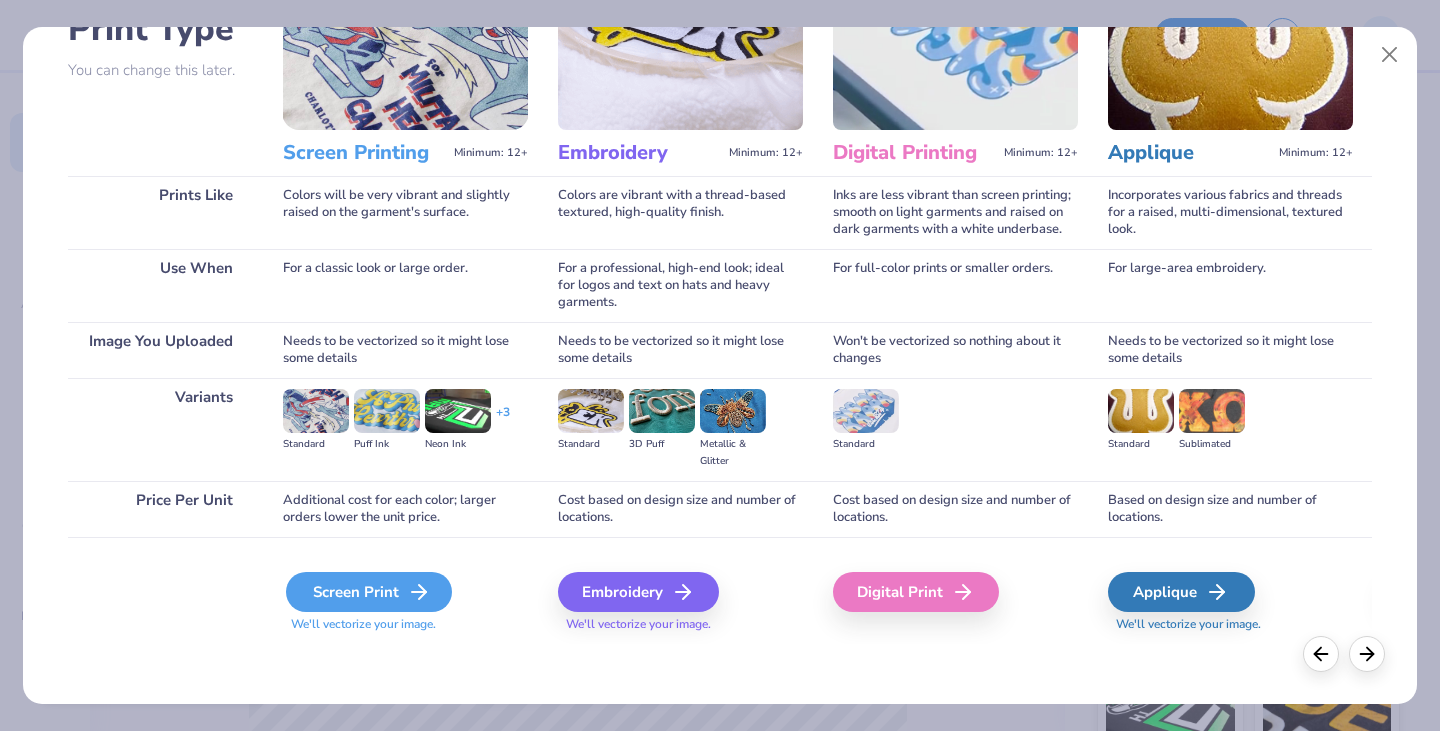click on "Screen Print" at bounding box center [369, 592] 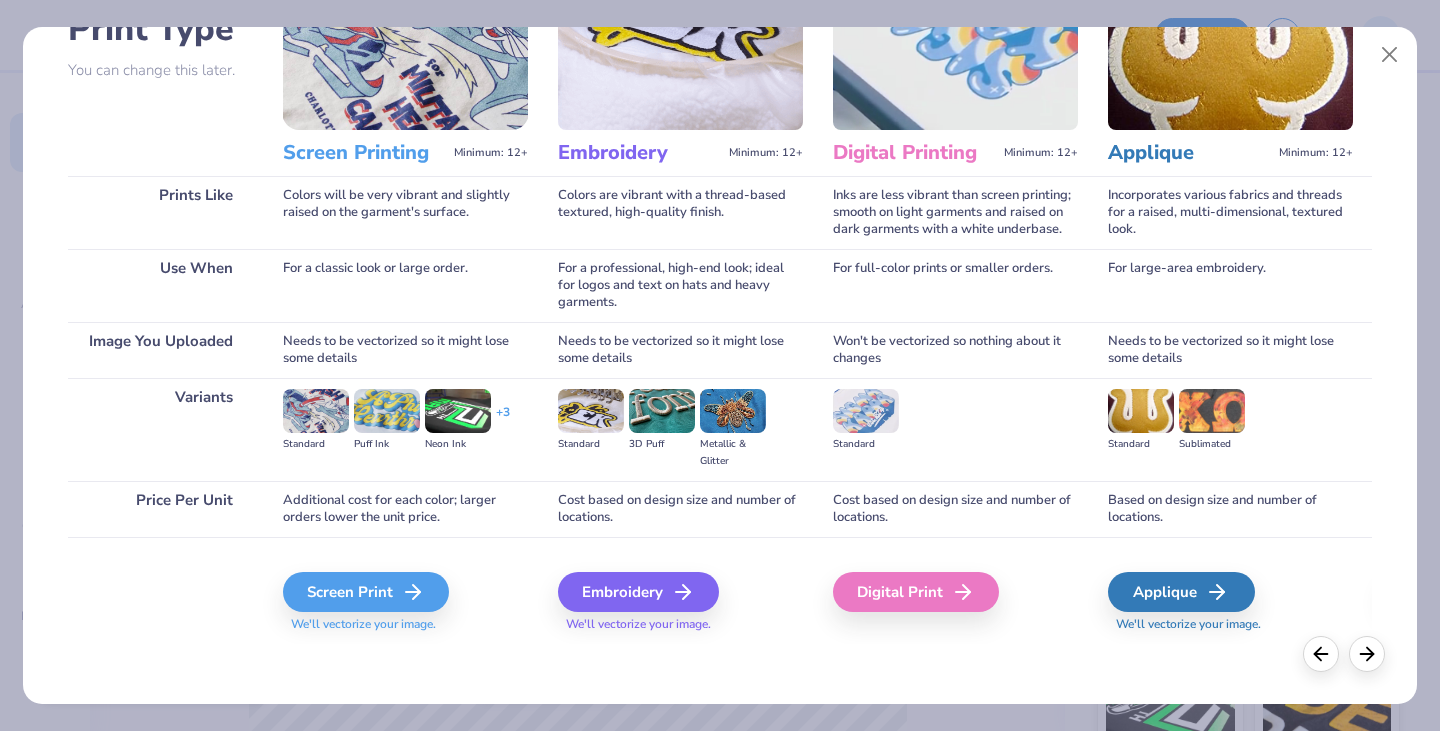 type 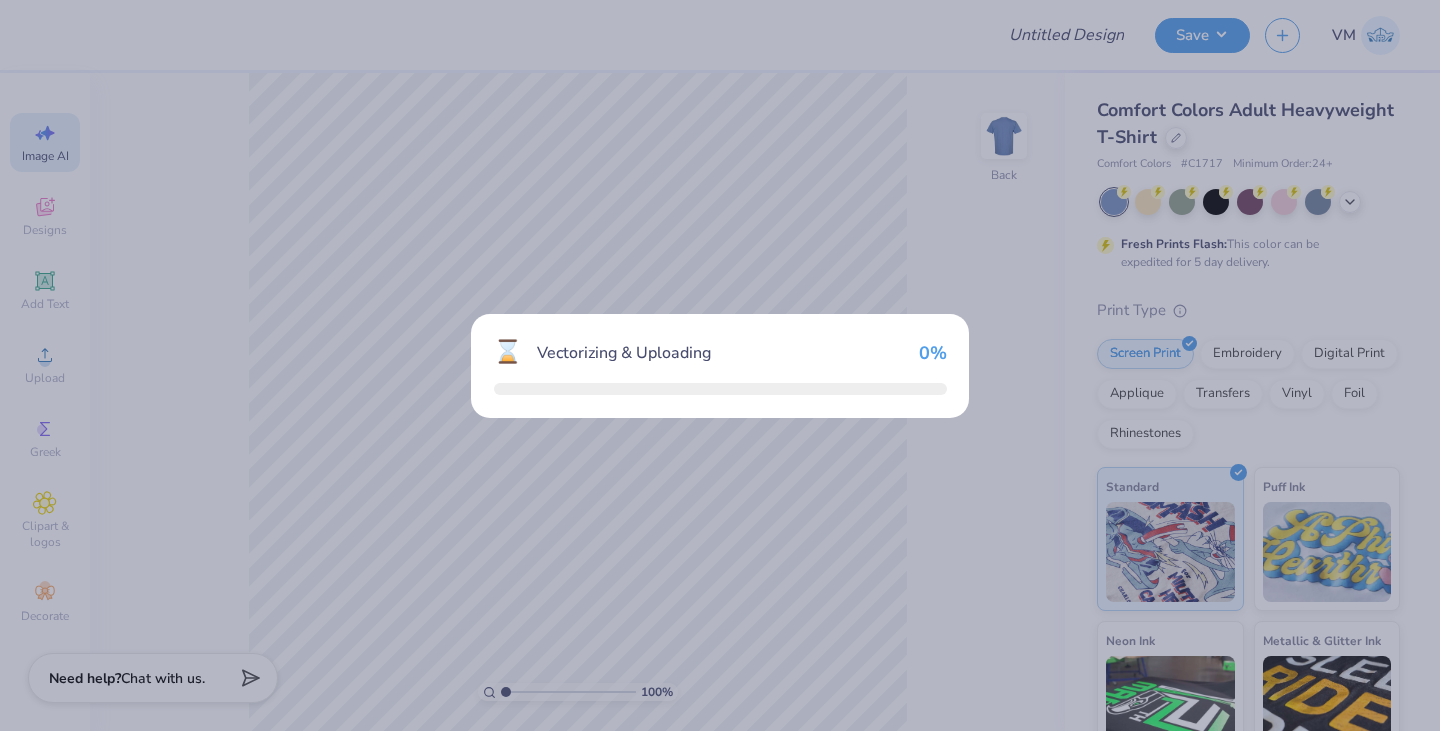 click on "⌛ Vectorizing & Uploading 0 %" at bounding box center [720, 365] 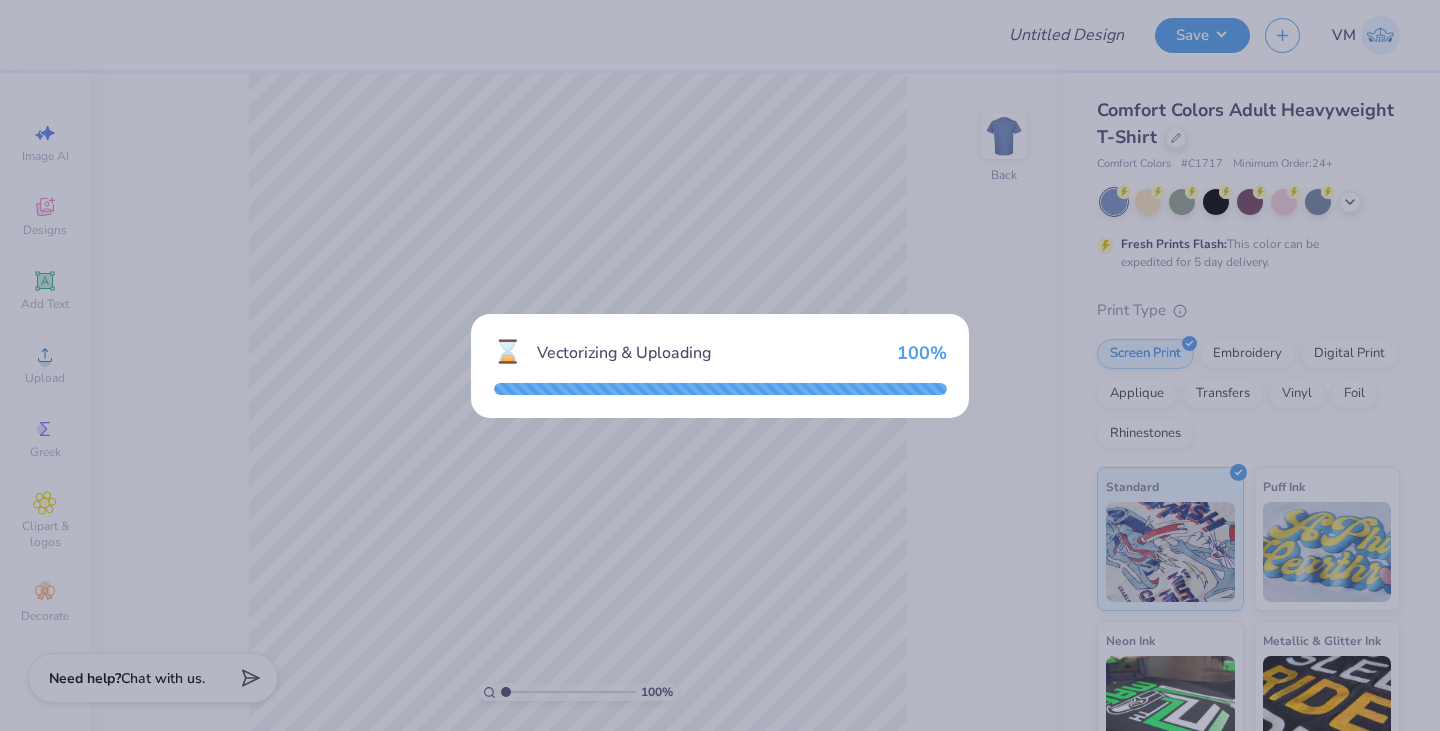 click on "⌛ Vectorizing & Uploading 100 %" at bounding box center [720, 365] 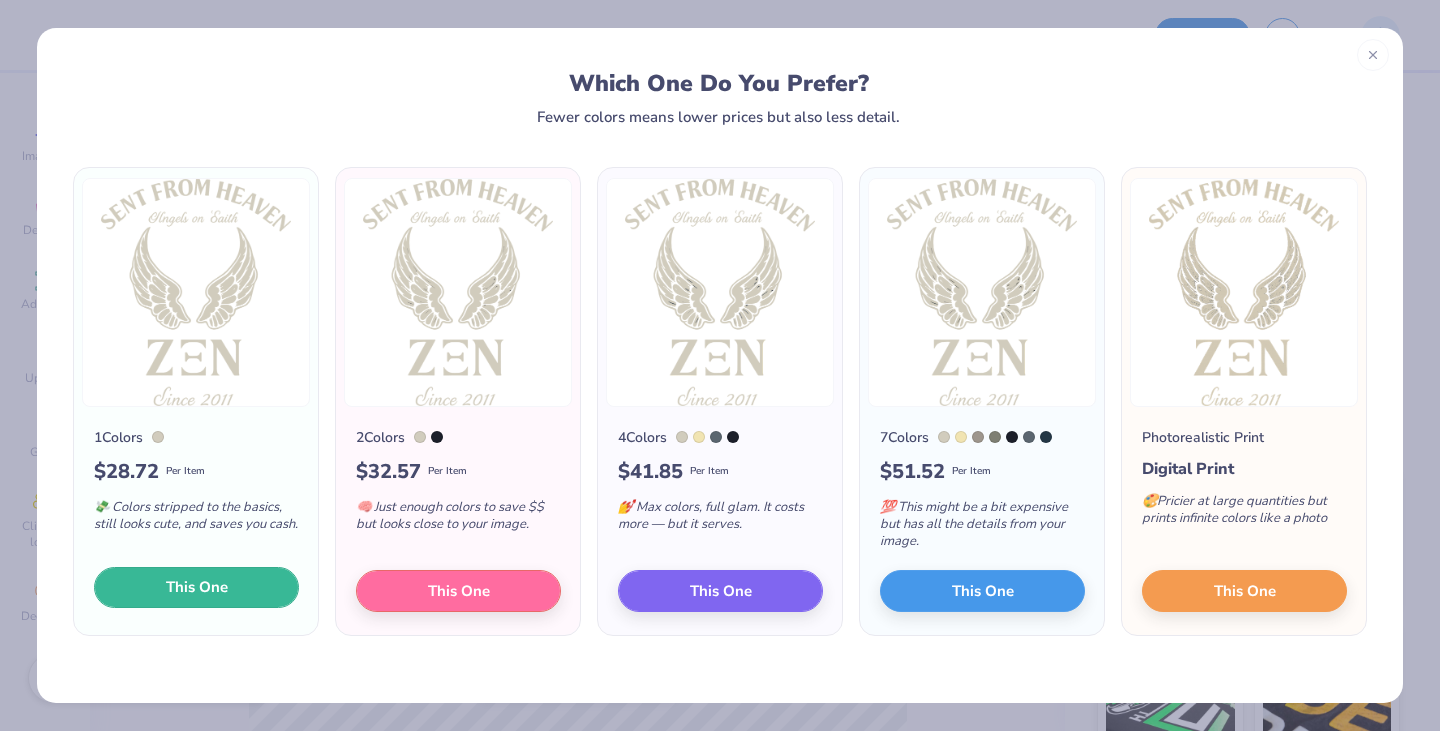 click on "This One" at bounding box center [196, 588] 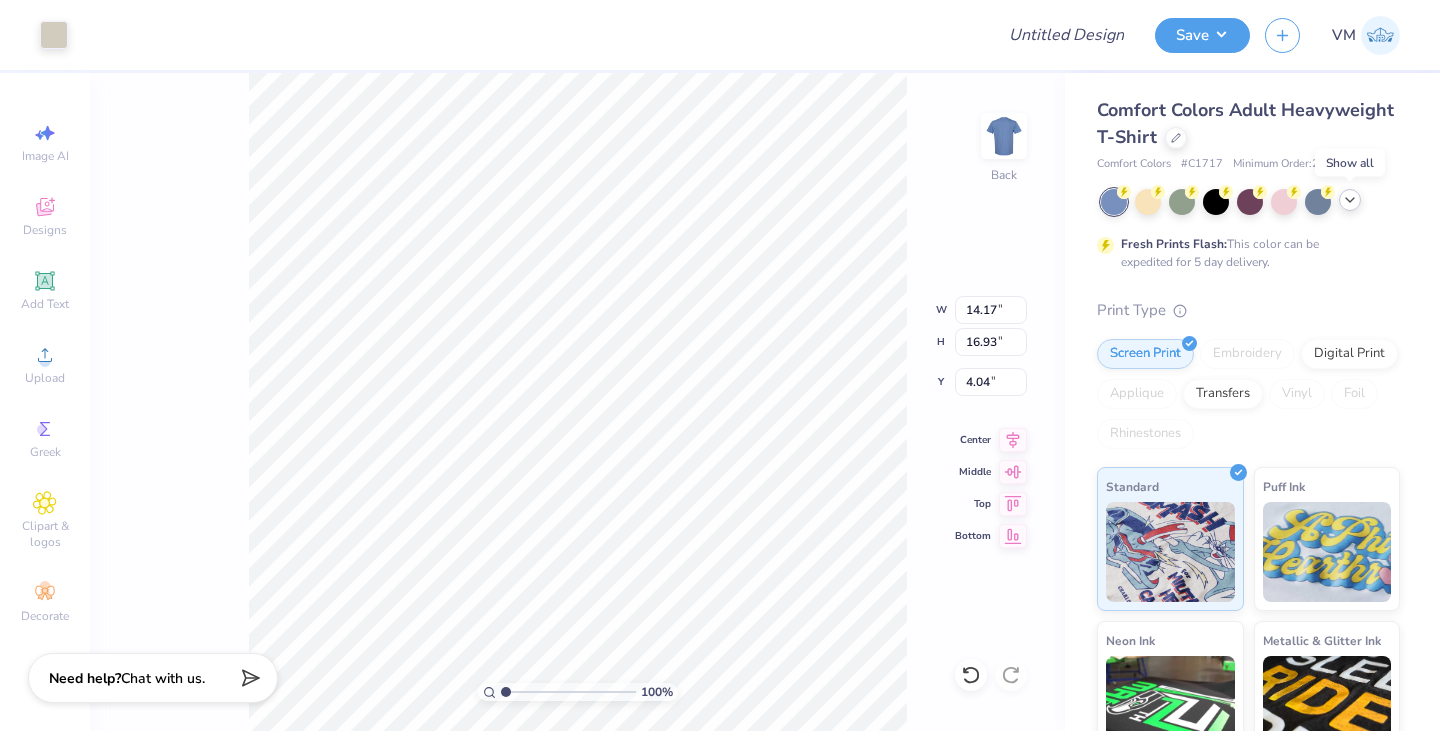 click 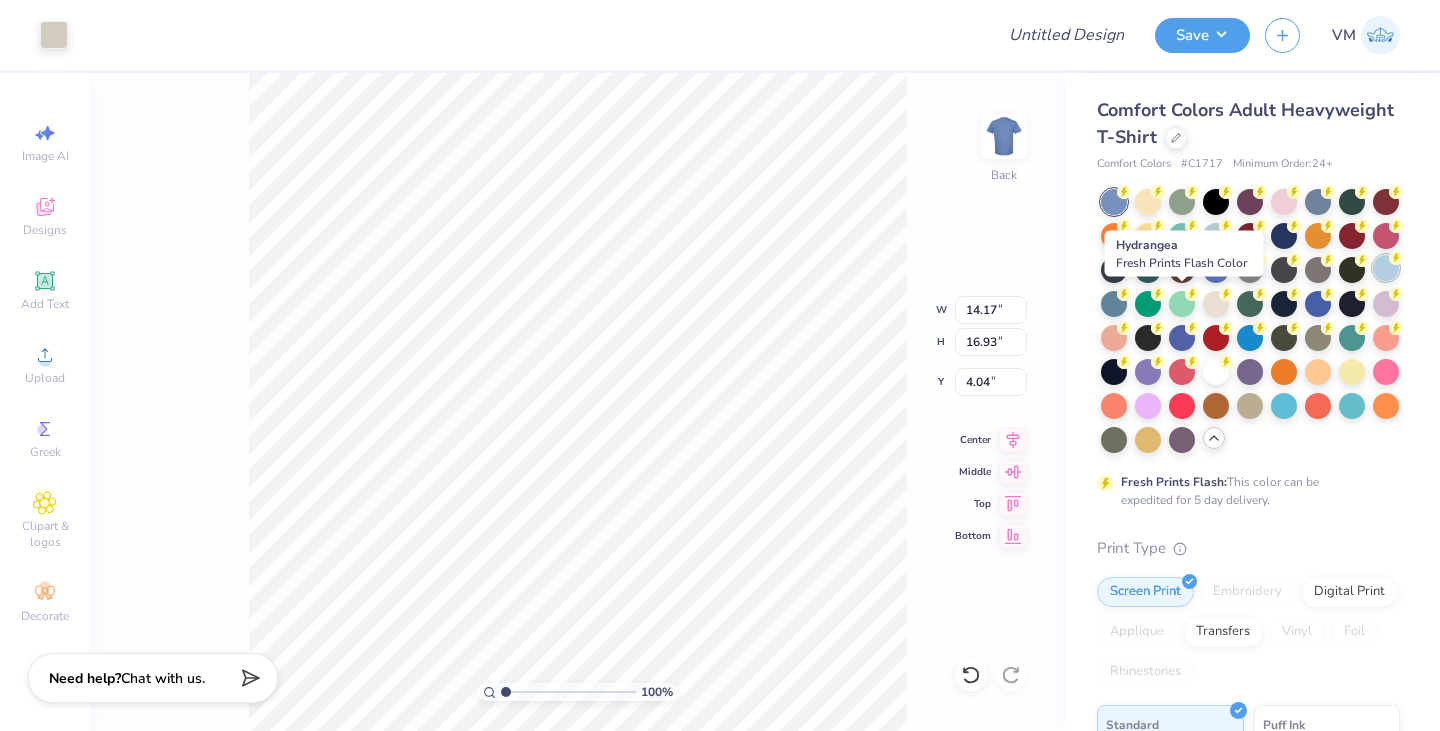 click at bounding box center [1386, 268] 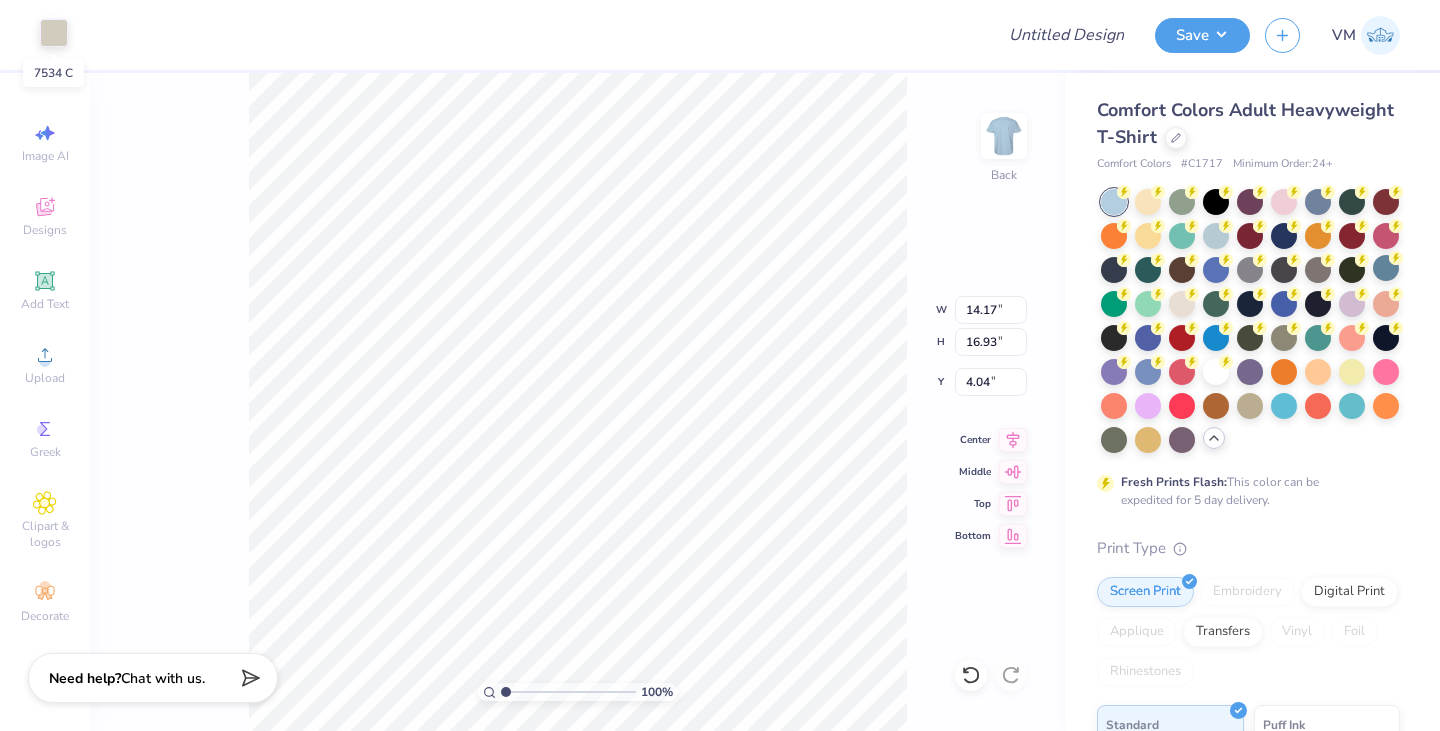 click at bounding box center (54, 33) 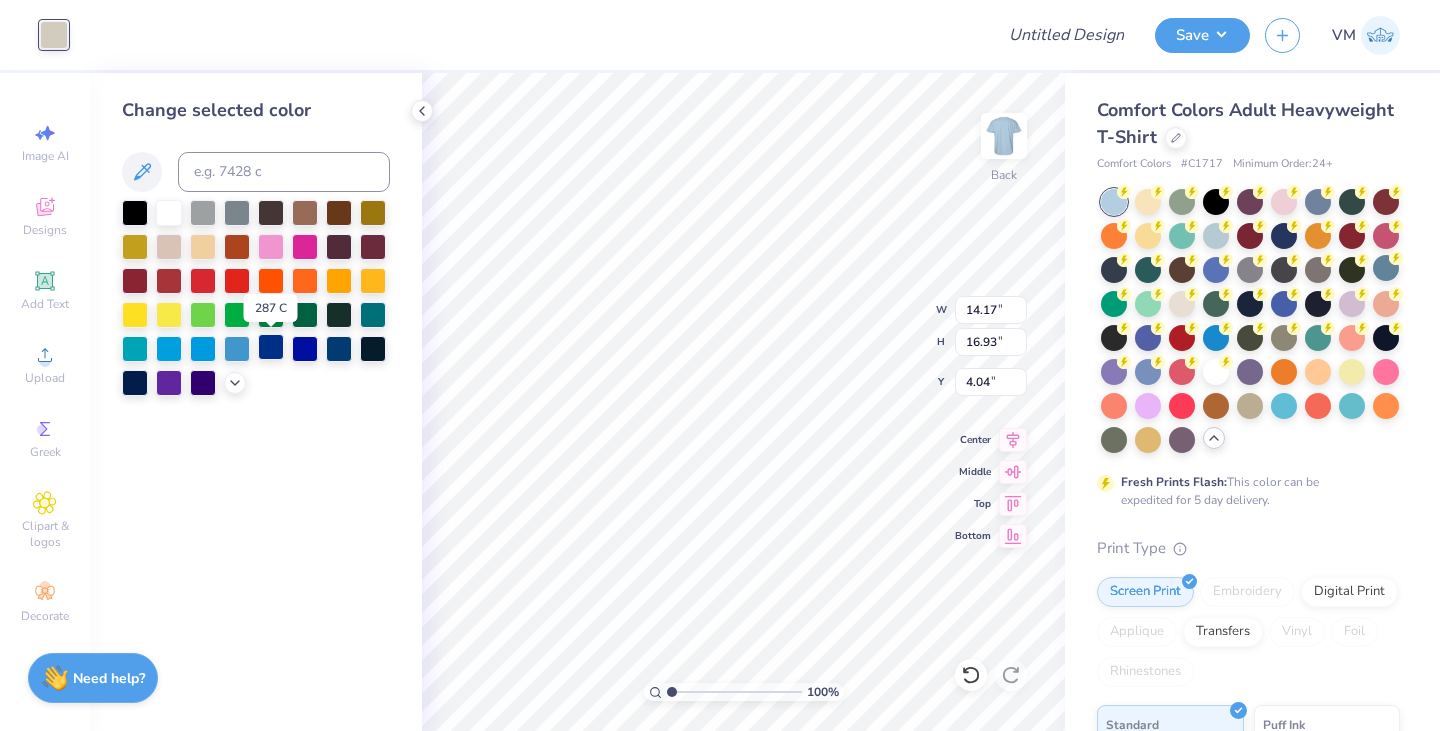click at bounding box center [271, 347] 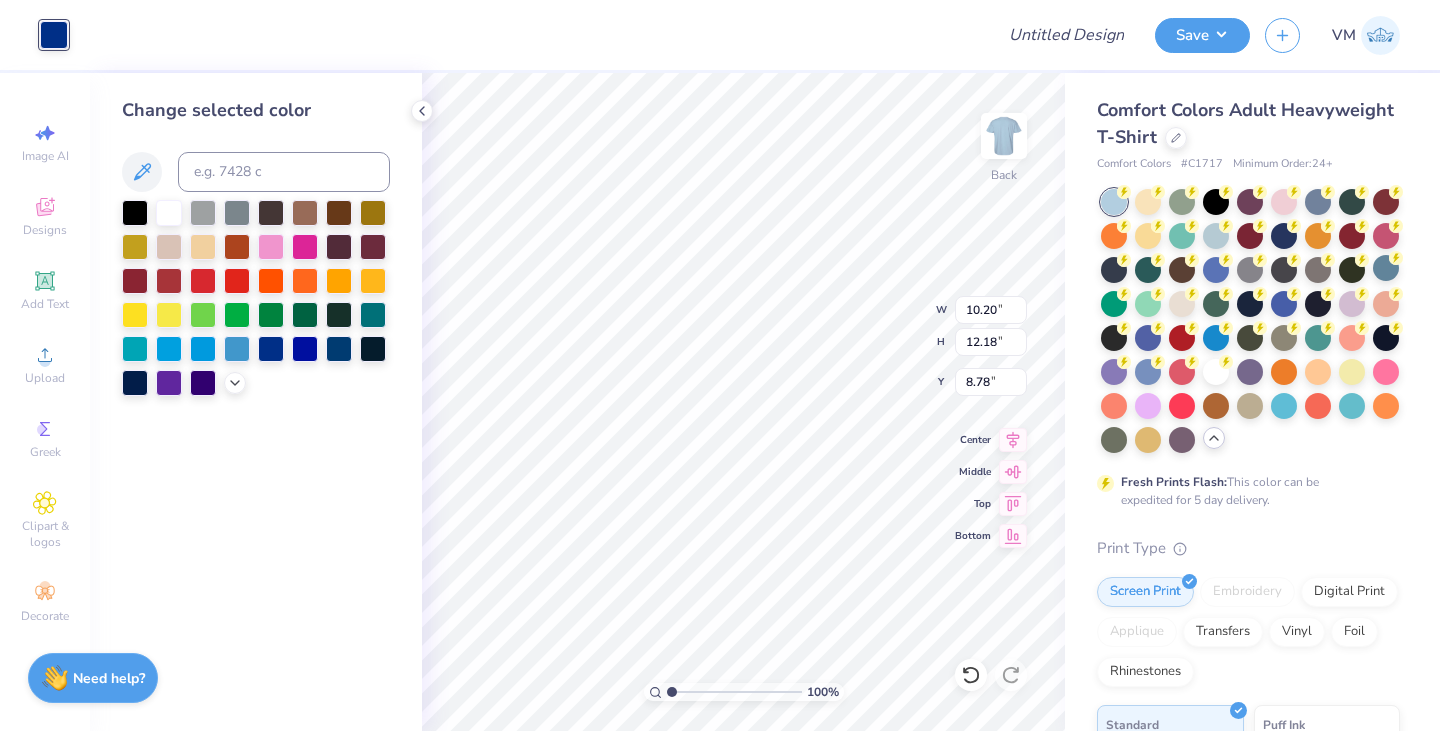 type on "10.20" 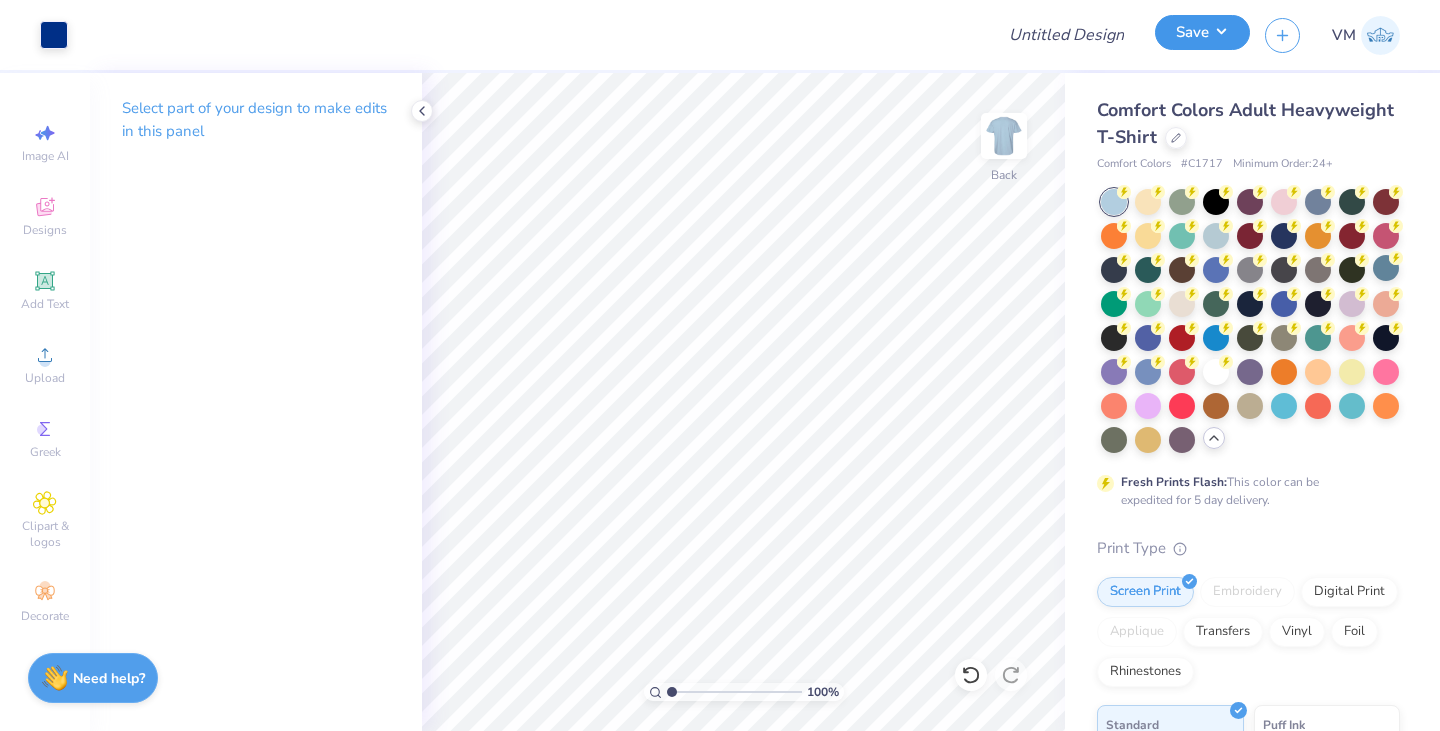 click on "Save" at bounding box center [1202, 32] 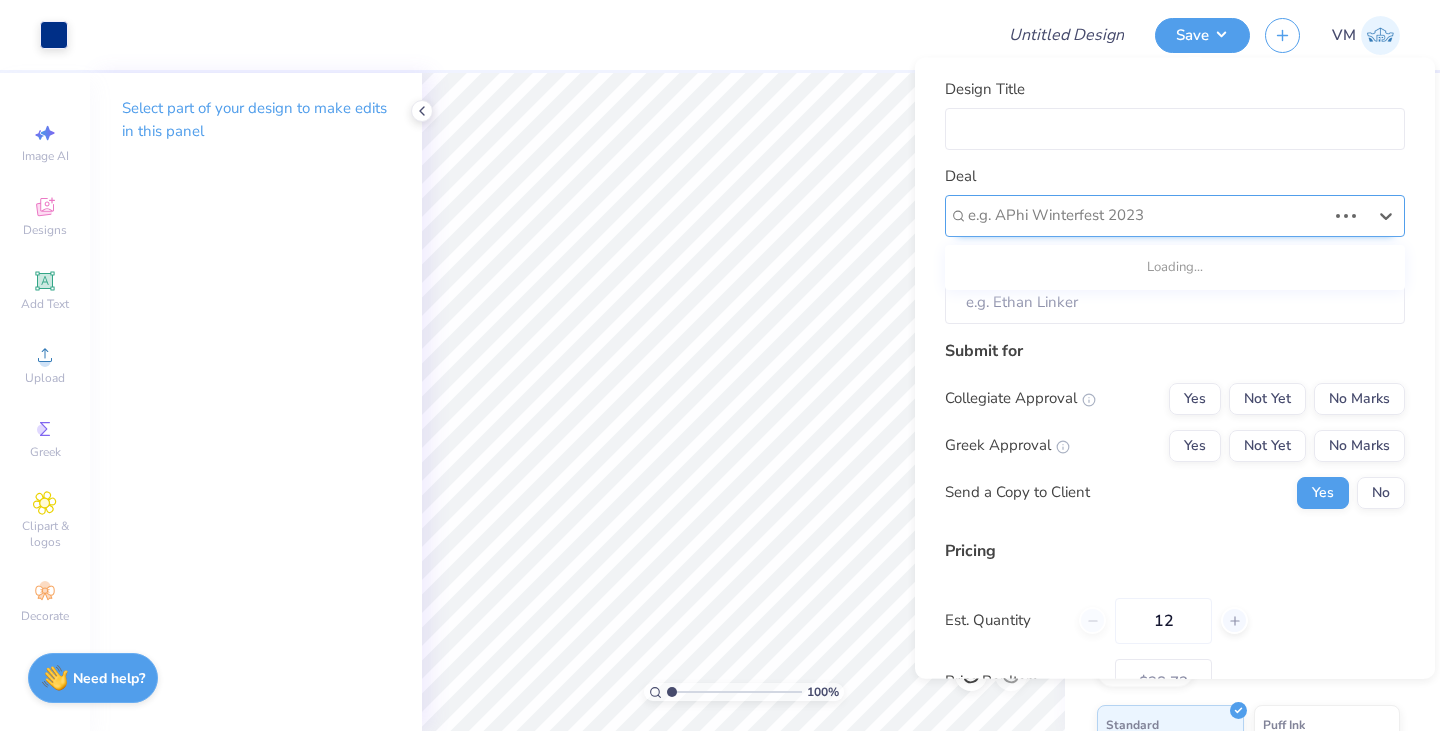 click at bounding box center (1147, 215) 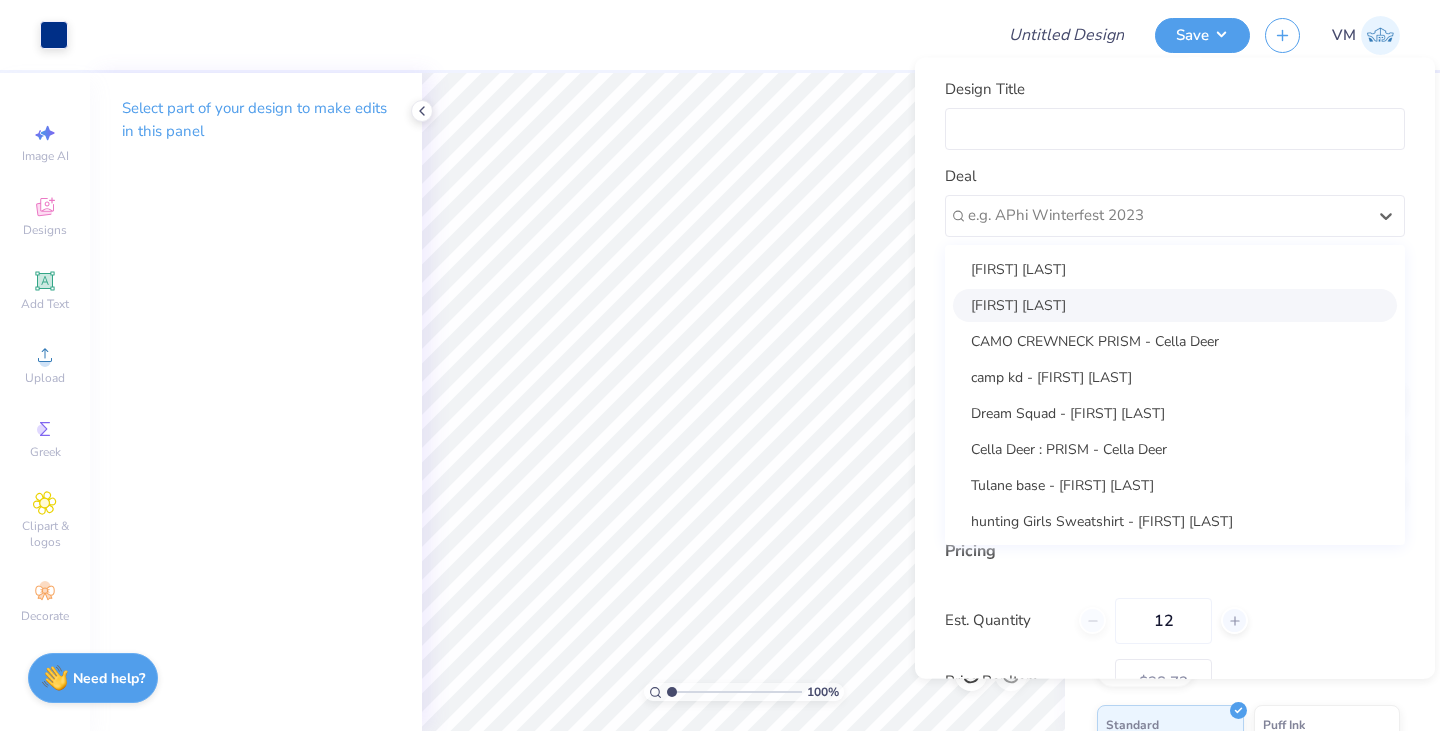 click on "Trinity Anderson" at bounding box center (1175, 304) 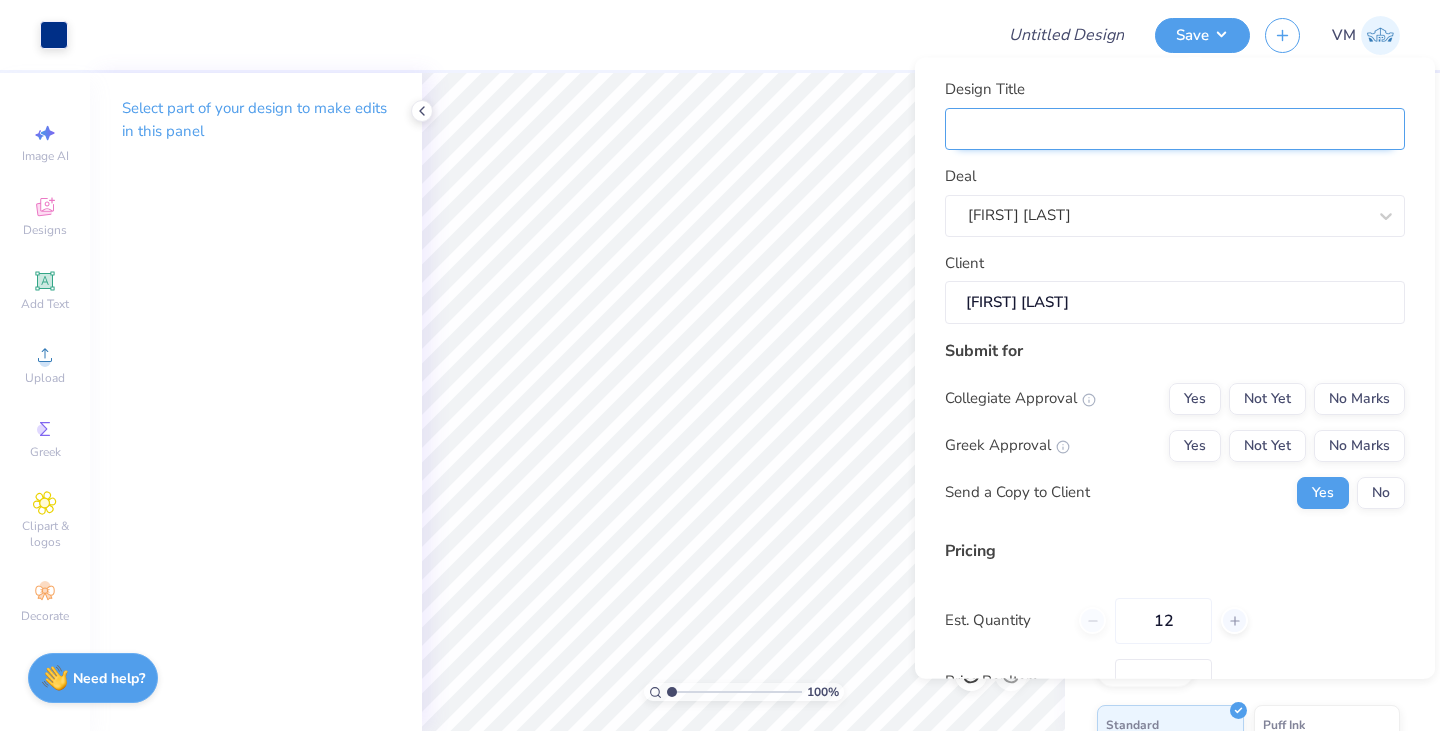 type on "$28.72" 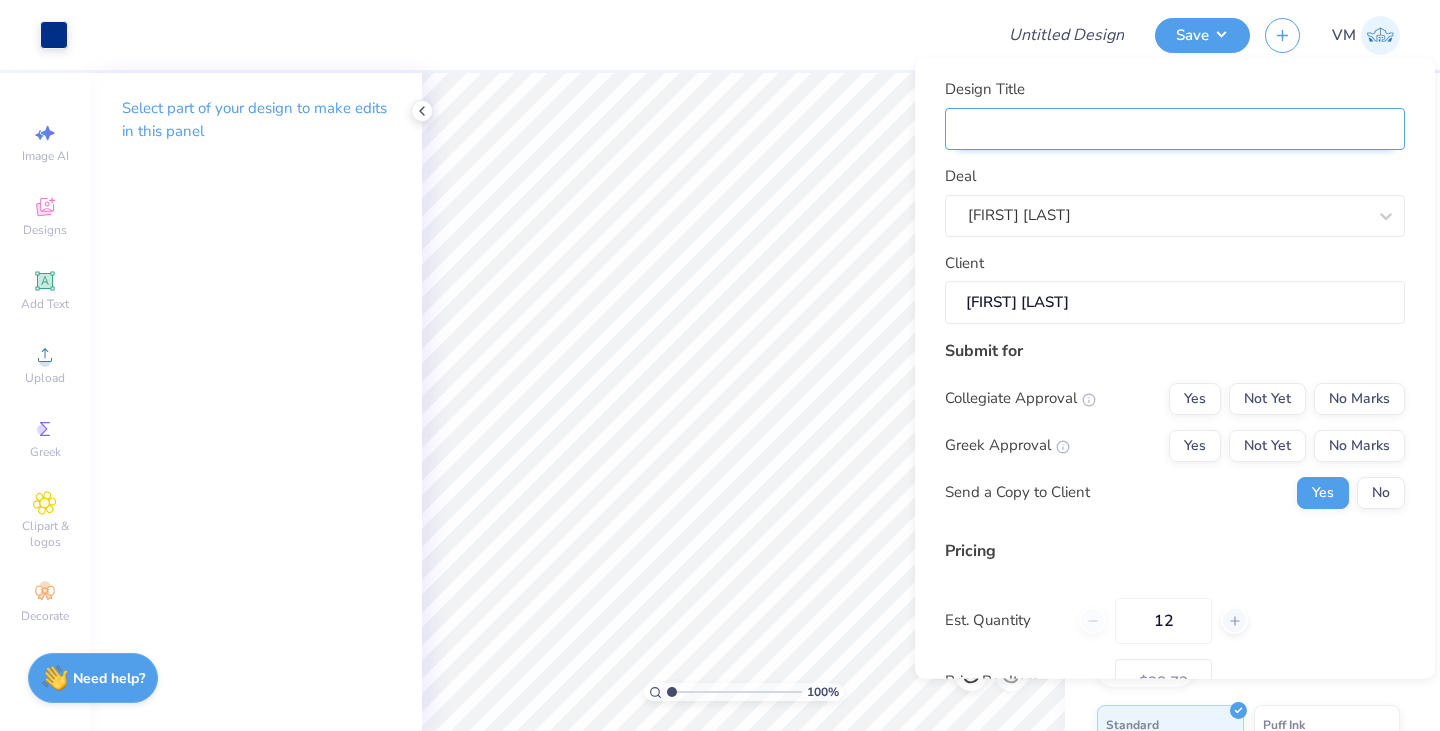 click on "Design Title" at bounding box center (1175, 128) 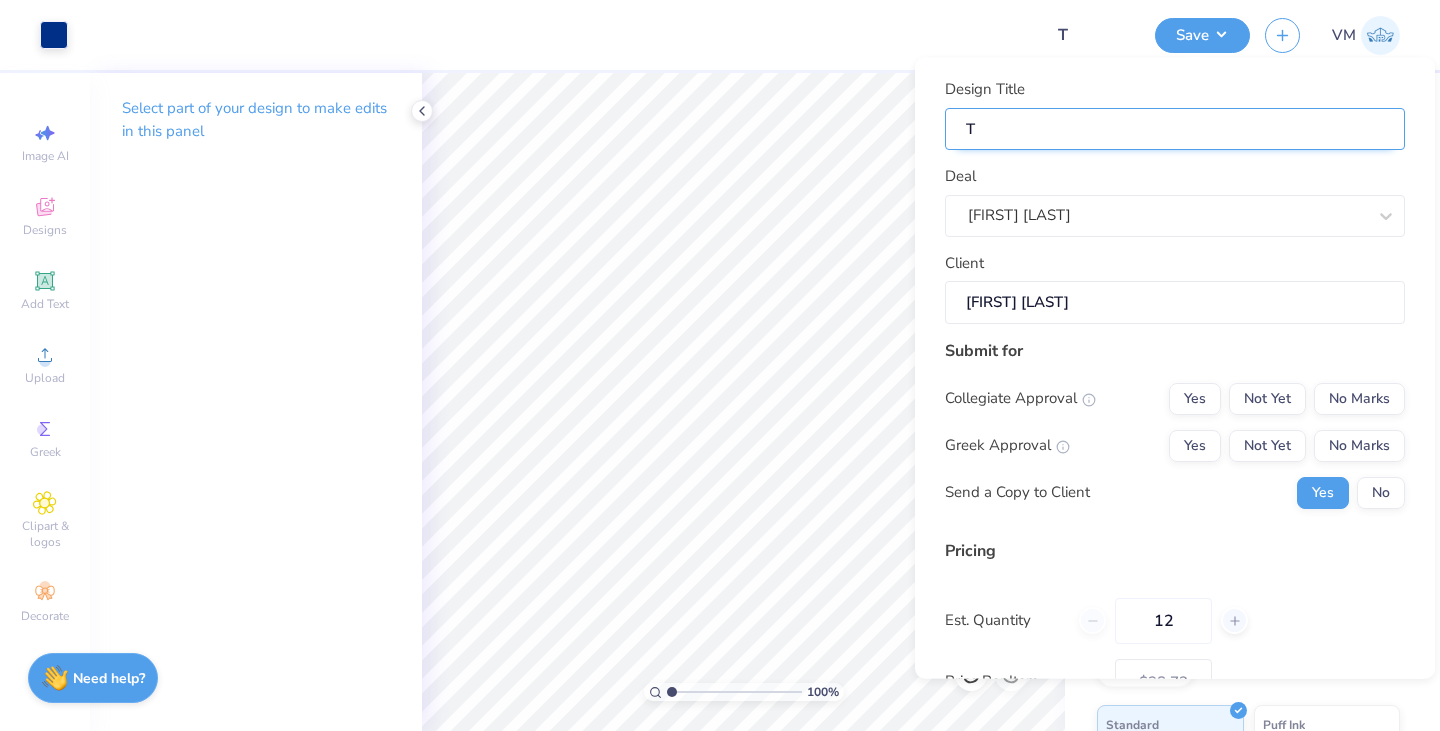 type on "Tr" 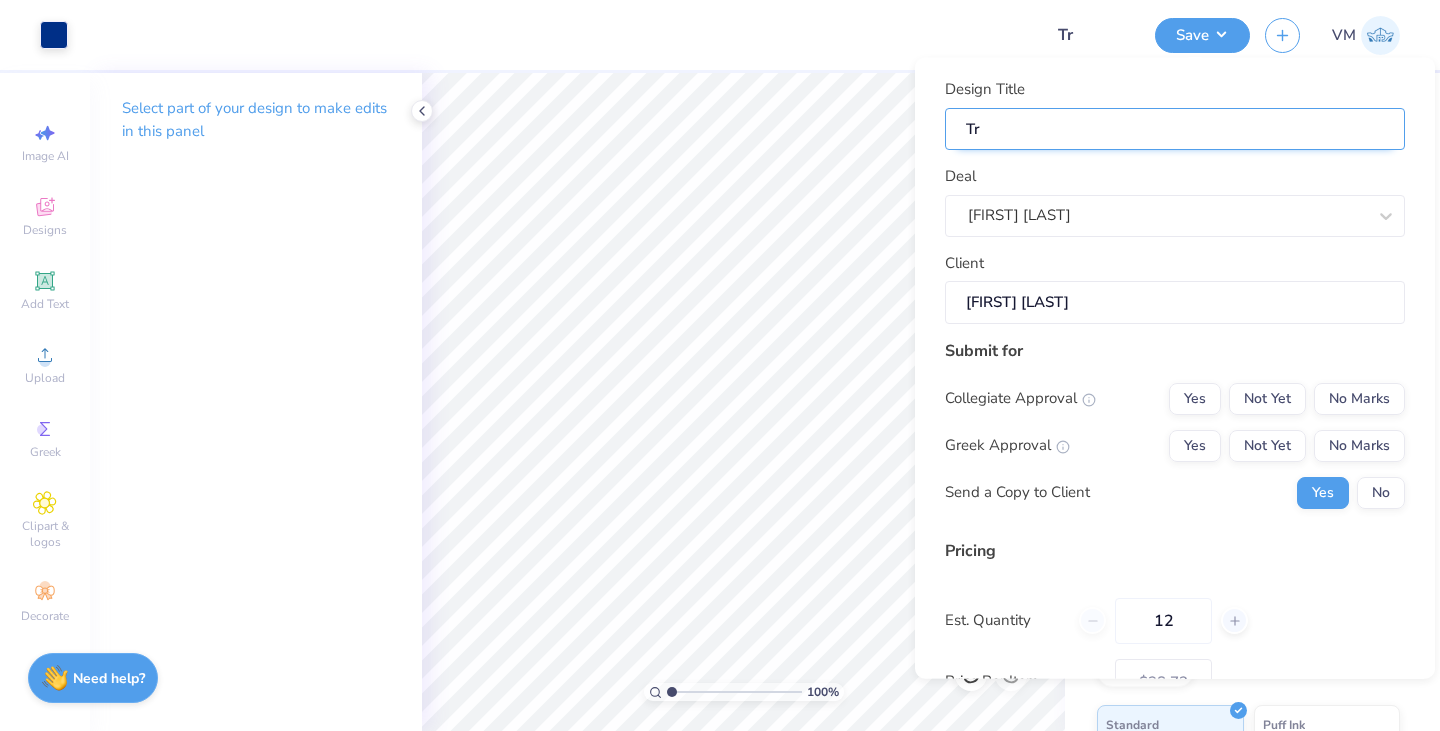 type on "Tri" 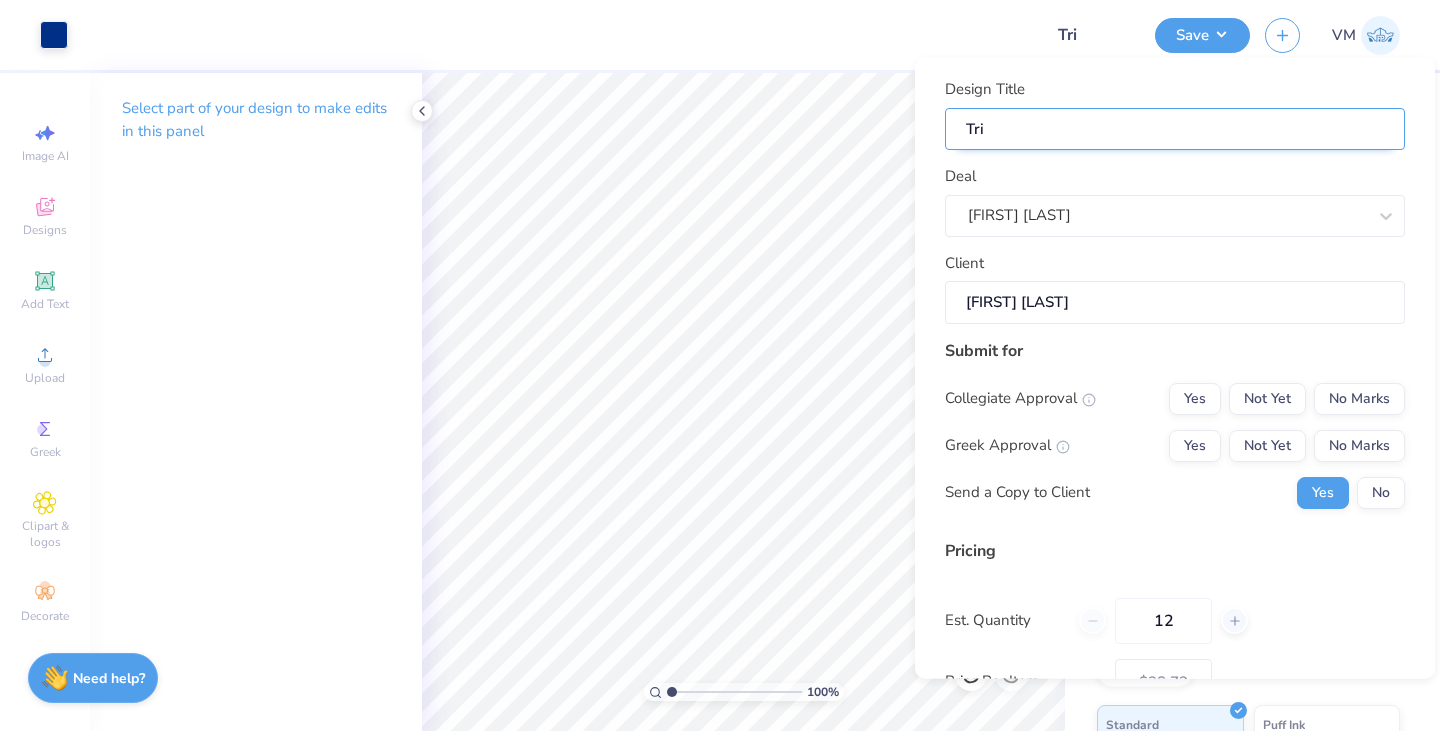 type on "Trin" 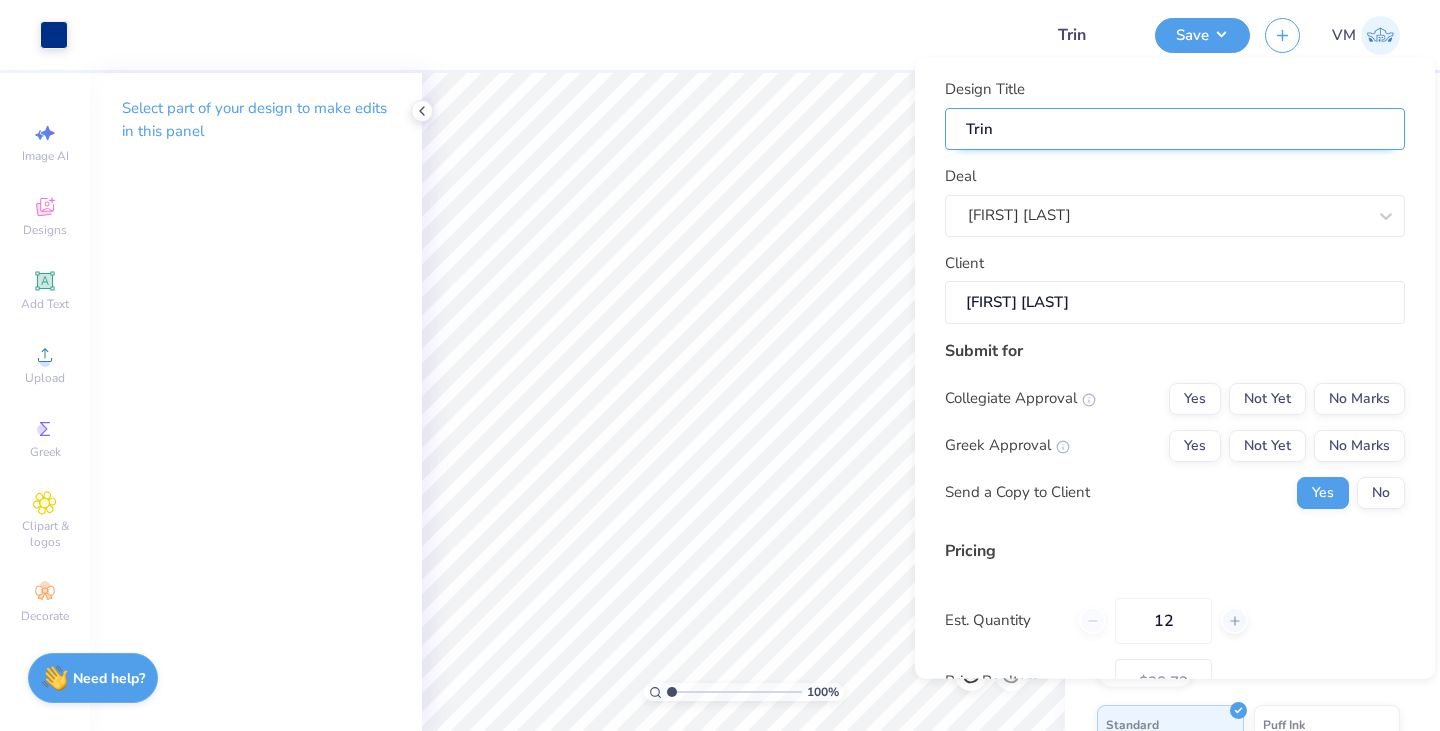 type on "Trini" 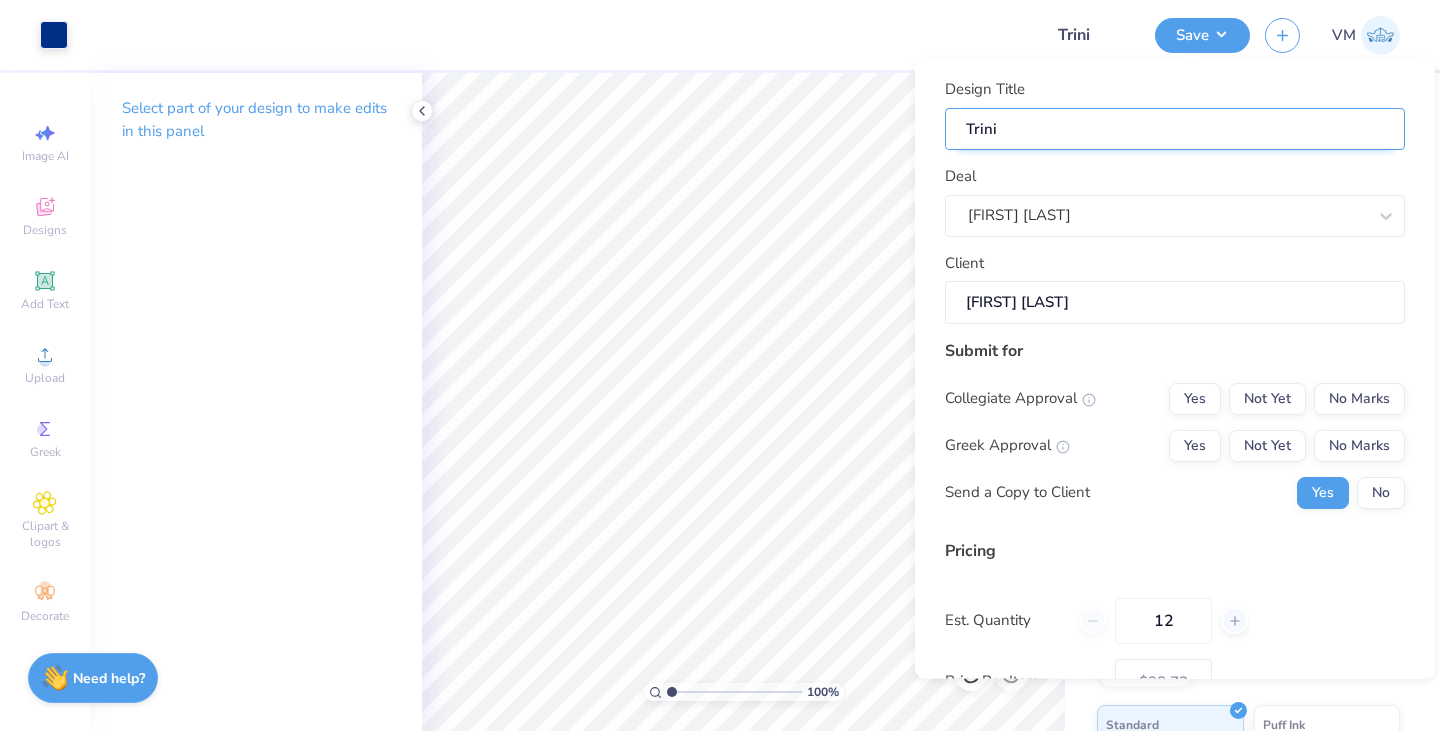 type 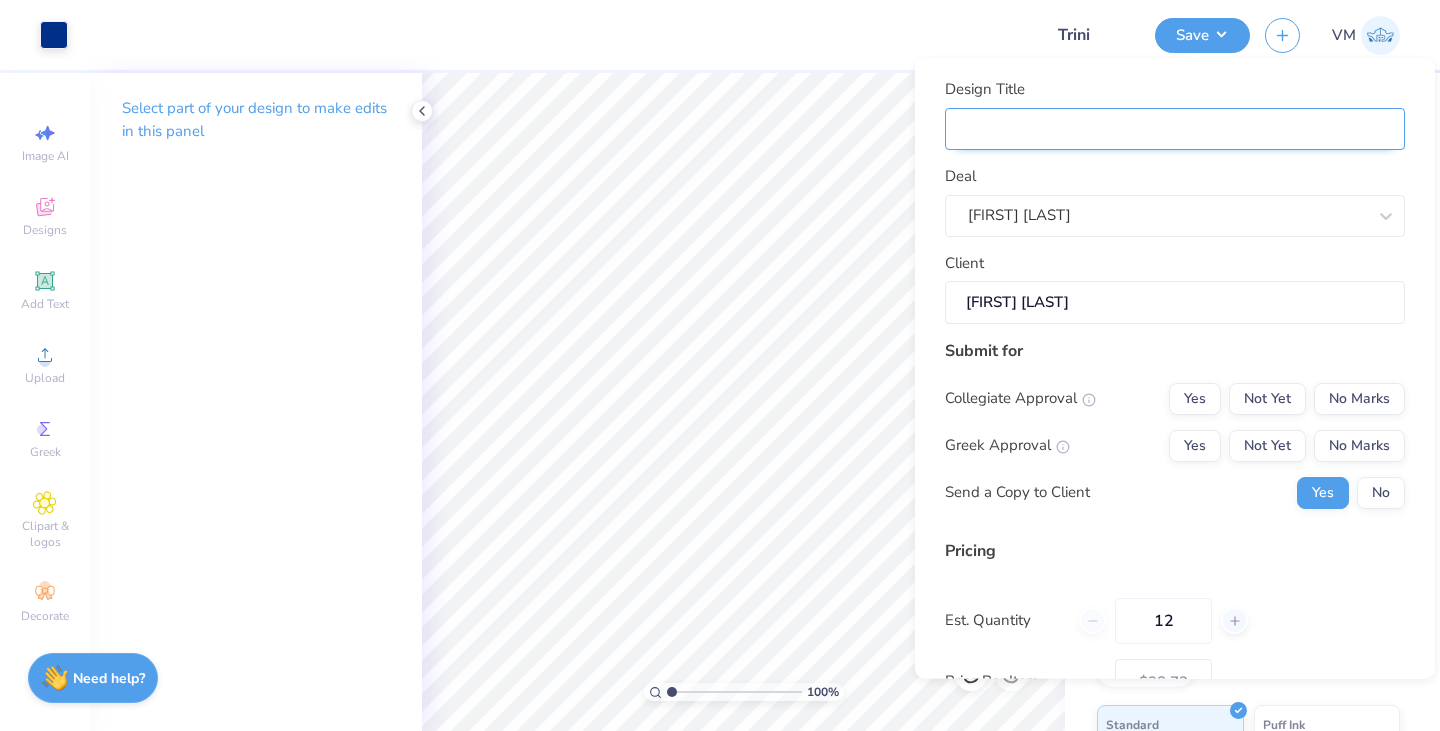 type 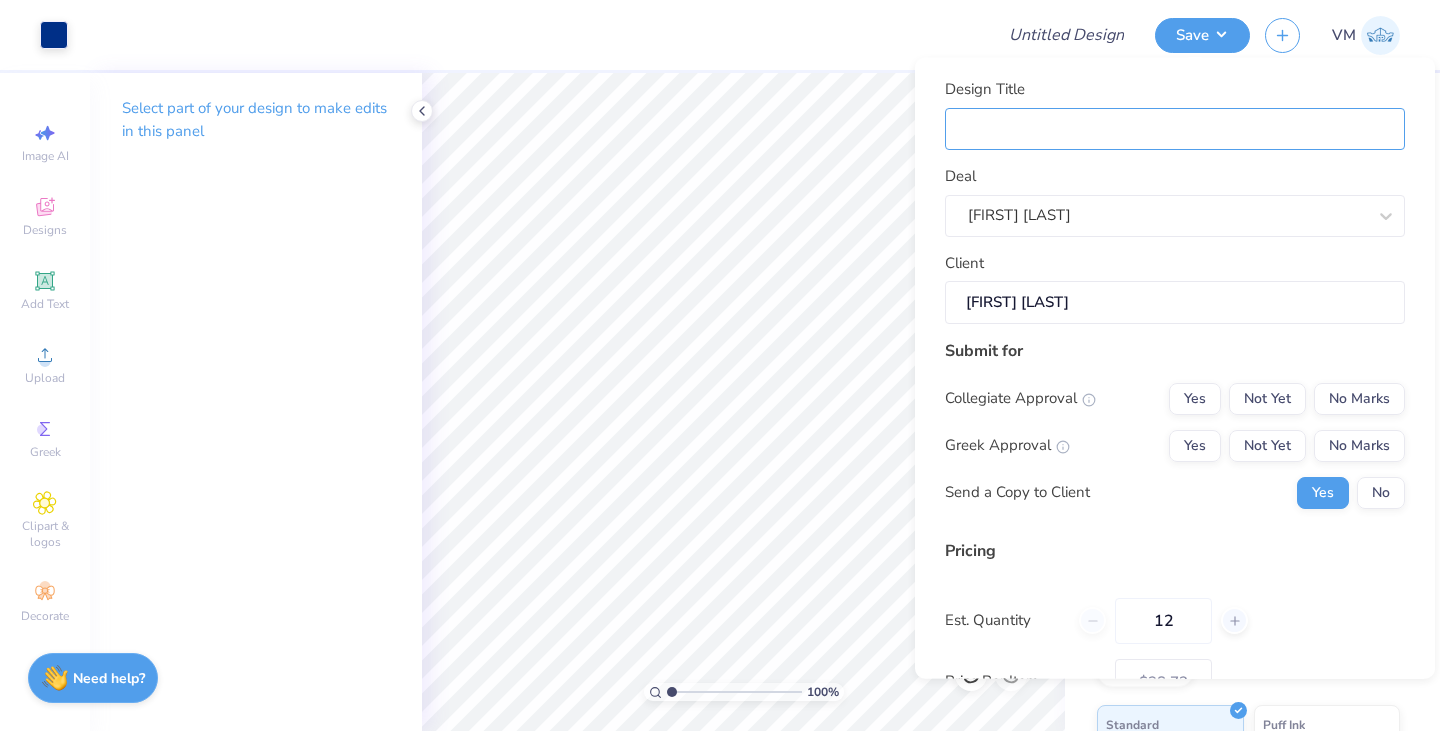 paste on "Change PHI to ZΞN Change 1913 to 2011" 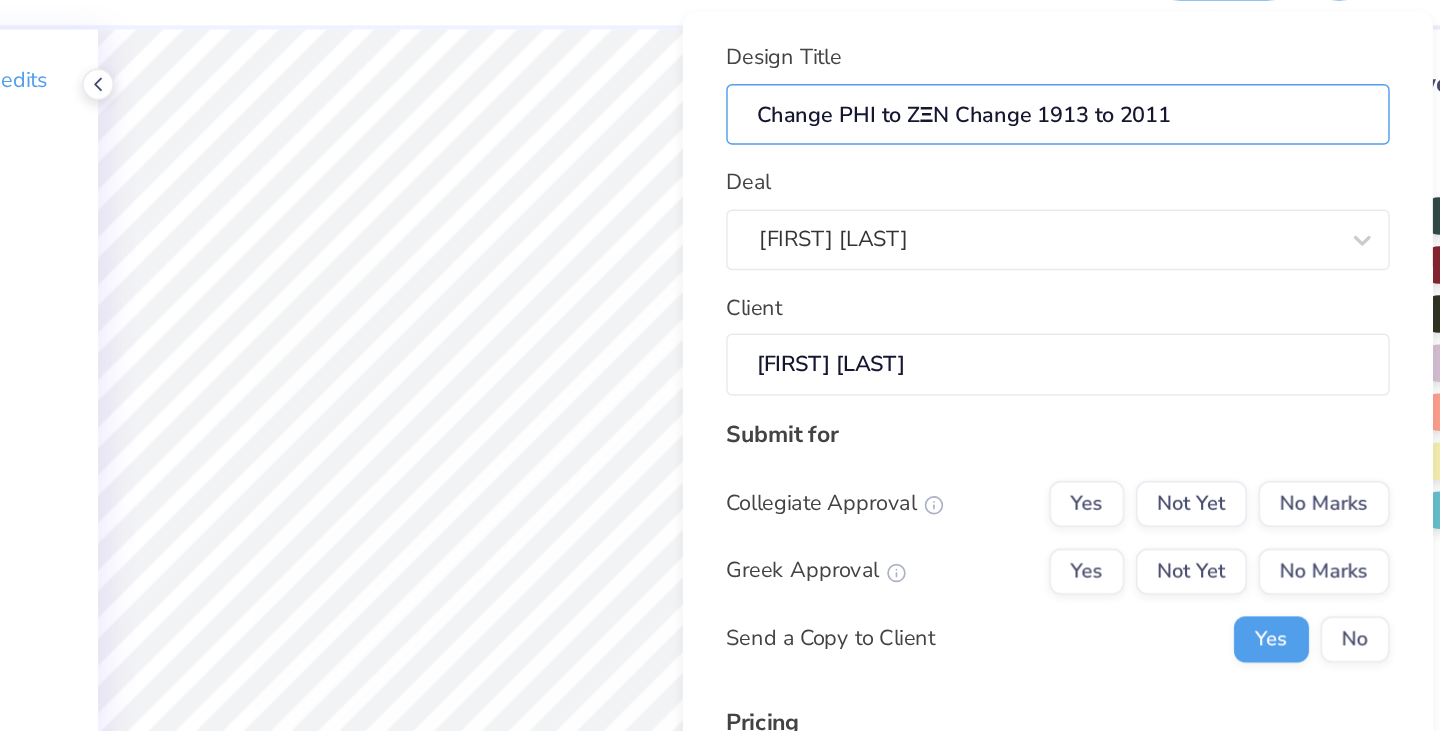 drag, startPoint x: 983, startPoint y: 129, endPoint x: 850, endPoint y: 121, distance: 133.24039 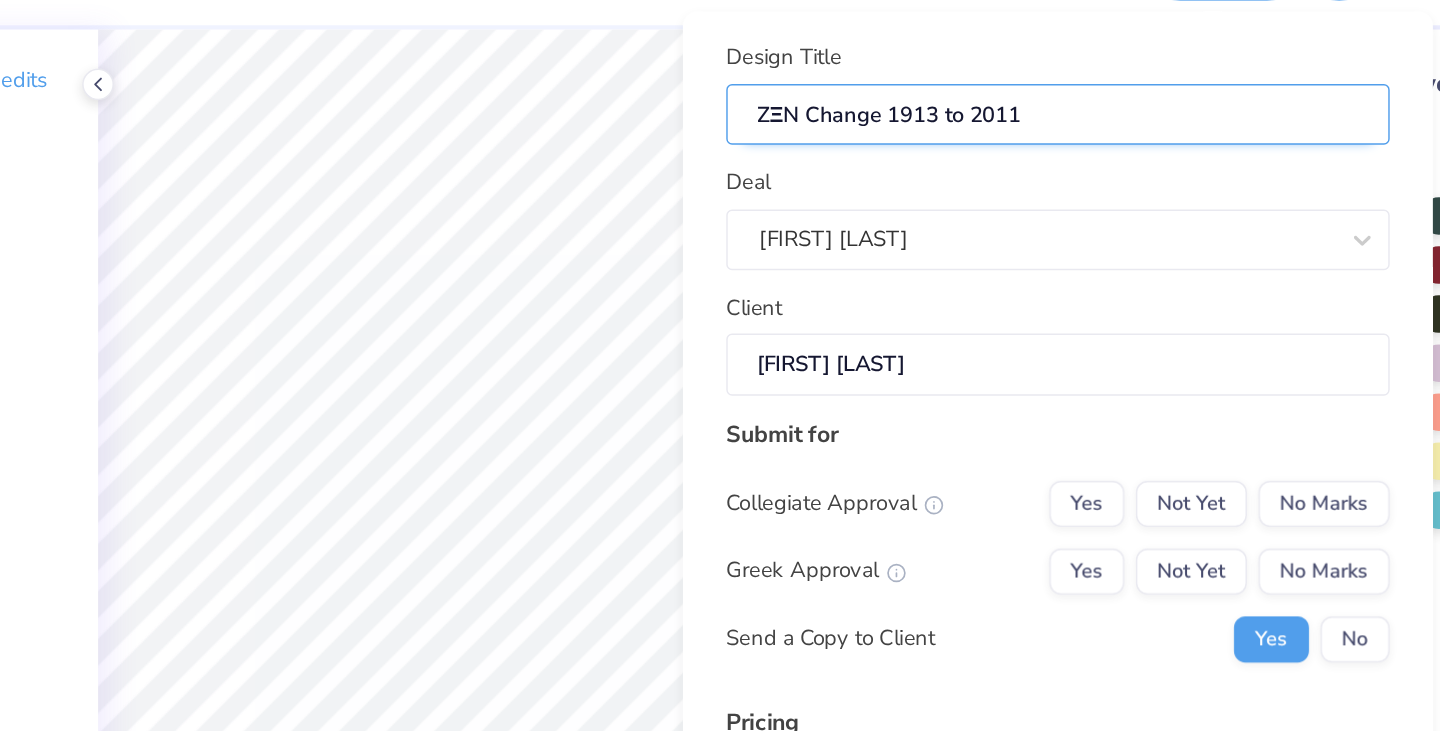 drag, startPoint x: 1075, startPoint y: 123, endPoint x: 907, endPoint y: 116, distance: 168.14577 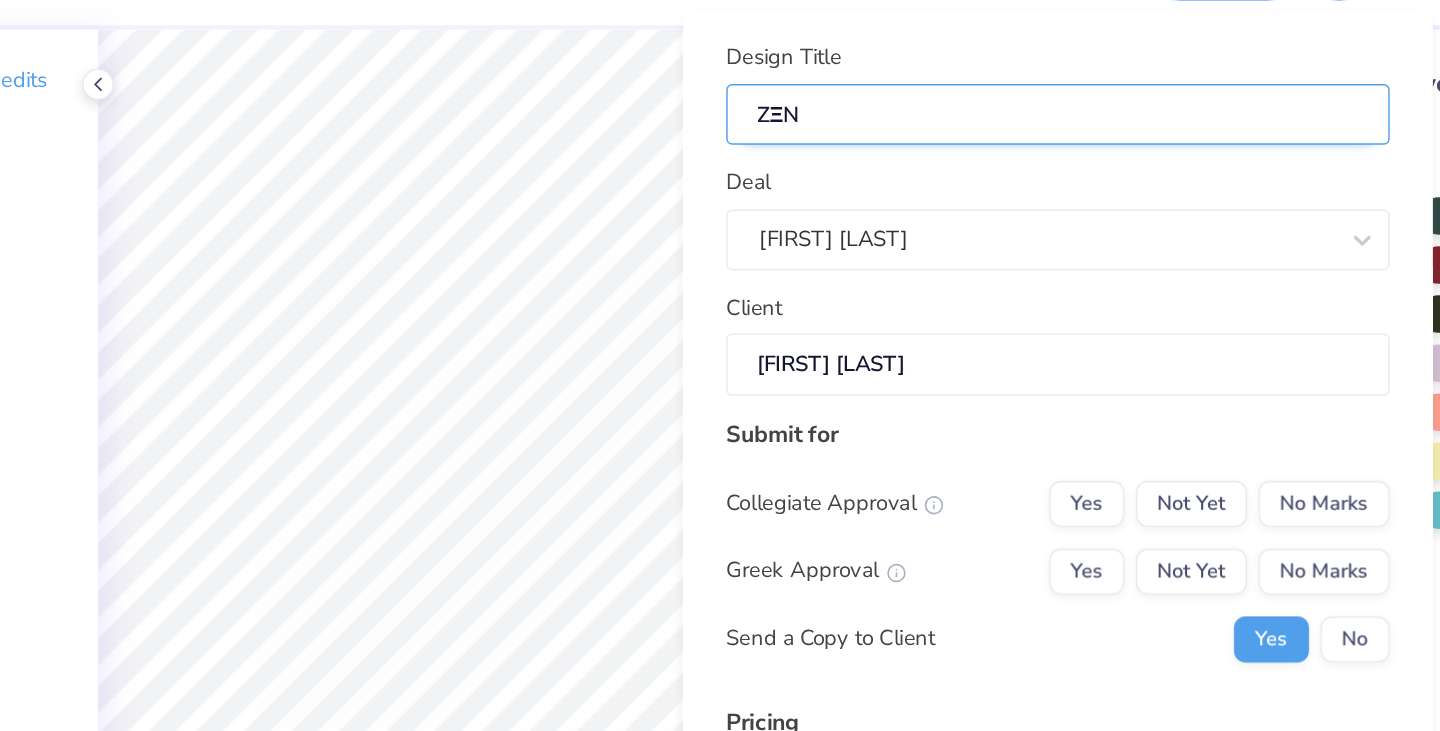 type on "ZΞN" 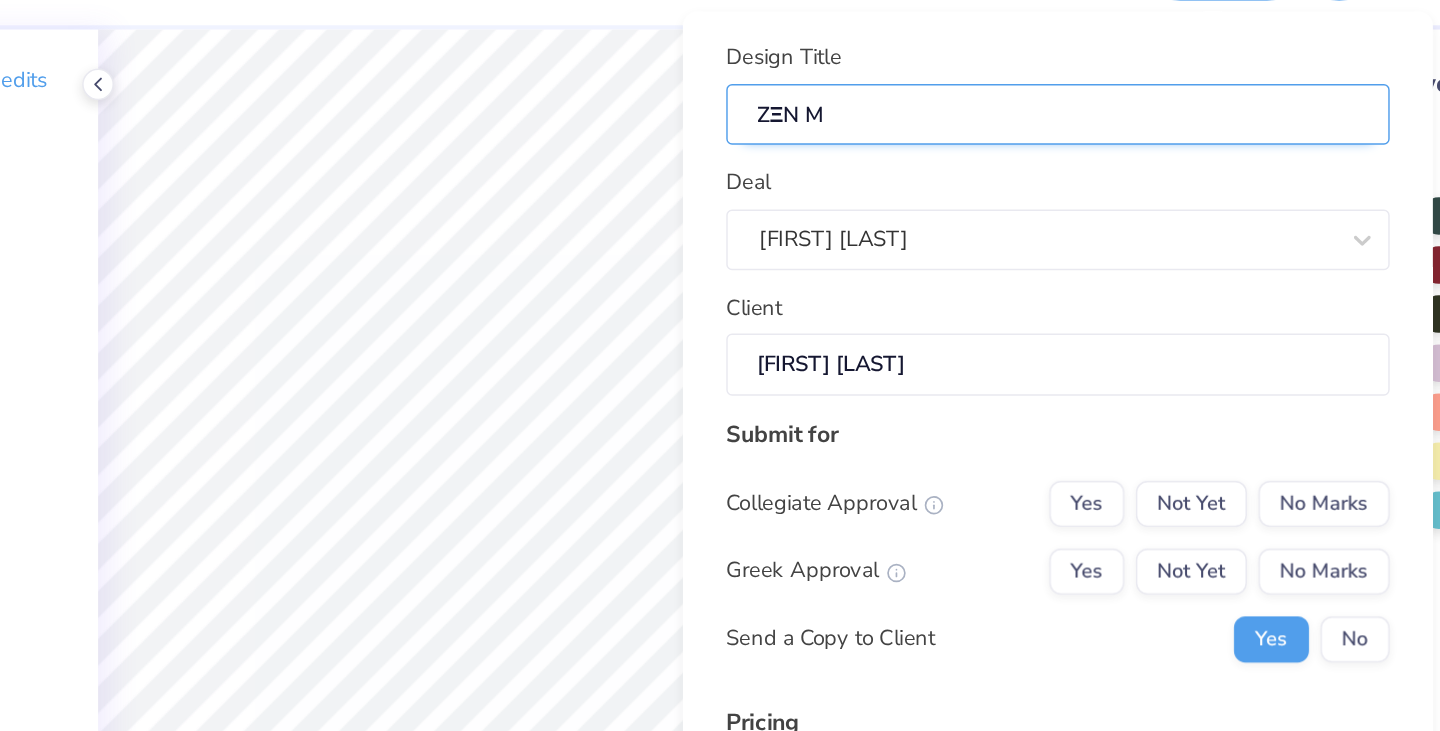 type on "ZΞN Me" 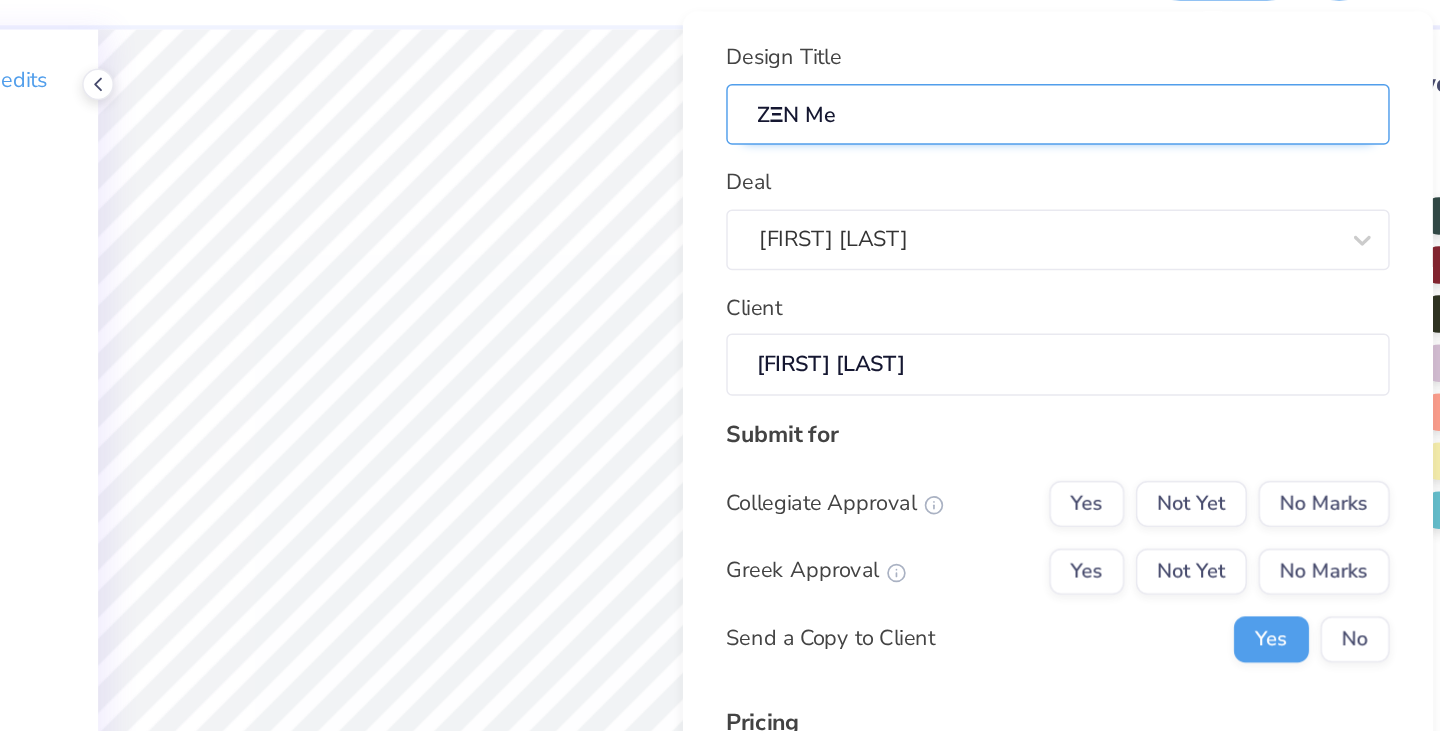 type on "ZΞN Mer" 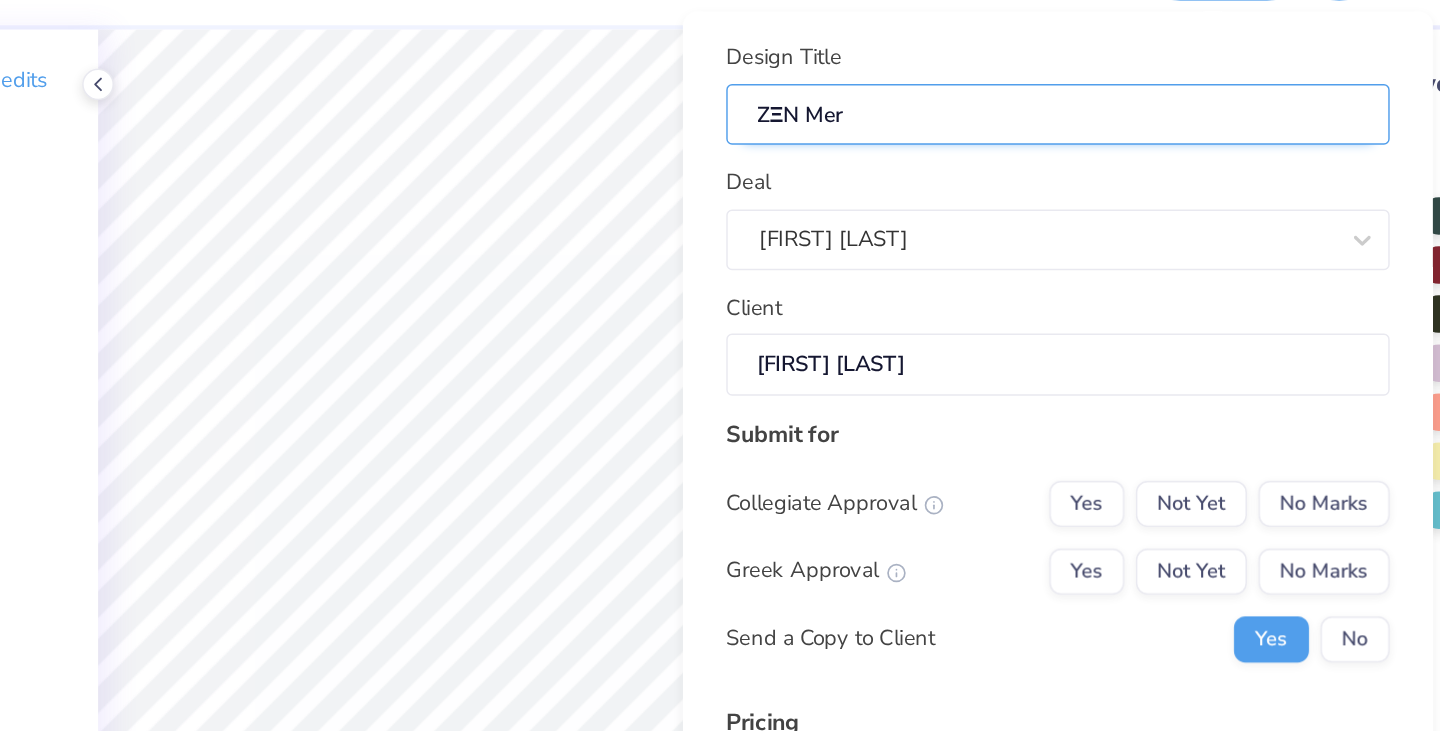 type on "ZΞN Merc" 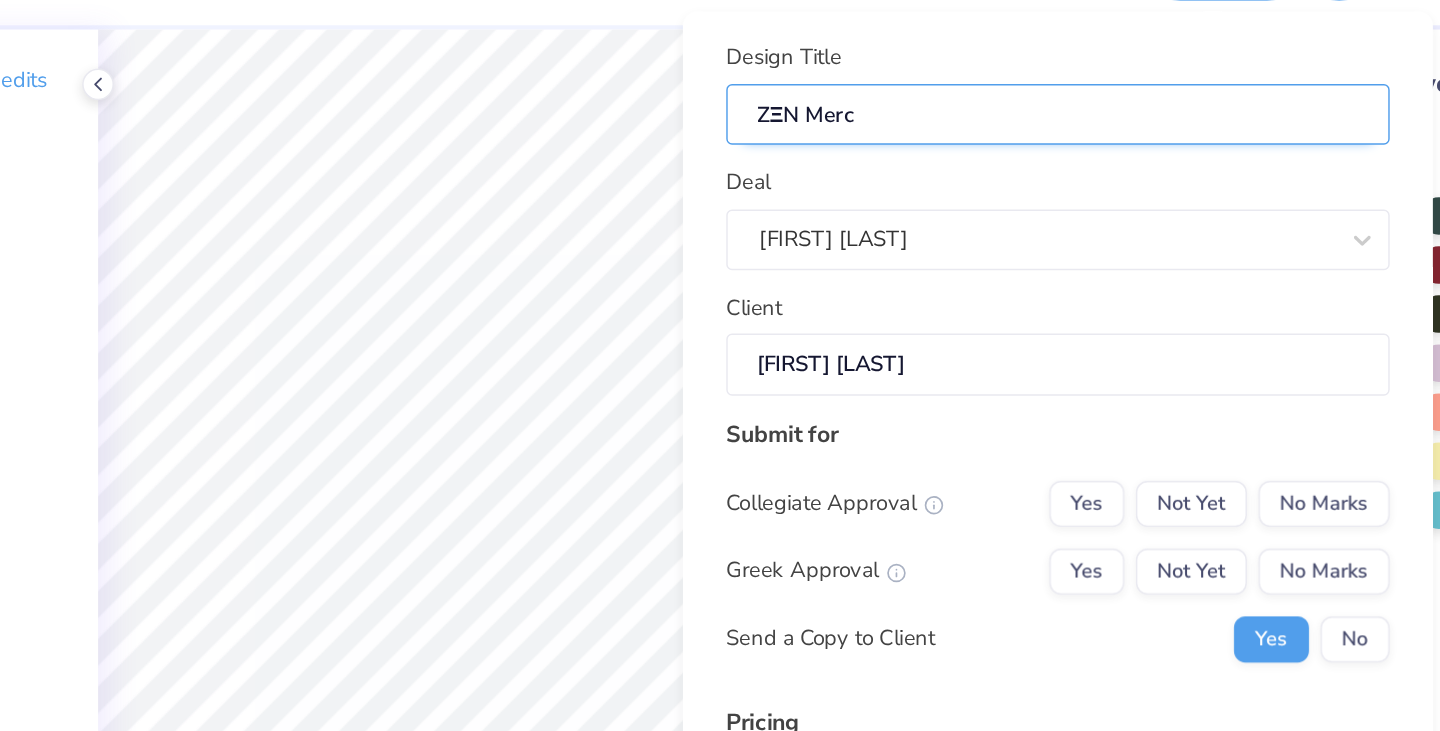 type on "ZΞN Merch" 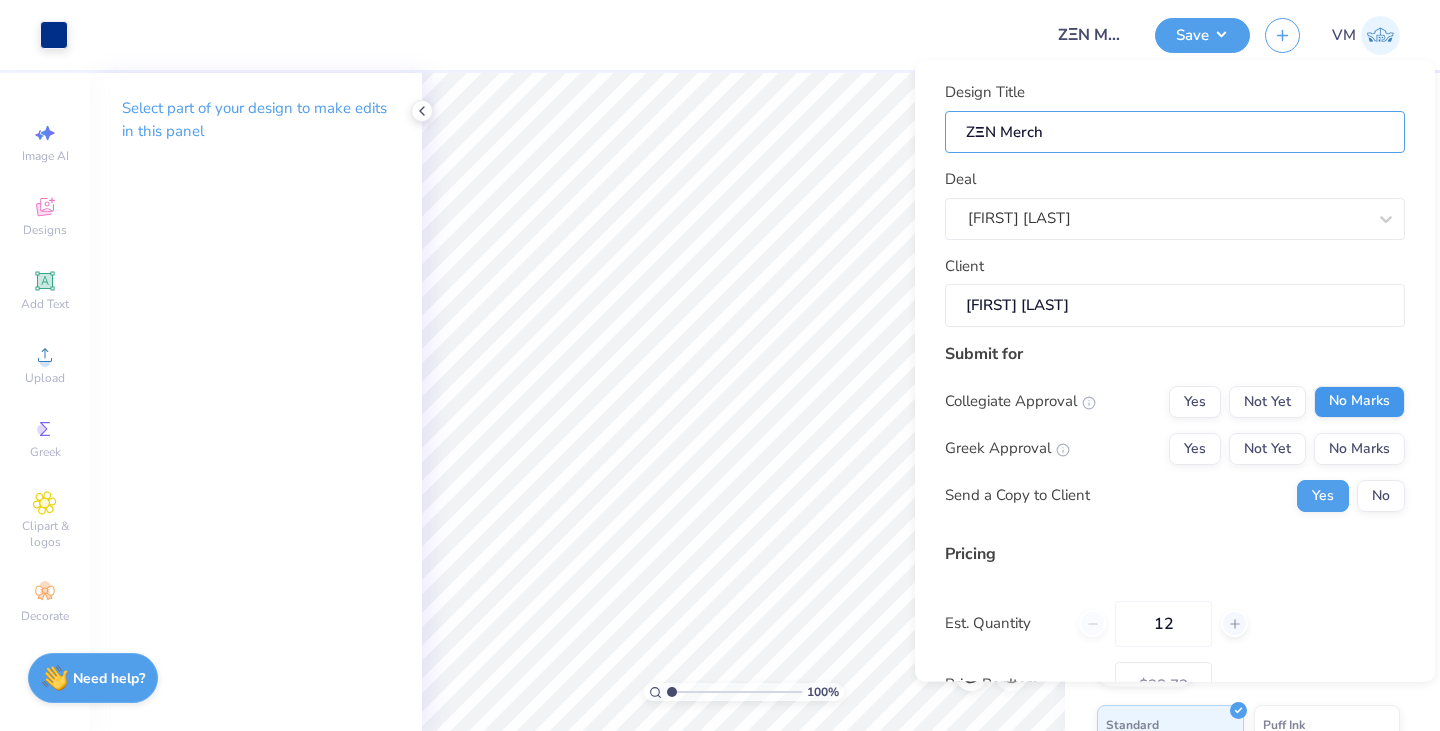 type on "ZΞN Merch" 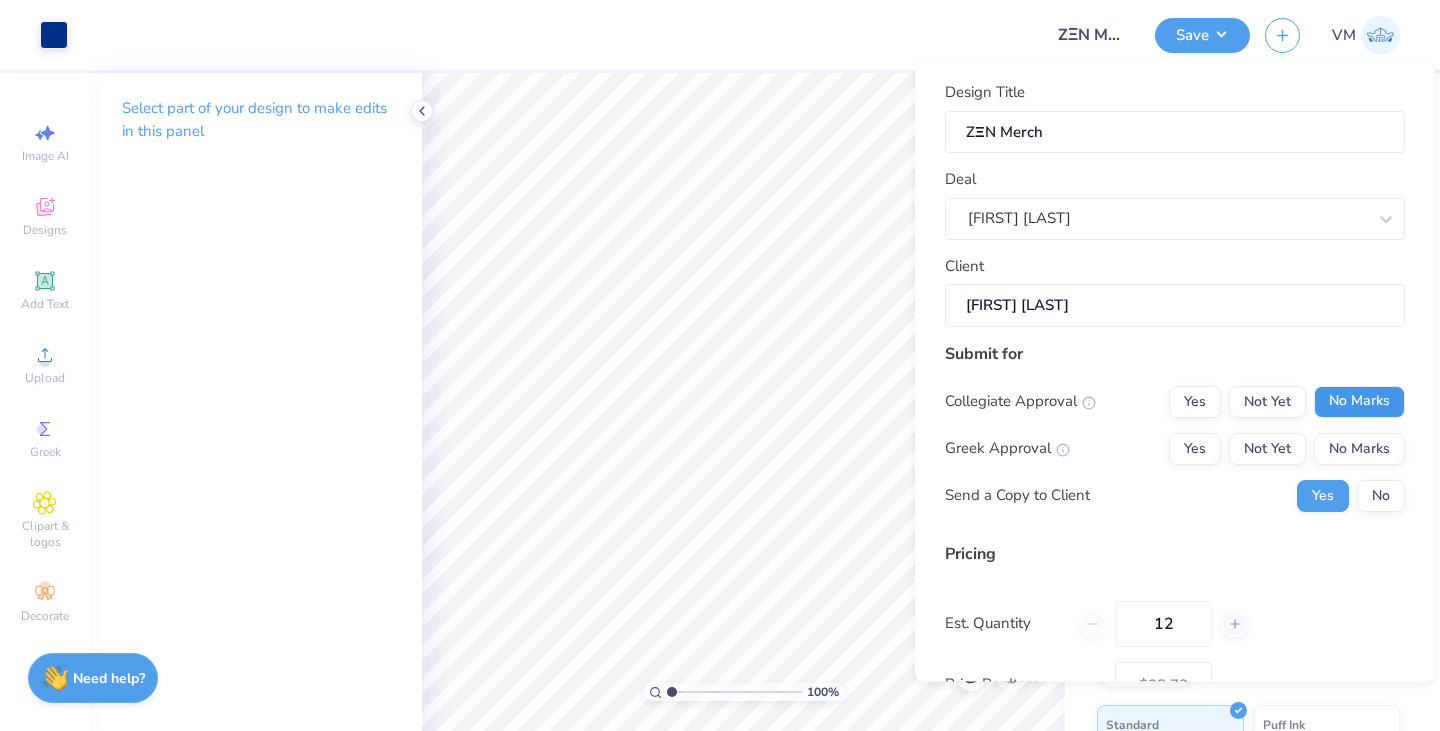 click on "No Marks" at bounding box center [1359, 401] 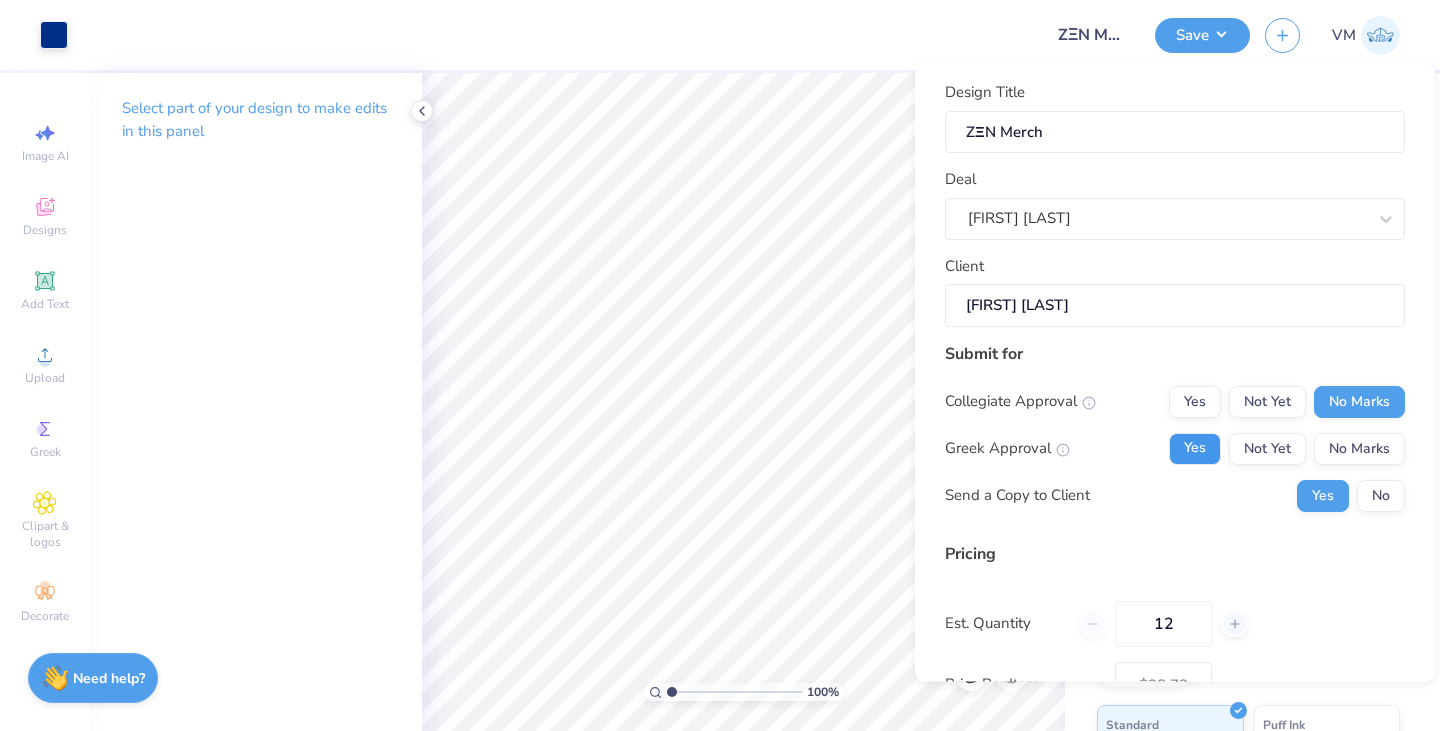 click on "Yes" at bounding box center [1195, 448] 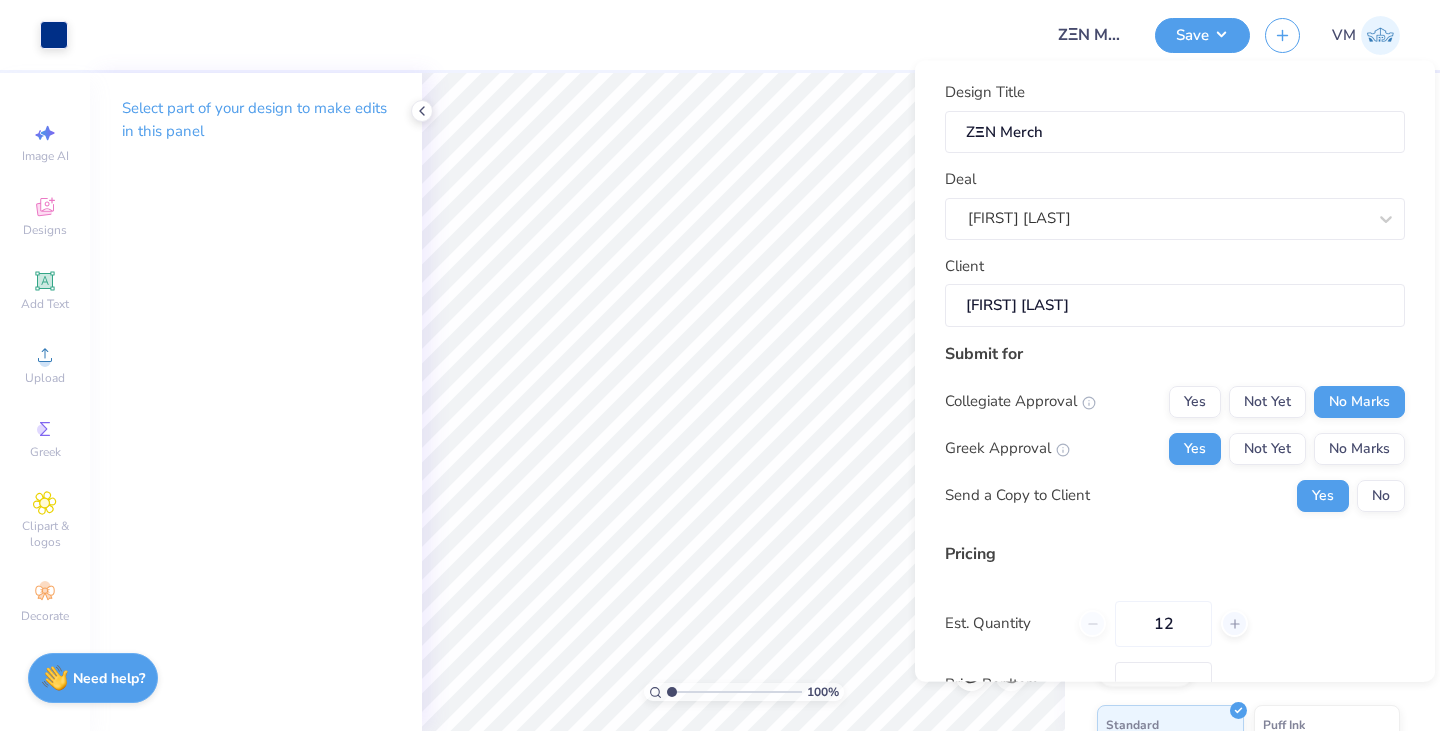 scroll, scrollTop: 183, scrollLeft: 0, axis: vertical 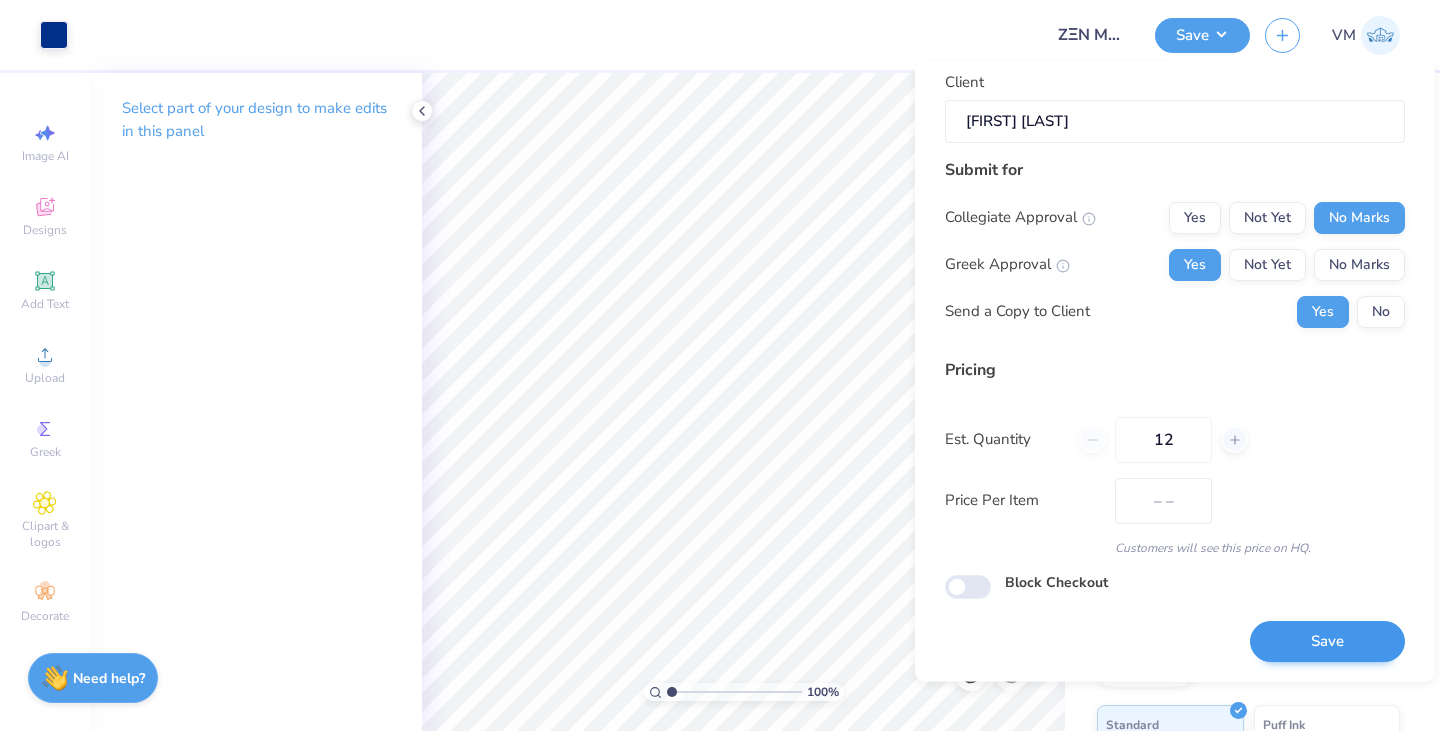 type on "$28.72" 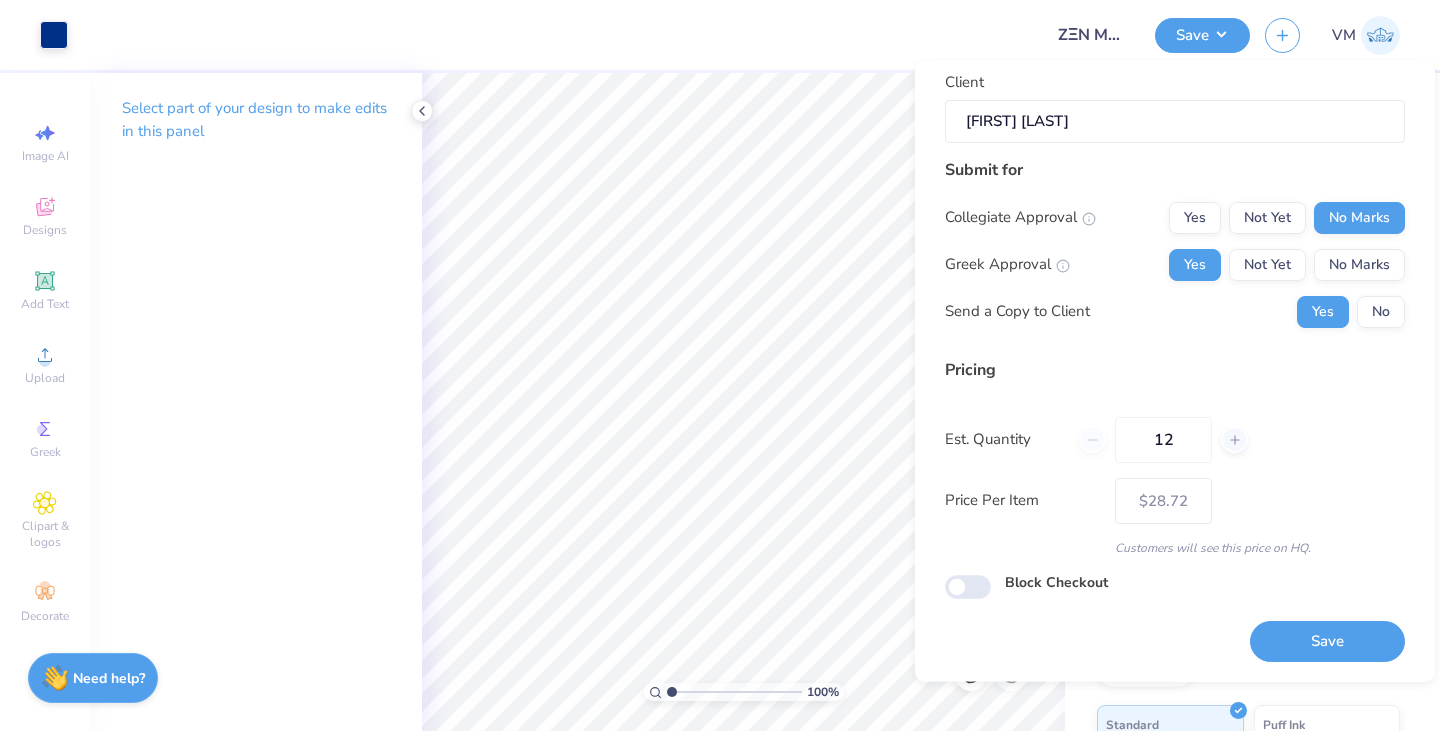drag, startPoint x: 1186, startPoint y: 443, endPoint x: 1037, endPoint y: 435, distance: 149.21461 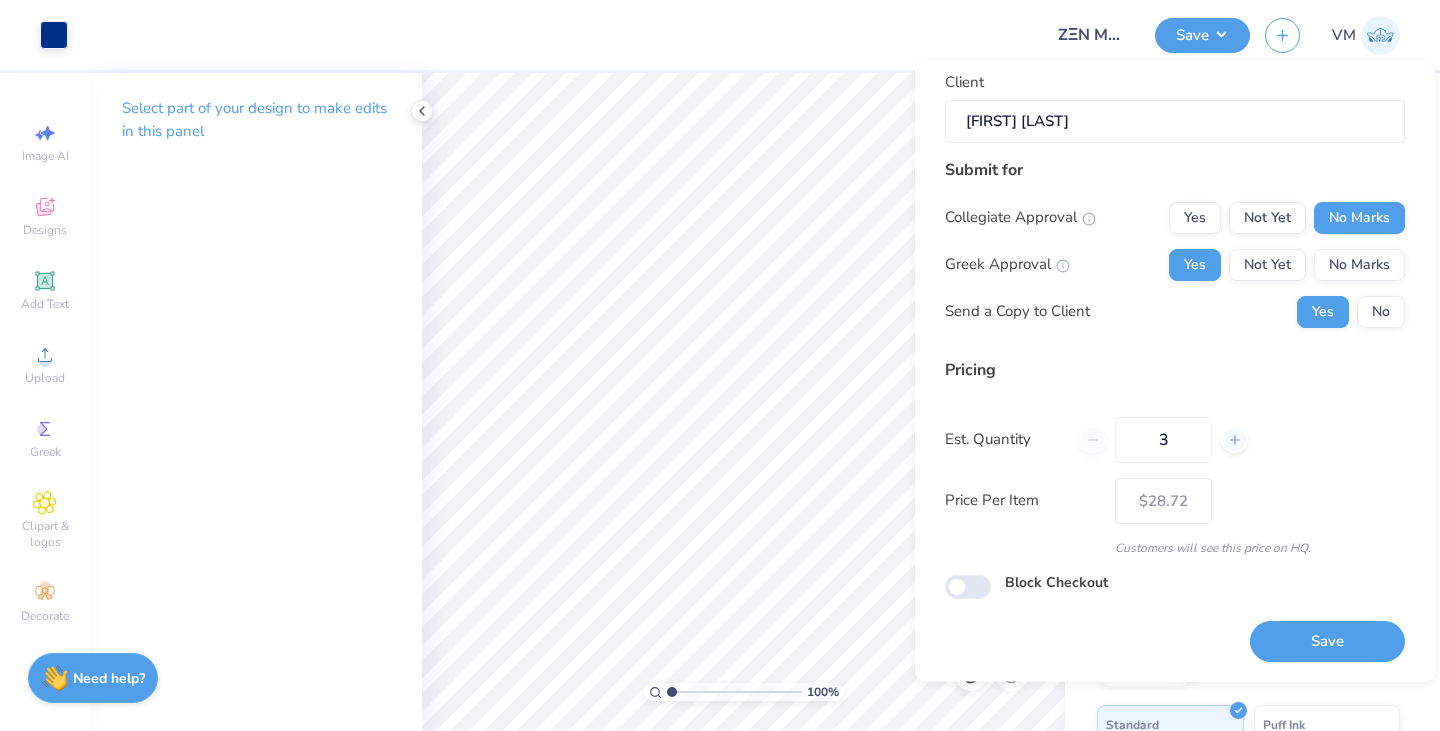 type on "36" 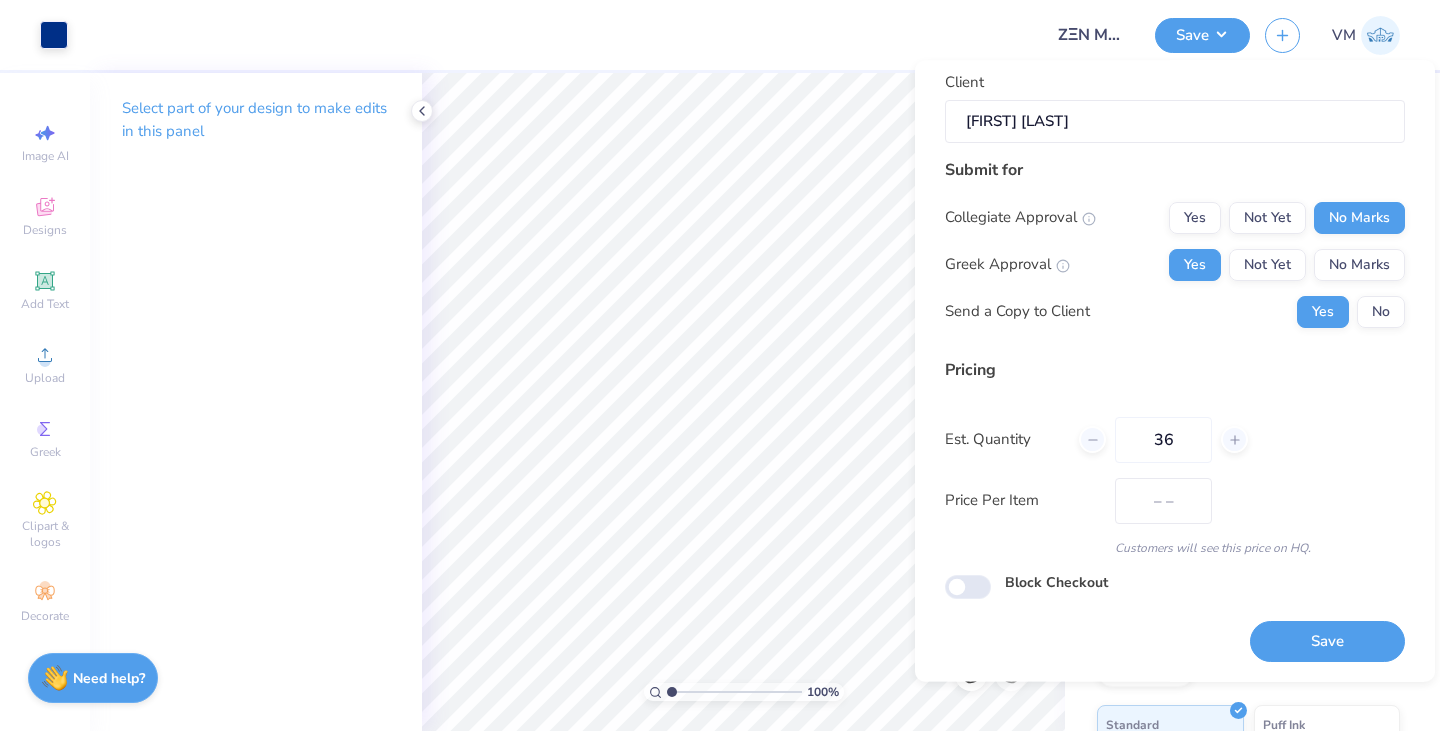 type on "$18.60" 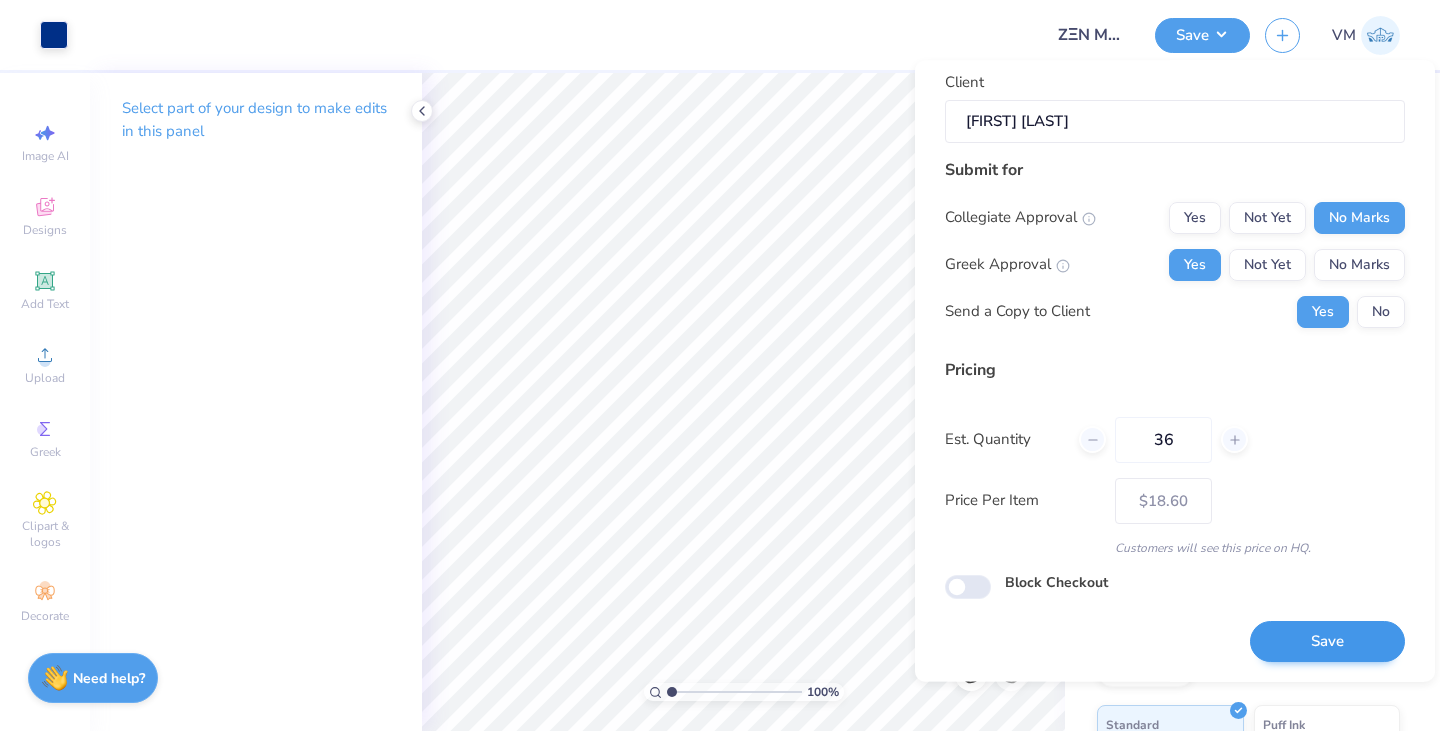 type on "36" 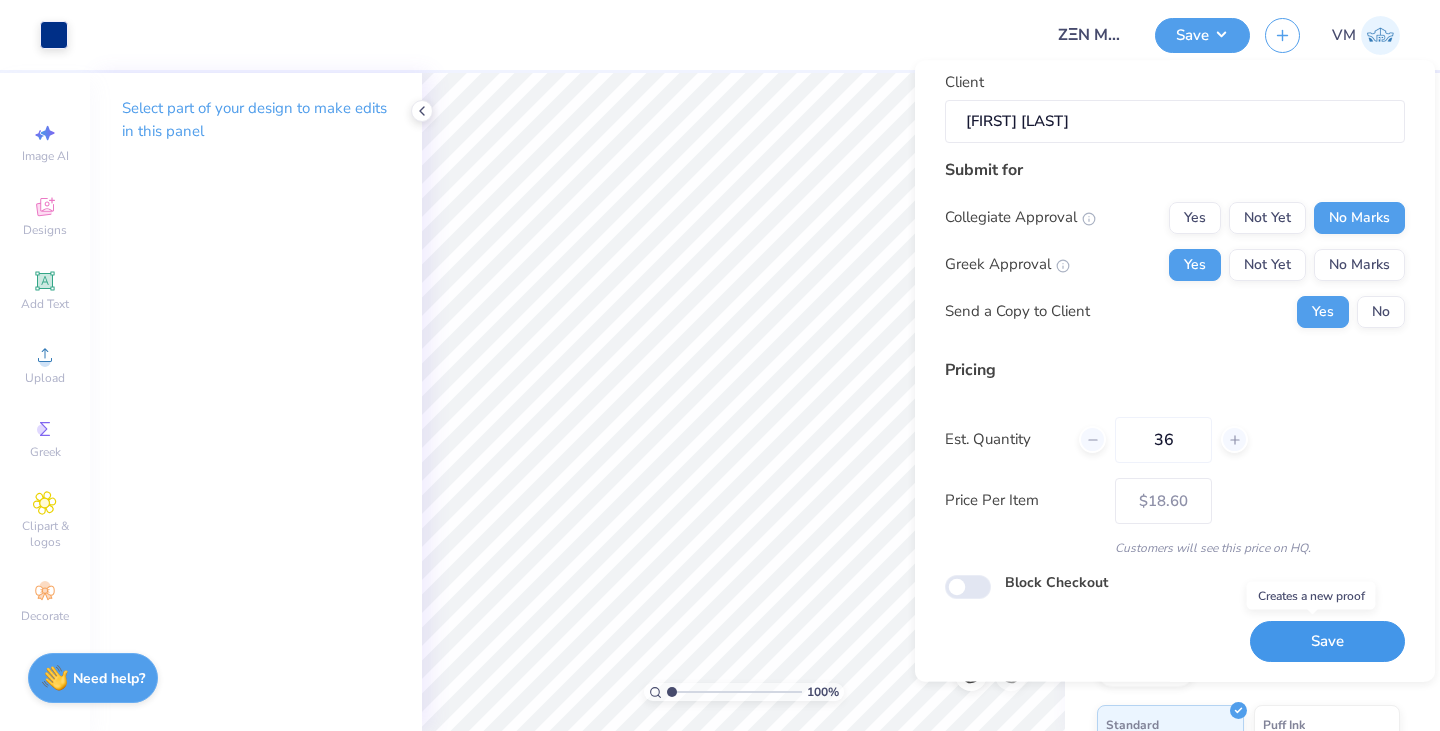 click on "Save" at bounding box center (1327, 642) 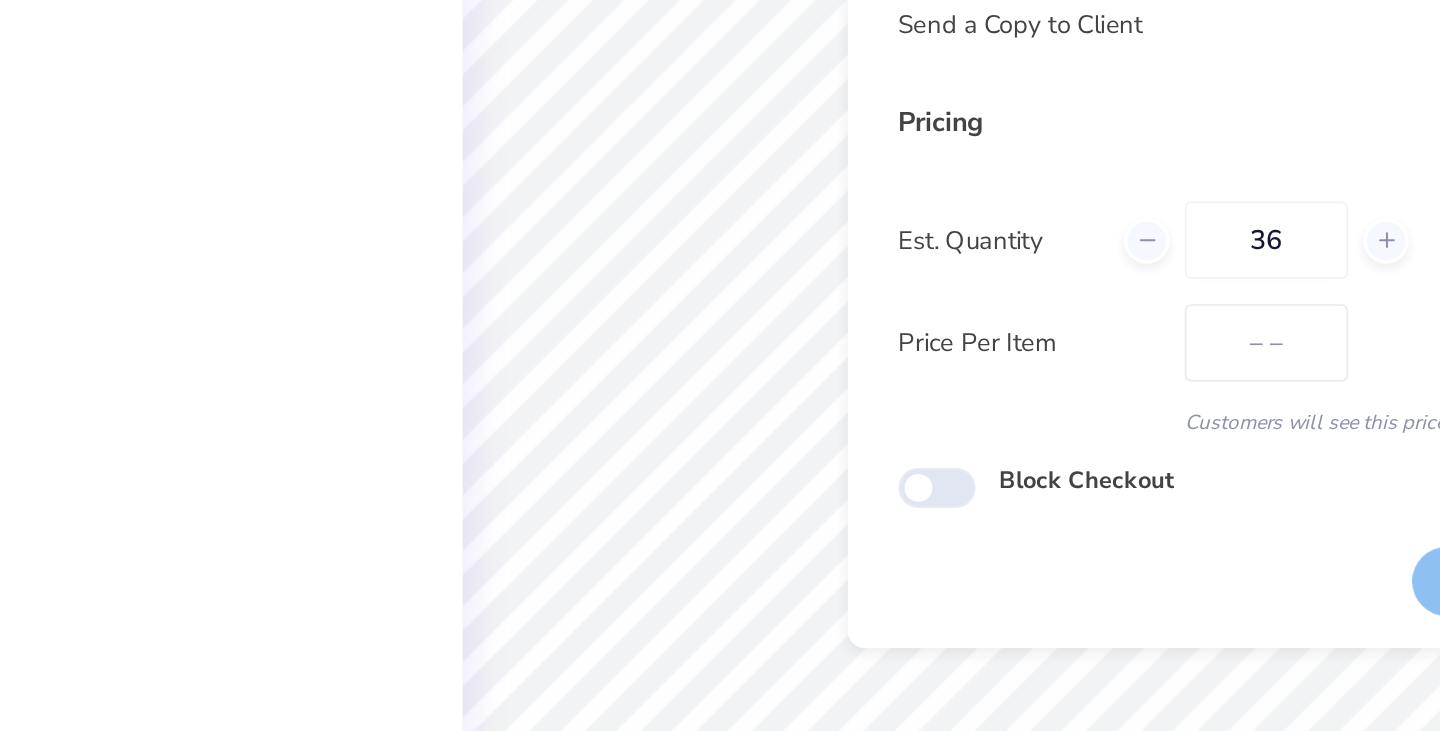 scroll, scrollTop: 0, scrollLeft: 0, axis: both 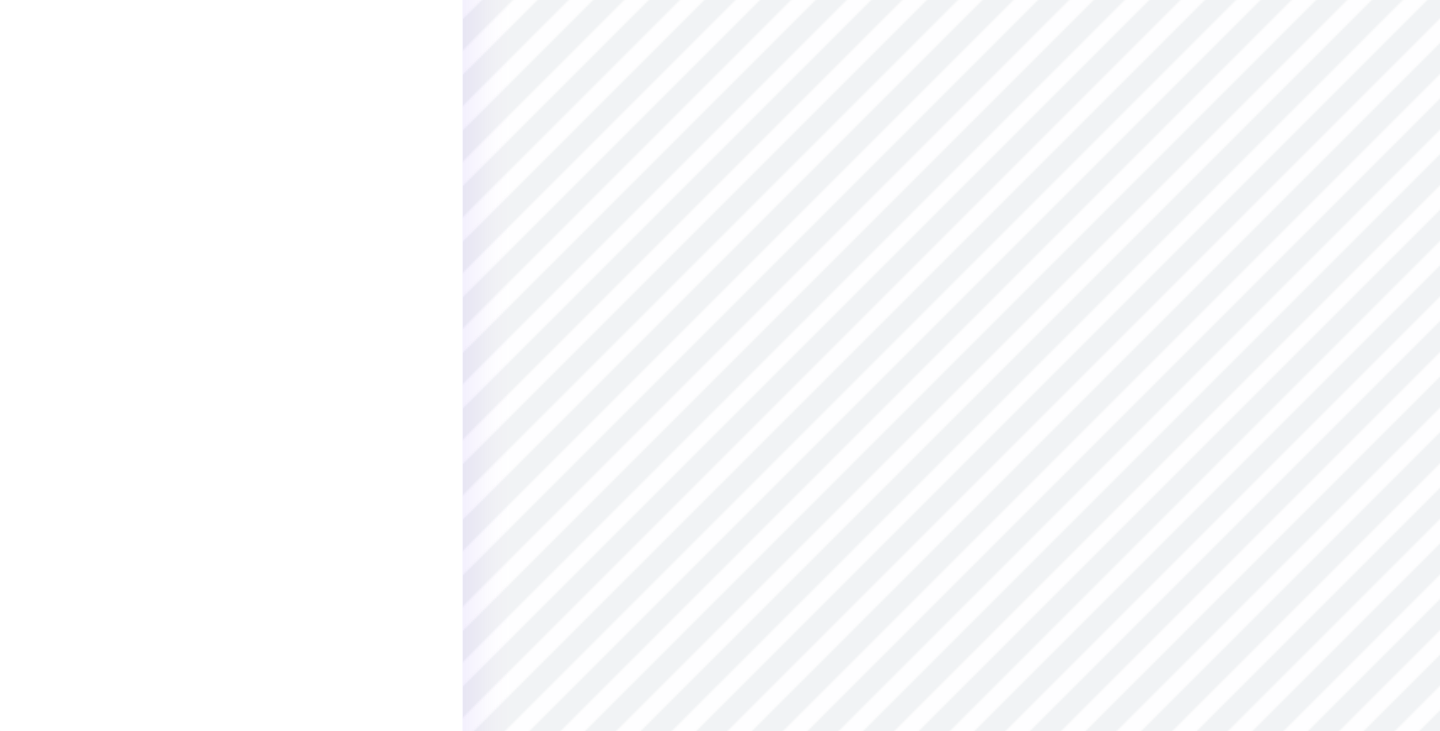 type on "$18.60" 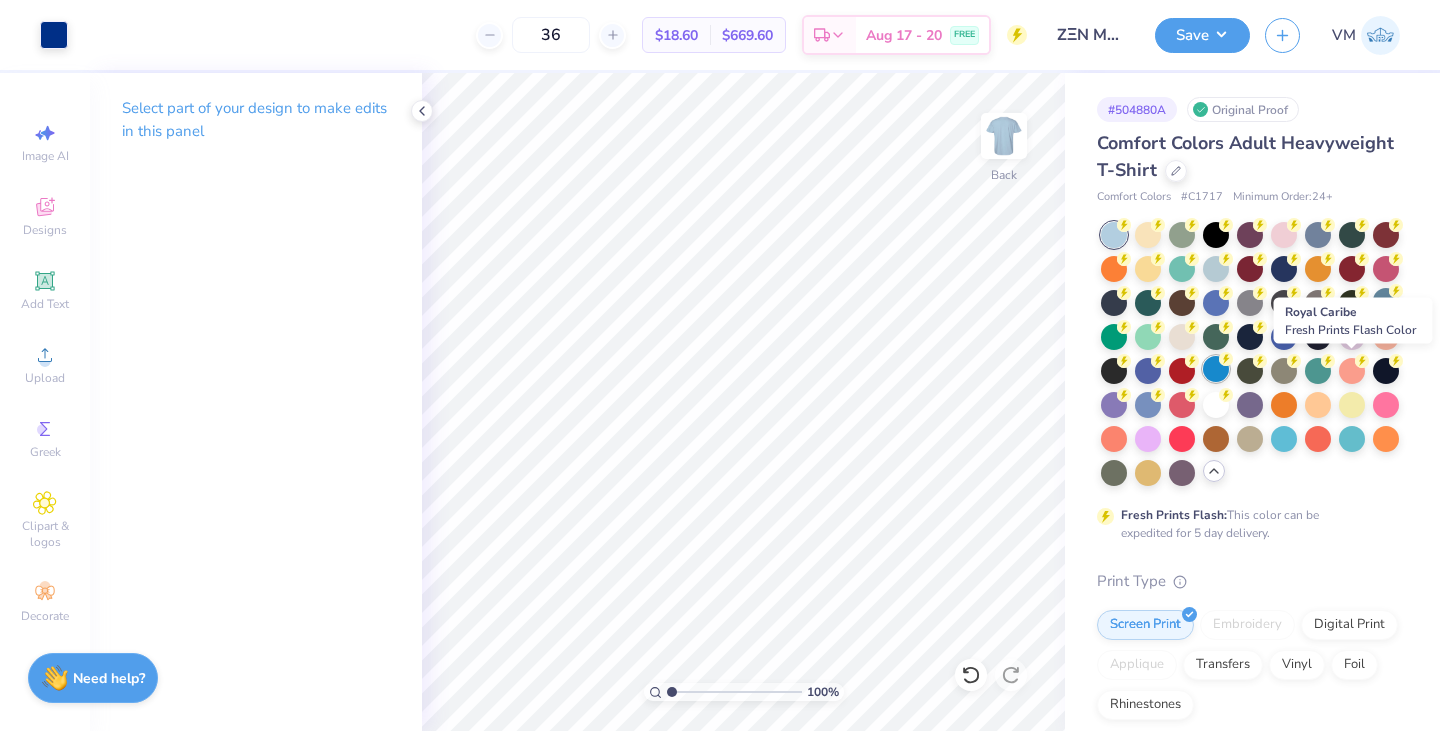 click at bounding box center [1216, 369] 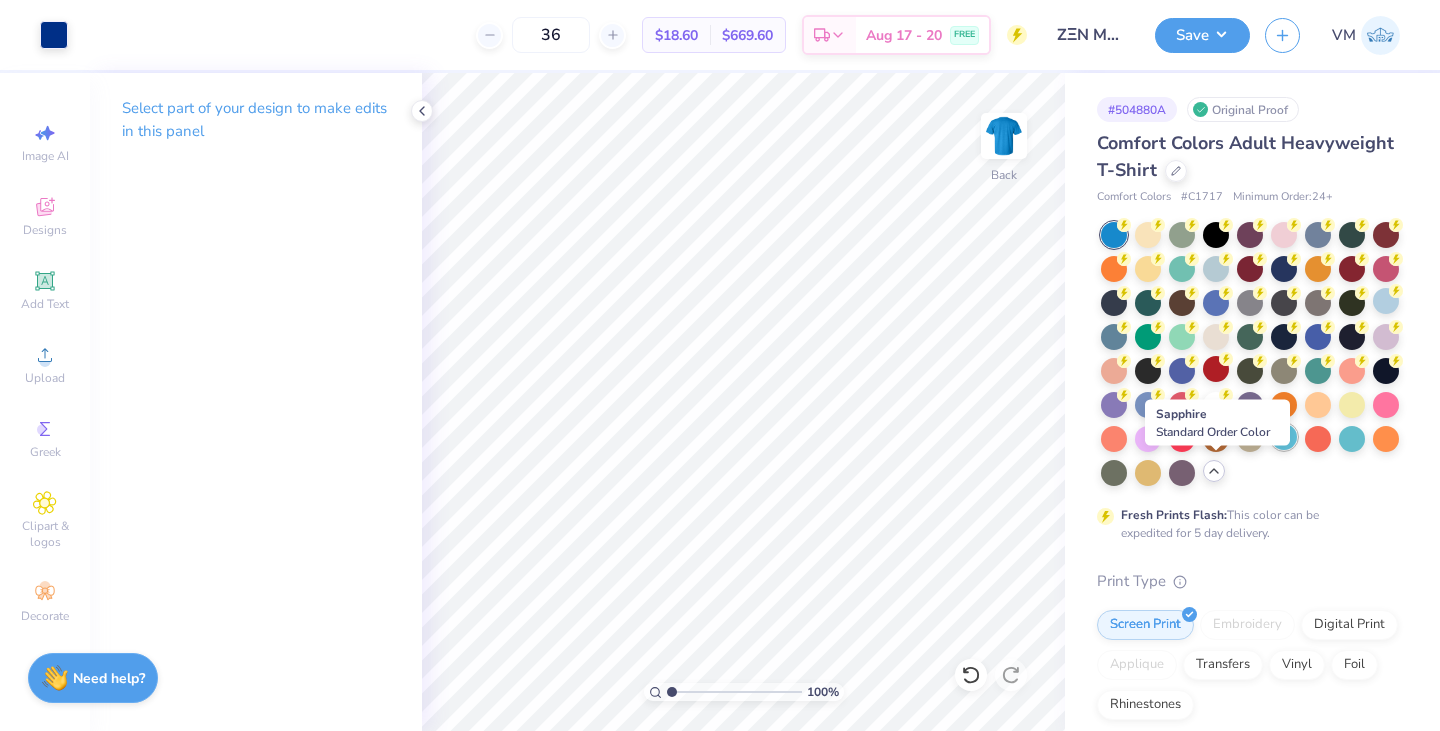 click at bounding box center (1284, 437) 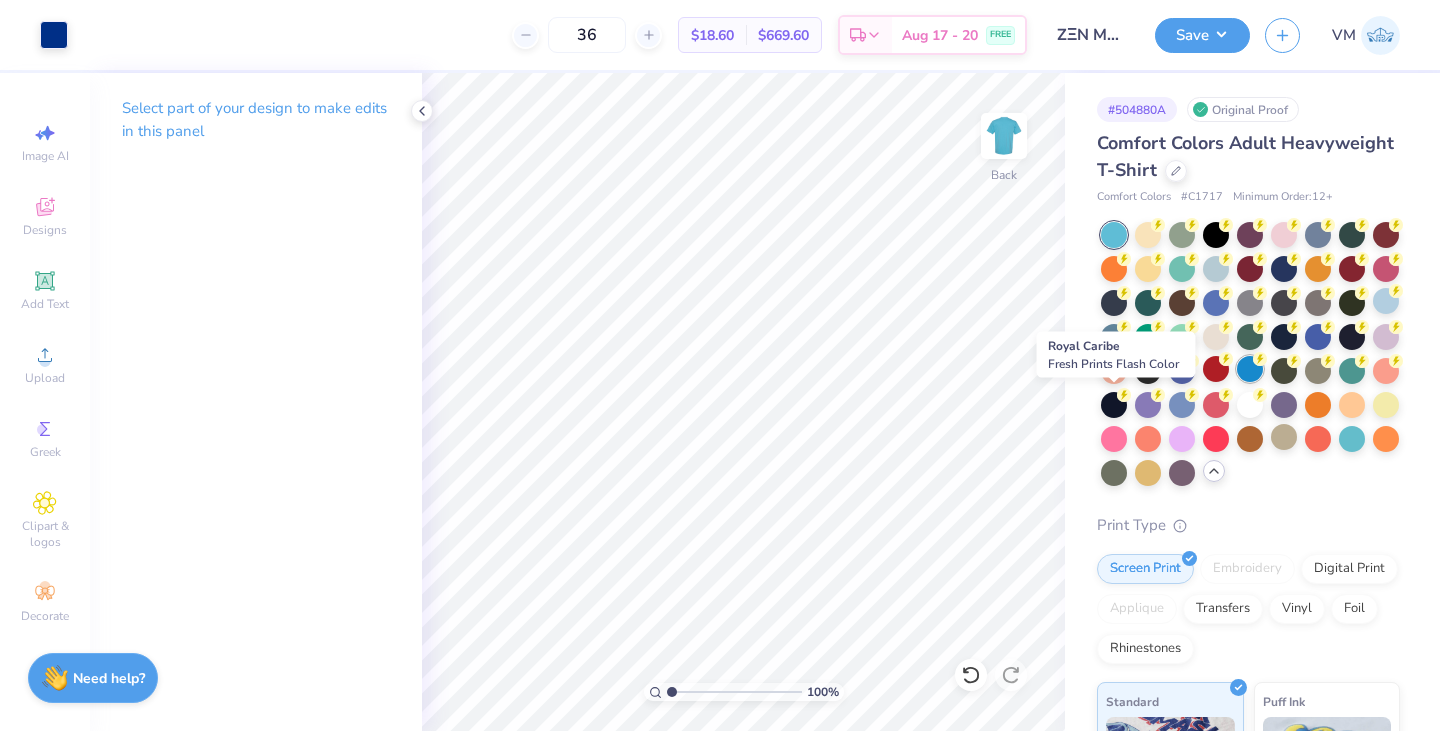click at bounding box center [1250, 369] 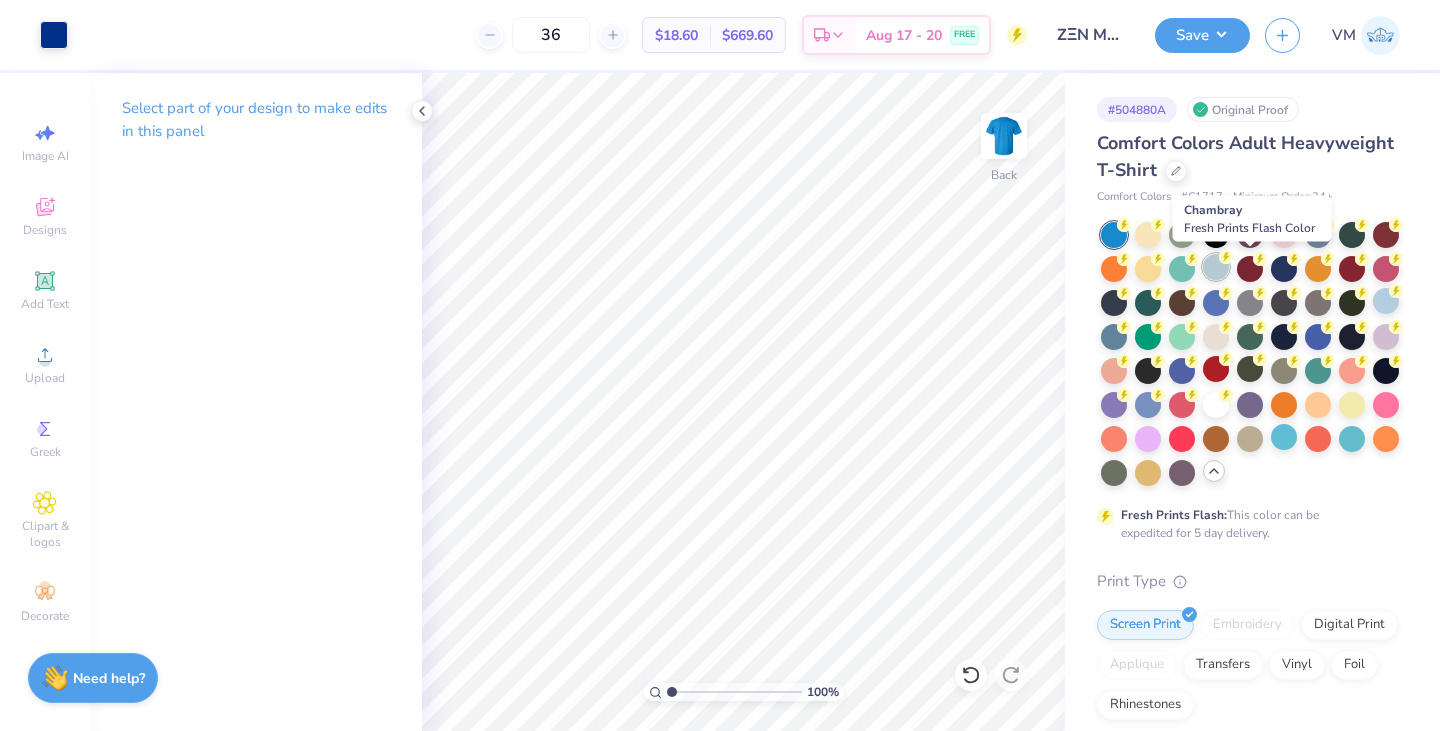 click at bounding box center [1216, 267] 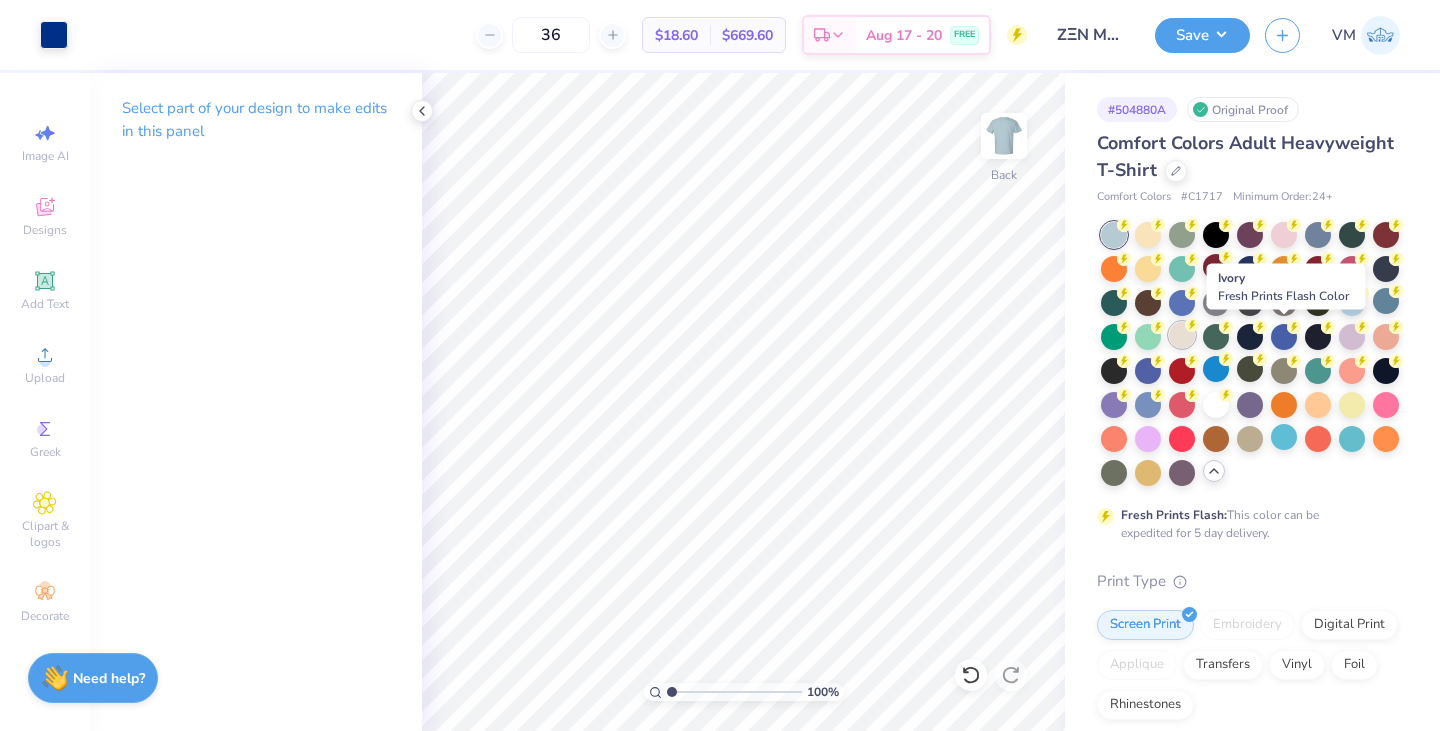 click at bounding box center [1182, 335] 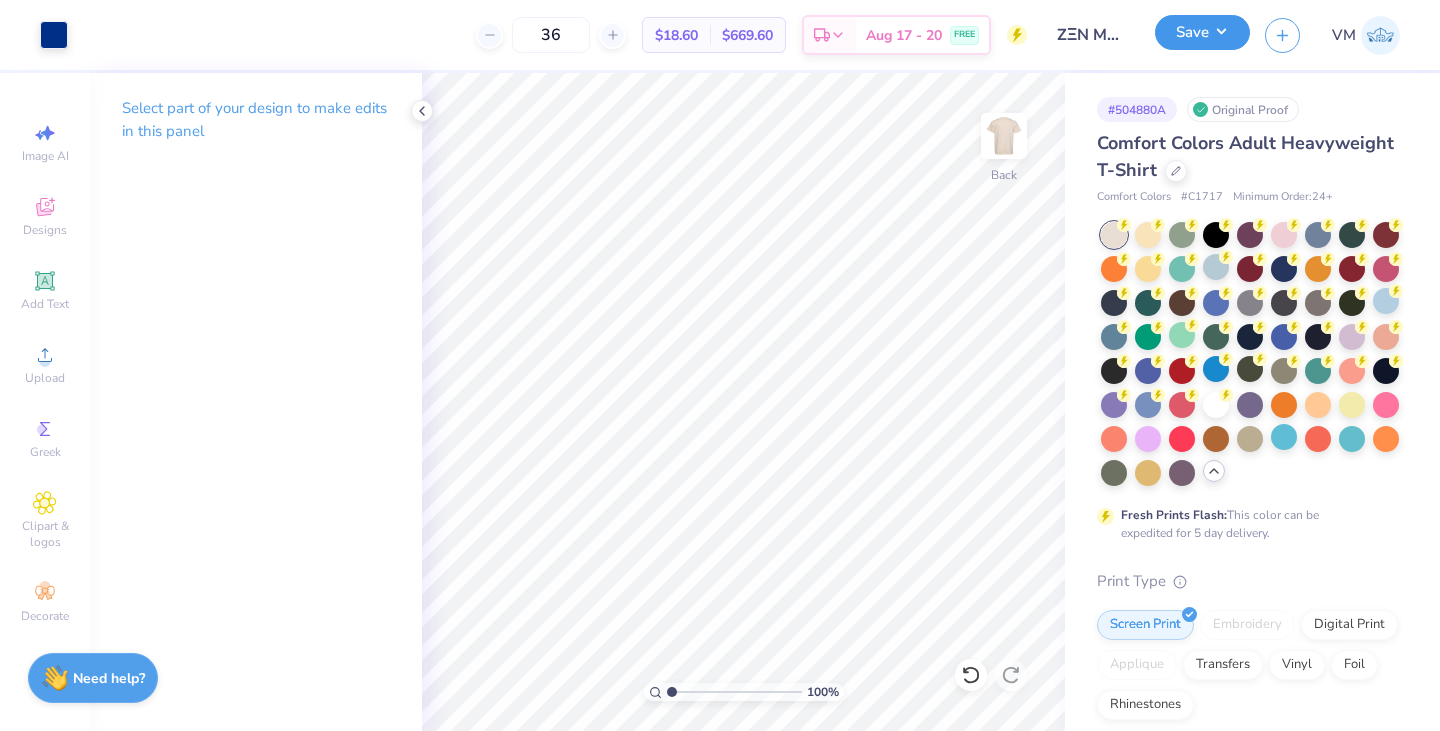 click on "Save" at bounding box center (1202, 32) 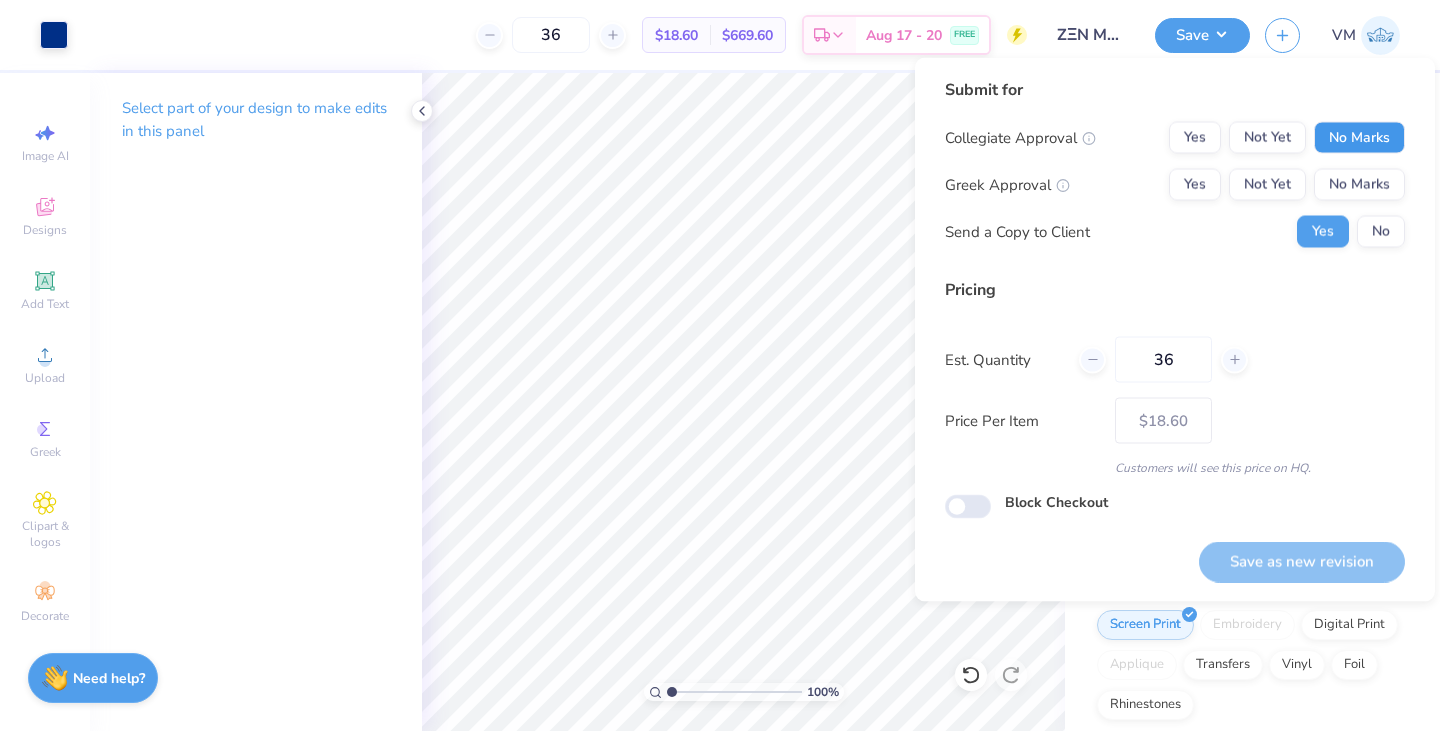 click on "No Marks" at bounding box center [1359, 138] 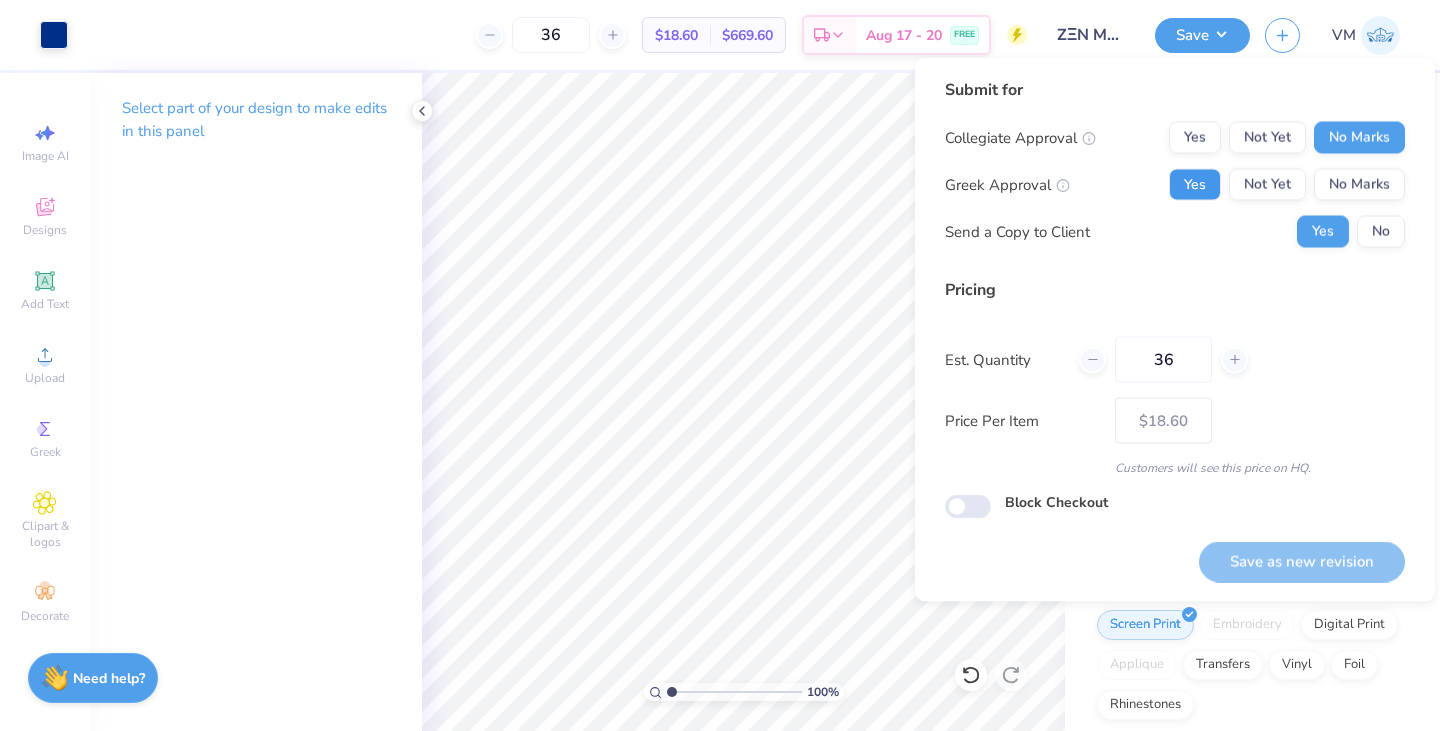 click on "Yes" at bounding box center (1195, 185) 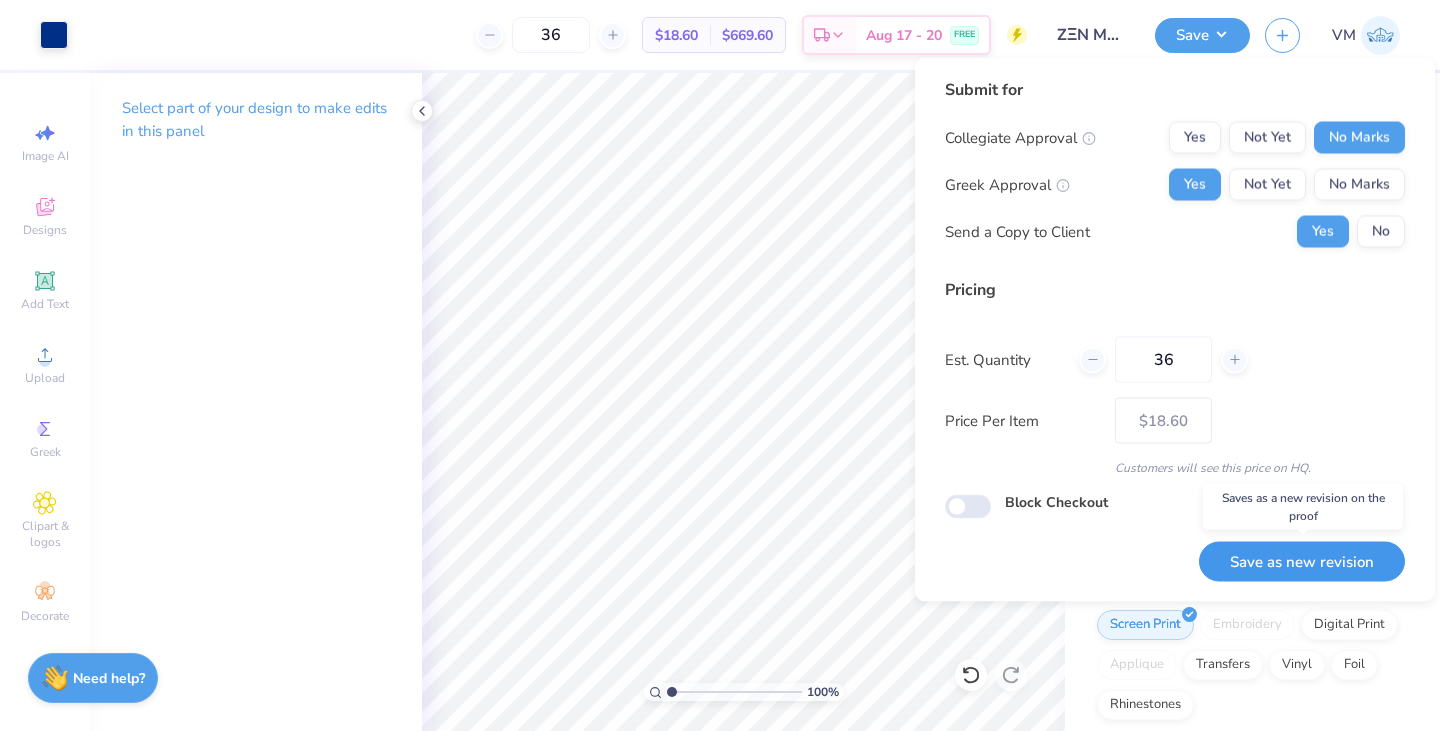 click on "Save as new revision" at bounding box center (1302, 561) 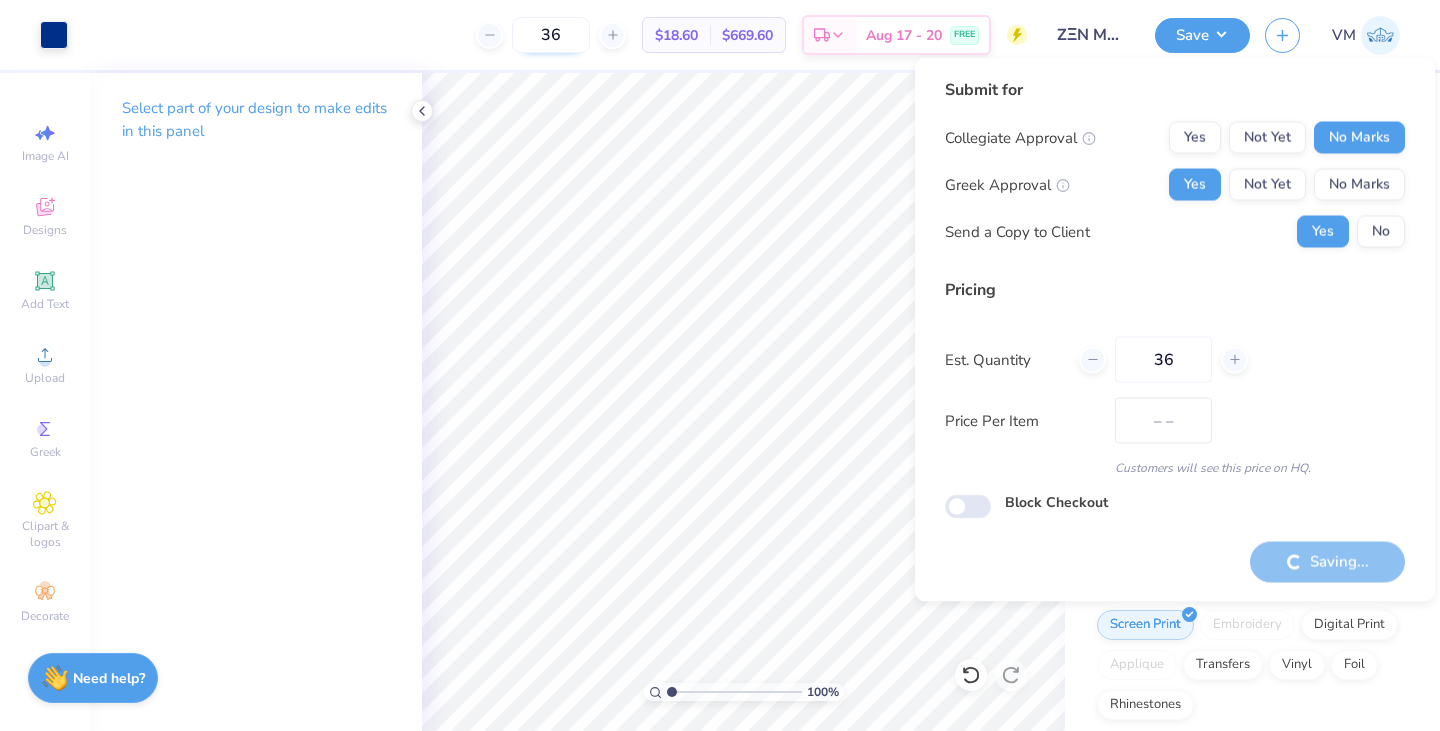 type on "$18.60" 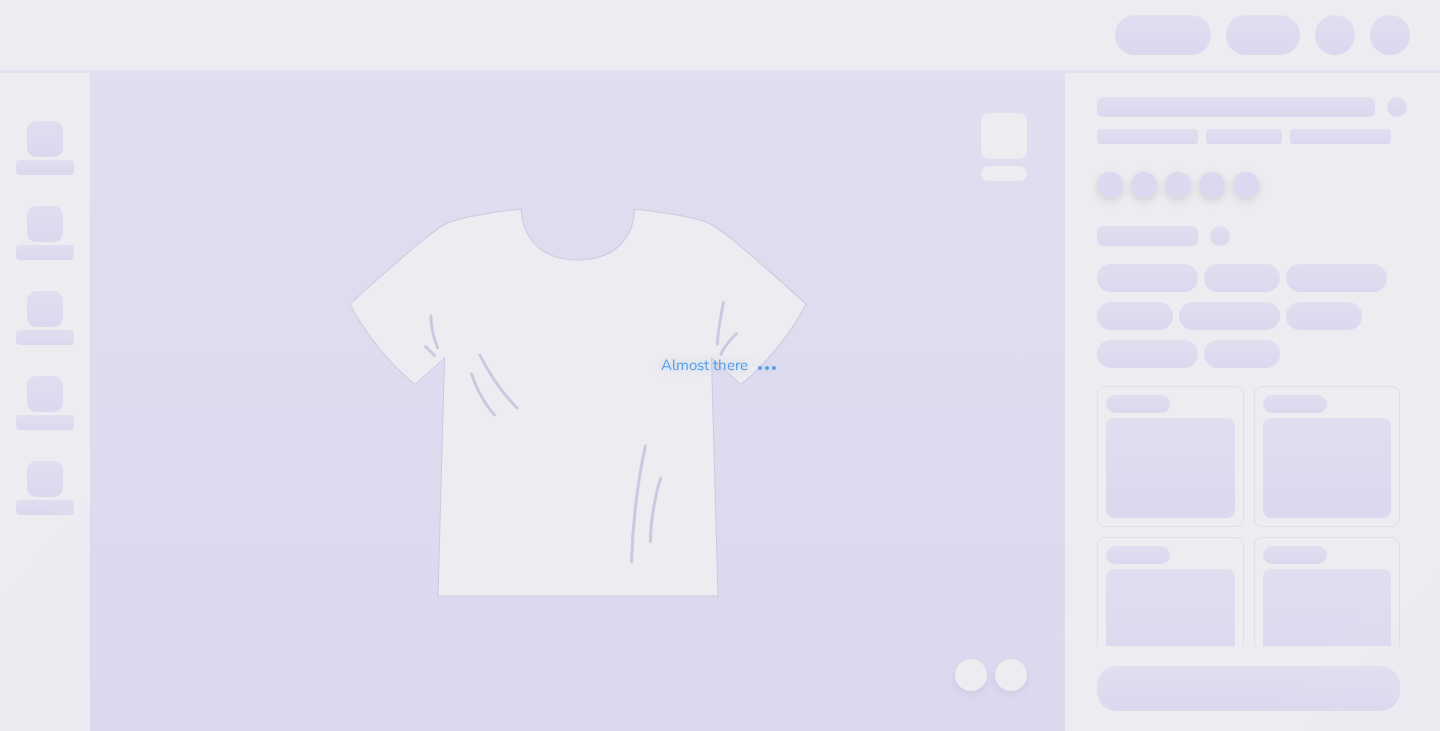 scroll, scrollTop: 0, scrollLeft: 0, axis: both 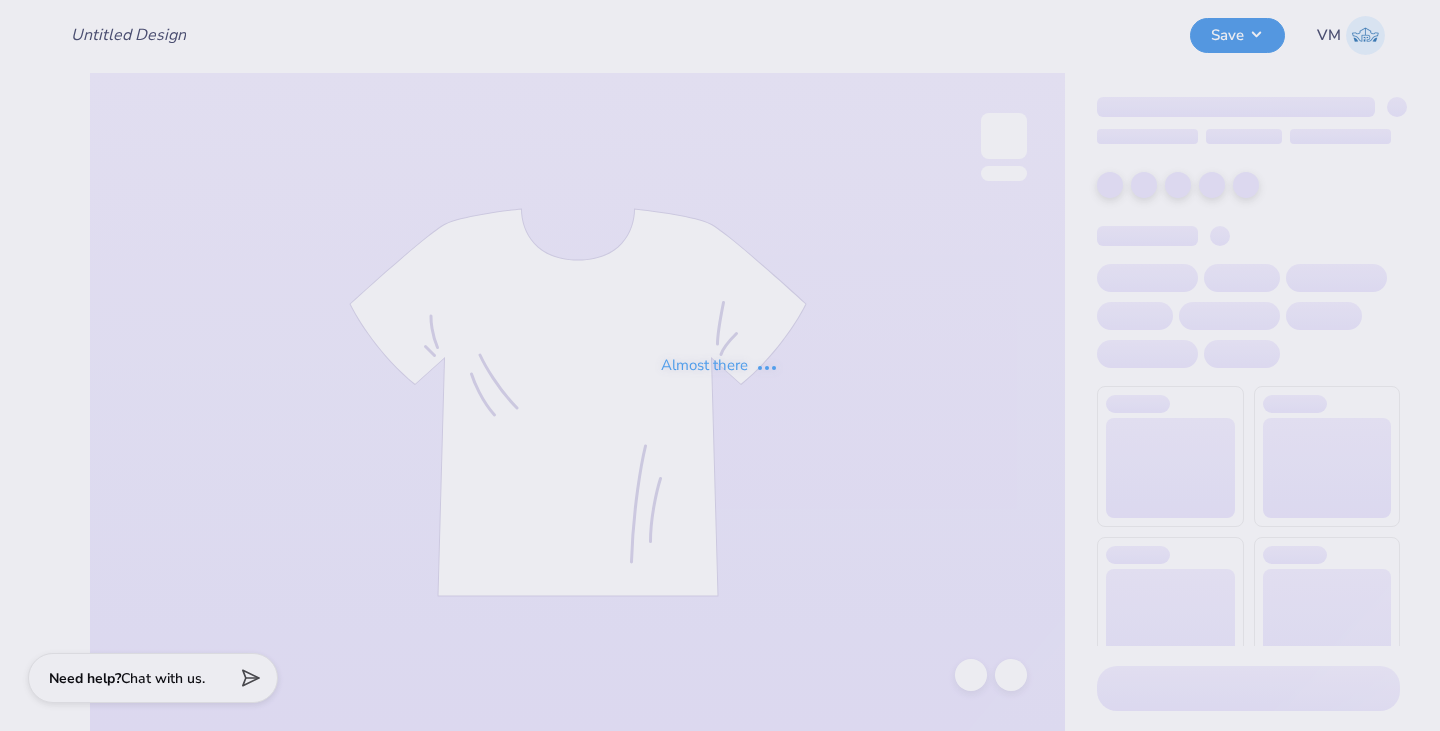 type on "[FIRST] [LAST] : [CITY]" 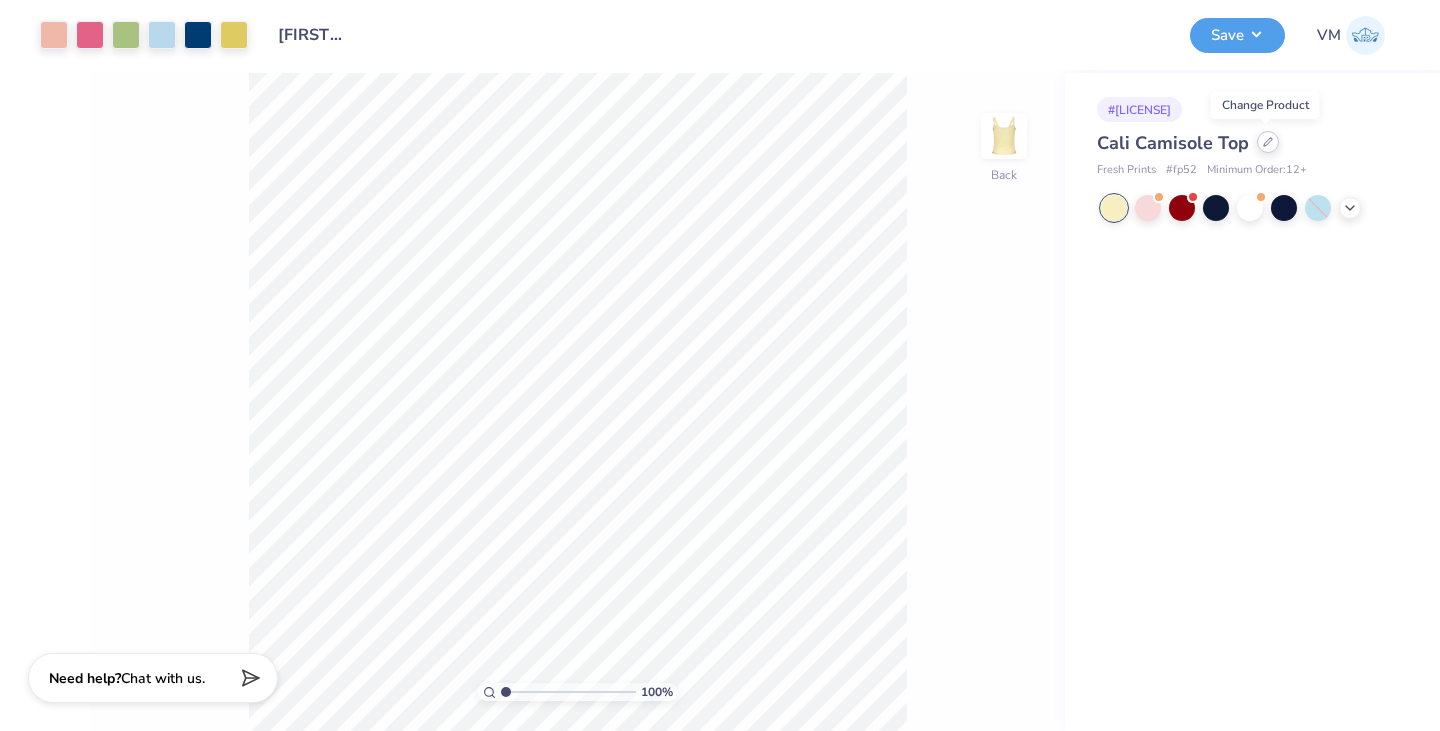 click 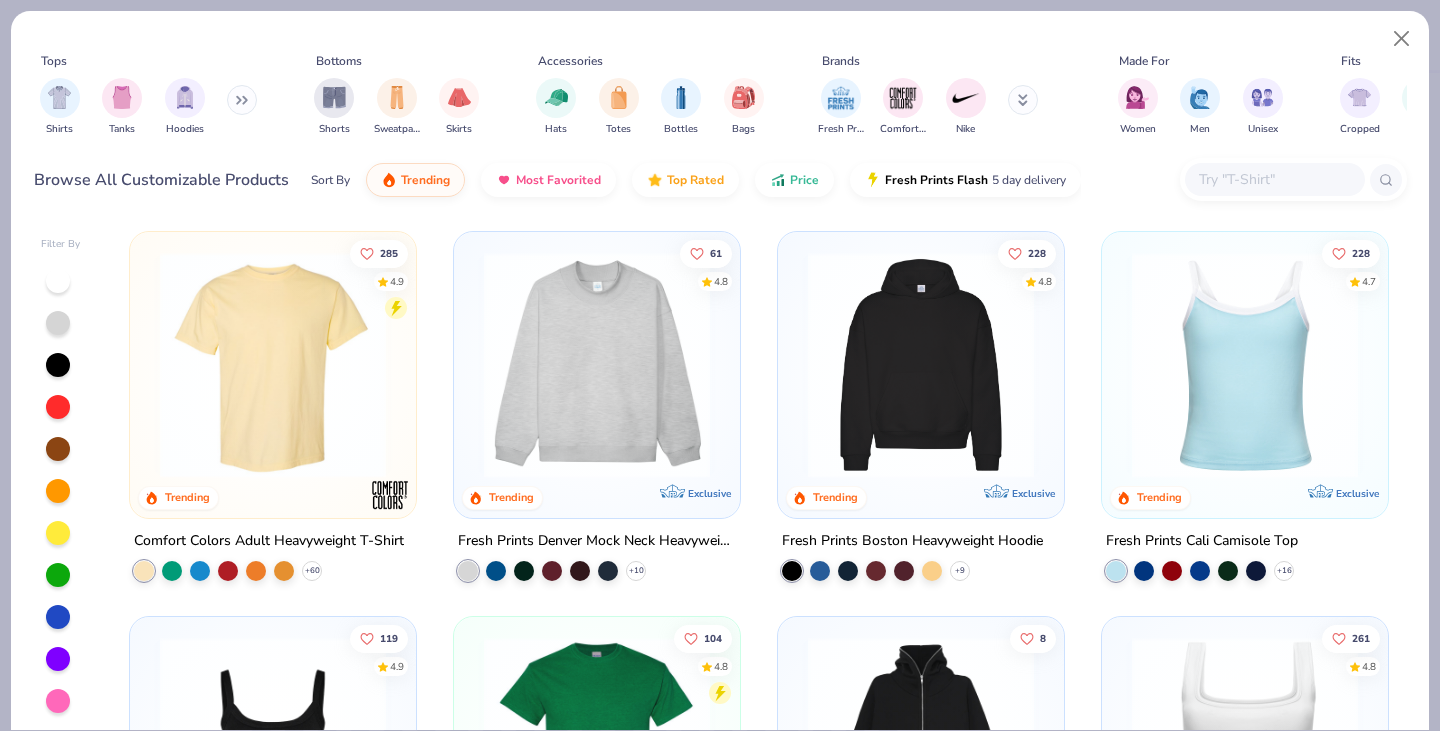 click at bounding box center (1274, 179) 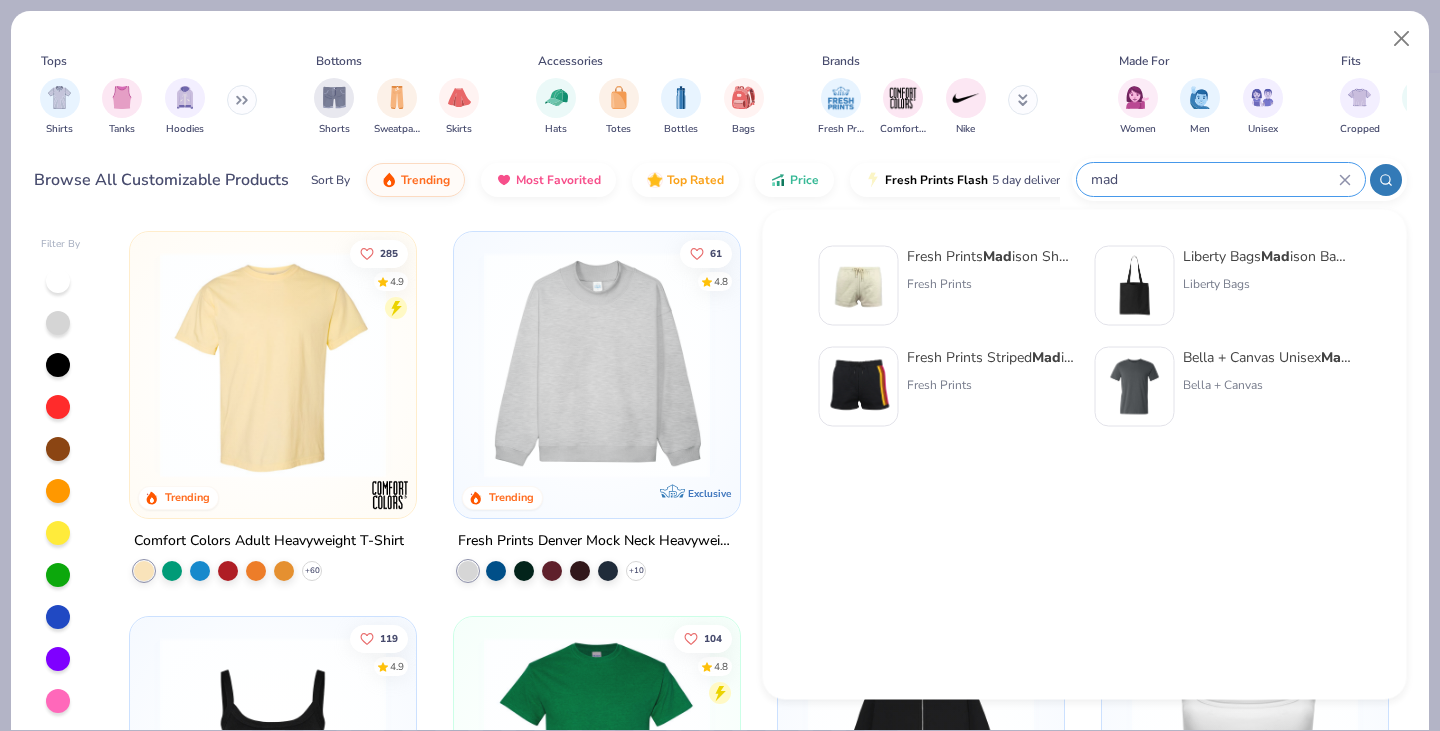type on "mad" 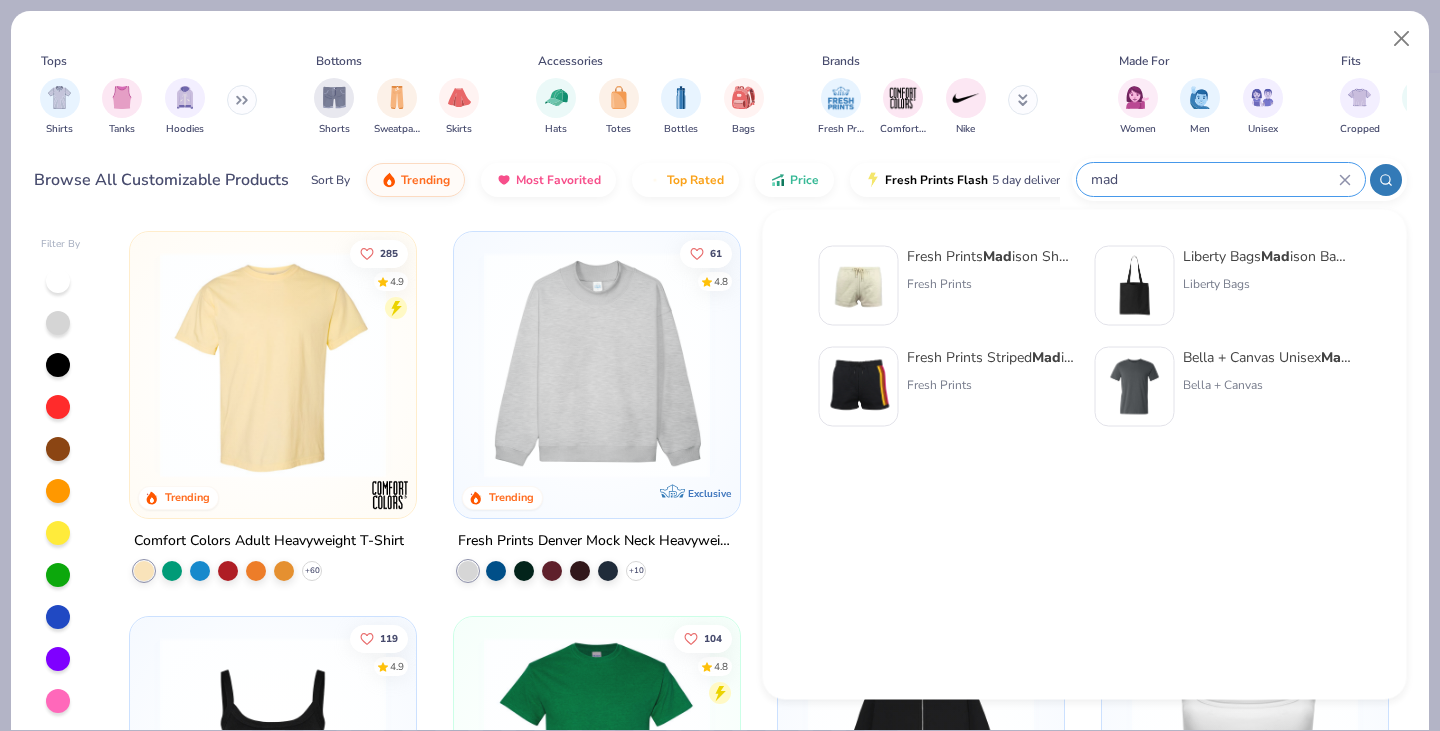click on "Mad" at bounding box center [997, 256] 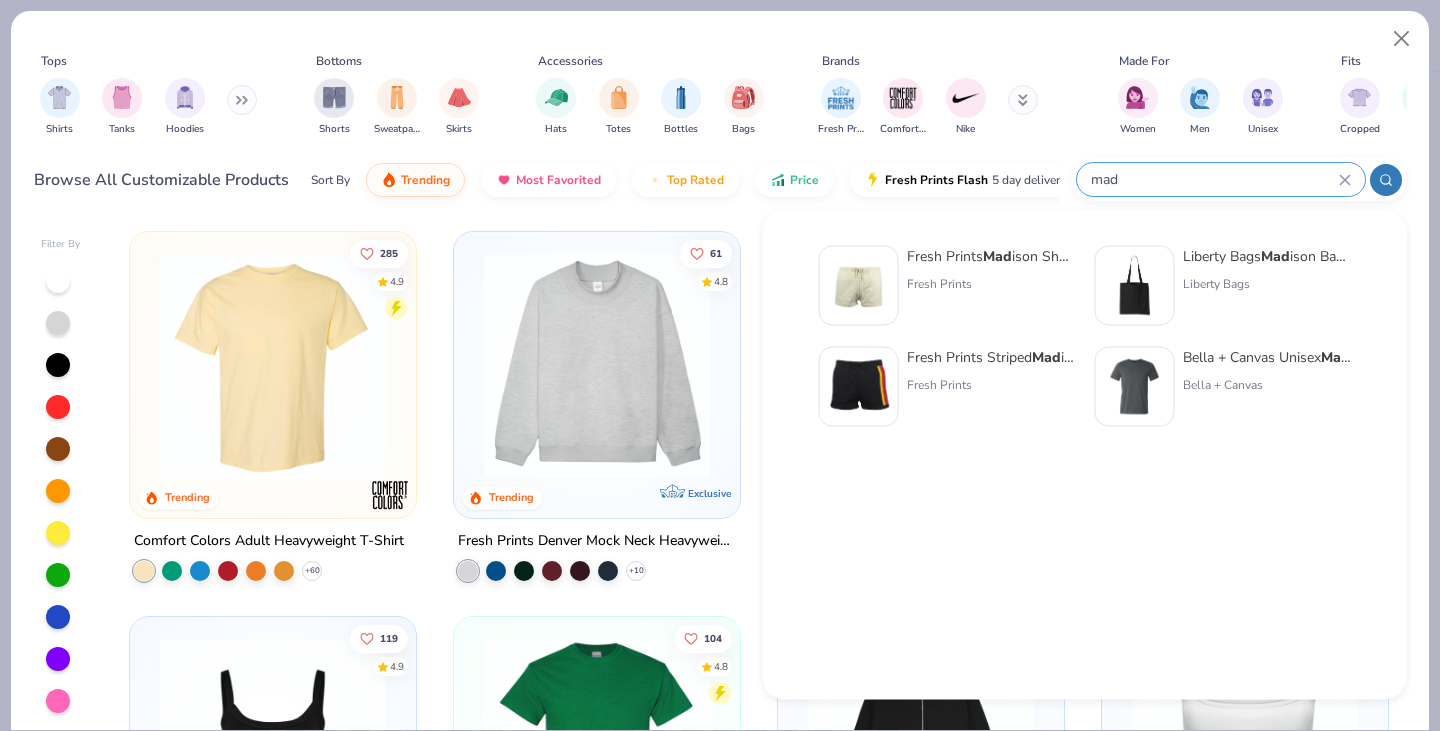 type 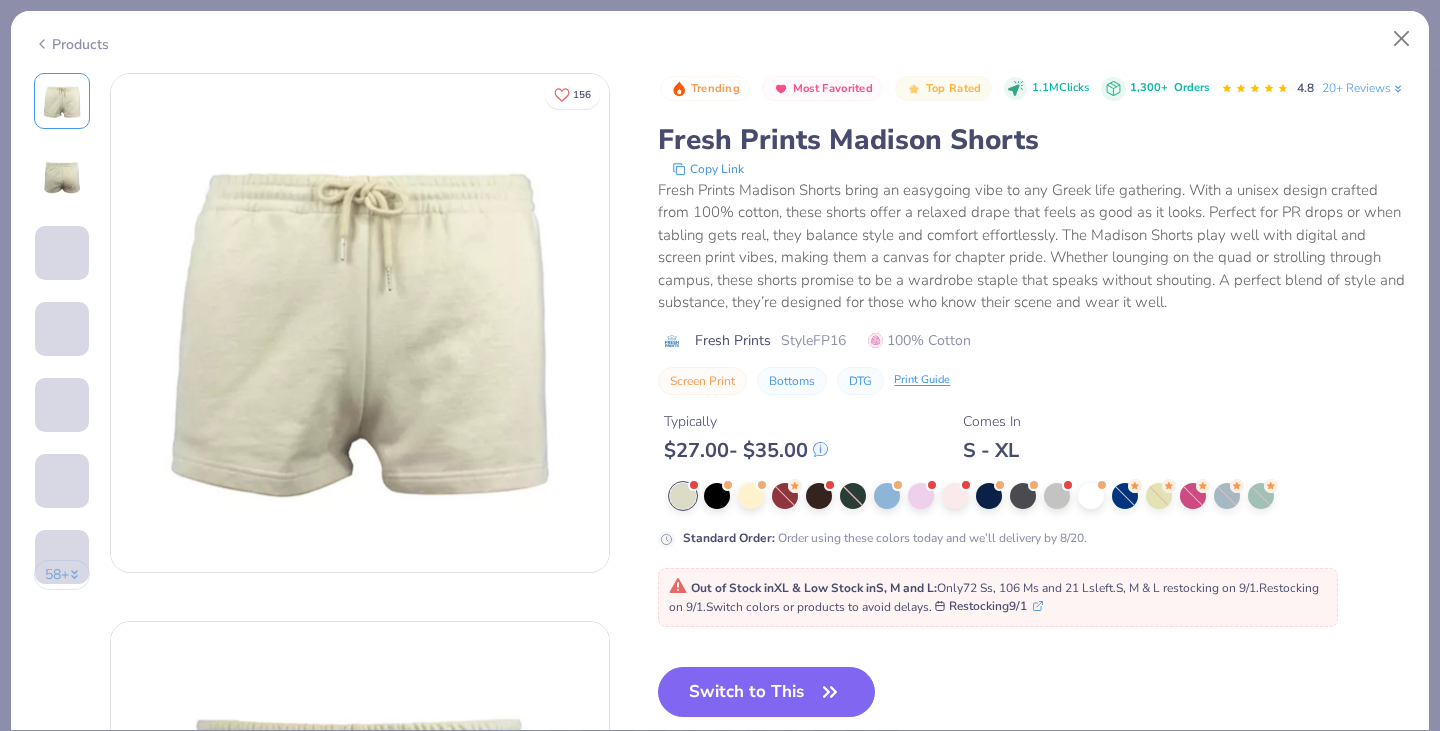 click on "$ 27.00  - $ 35.00" at bounding box center (746, 450) 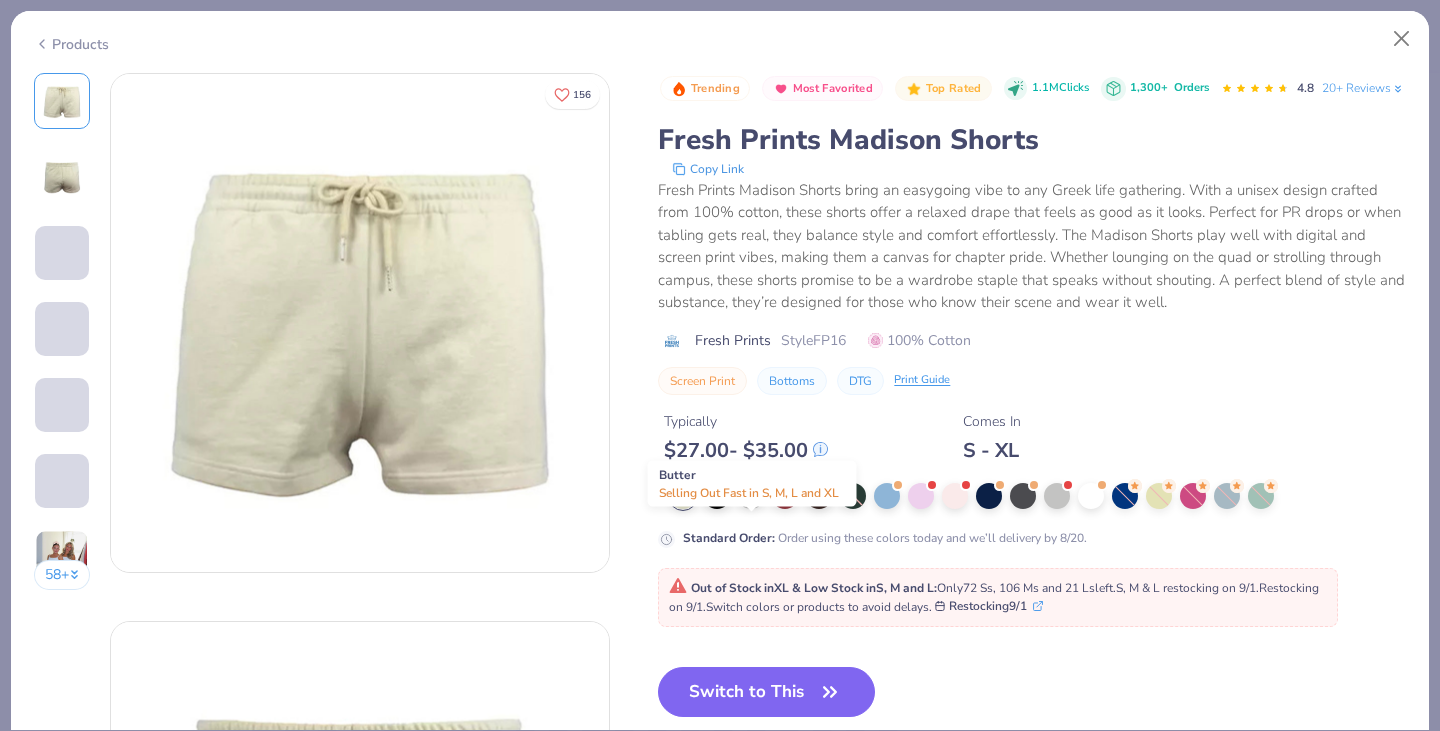 click at bounding box center [751, 494] 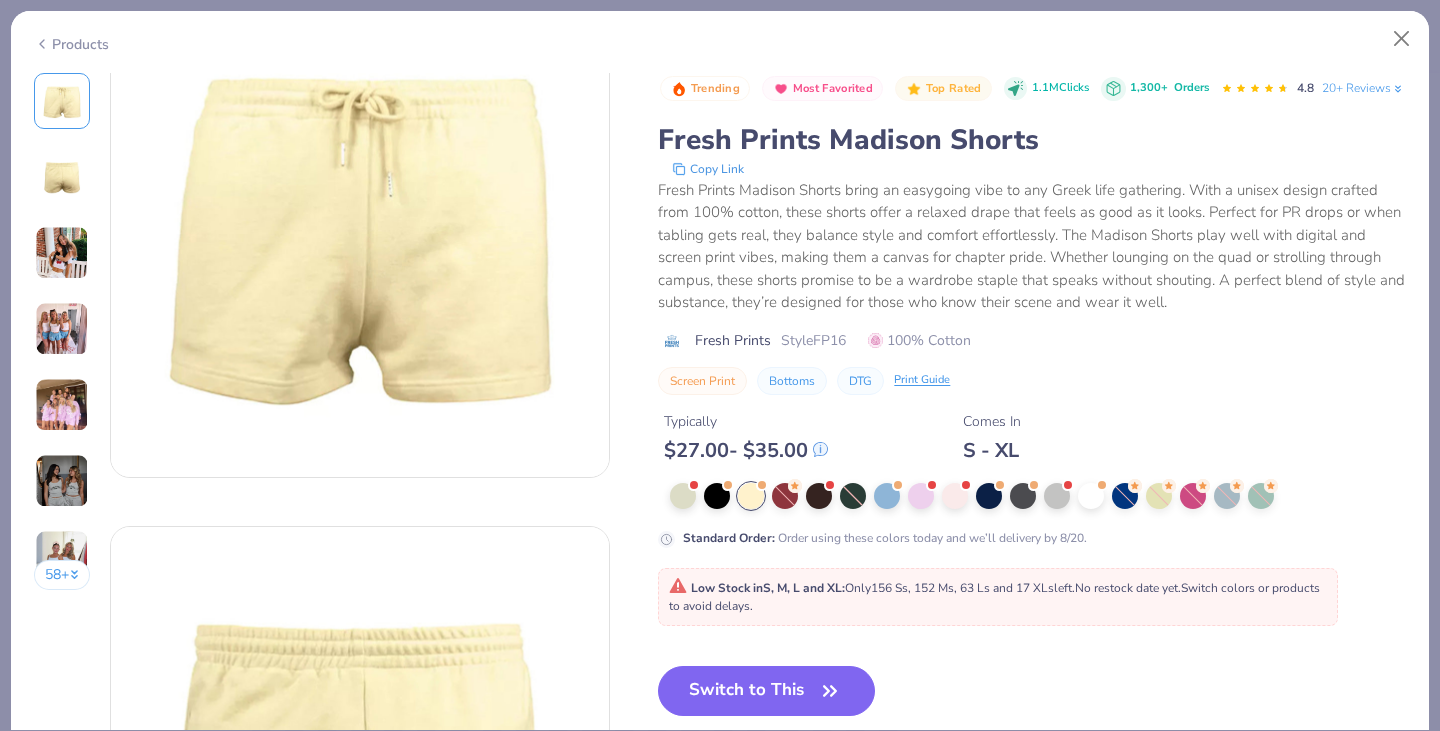 scroll, scrollTop: 174, scrollLeft: 0, axis: vertical 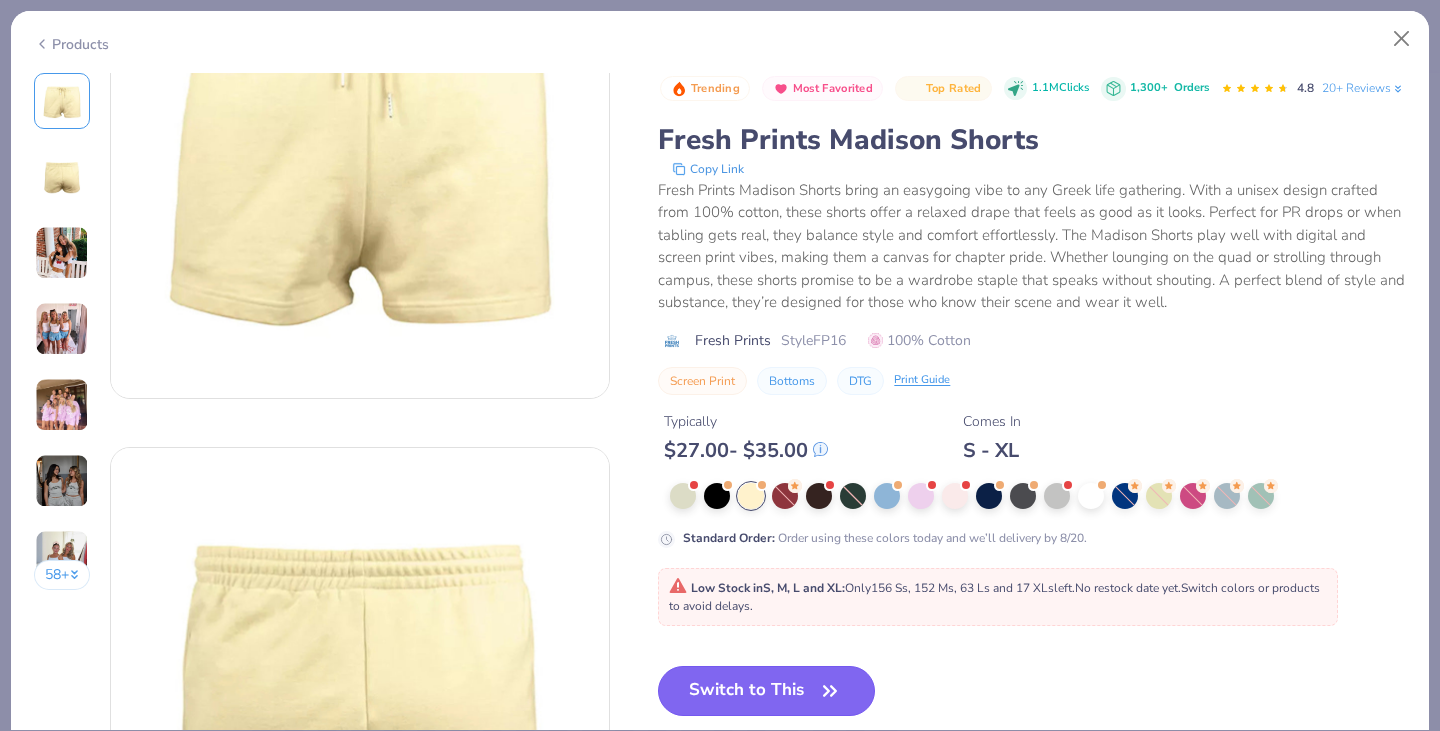 click on "Switch to This" at bounding box center [766, 691] 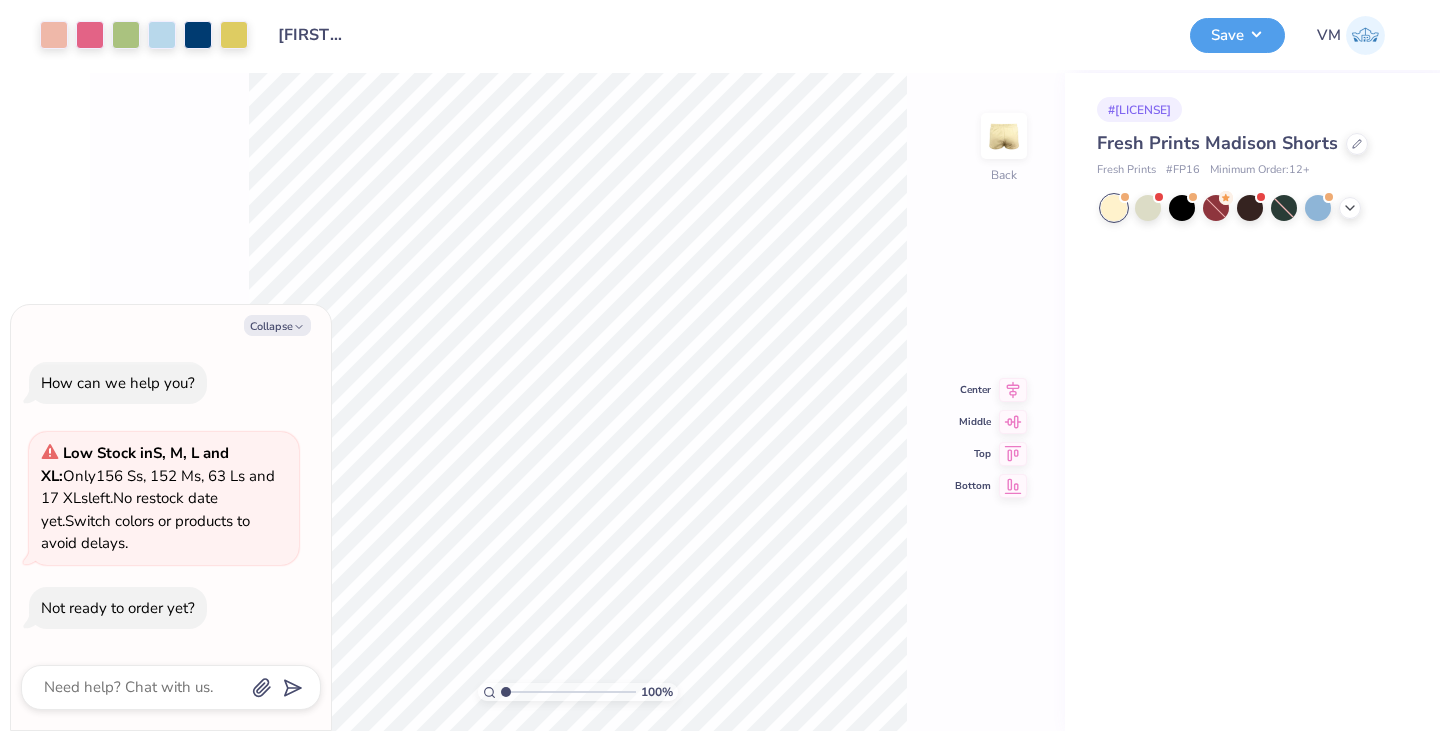 type on "x" 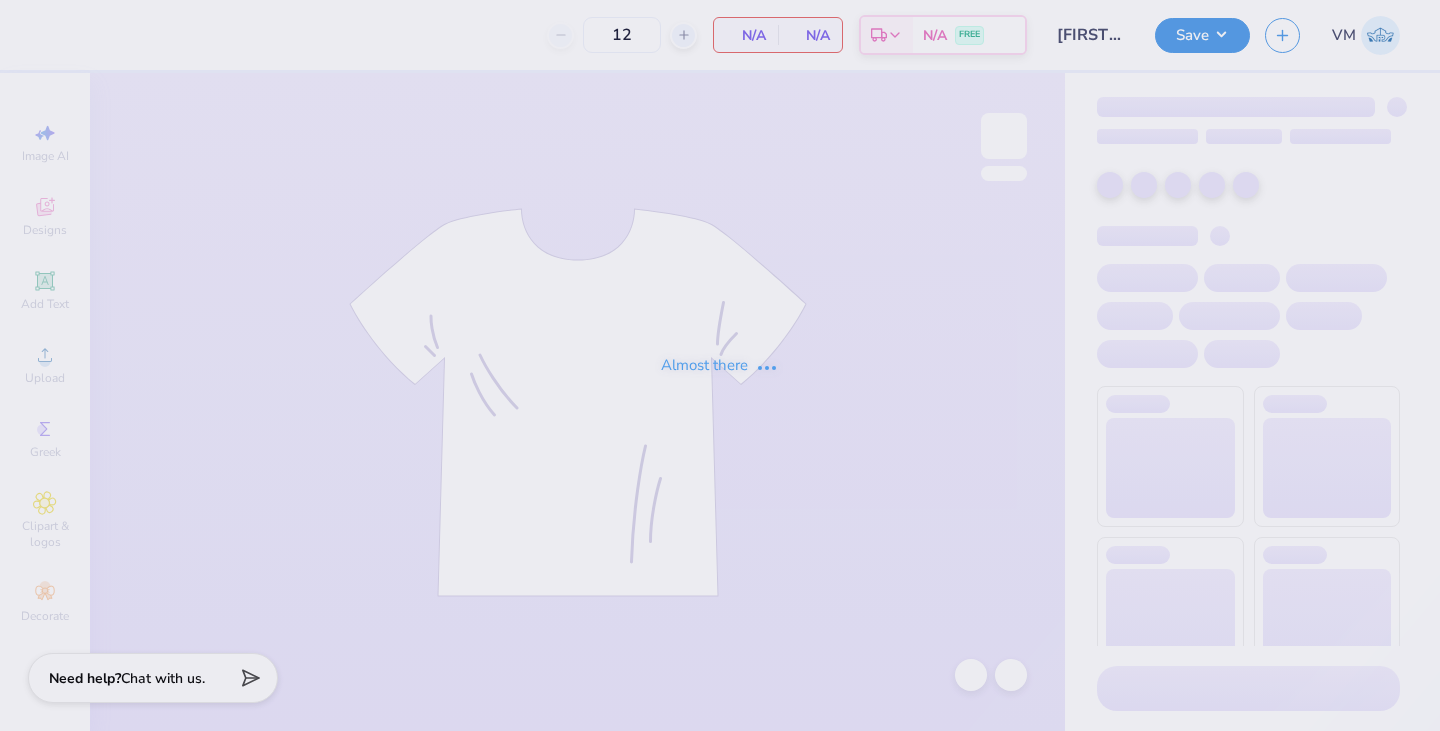 type on "24" 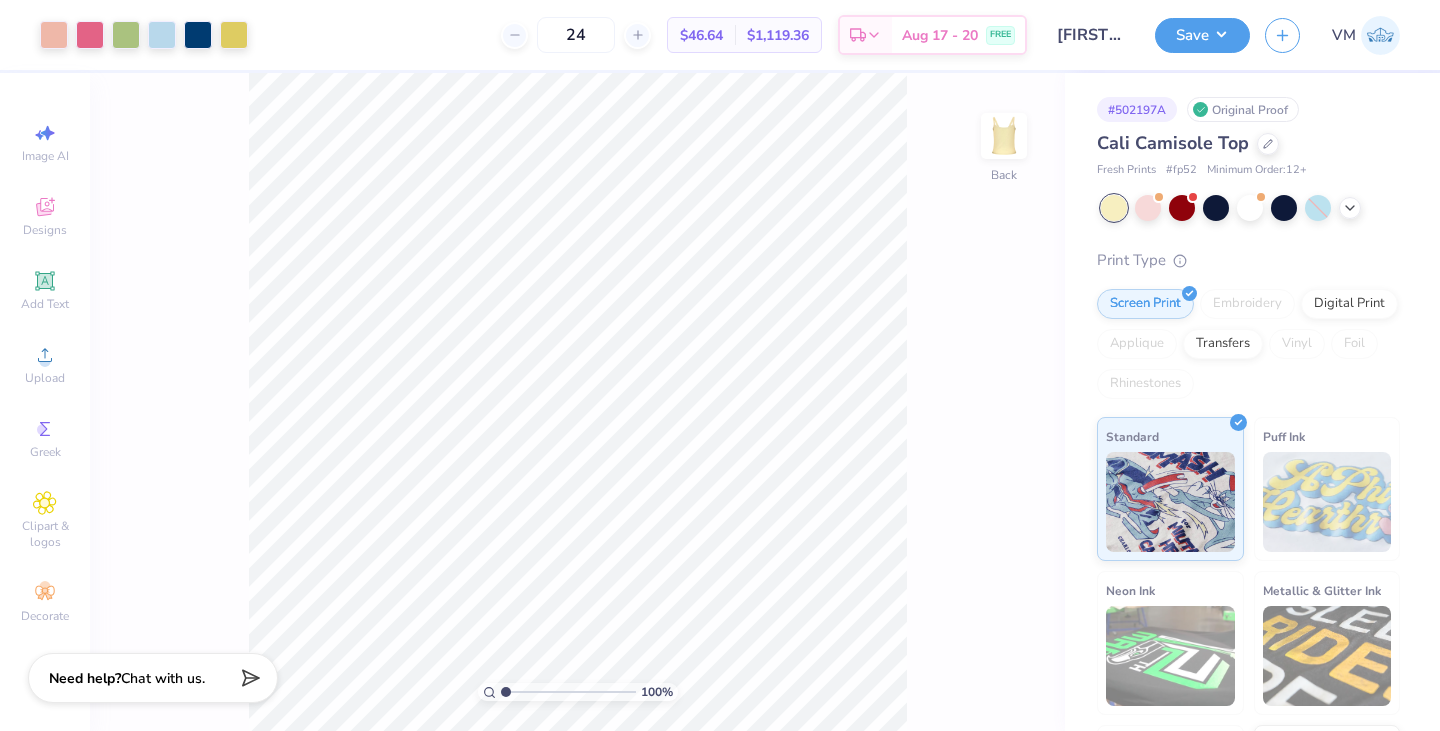 scroll, scrollTop: 0, scrollLeft: 0, axis: both 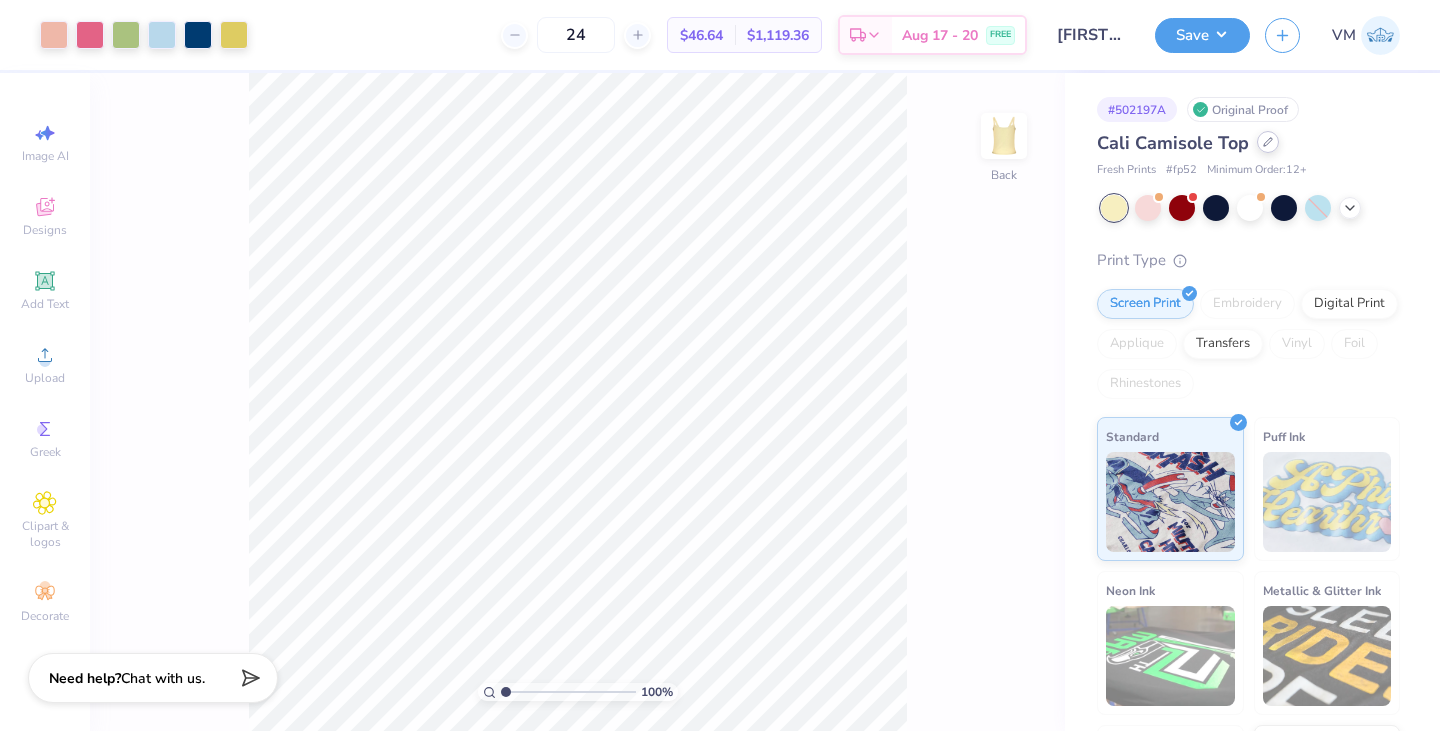 click at bounding box center [1268, 142] 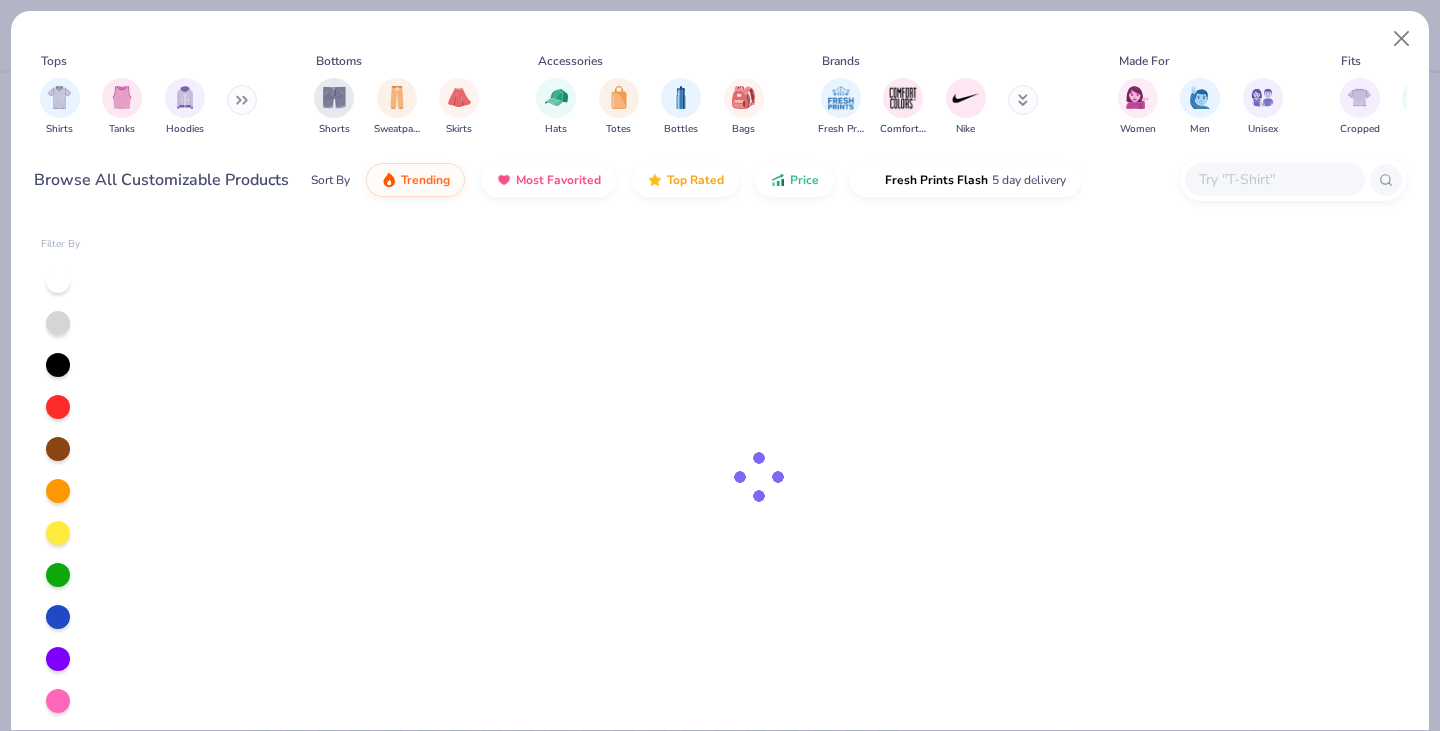 click at bounding box center (1274, 179) 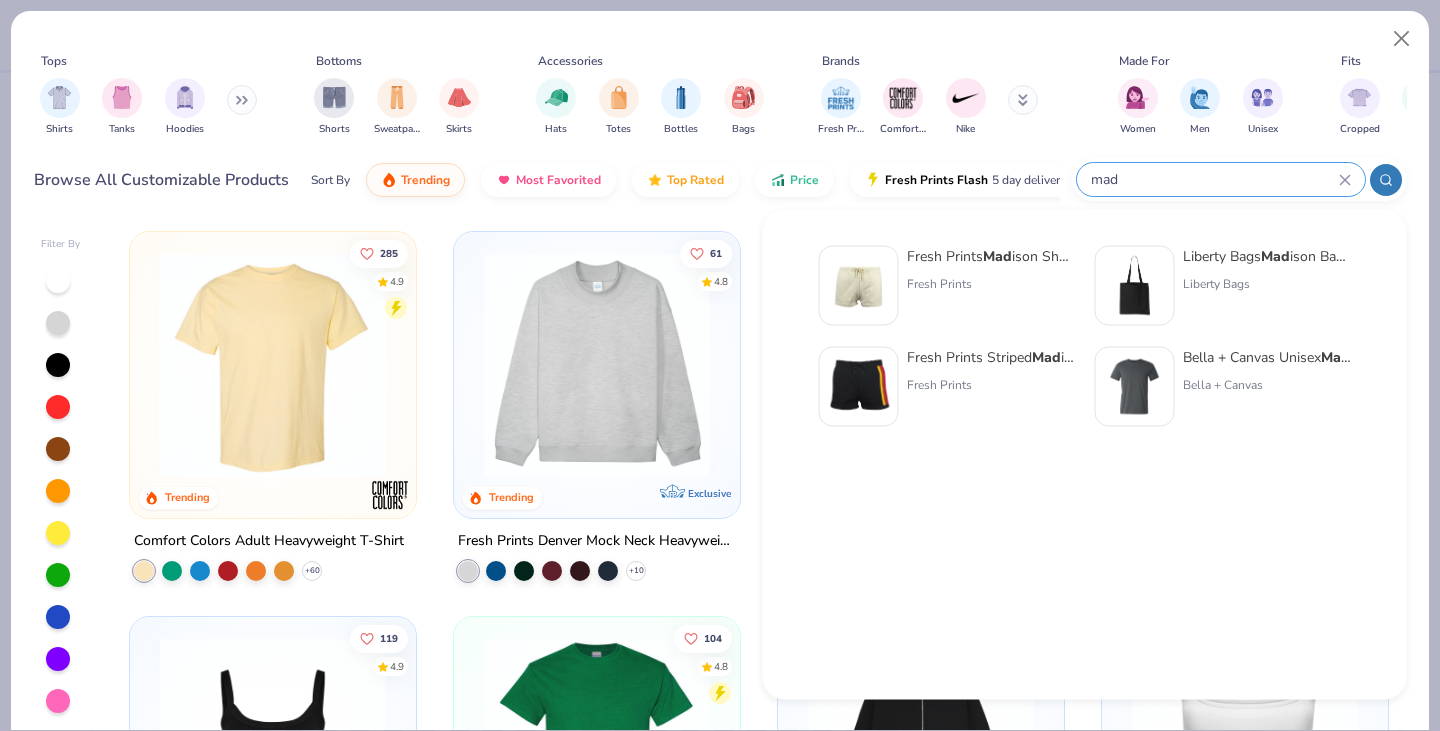 type on "mad" 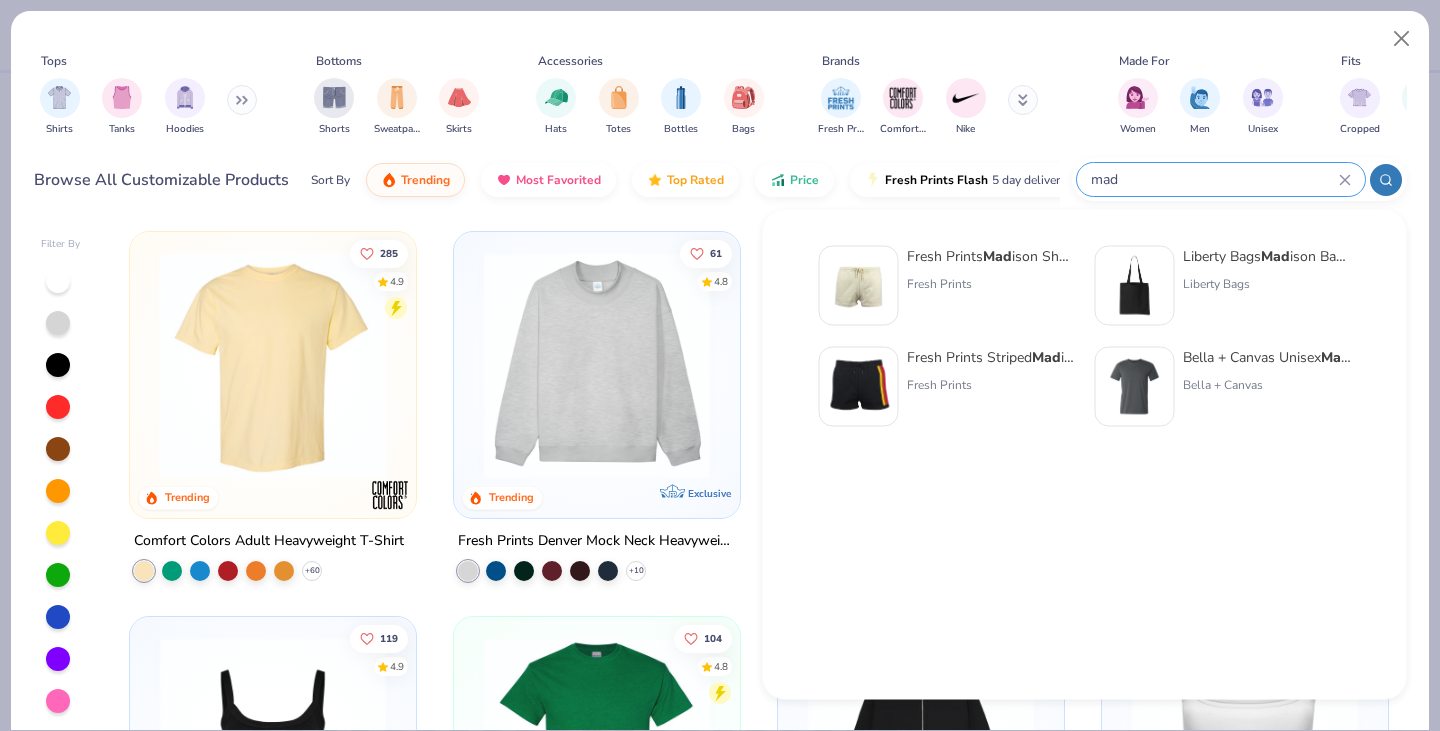 click on "Fresh Prints  Mad[STATE] Shorts Fresh Prints" at bounding box center [991, 286] 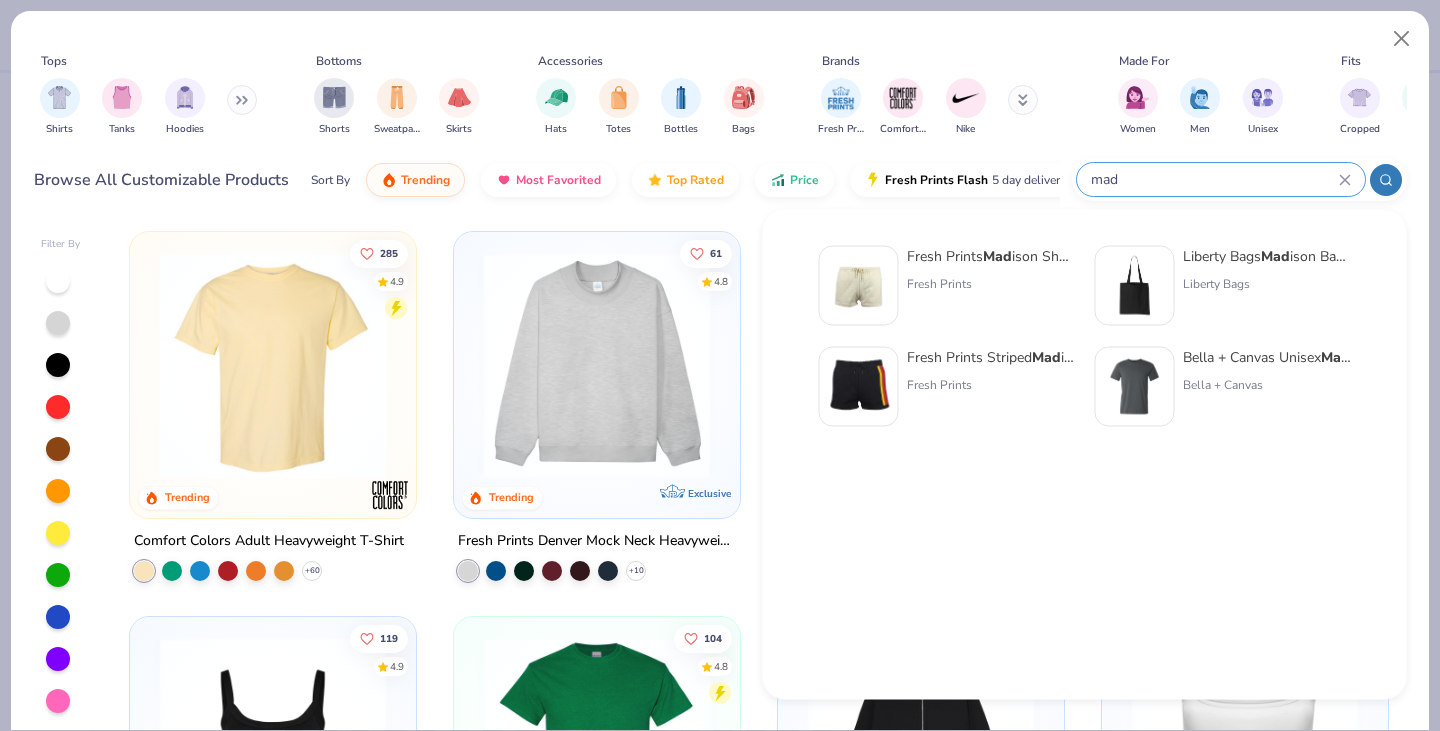 type 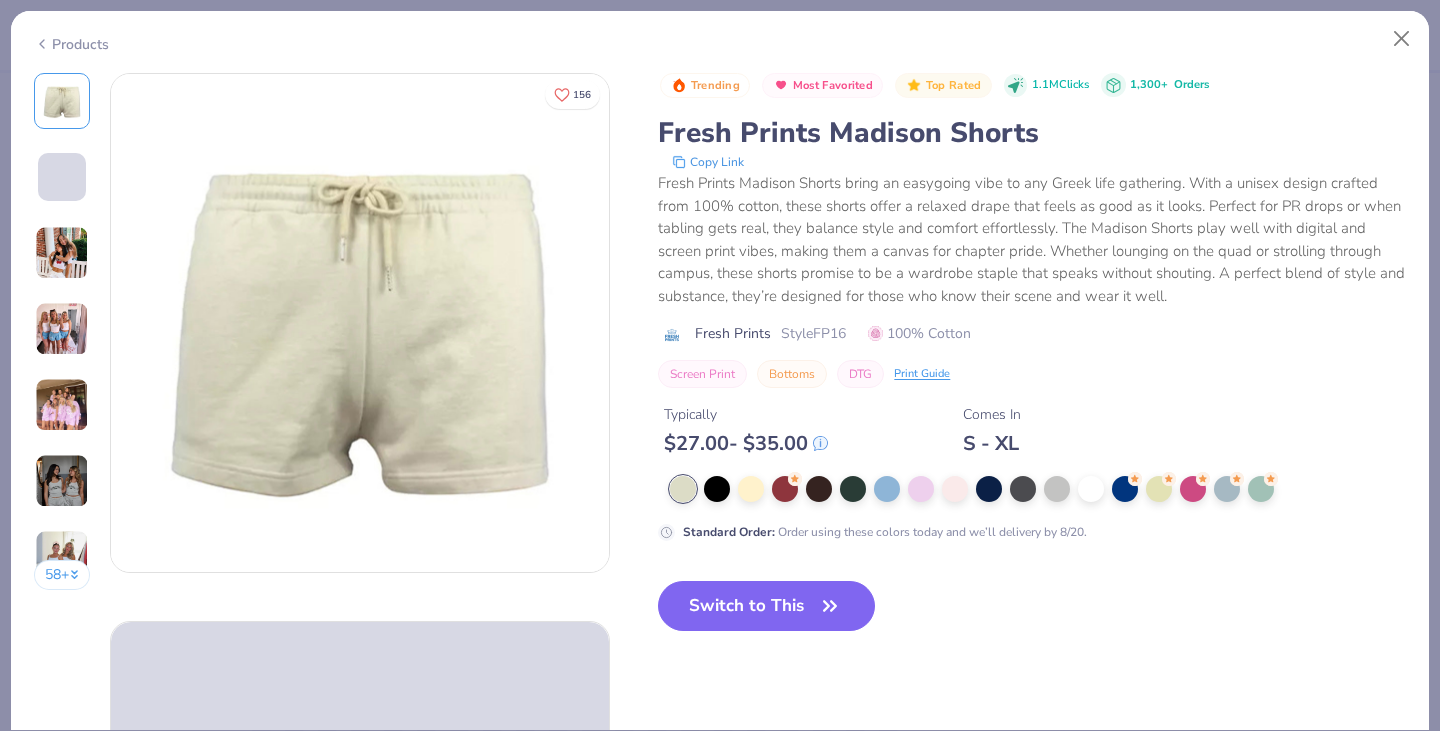 click on "$ 27.00  - $ 35.00" at bounding box center [746, 443] 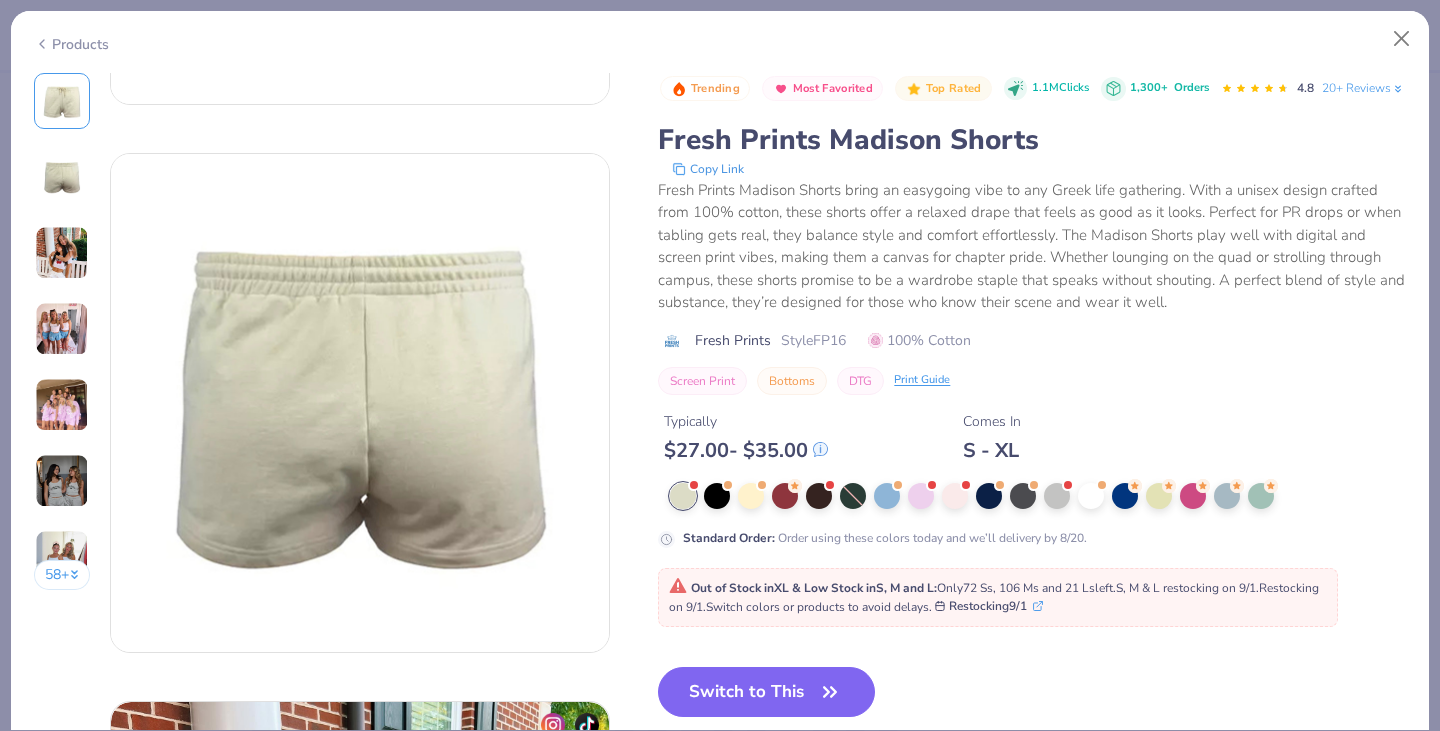 scroll, scrollTop: 469, scrollLeft: 0, axis: vertical 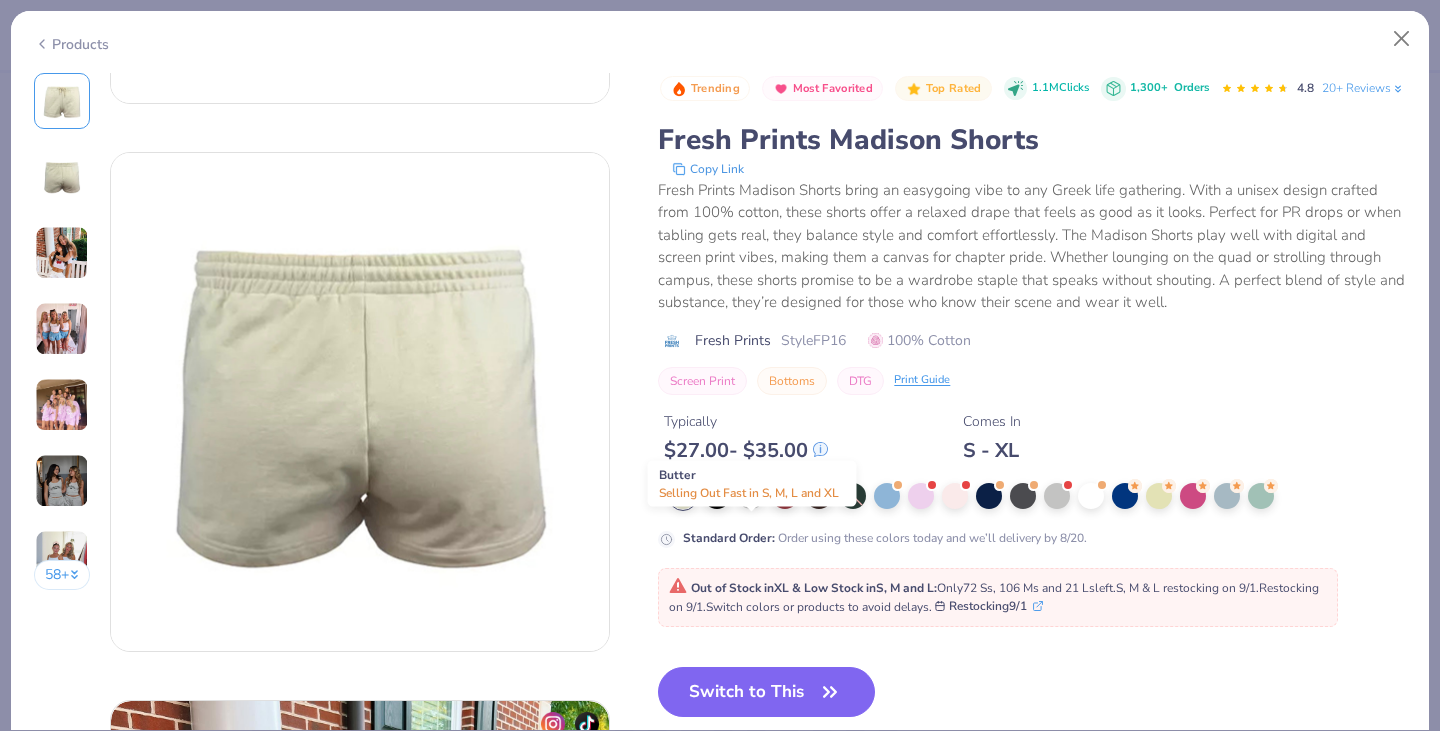 click at bounding box center (751, 494) 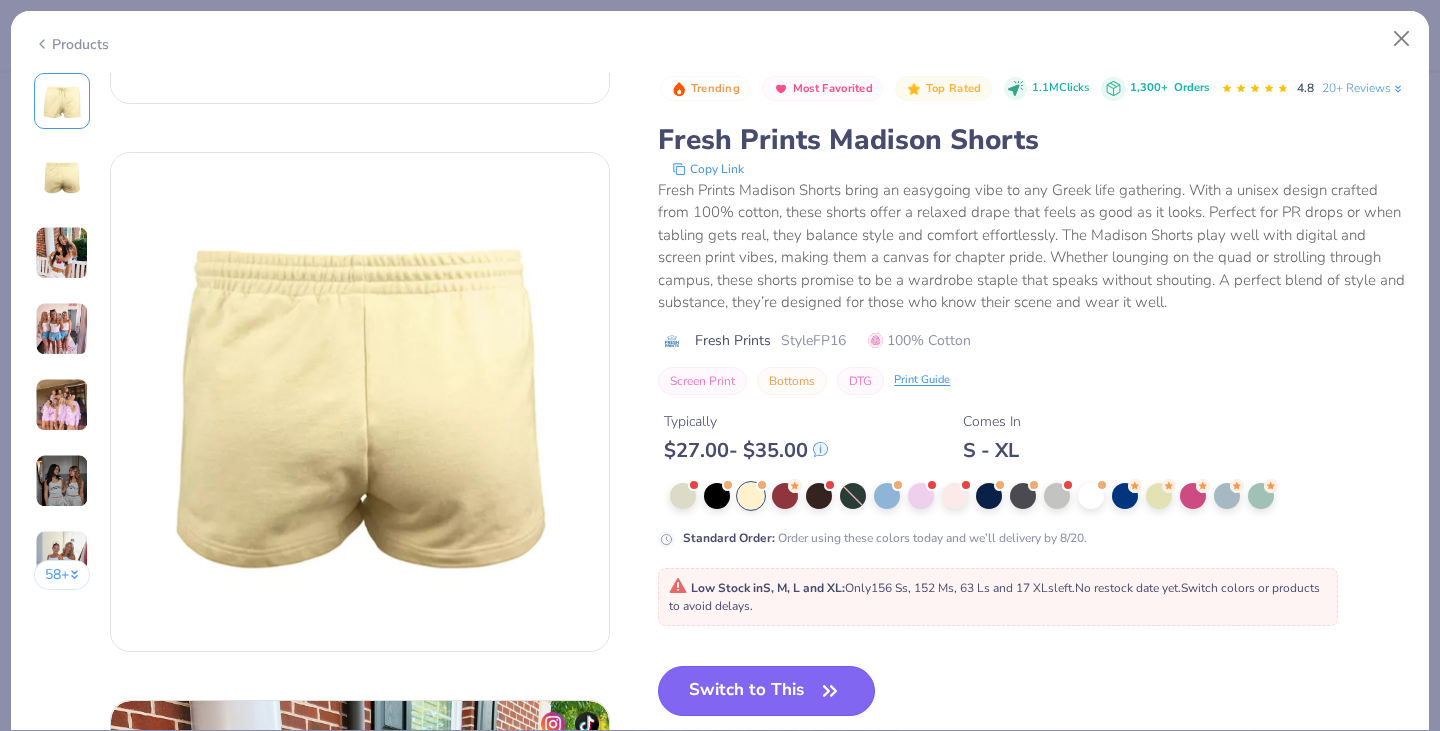 click on "Switch to This" at bounding box center [766, 691] 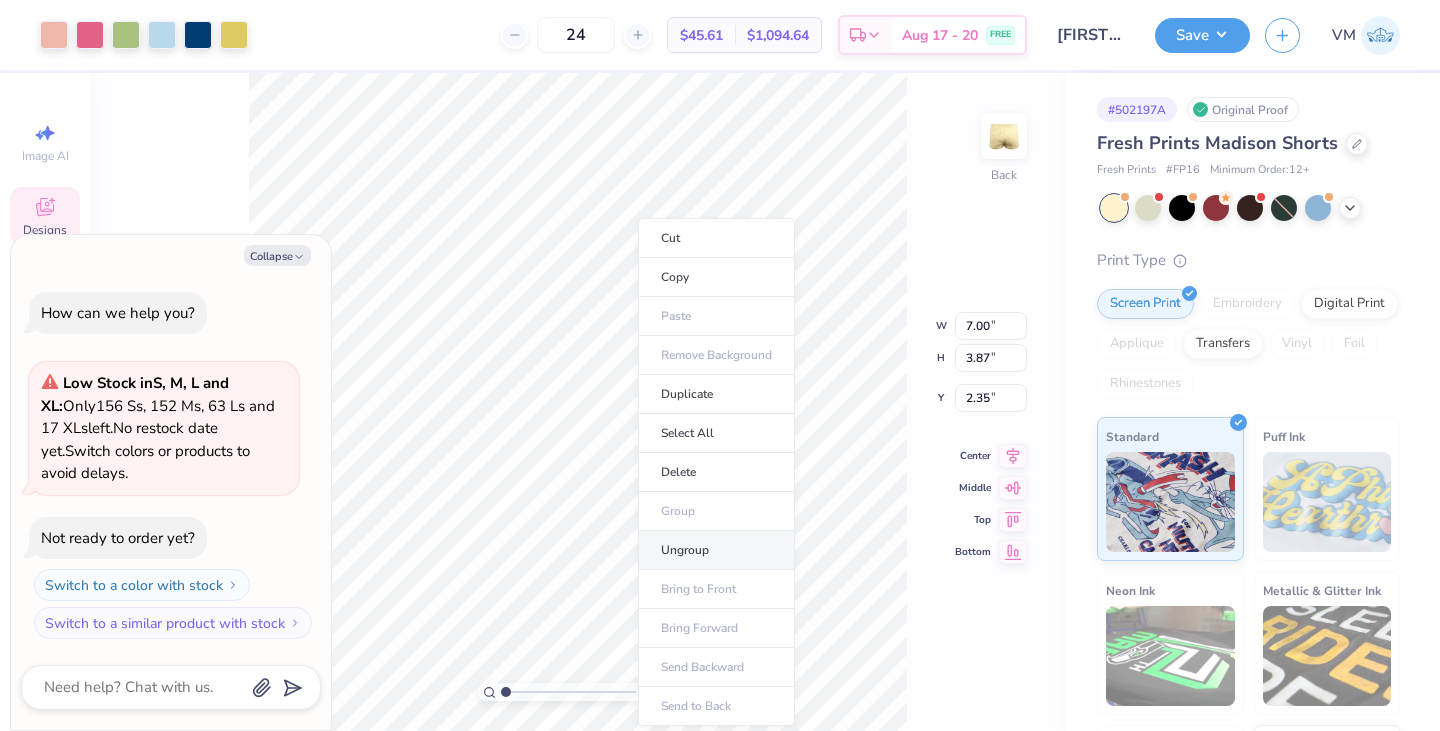 click on "Ungroup" at bounding box center (716, 550) 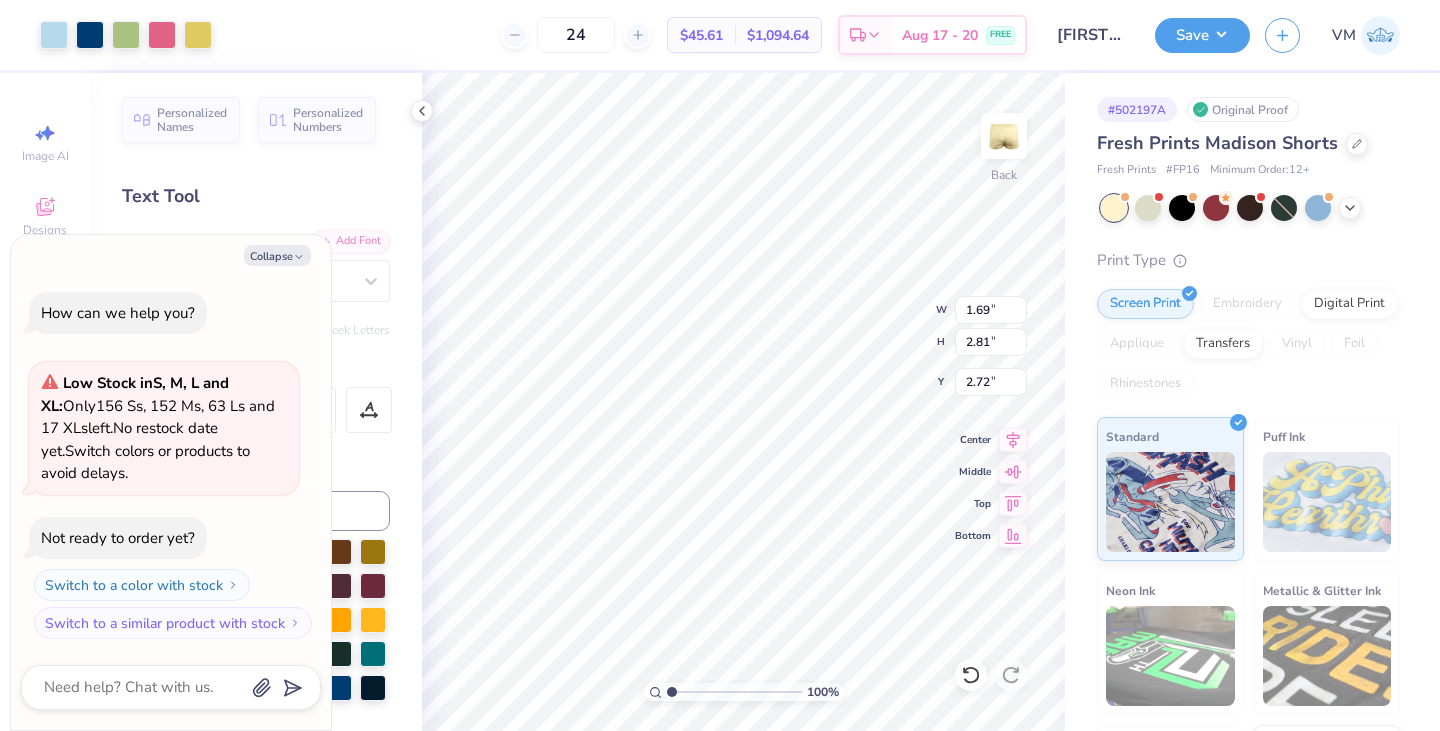 type on "x" 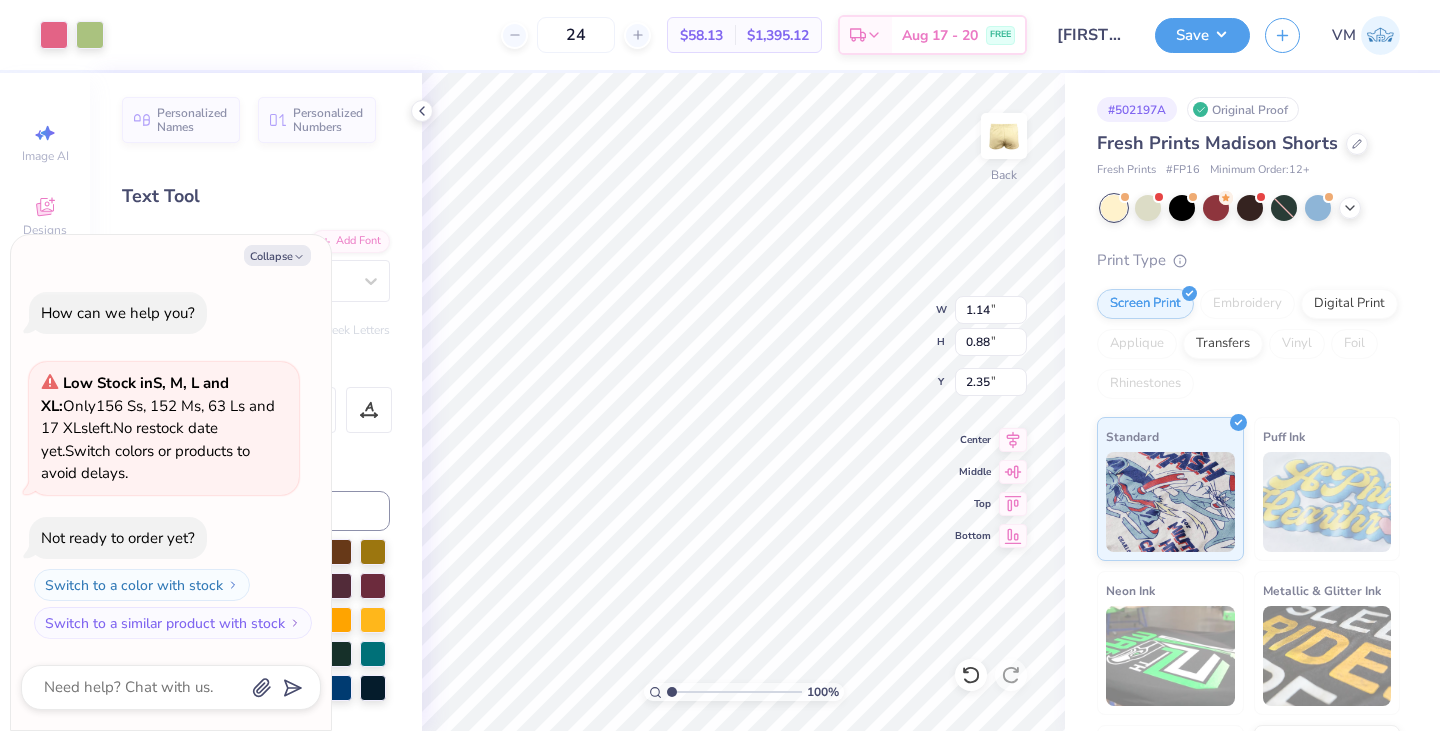 type on "x" 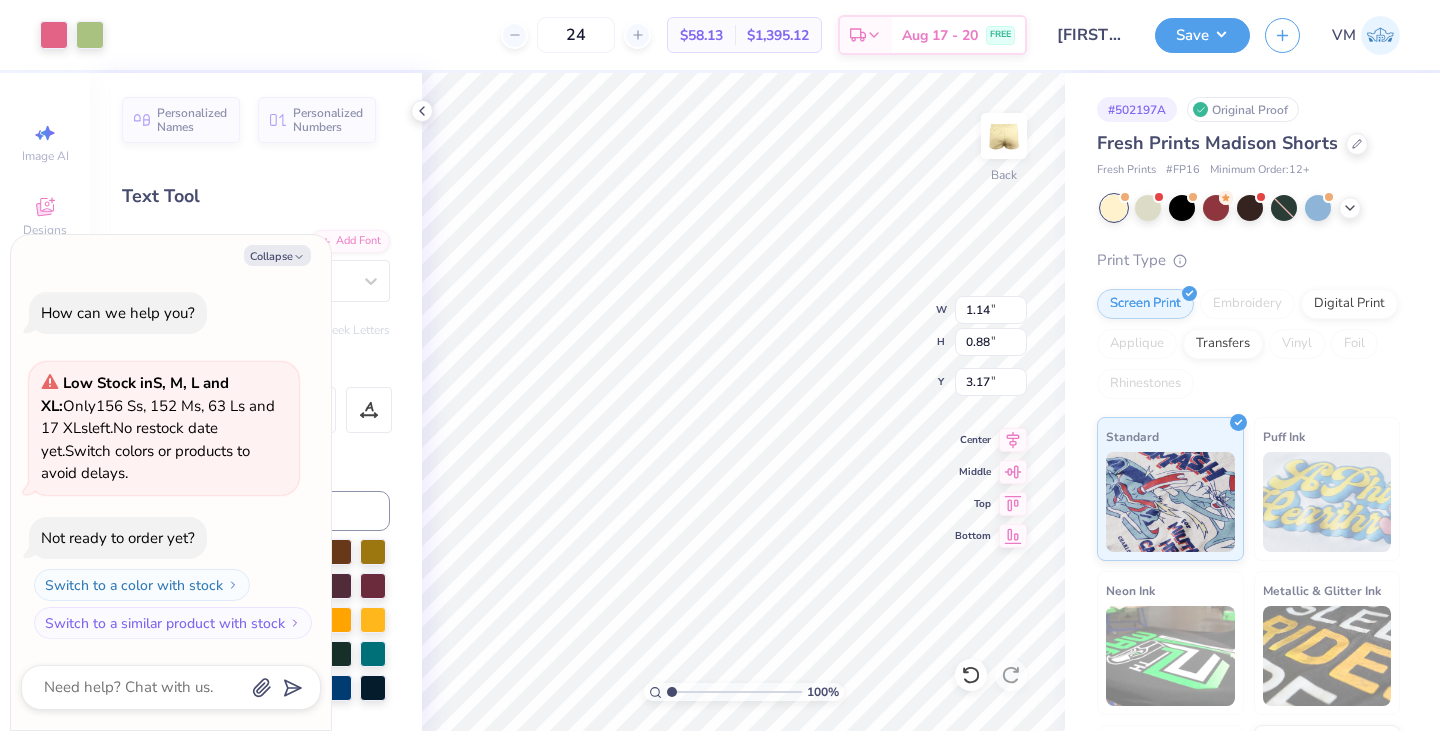 type on "x" 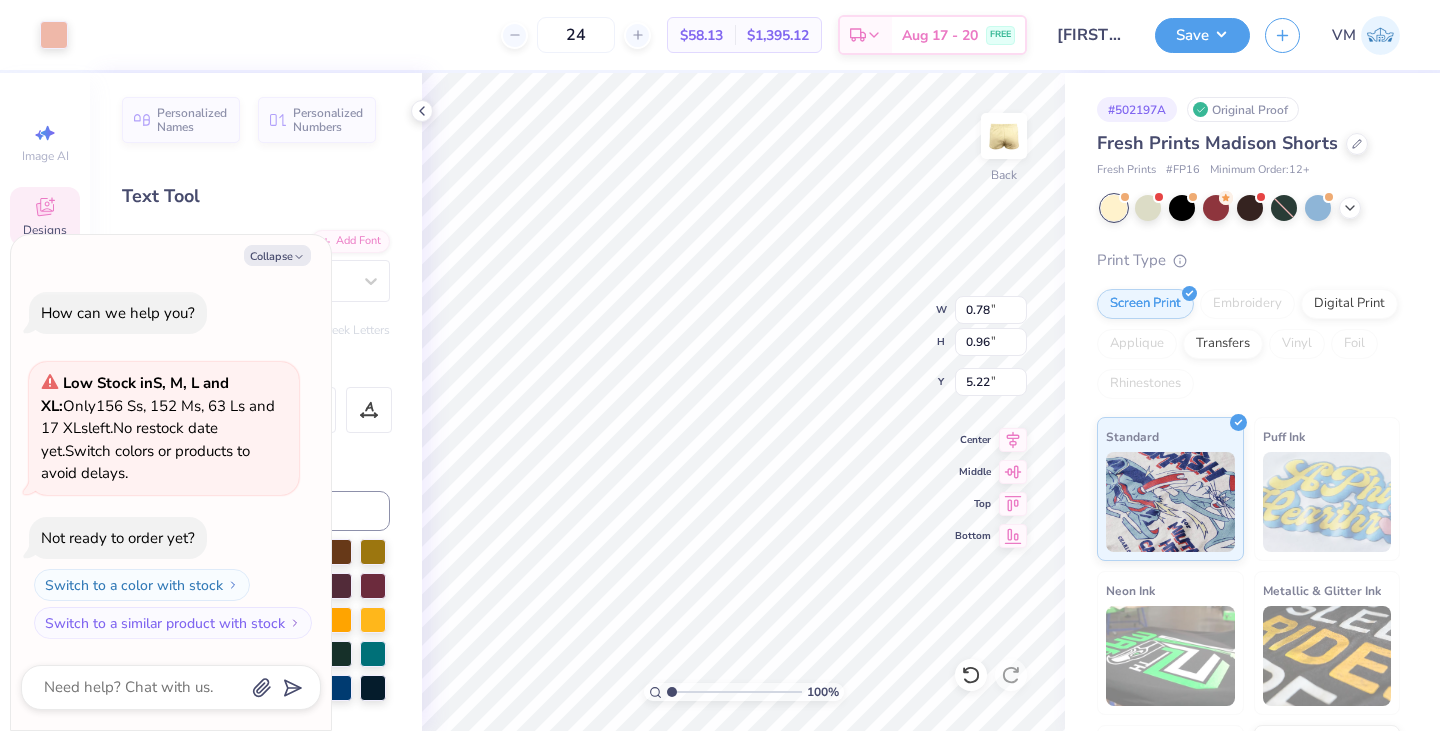 type on "x" 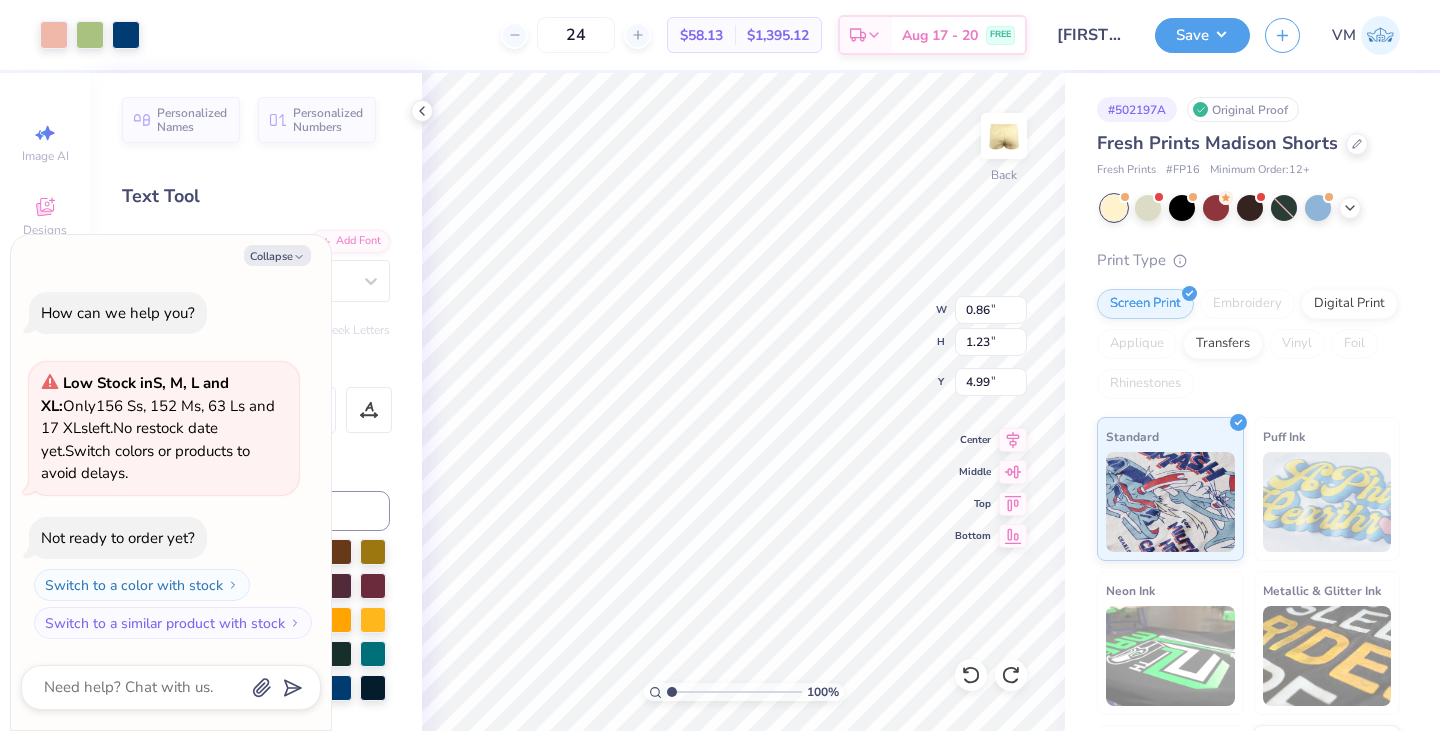 type on "x" 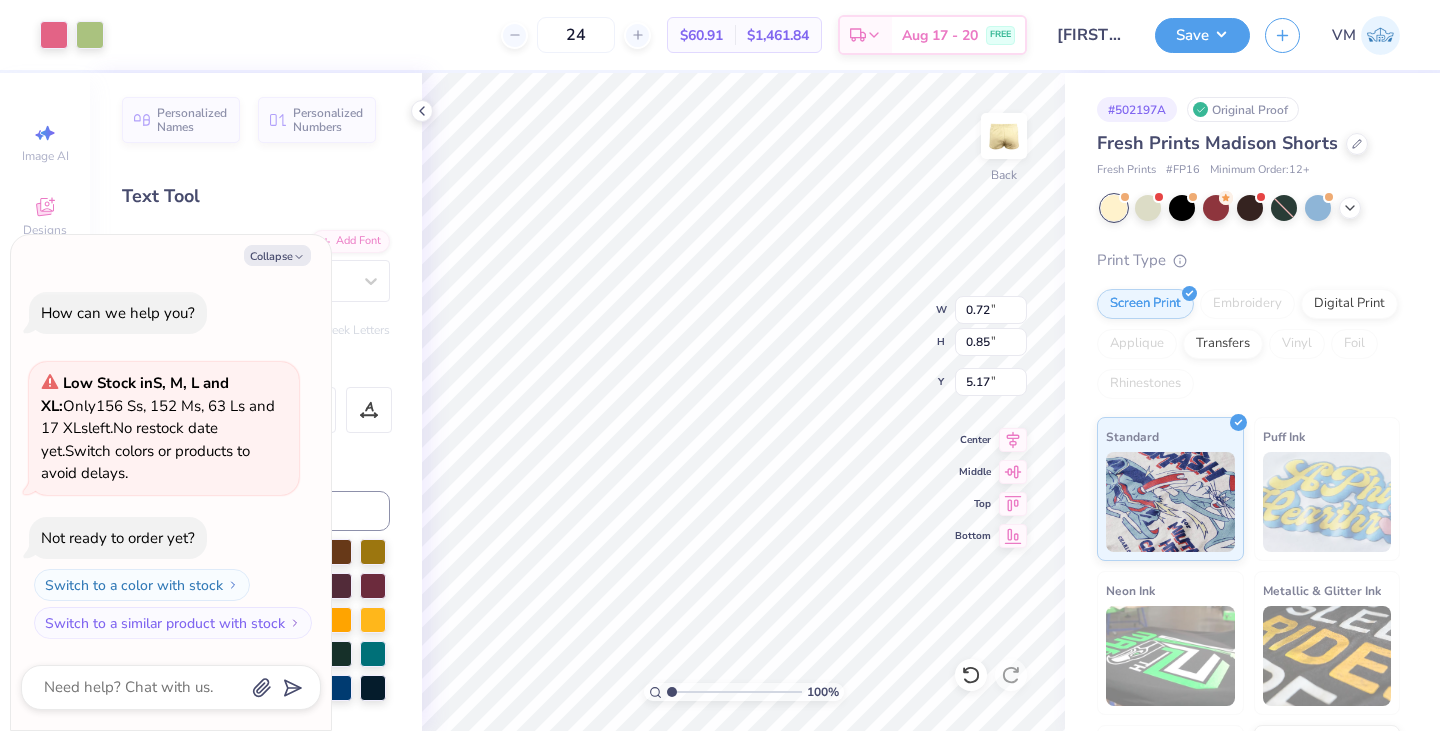 type on "x" 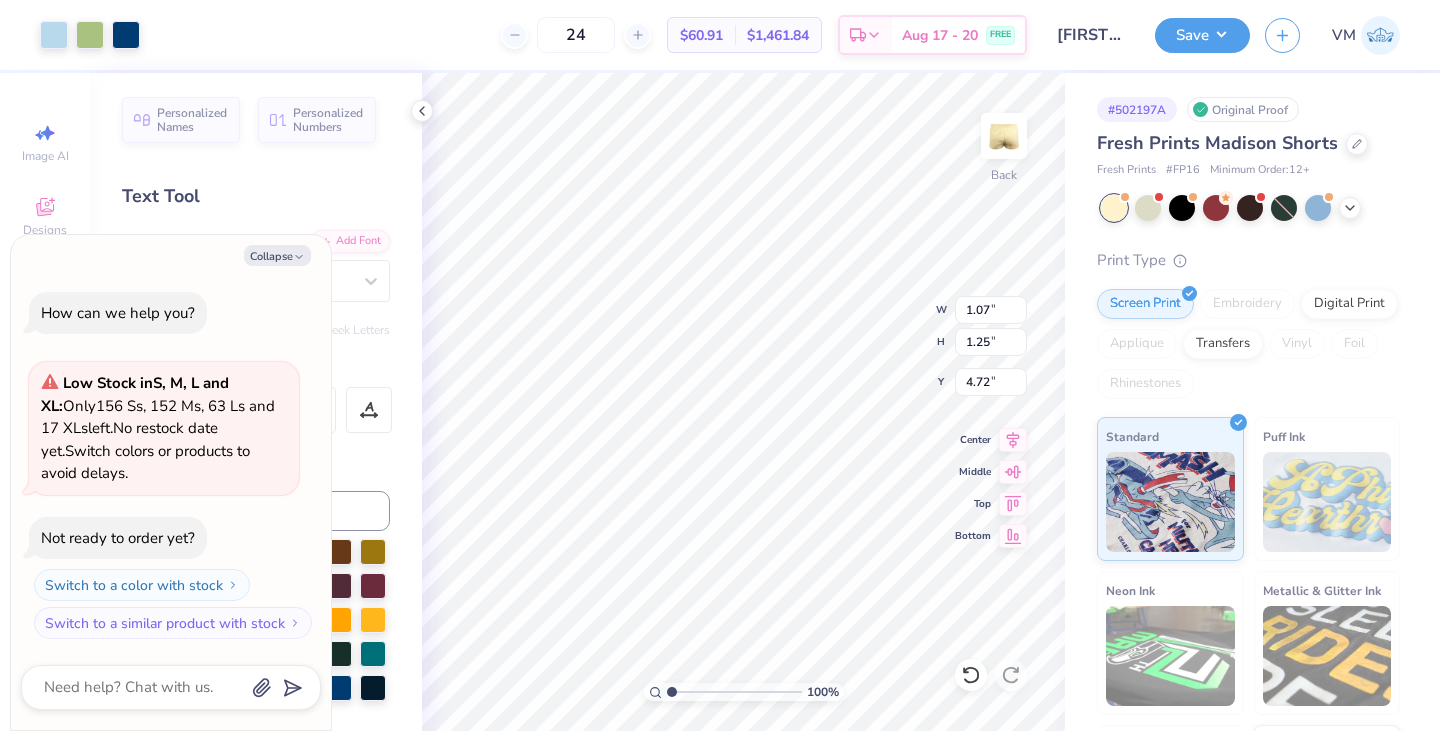 type on "x" 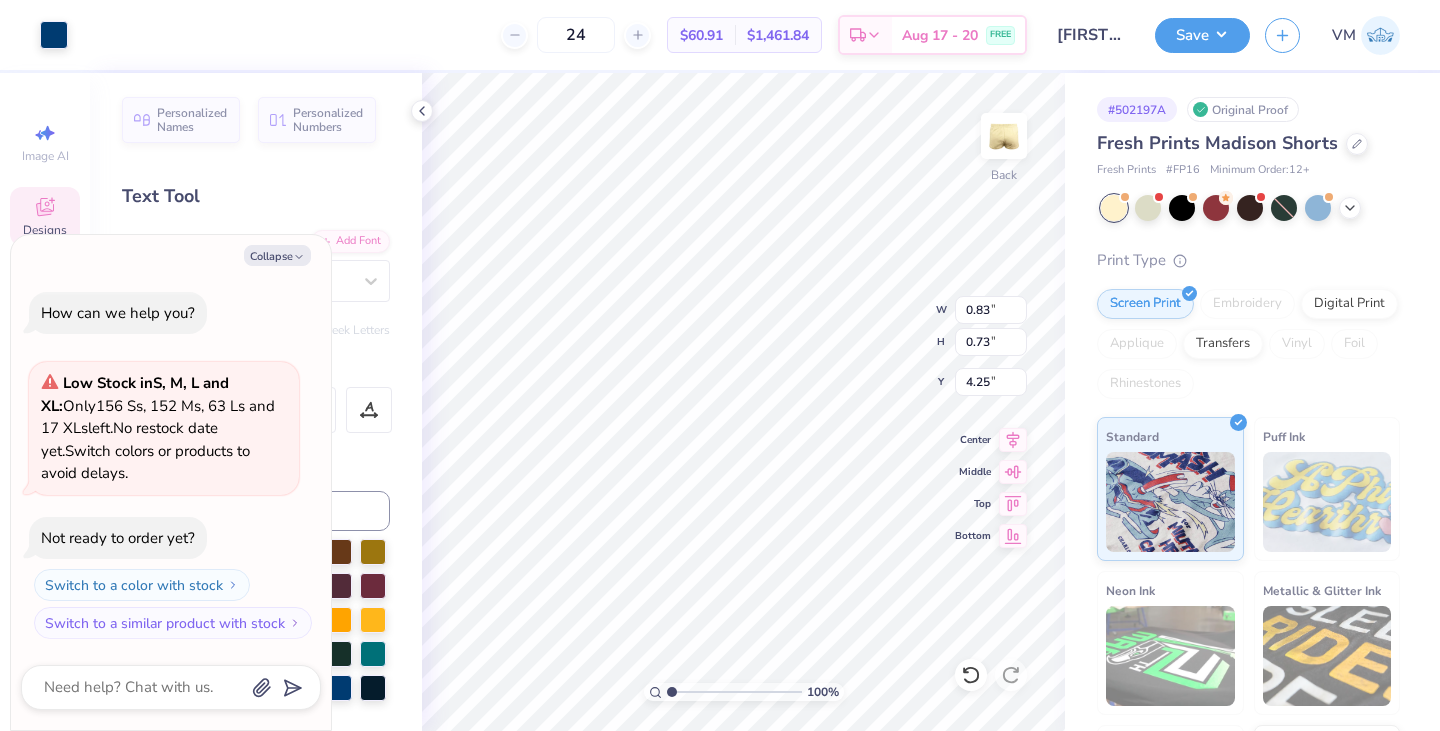 type on "x" 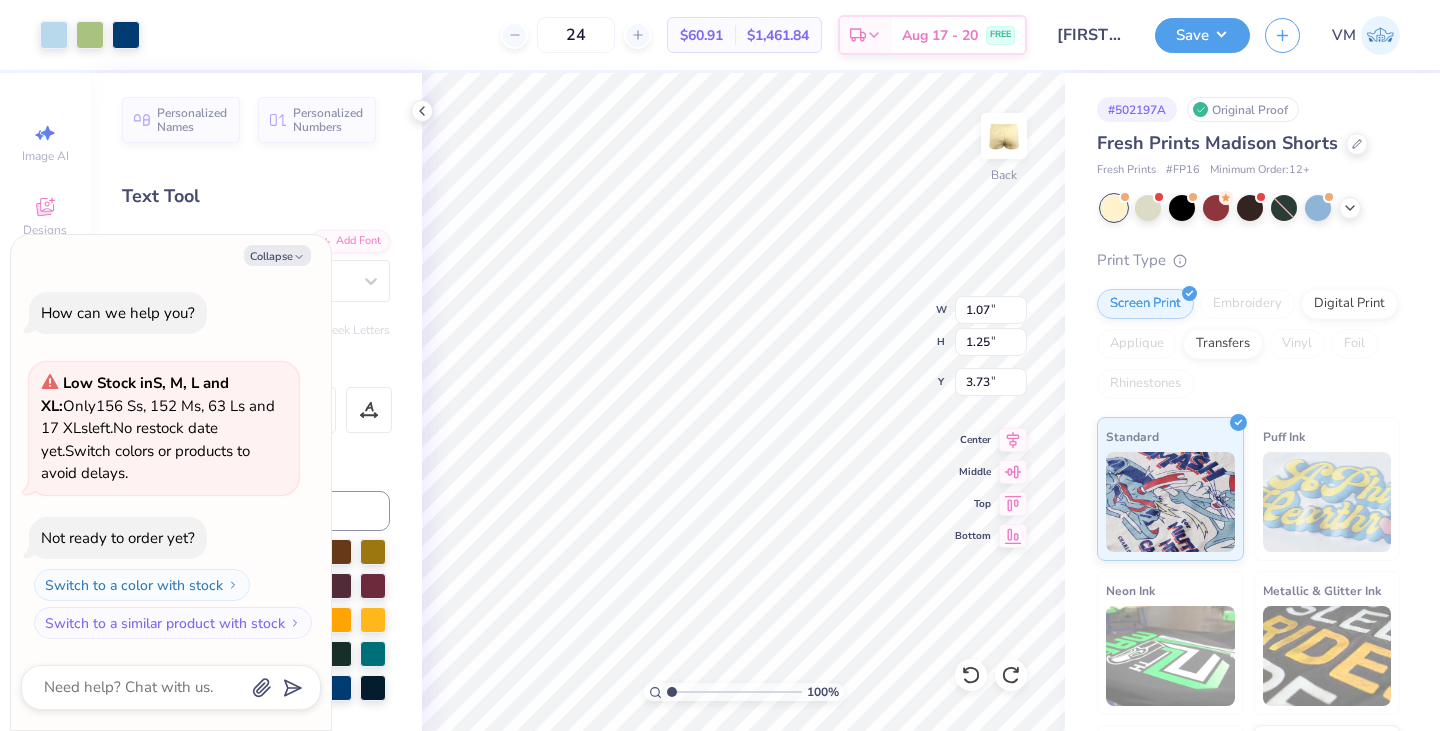 type on "x" 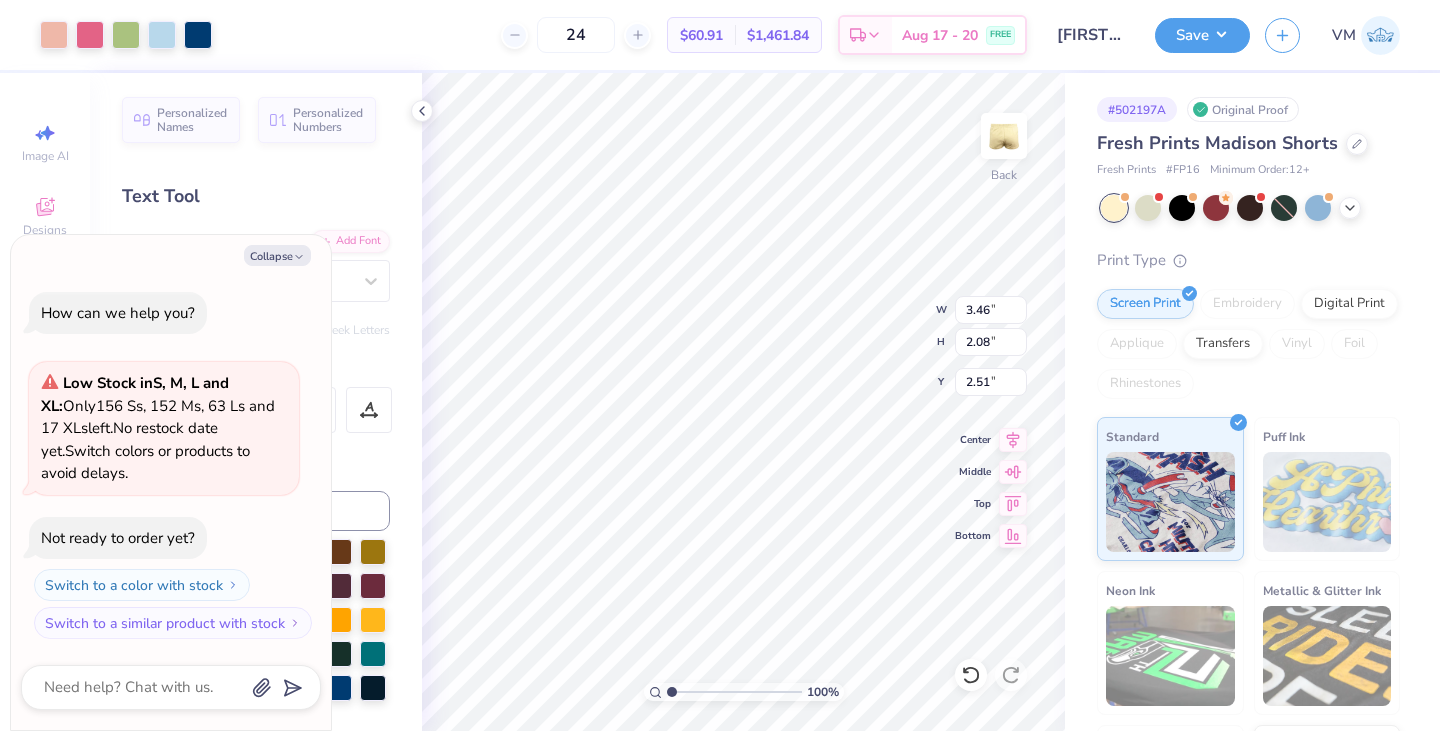 type on "x" 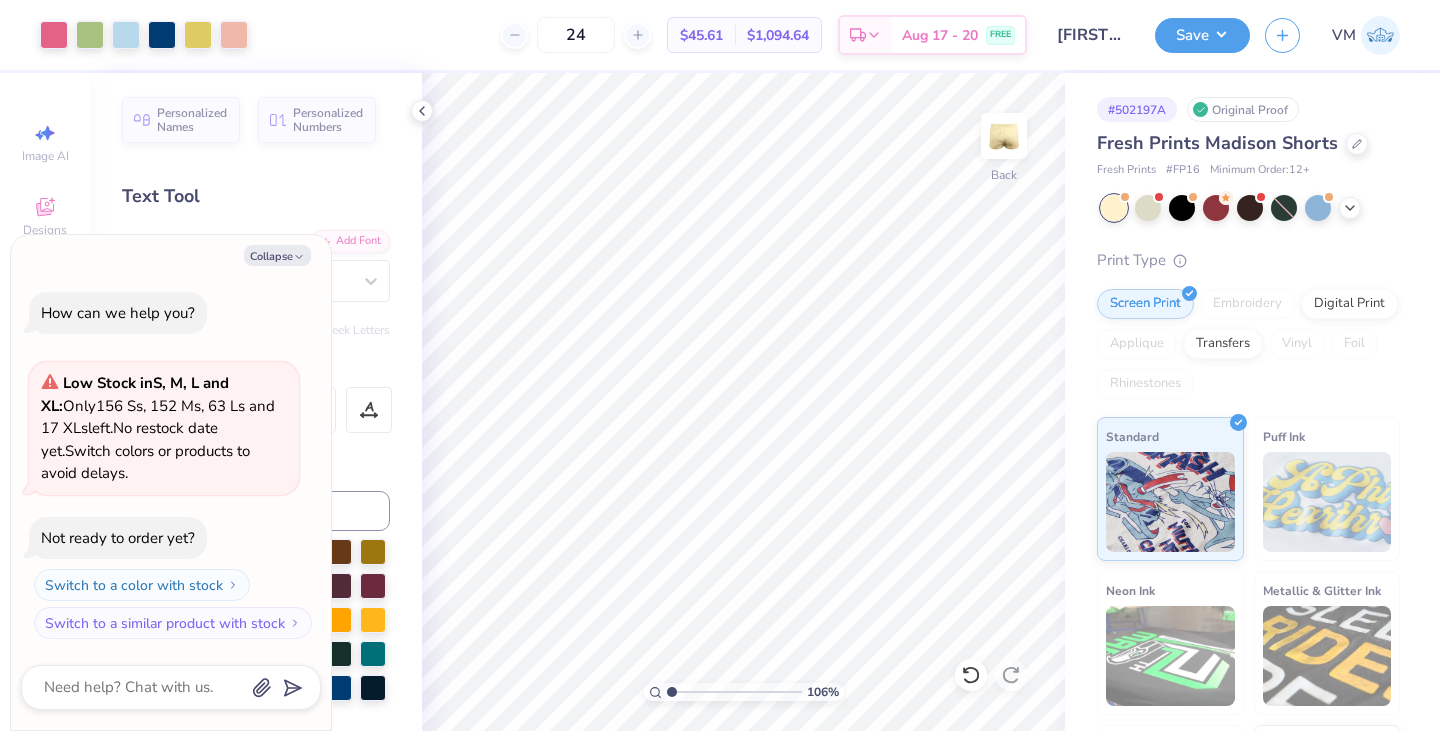 type on "1.01649805908542" 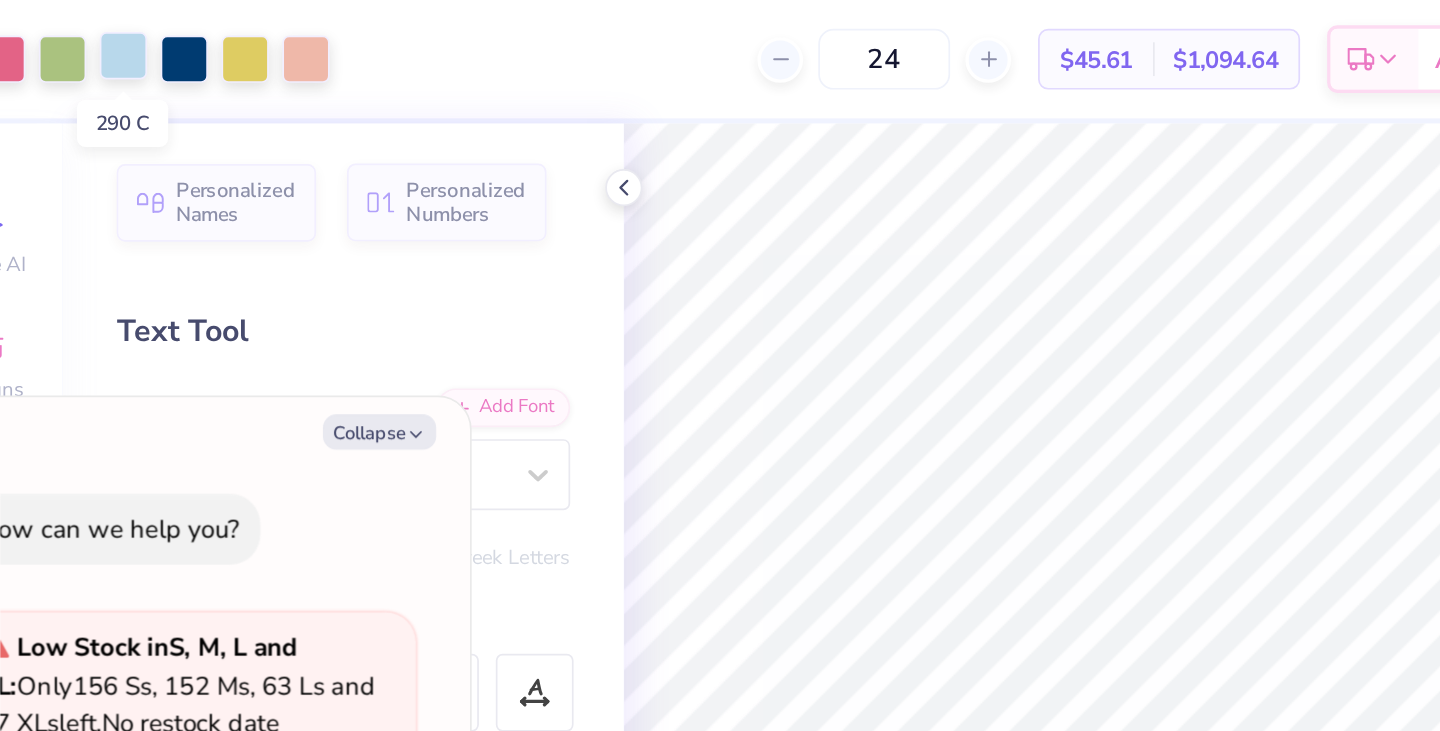 type on "x" 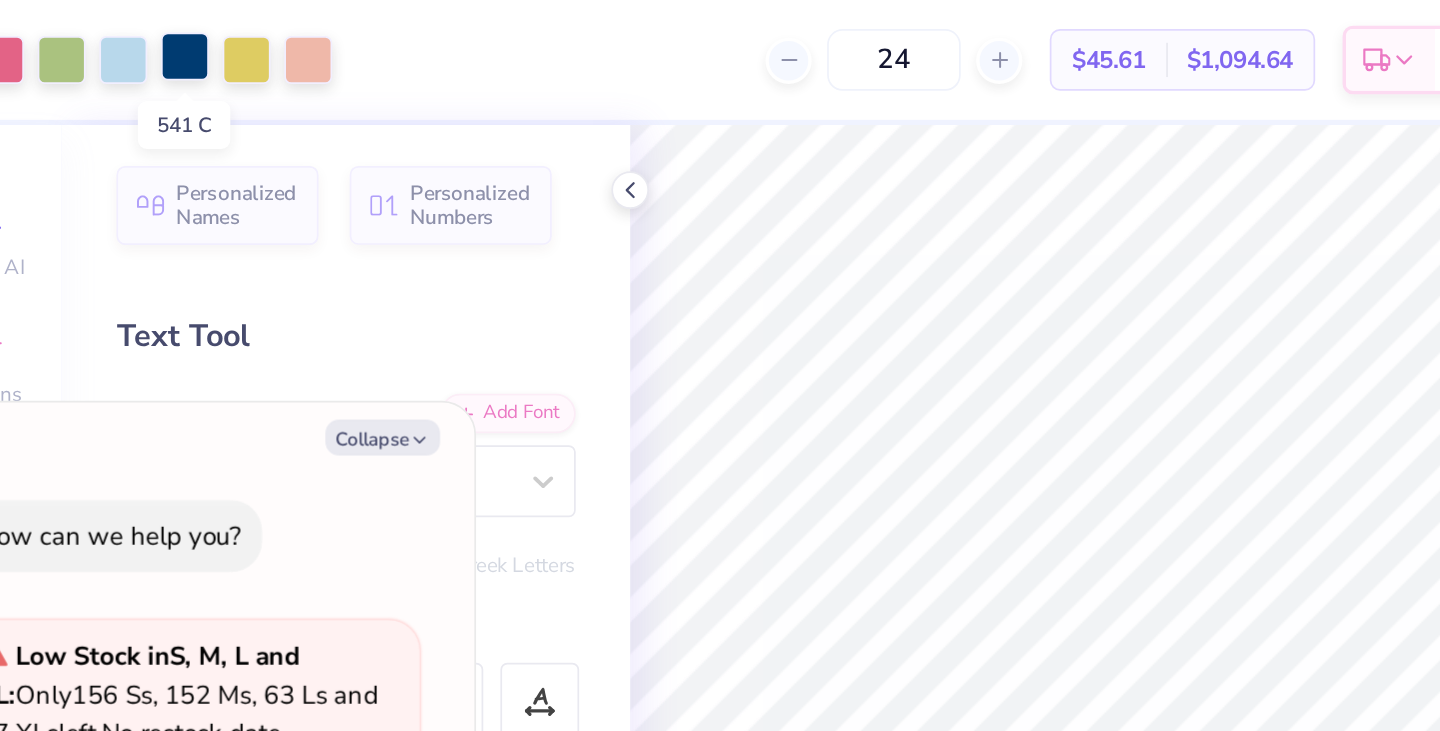 click at bounding box center [162, 33] 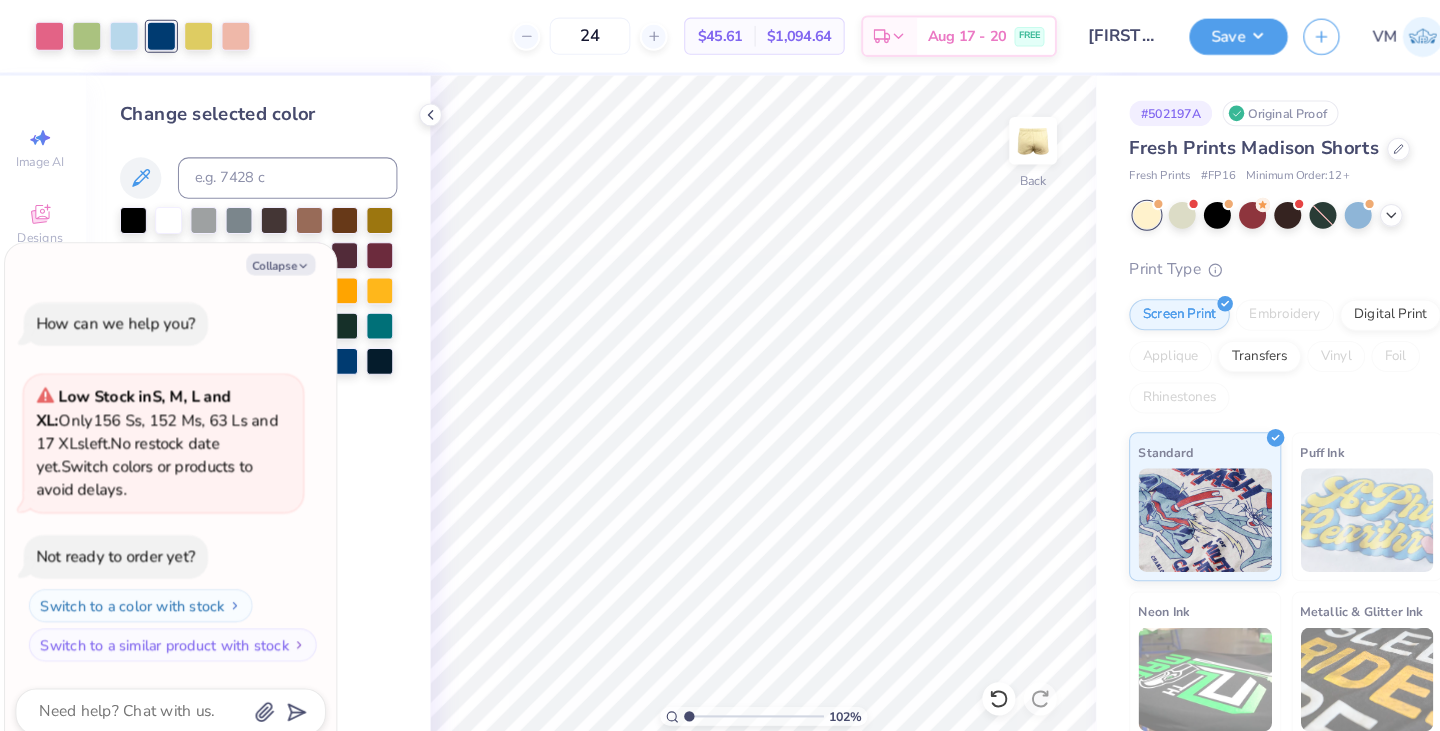 type on "x" 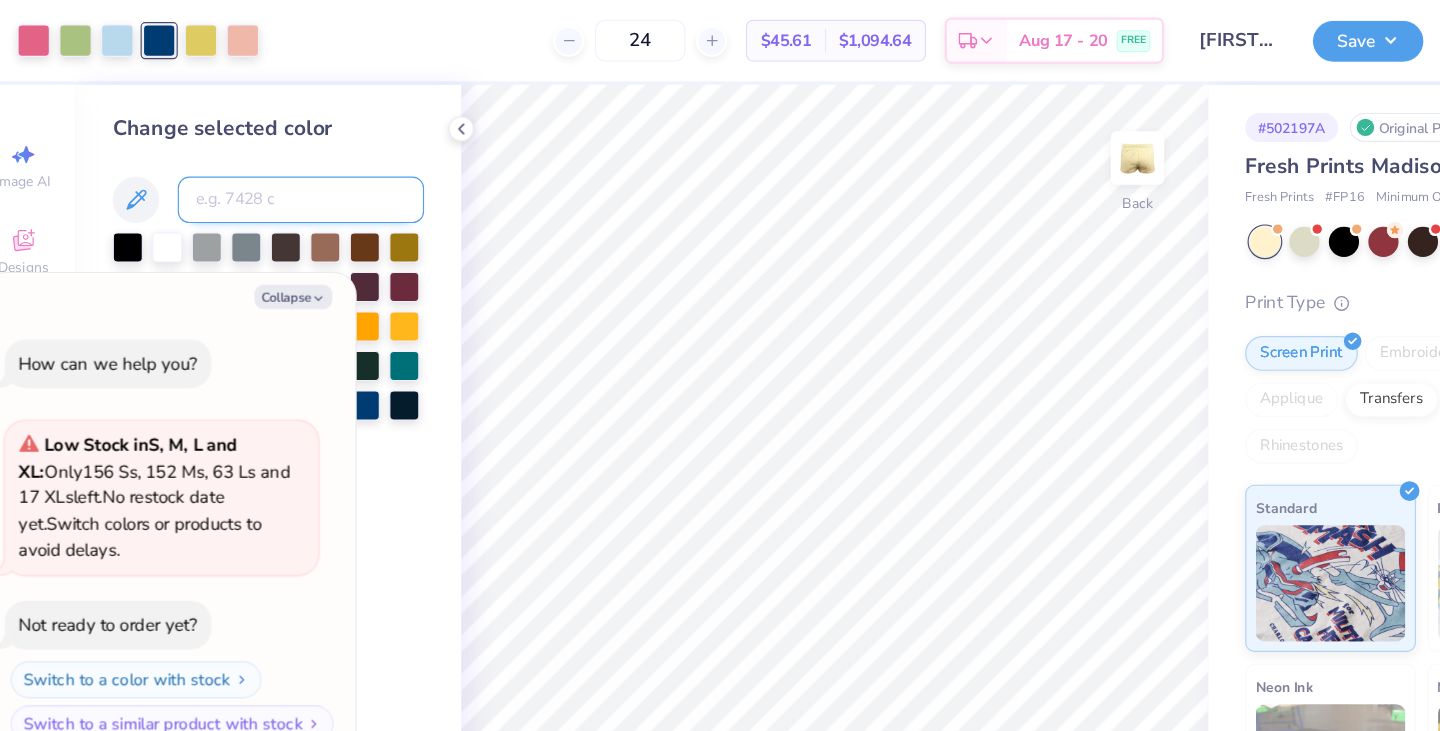 click at bounding box center [284, 172] 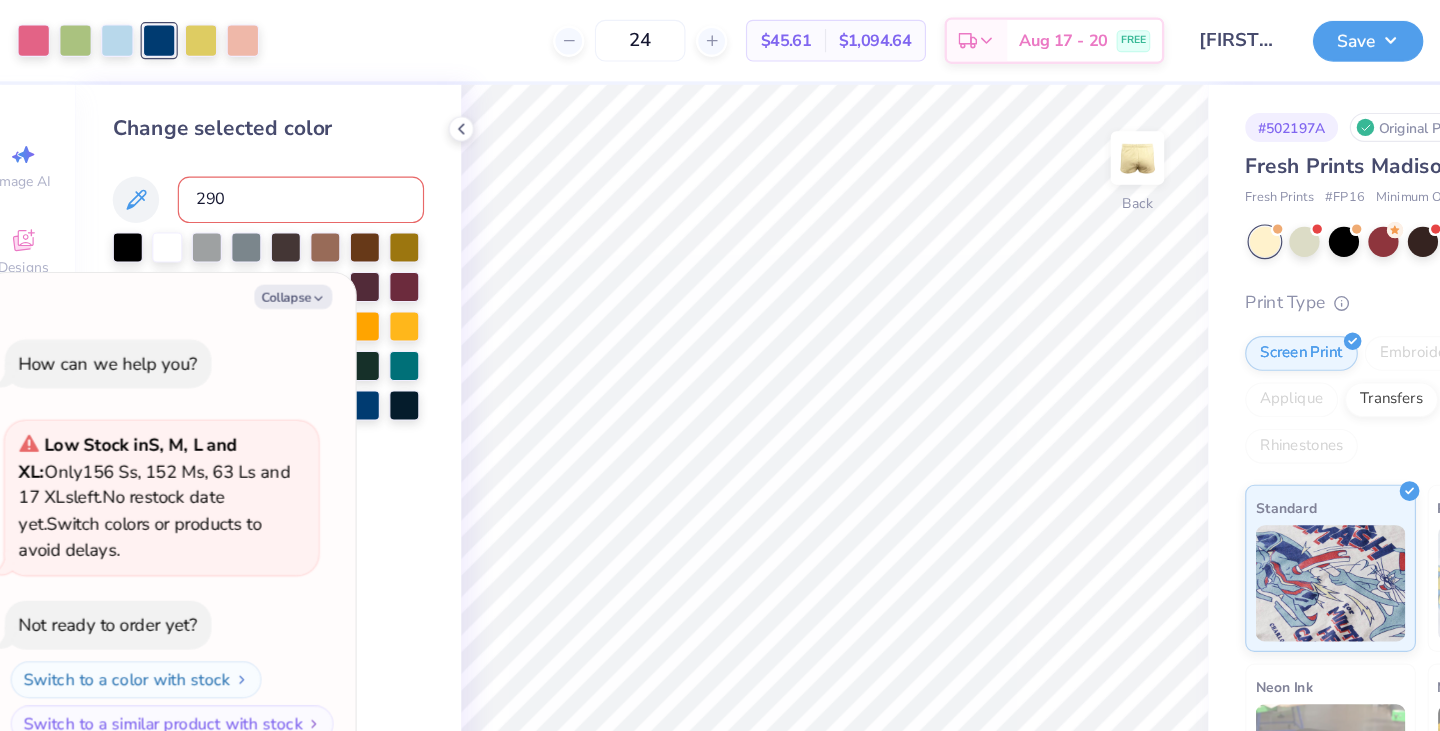 type on "290" 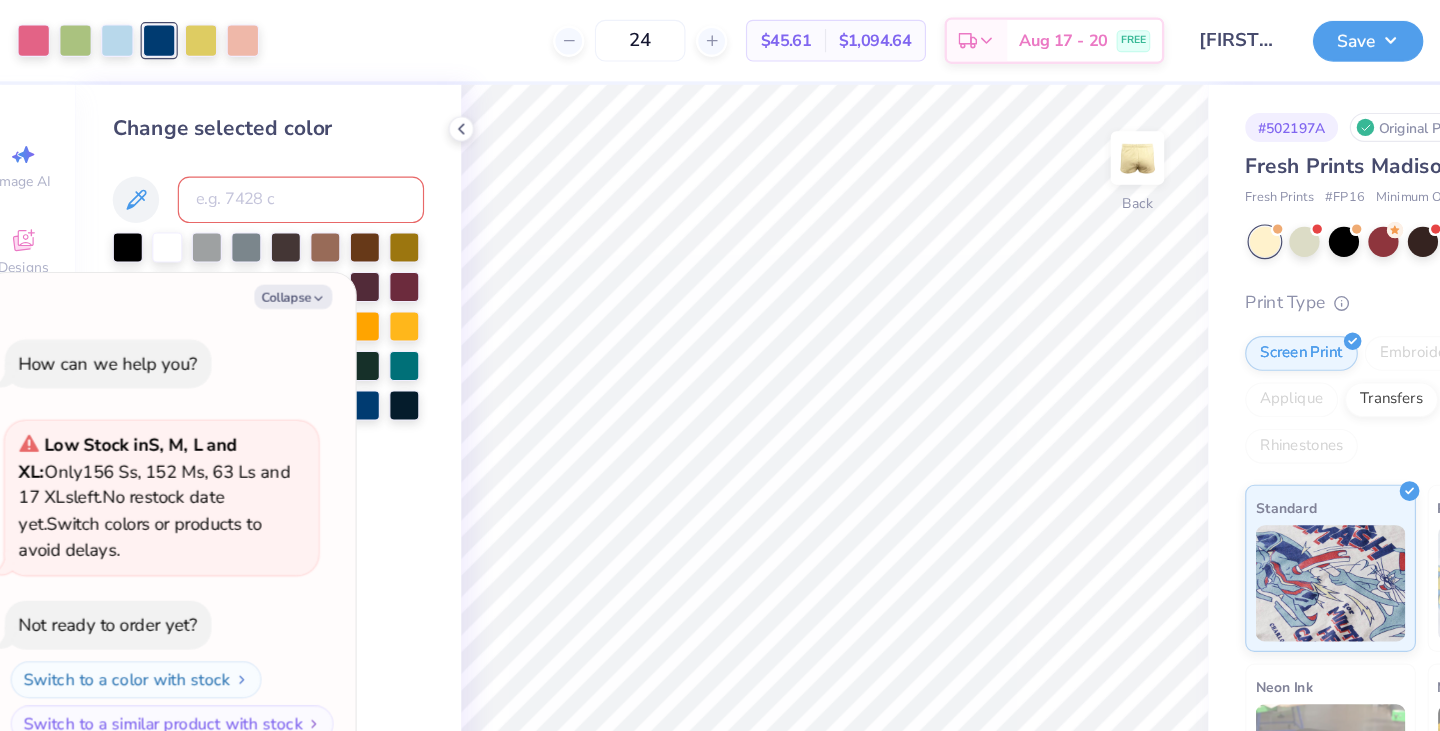 type on "1.01649805908542" 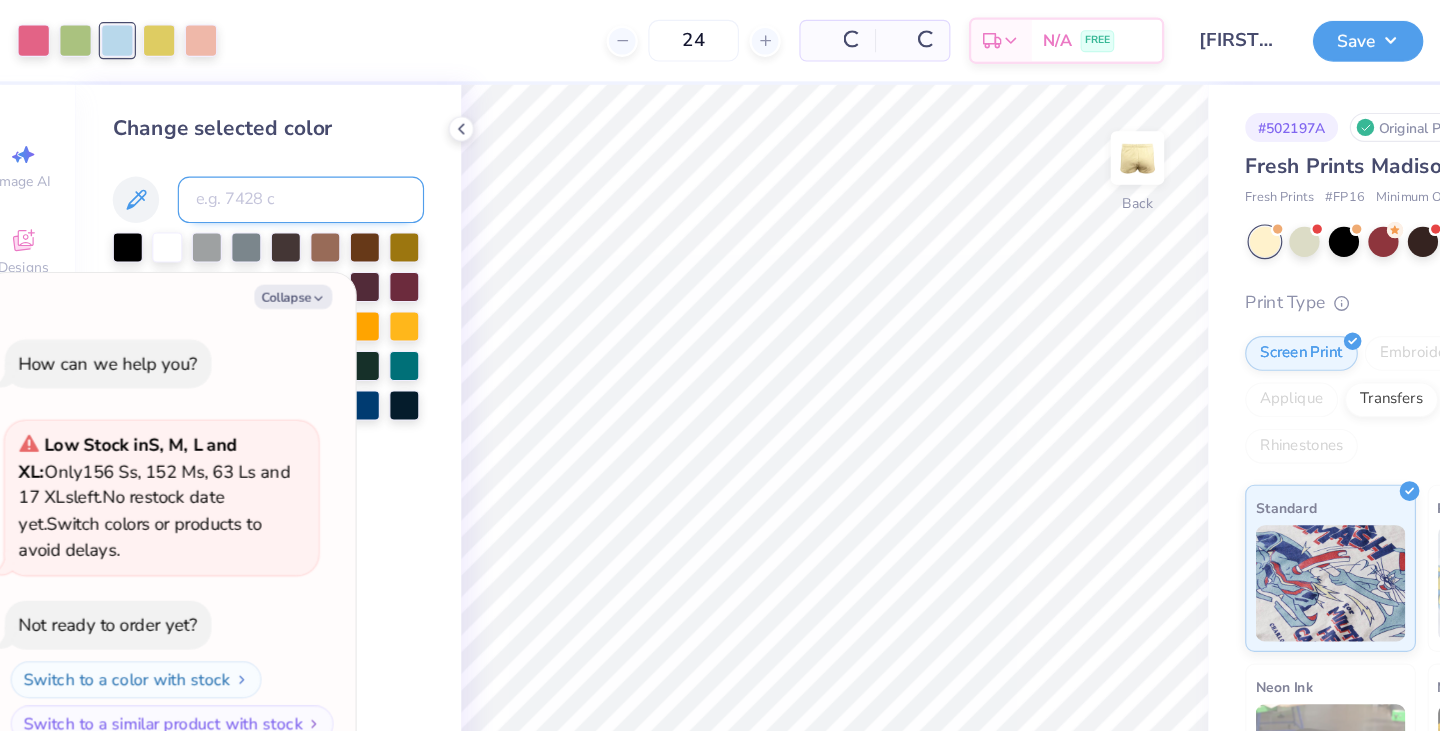 type on "1.01649805908542" 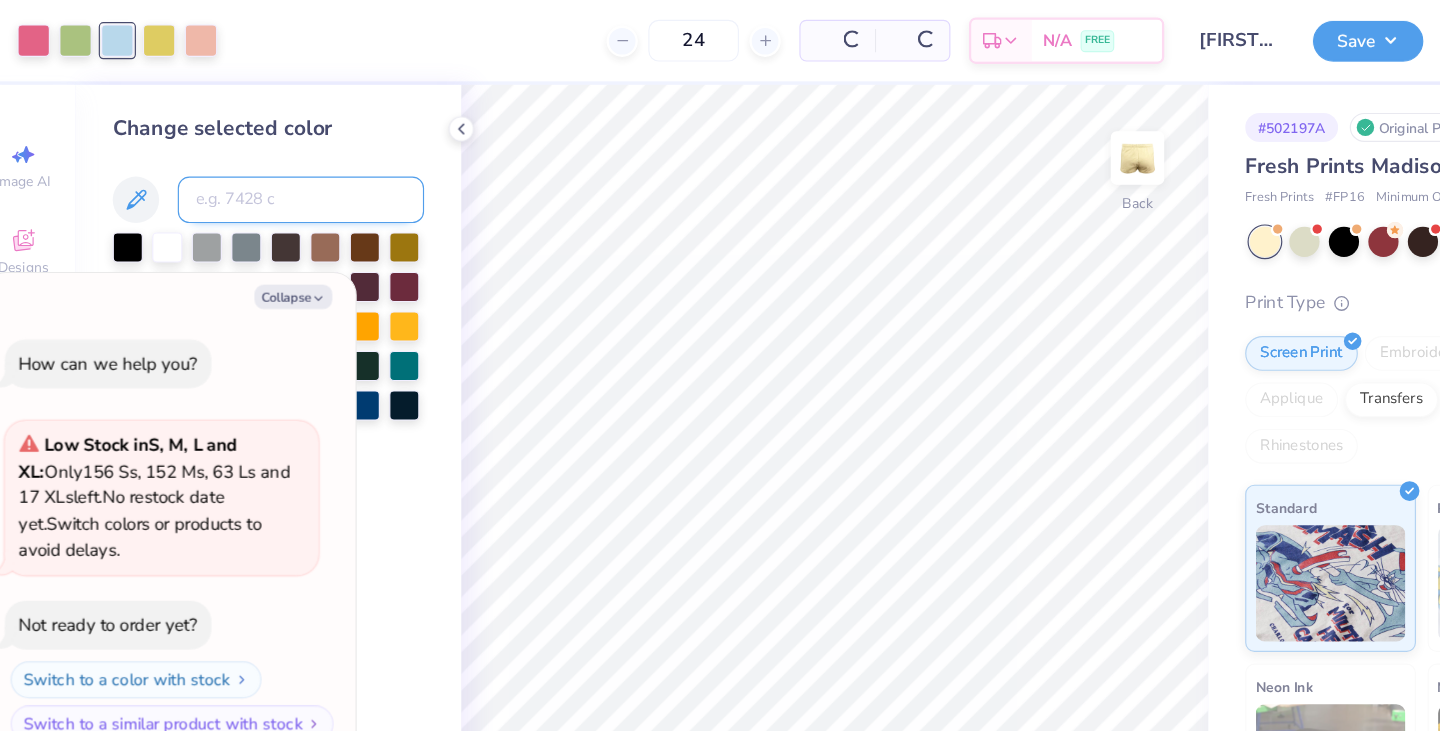 type on "x" 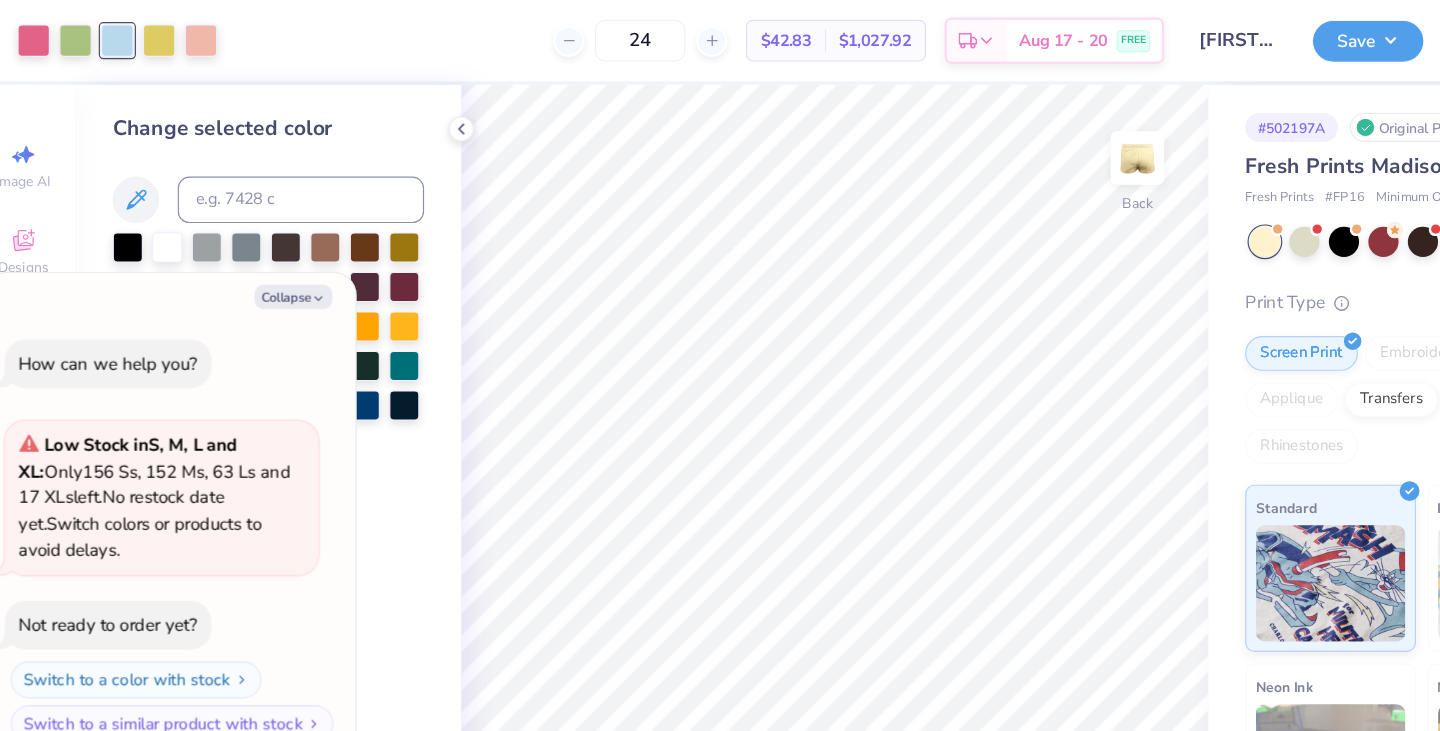 click on "24 $42.83 Per Item $1,027.92 Total Est.  Delivery Aug 17 - 20 FREE" at bounding box center (627, 35) 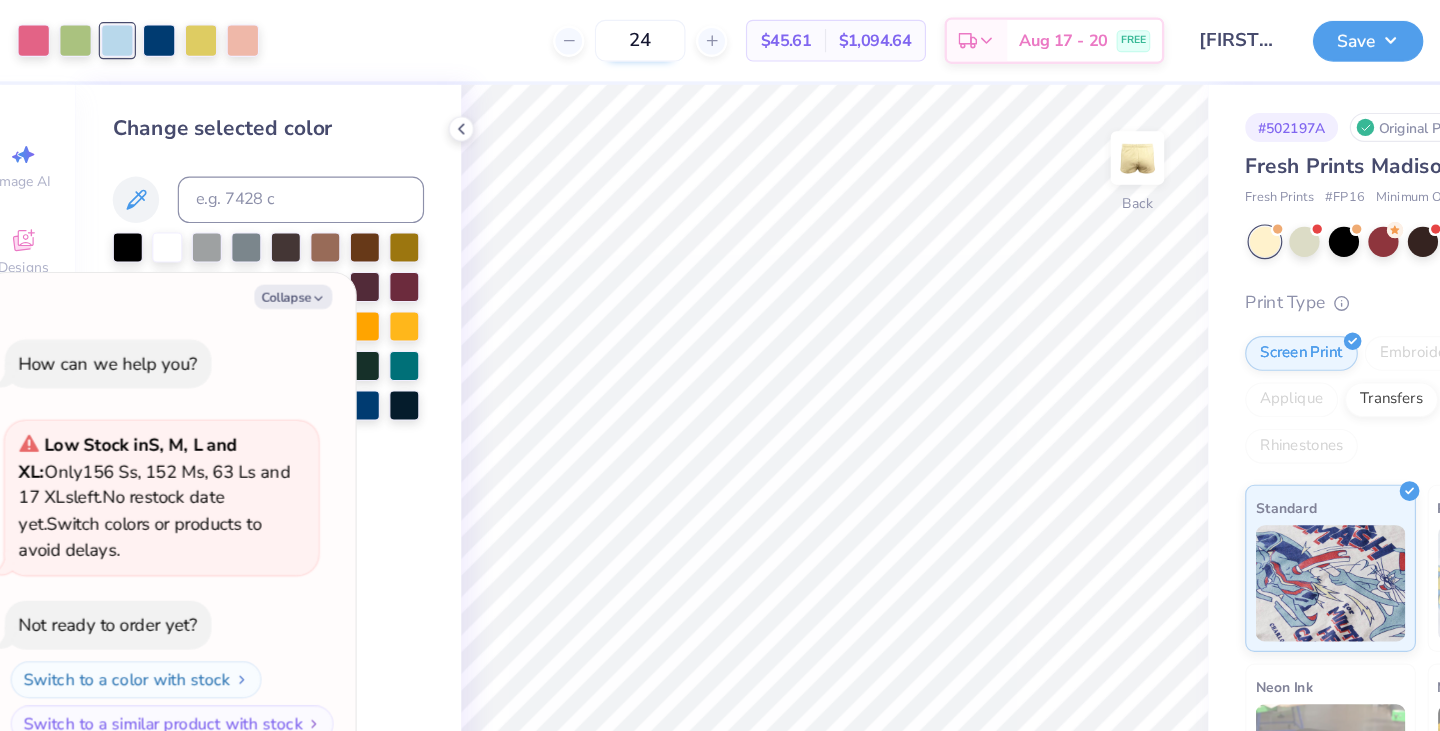 type on "1.00252486509065" 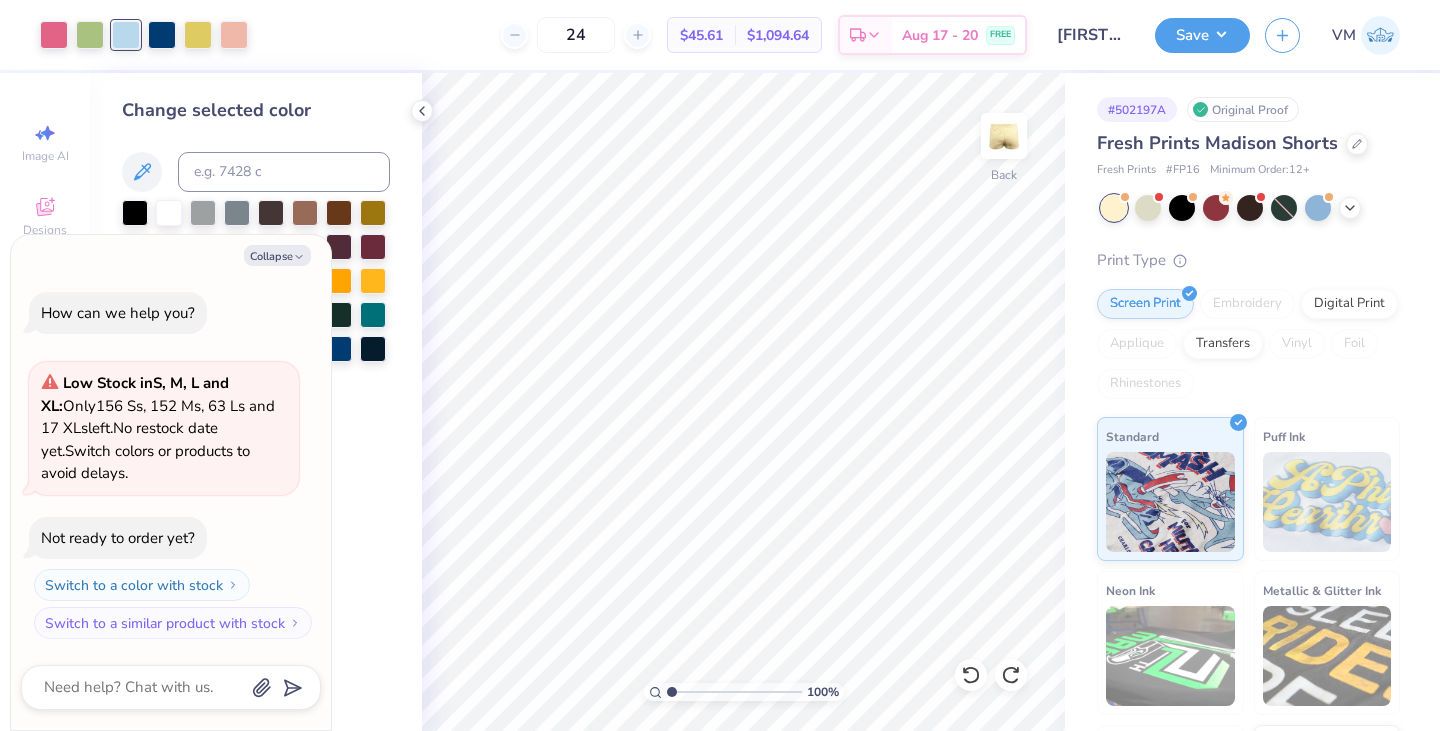 type on "x" 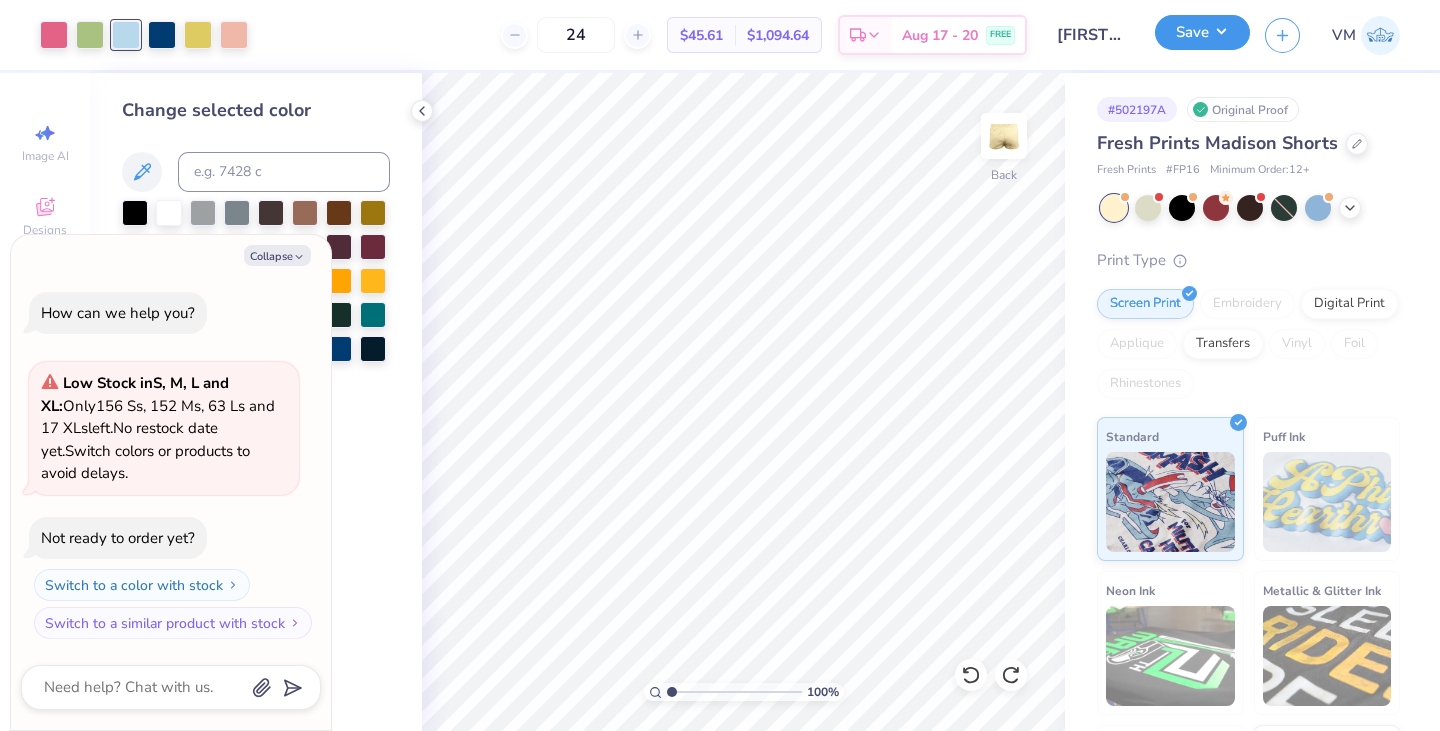 click on "Save" at bounding box center (1202, 32) 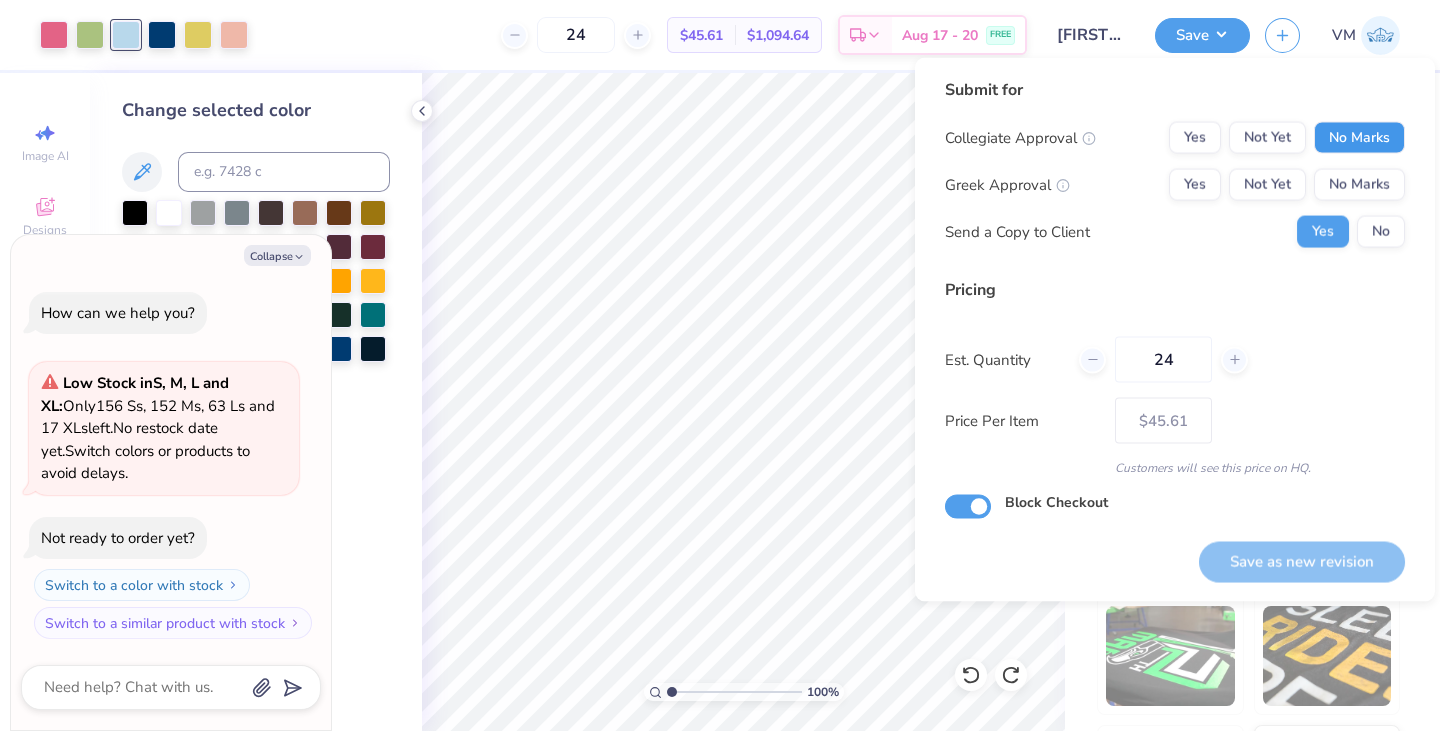 click on "No Marks" at bounding box center (1359, 138) 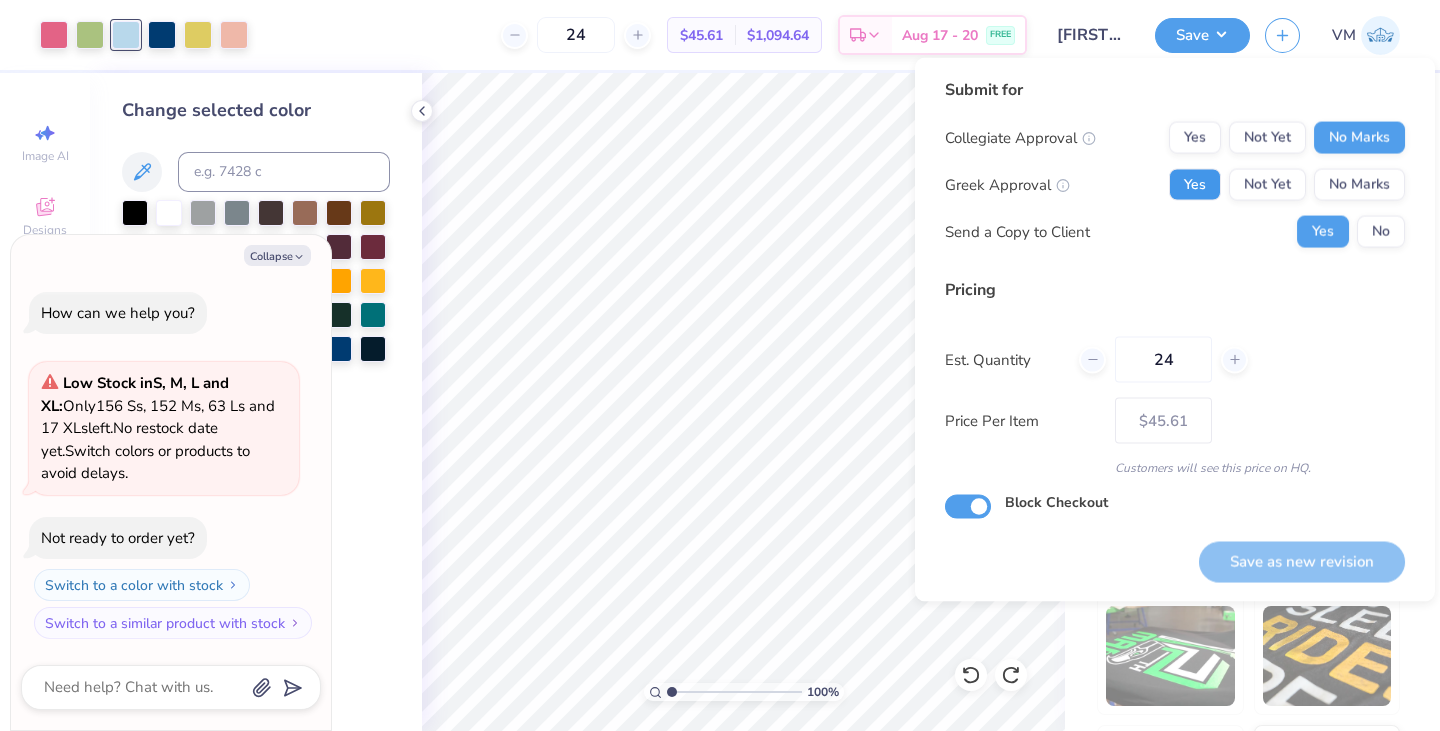 click on "Yes" at bounding box center [1195, 185] 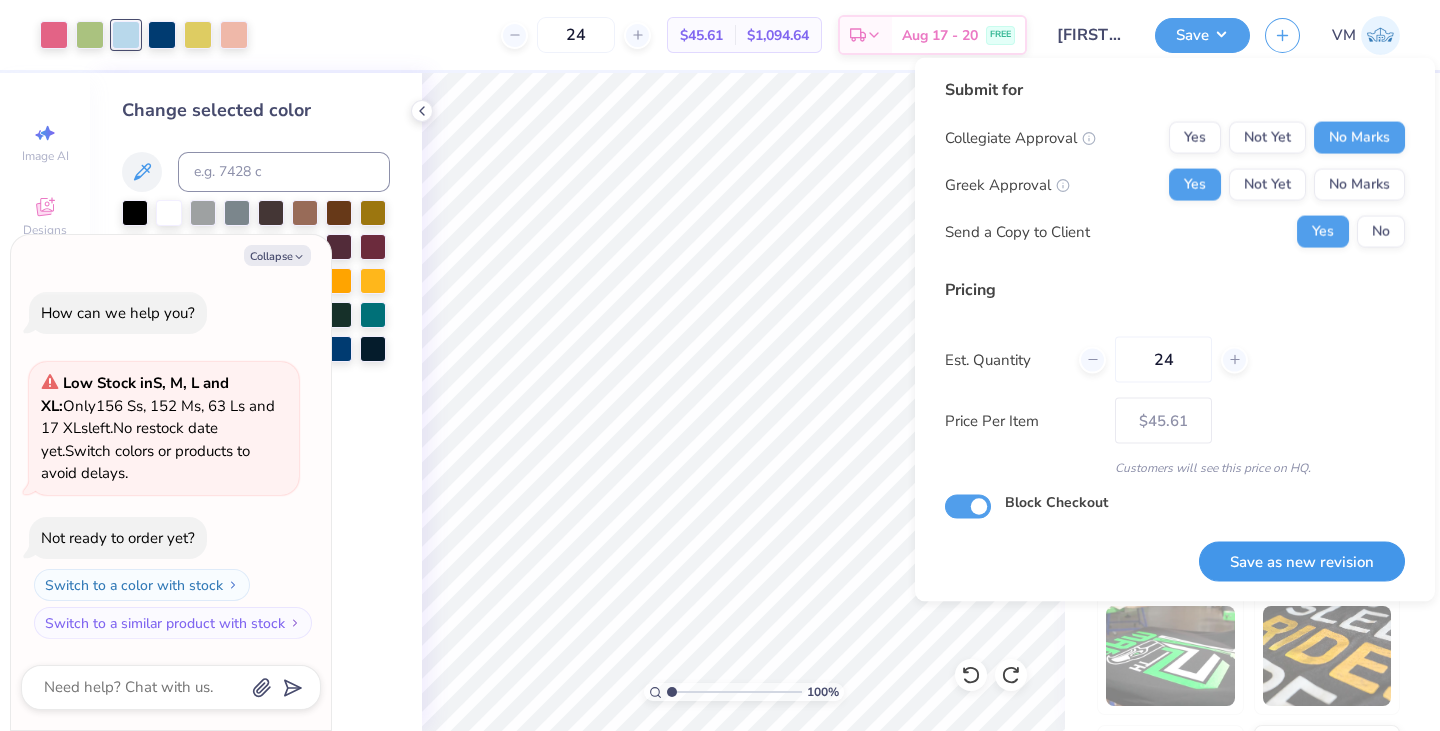 click on "Save as new revision" at bounding box center [1302, 561] 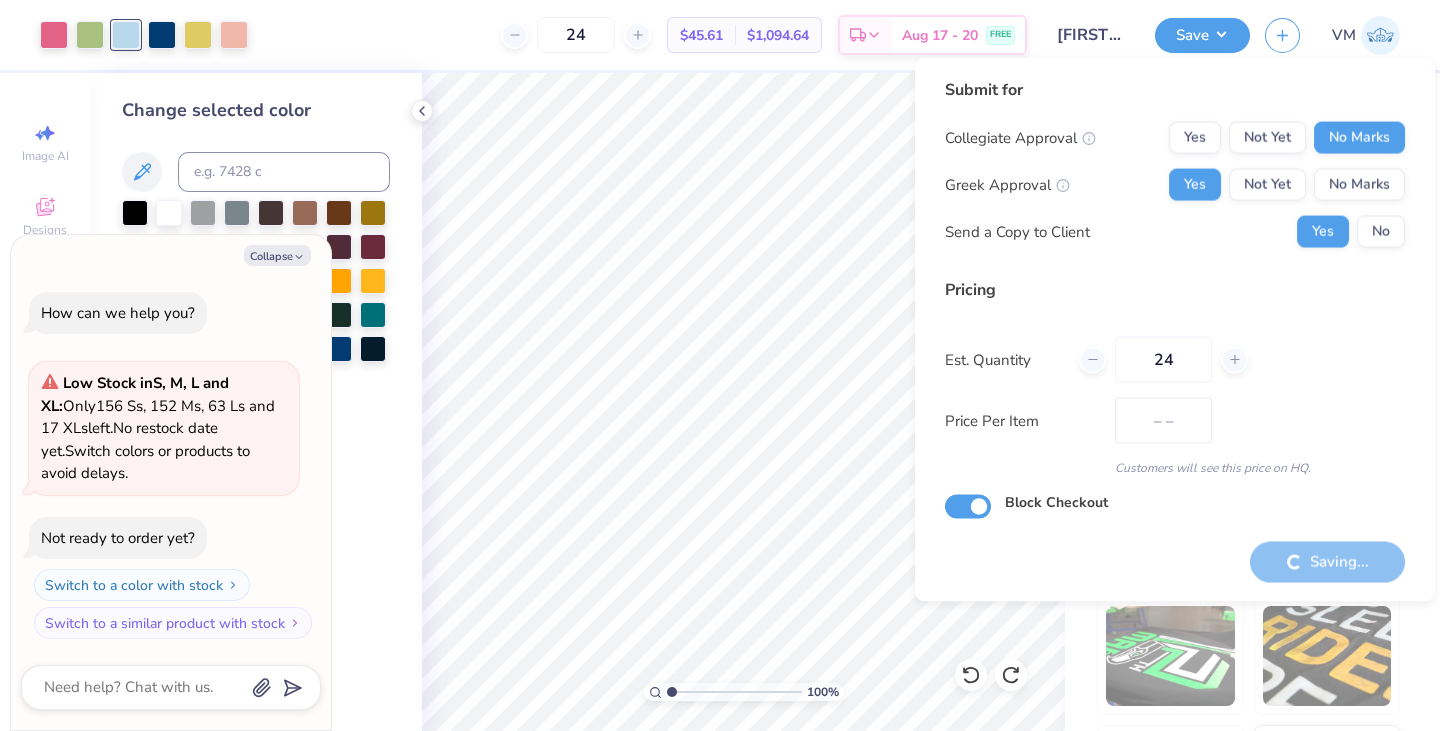 type on "$45.61" 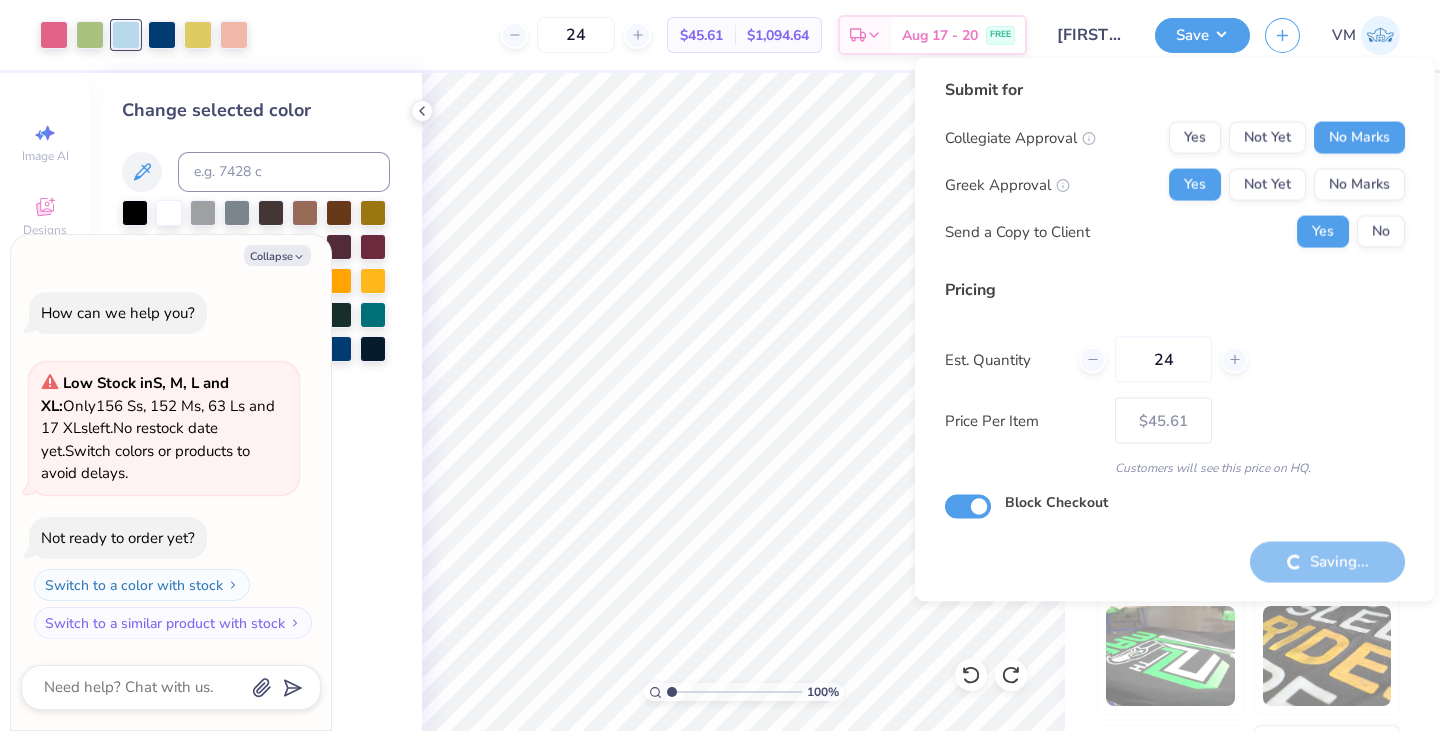 type on "1.00252486509065" 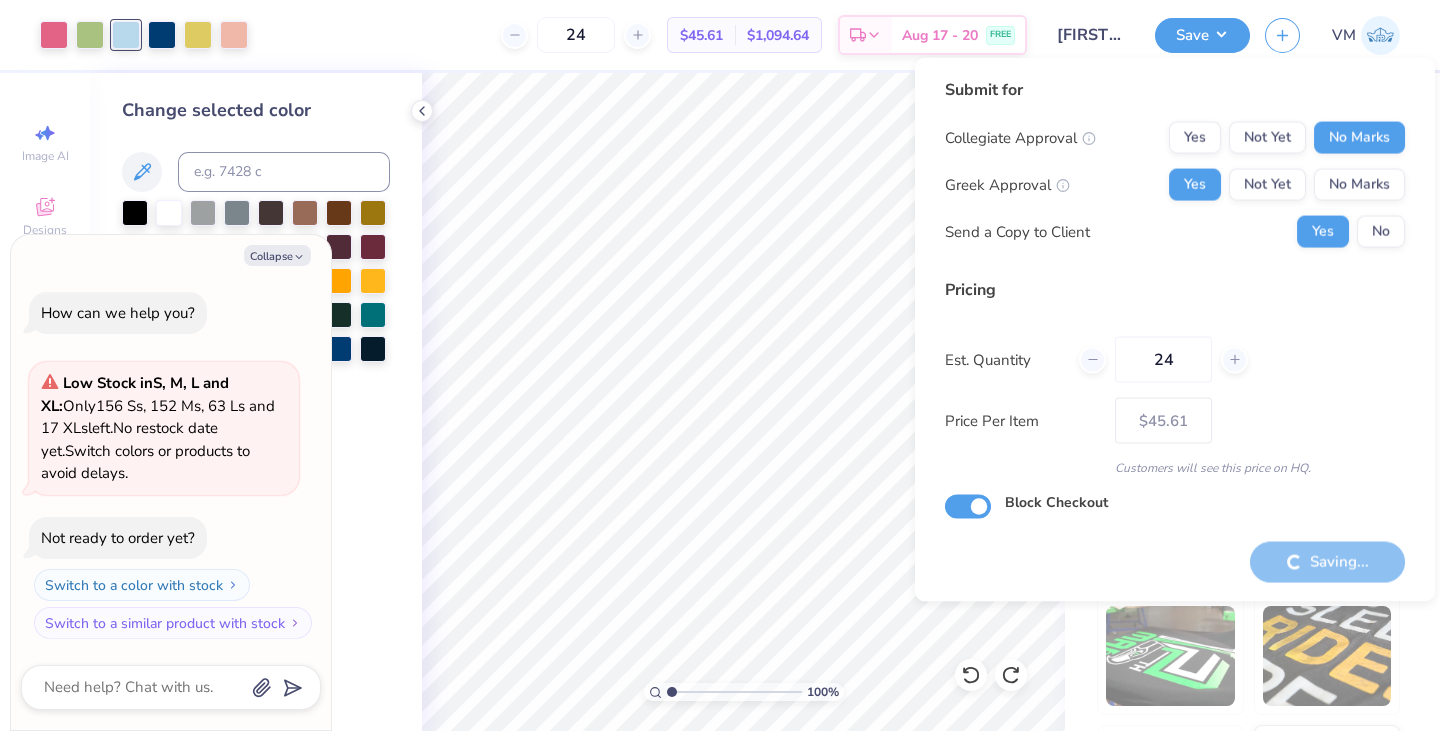 type on "1.00252486509065" 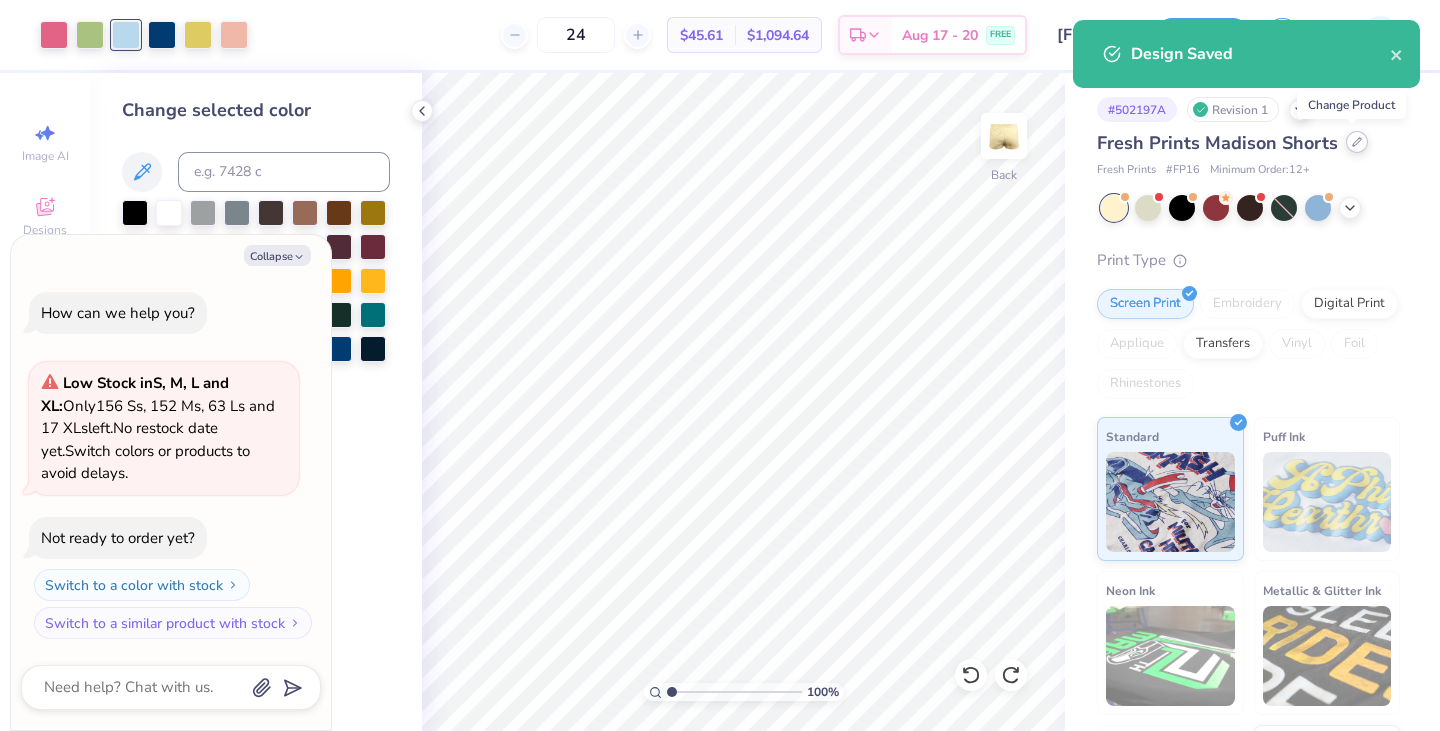 click 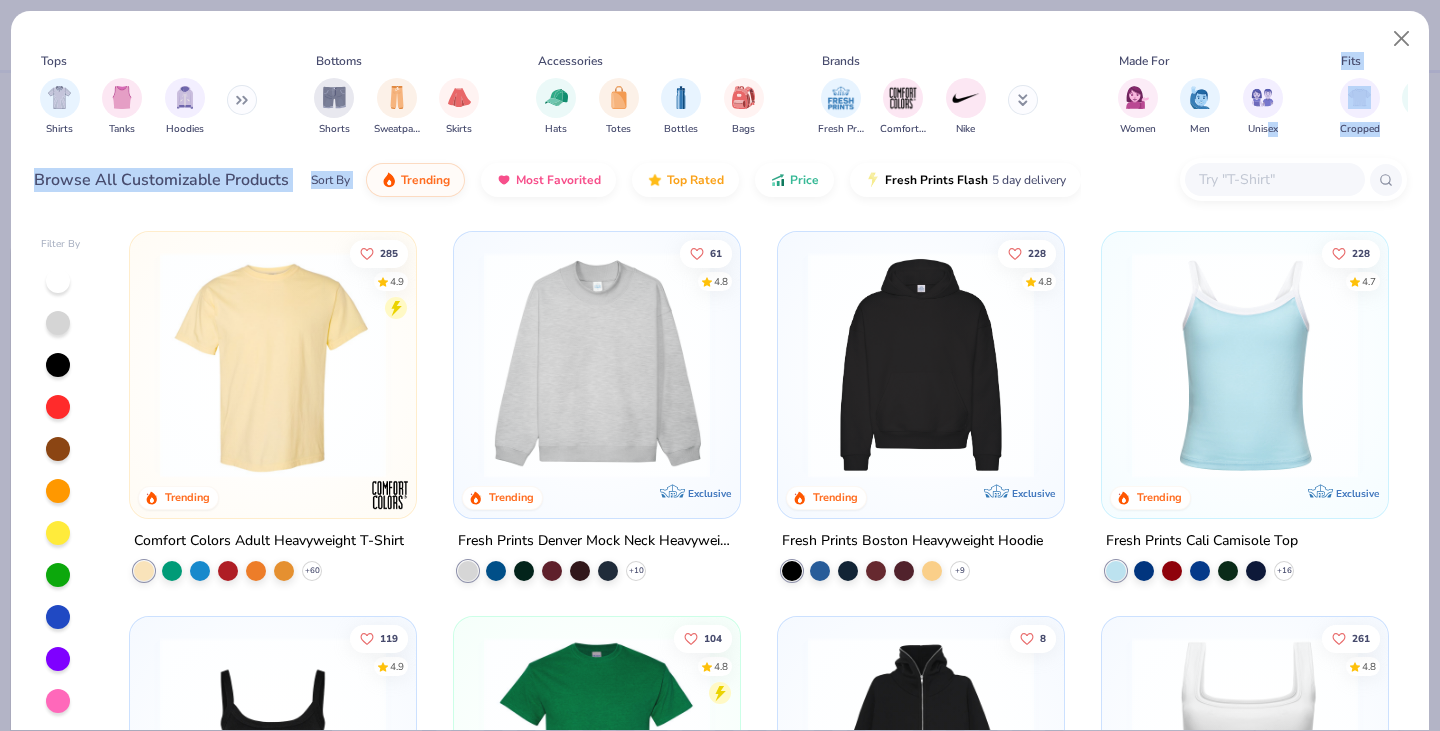 drag, startPoint x: 1266, startPoint y: 136, endPoint x: 1255, endPoint y: 163, distance: 29.15476 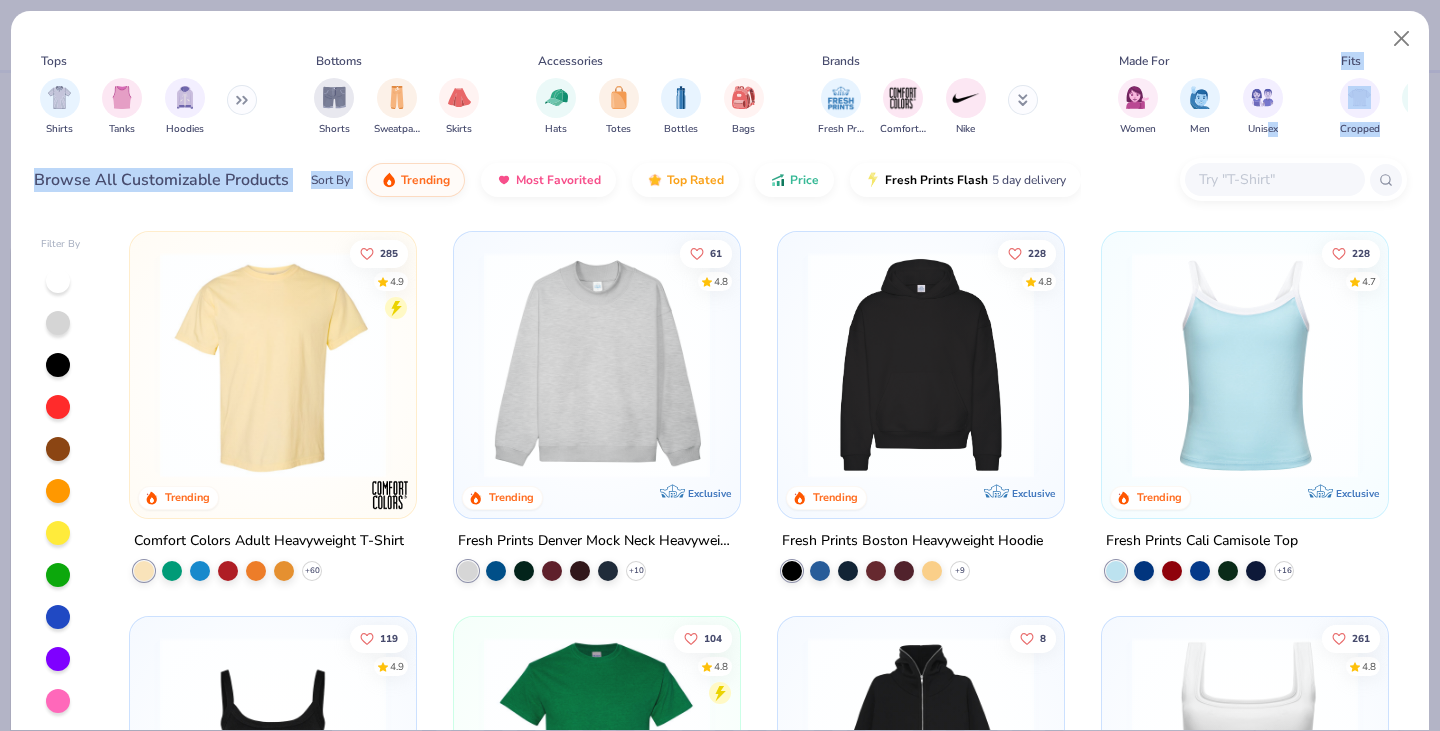 click on "Tops Shirts Tanks Hoodies Bottoms Shorts Sweatpants Skirts Accessories Hats Totes Bottles Bags Brands Fresh Prints Comfort Colors Nike Made For Women Men Unisex Fits Cropped Slim Regular Oversized Styles Classic Sportswear Athleisure Minimums 12-17 18-23 24-35 Print Types Guide Embroidery Screen Print Applique Browse All Customizable Products Sort By Trending Most Favorited Top Rated Price Fresh Prints Flash 5 day delivery" at bounding box center (720, 121) 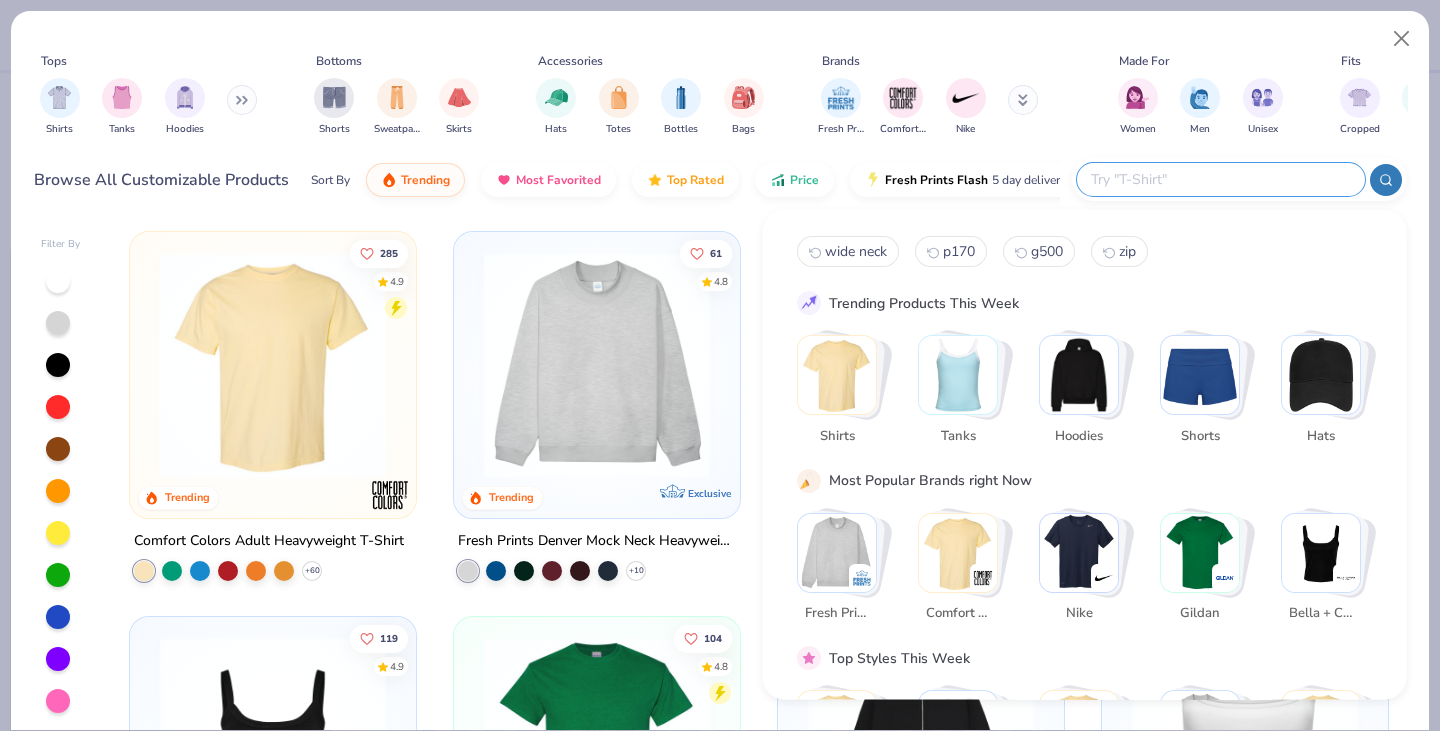 click at bounding box center [1220, 179] 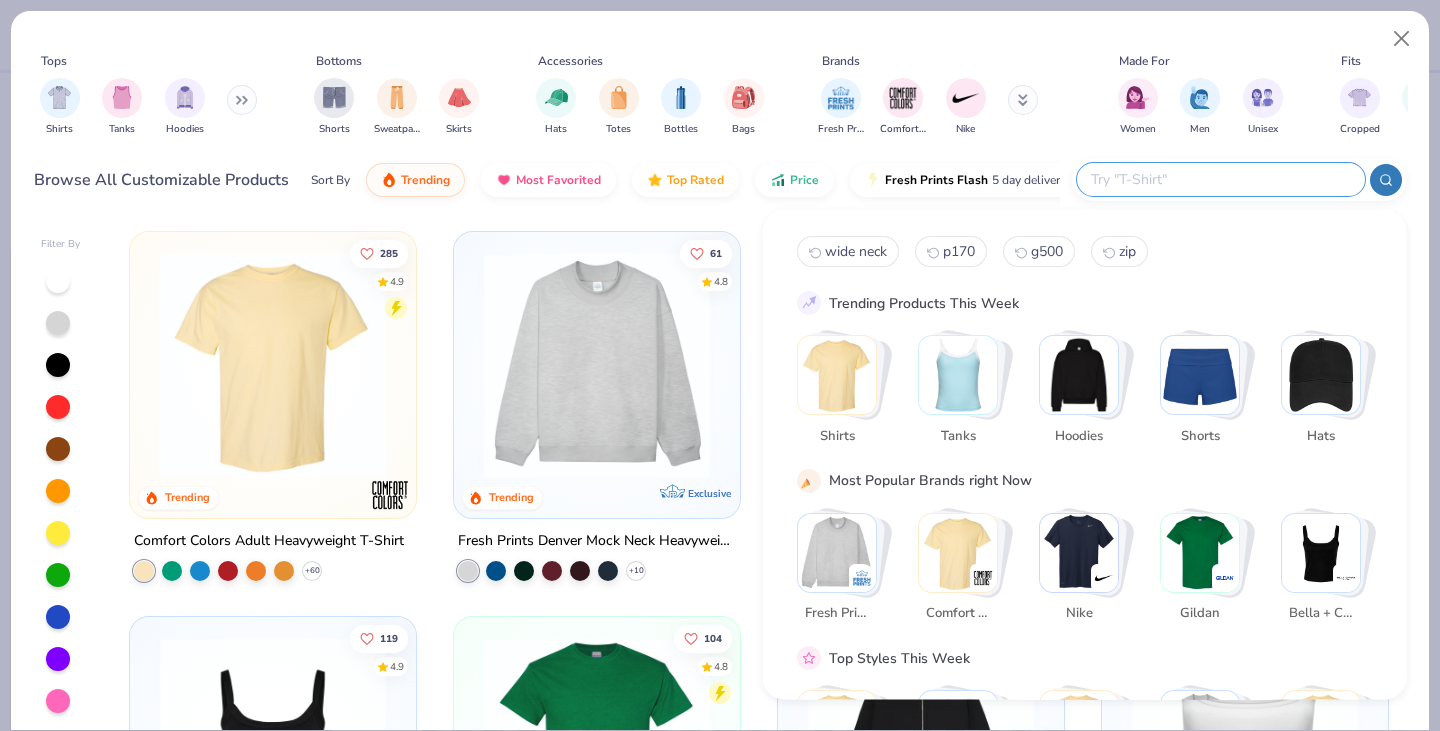 click at bounding box center [1200, 375] 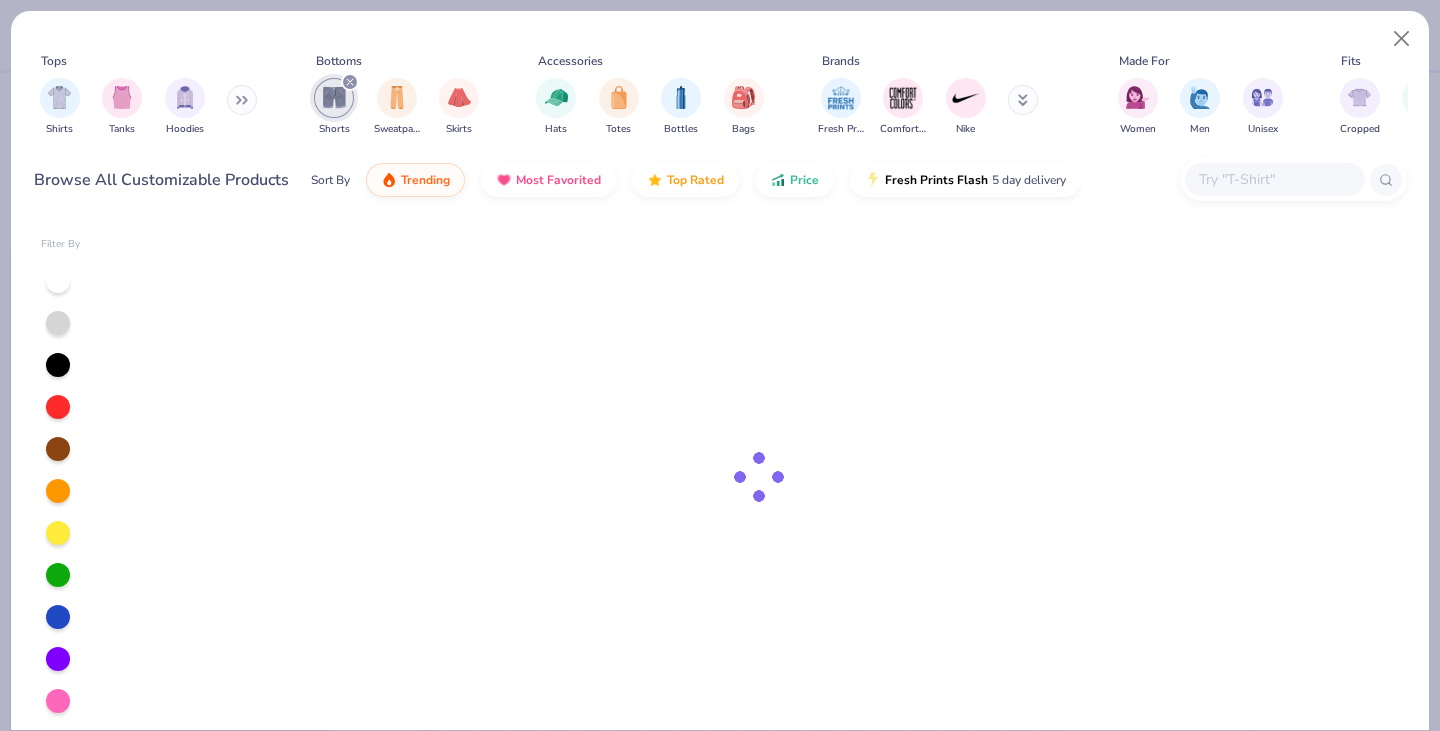 type on "1.00252486509065" 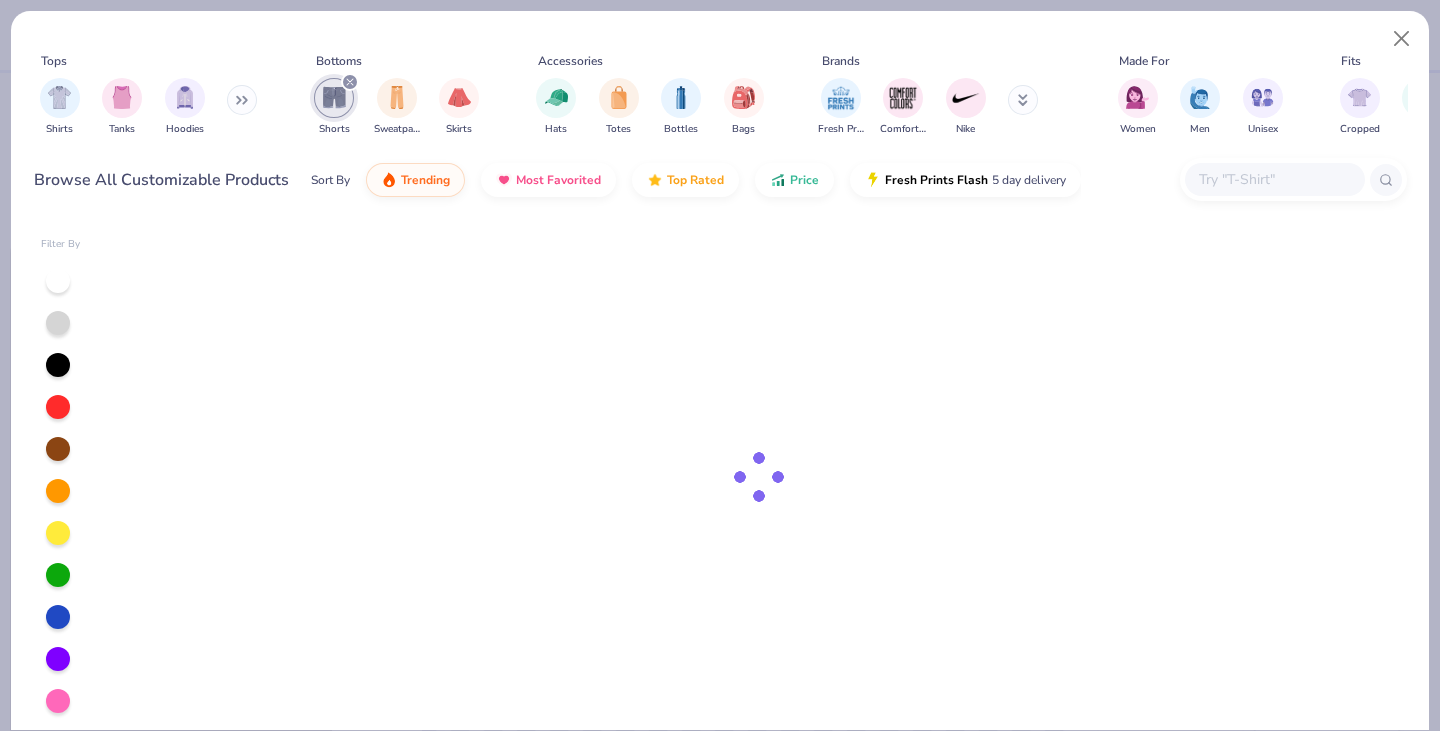 type on "x" 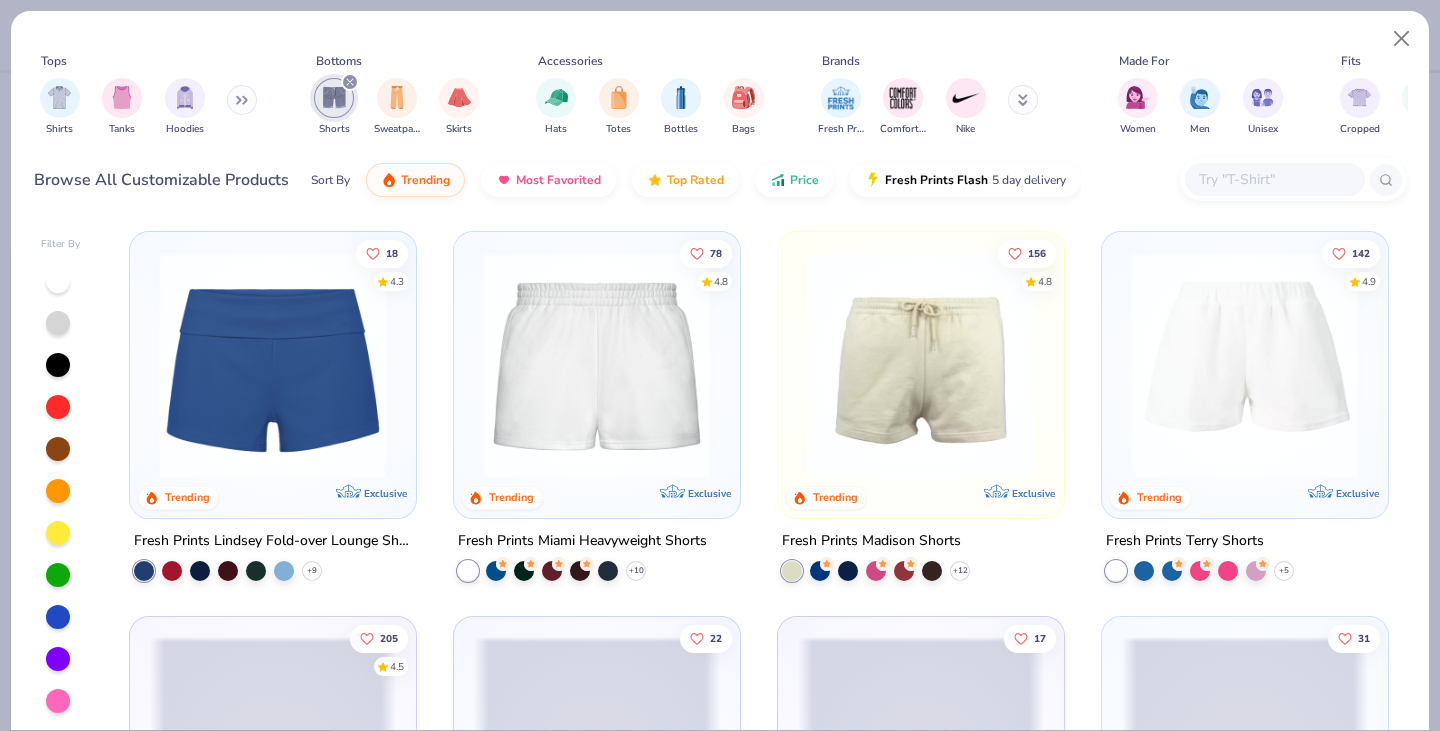 click at bounding box center (273, 365) 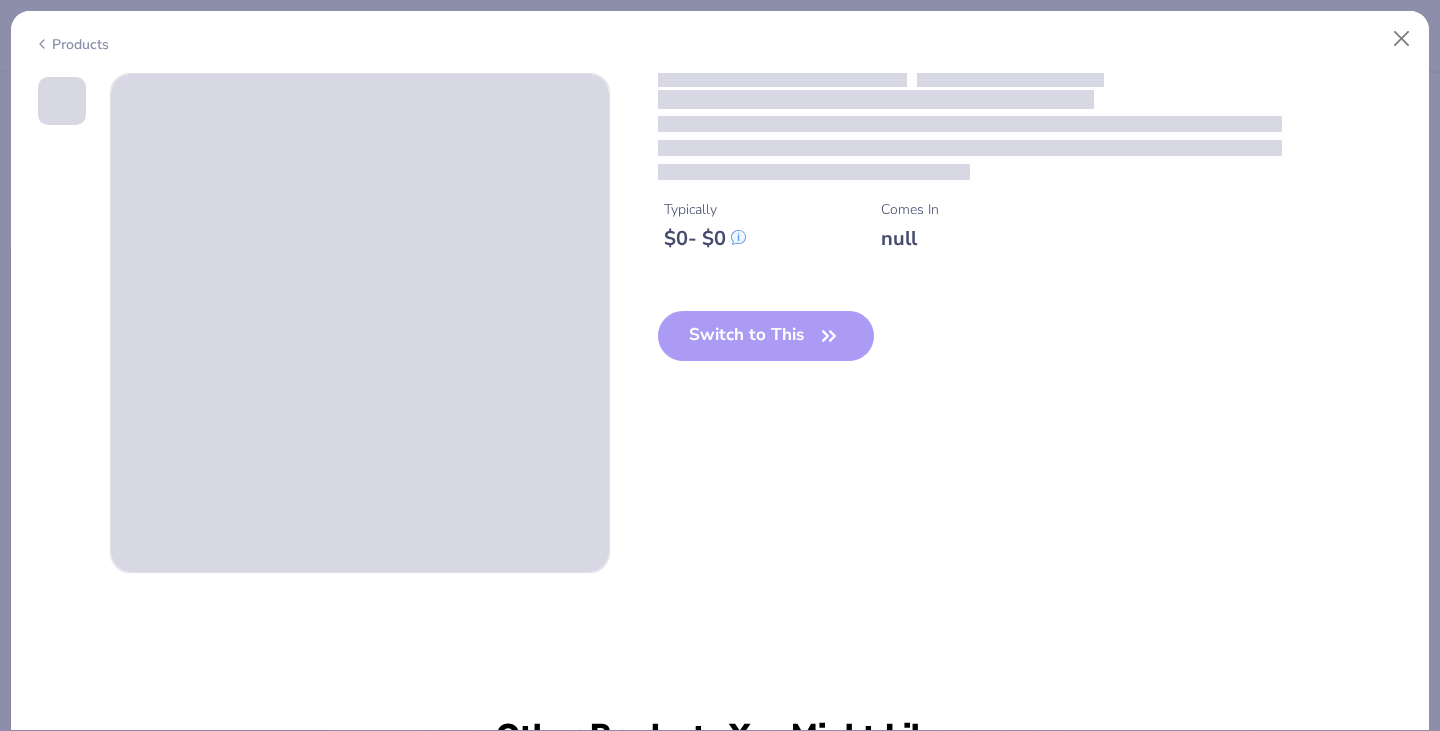 type on "1.00252486509065" 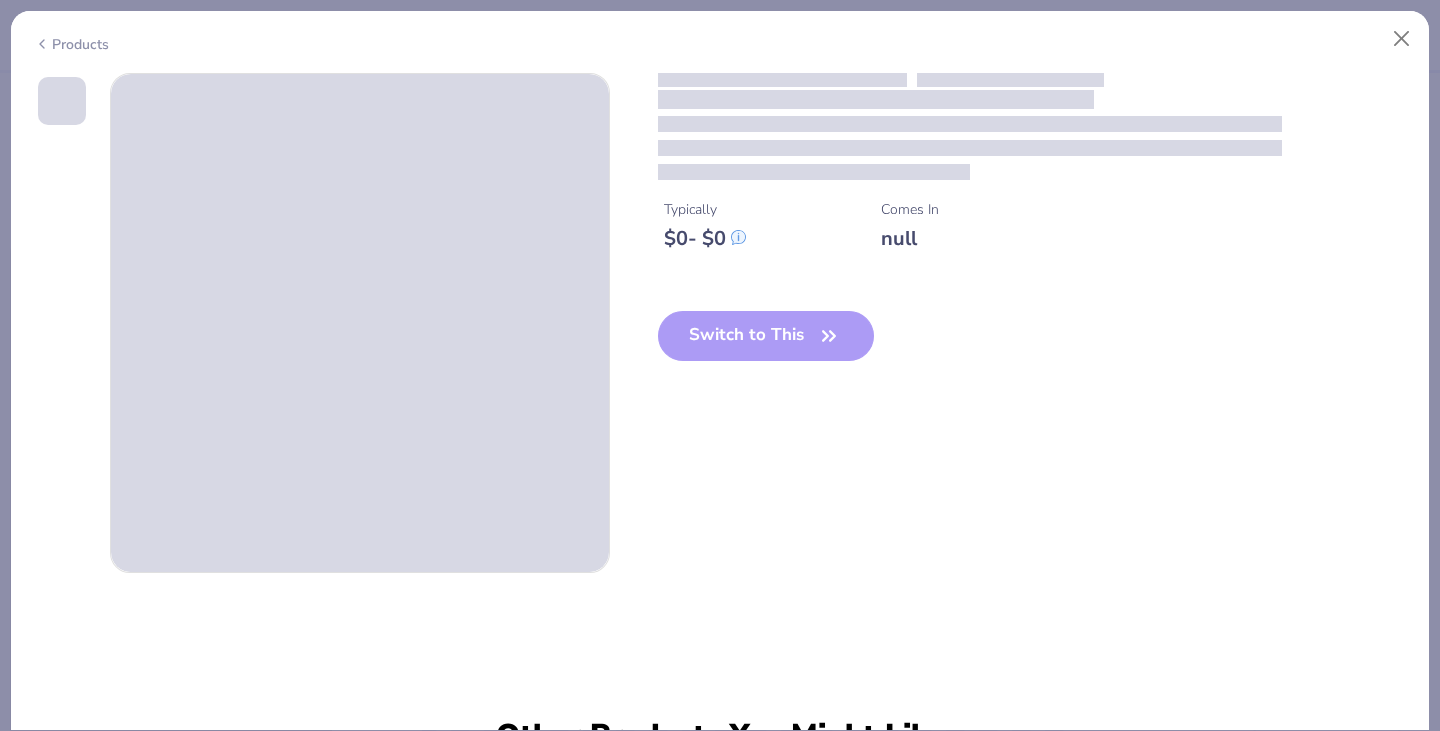 type on "x" 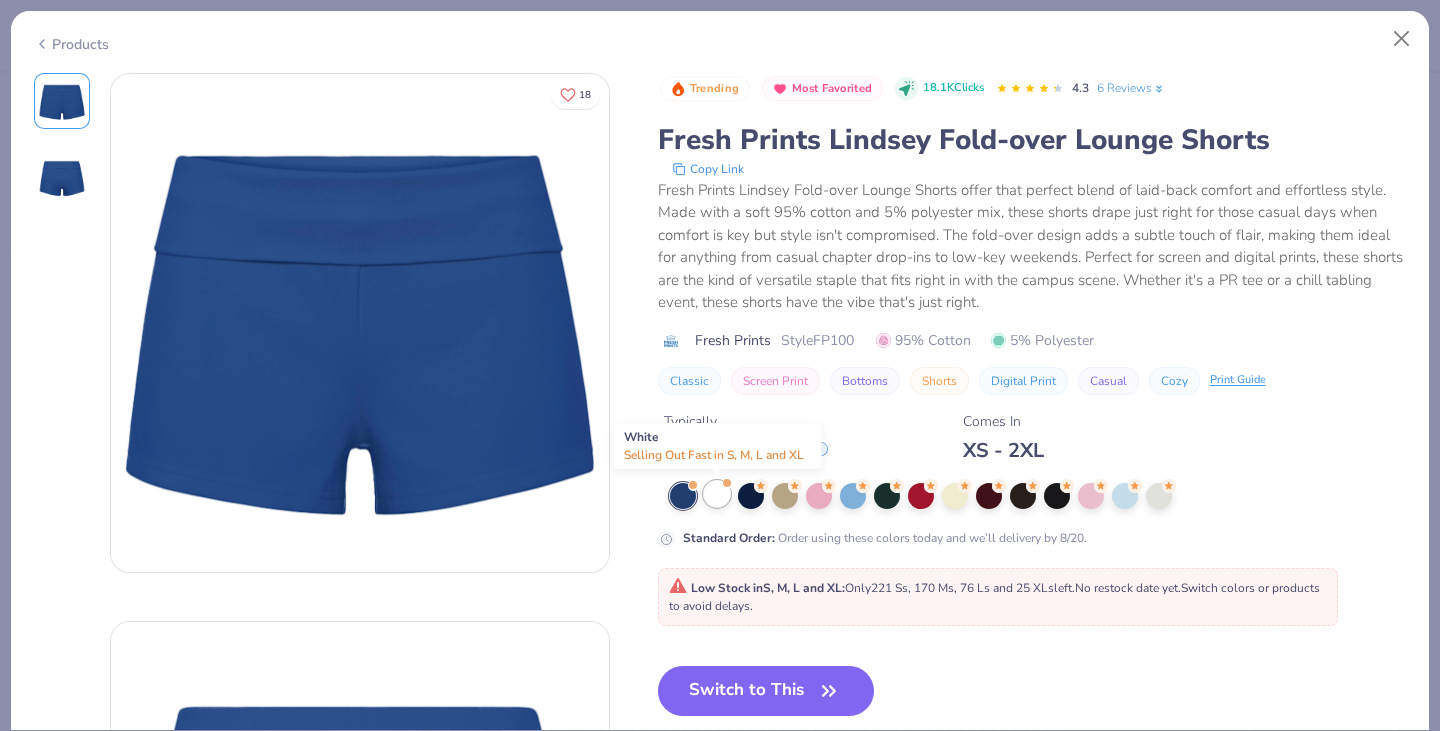 click at bounding box center [717, 494] 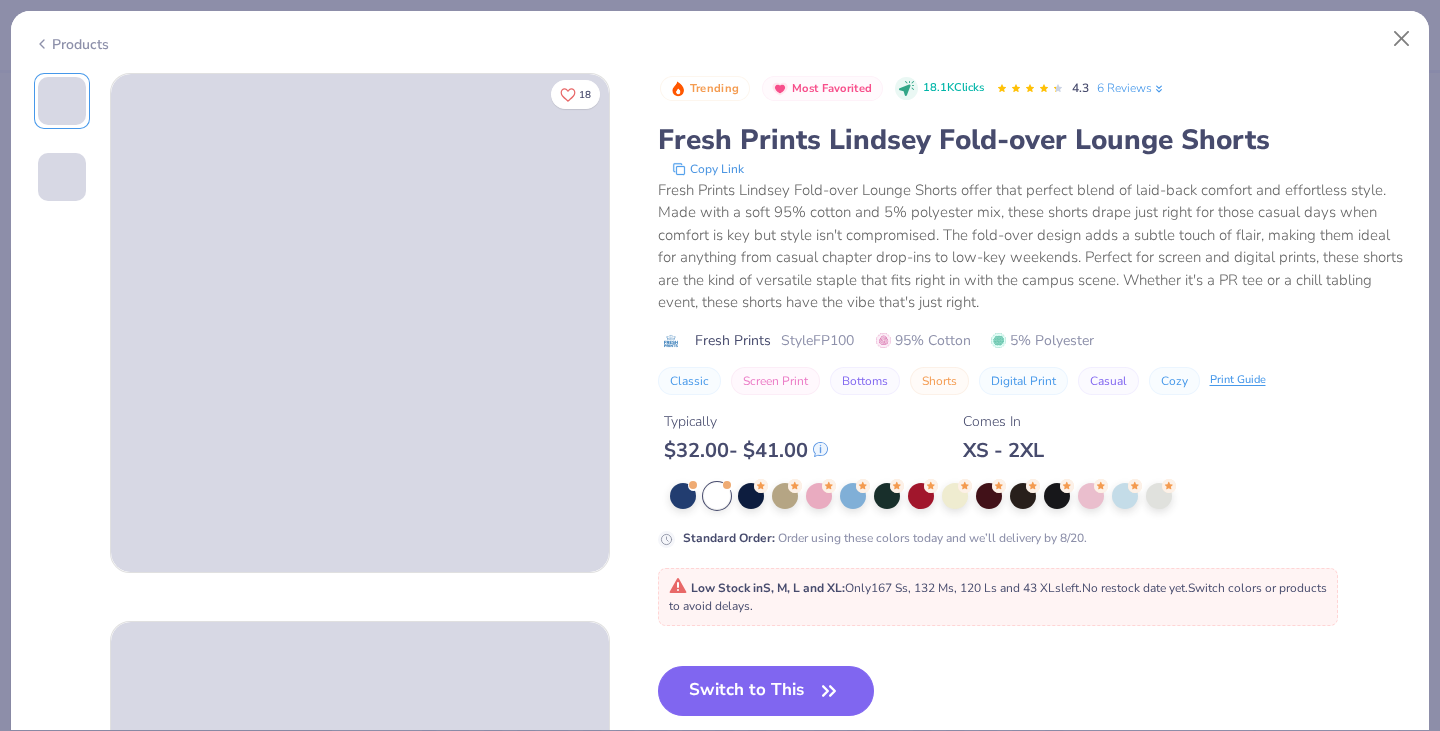 type on "1.00252486509065" 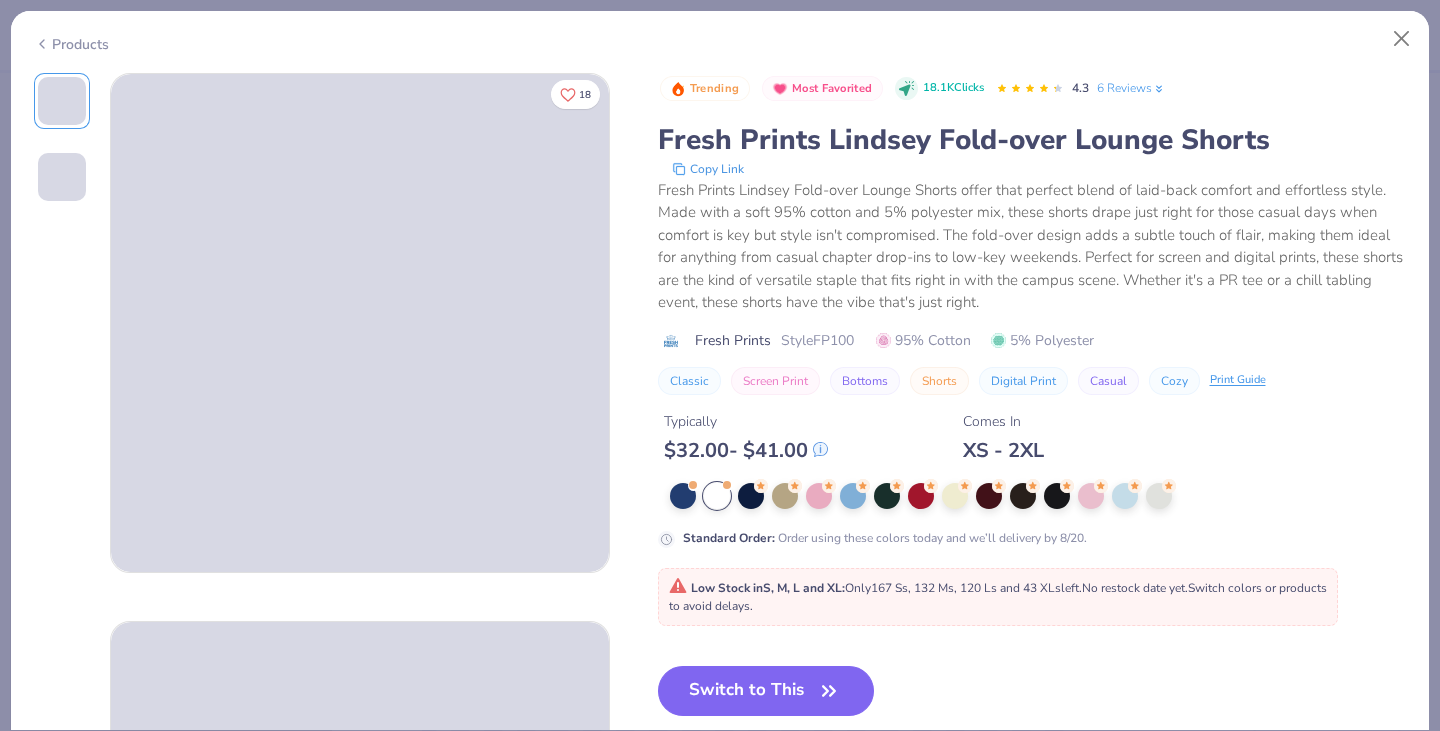 type on "x" 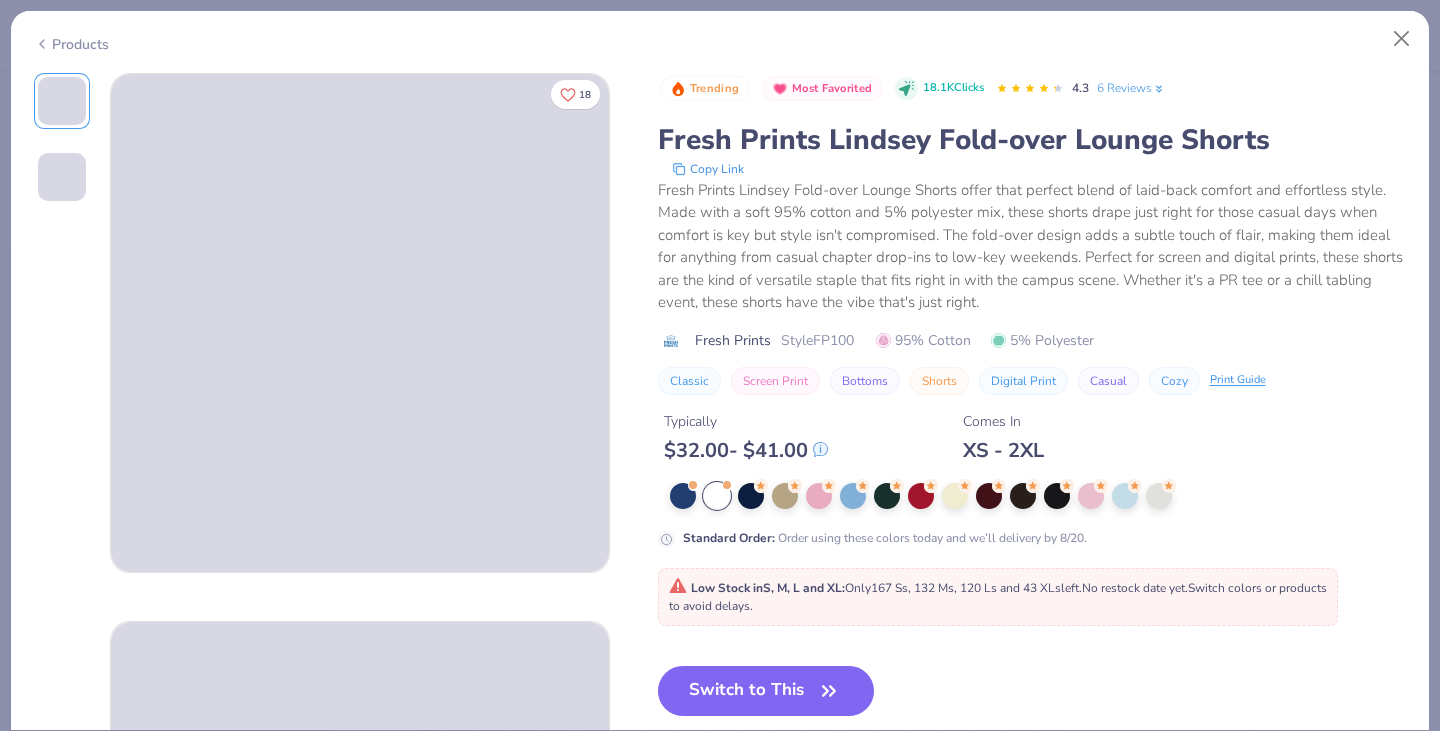 scroll, scrollTop: 182, scrollLeft: 0, axis: vertical 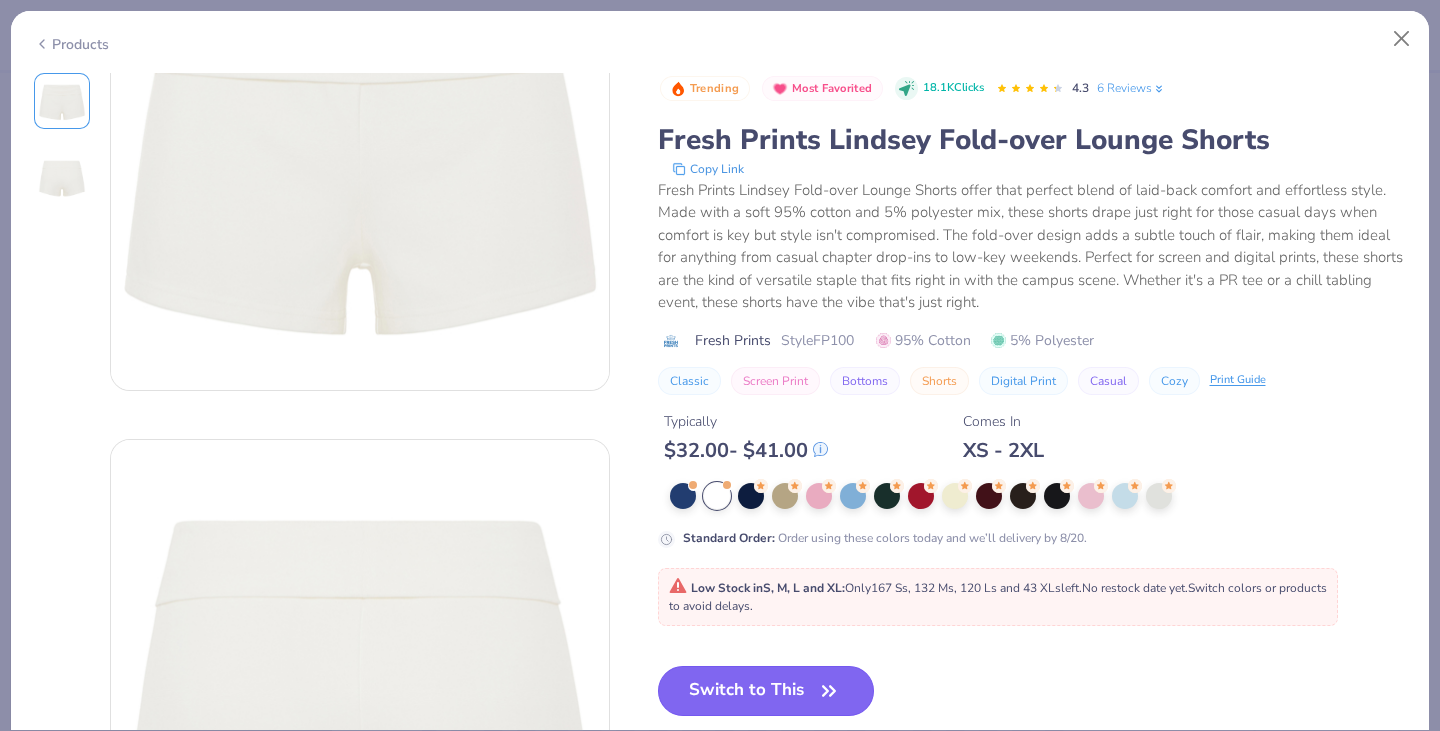 click on "Switch to This" at bounding box center [766, 691] 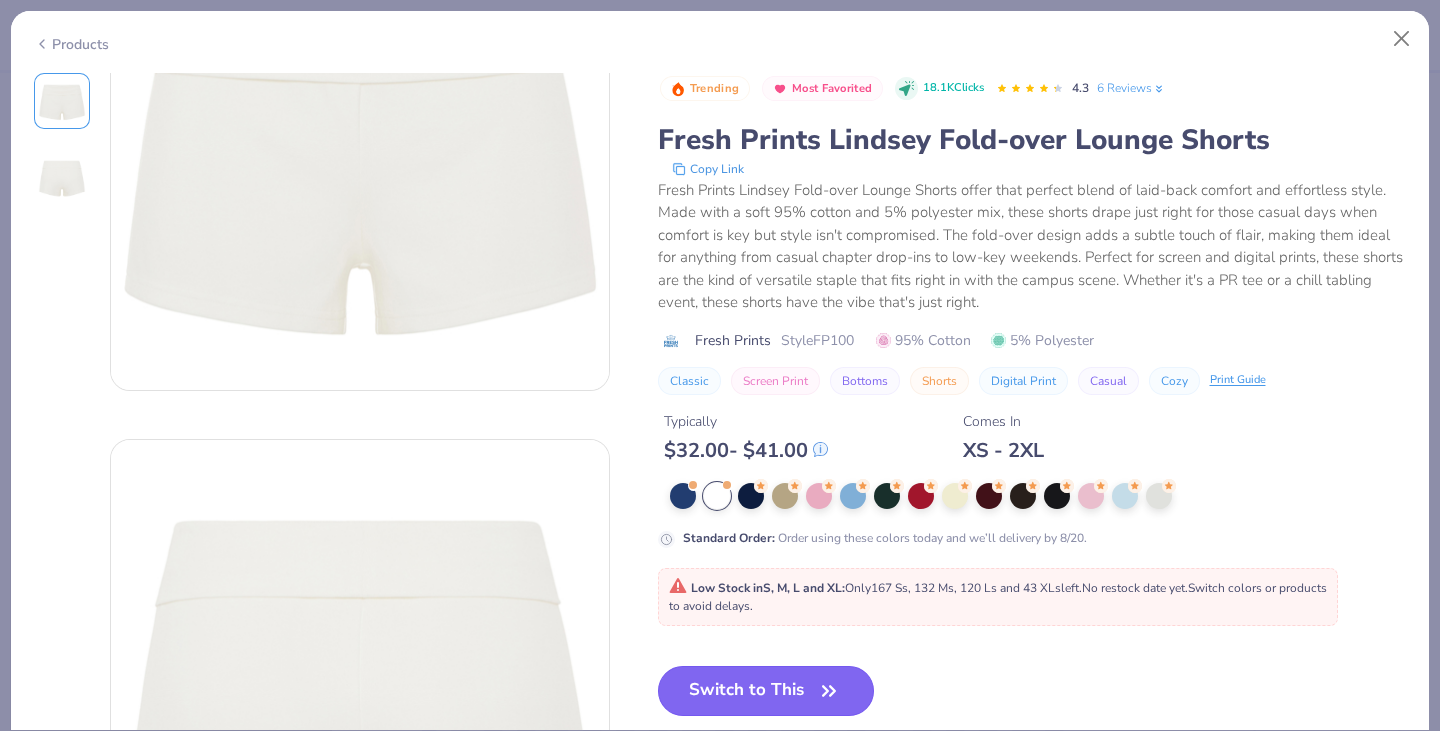 type on "1.00252486509065" 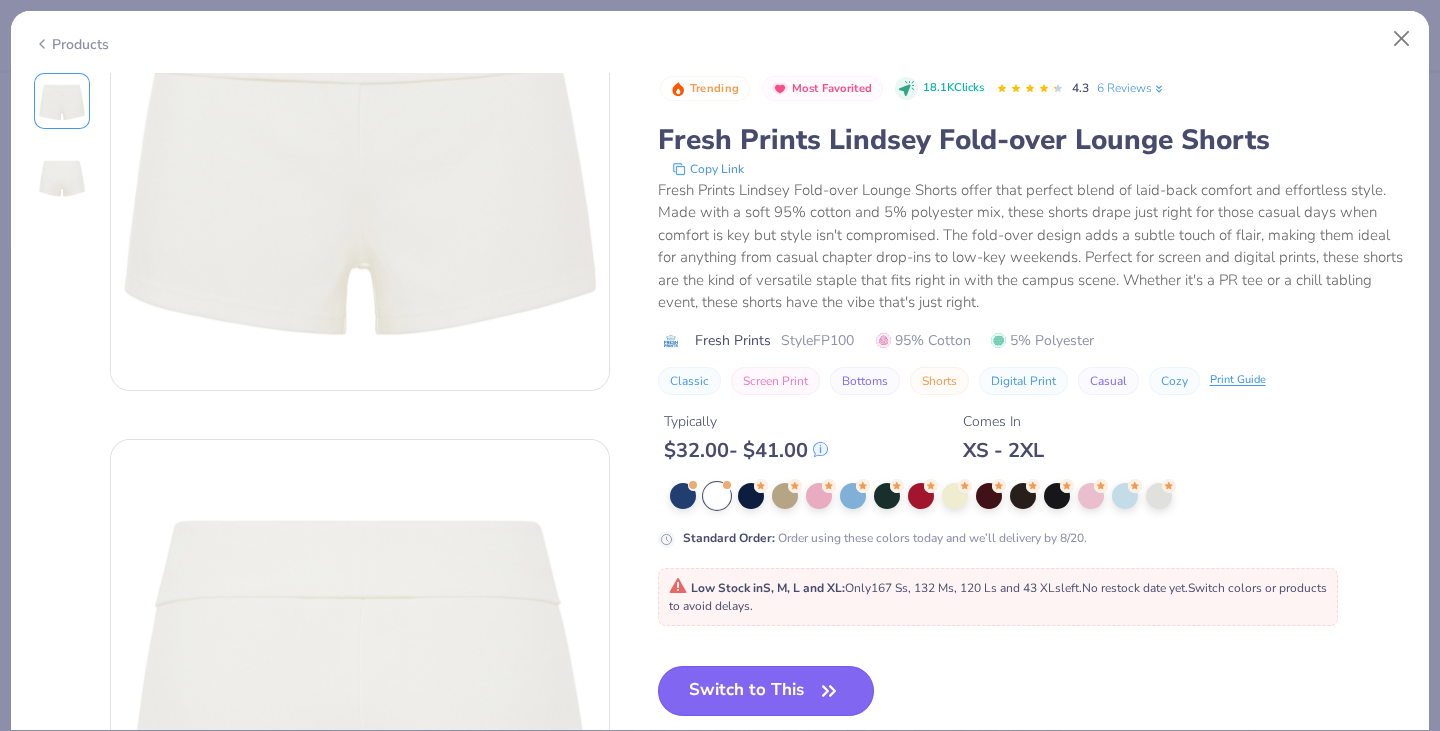 type on "x" 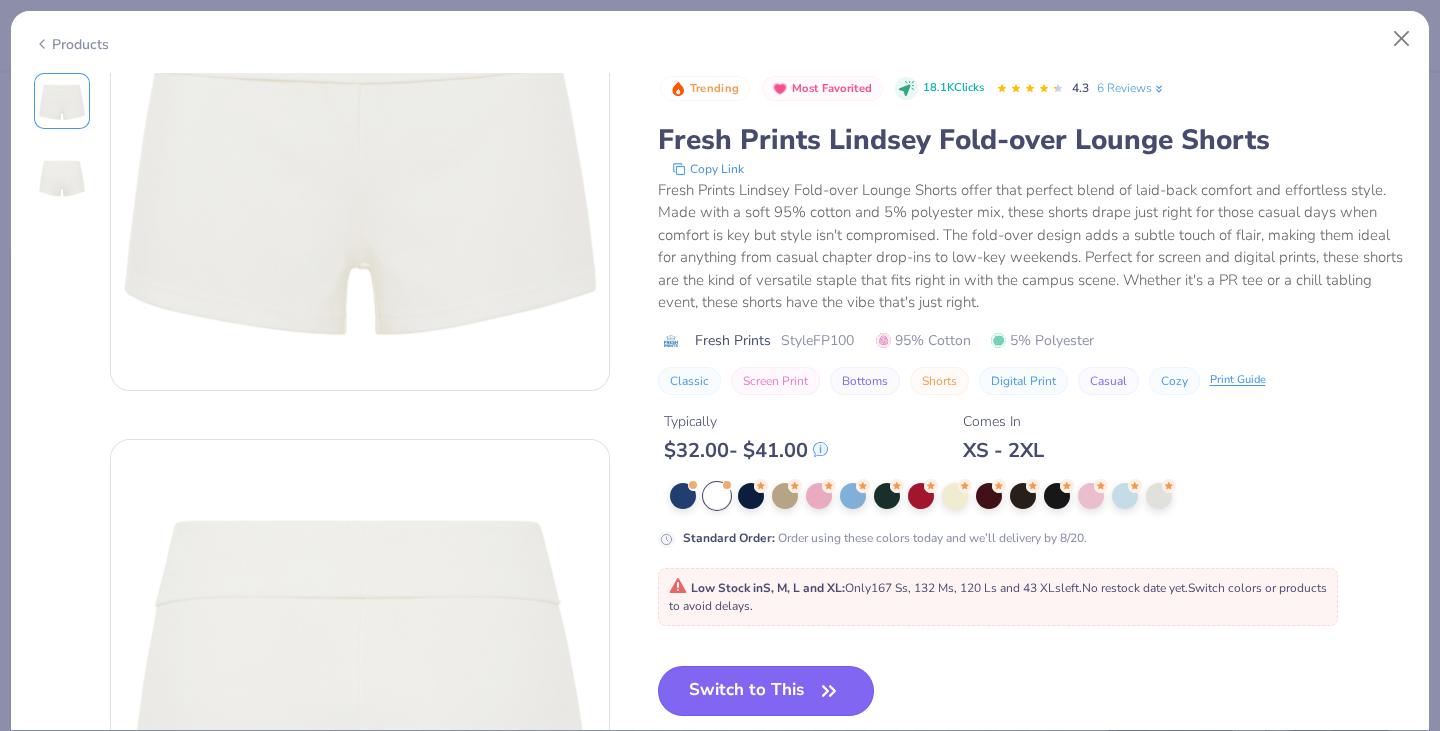 type on "1.00252486509065" 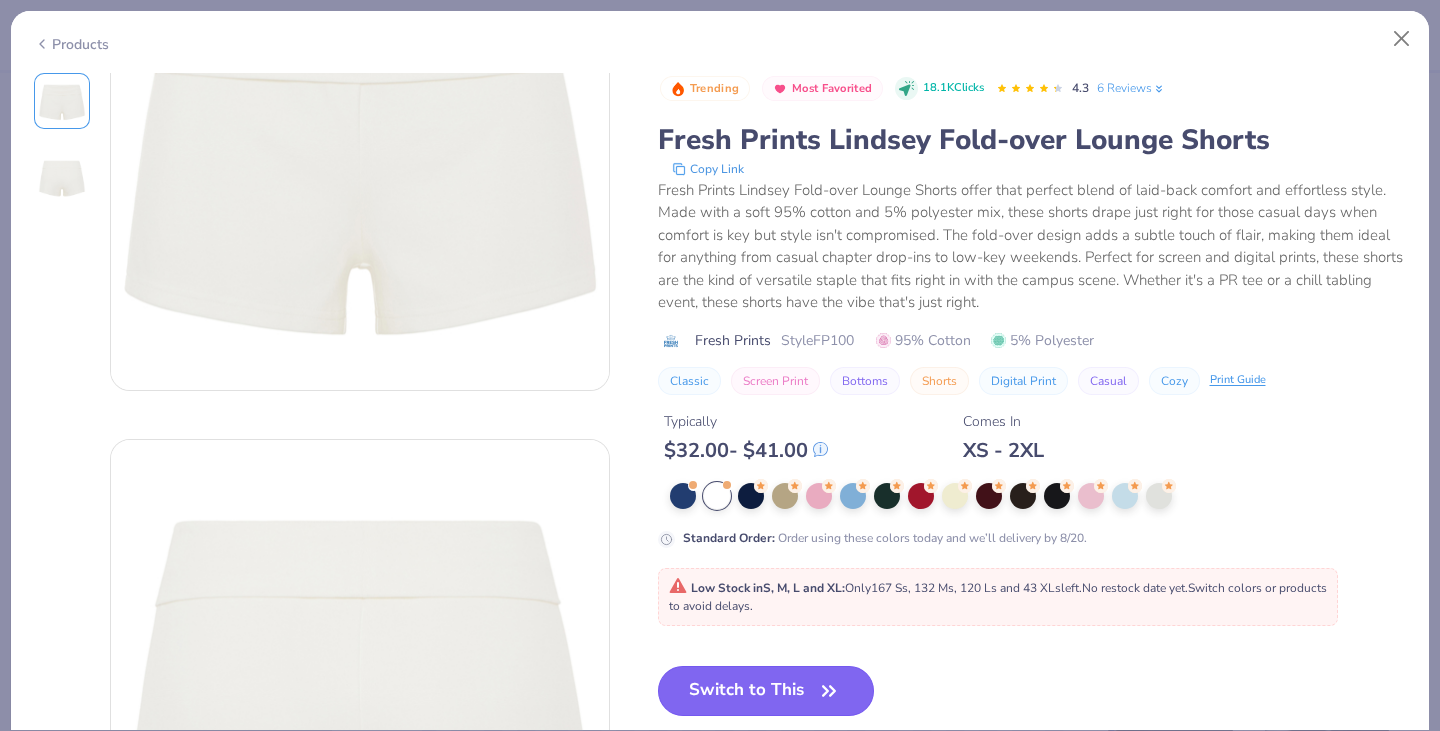 type on "x" 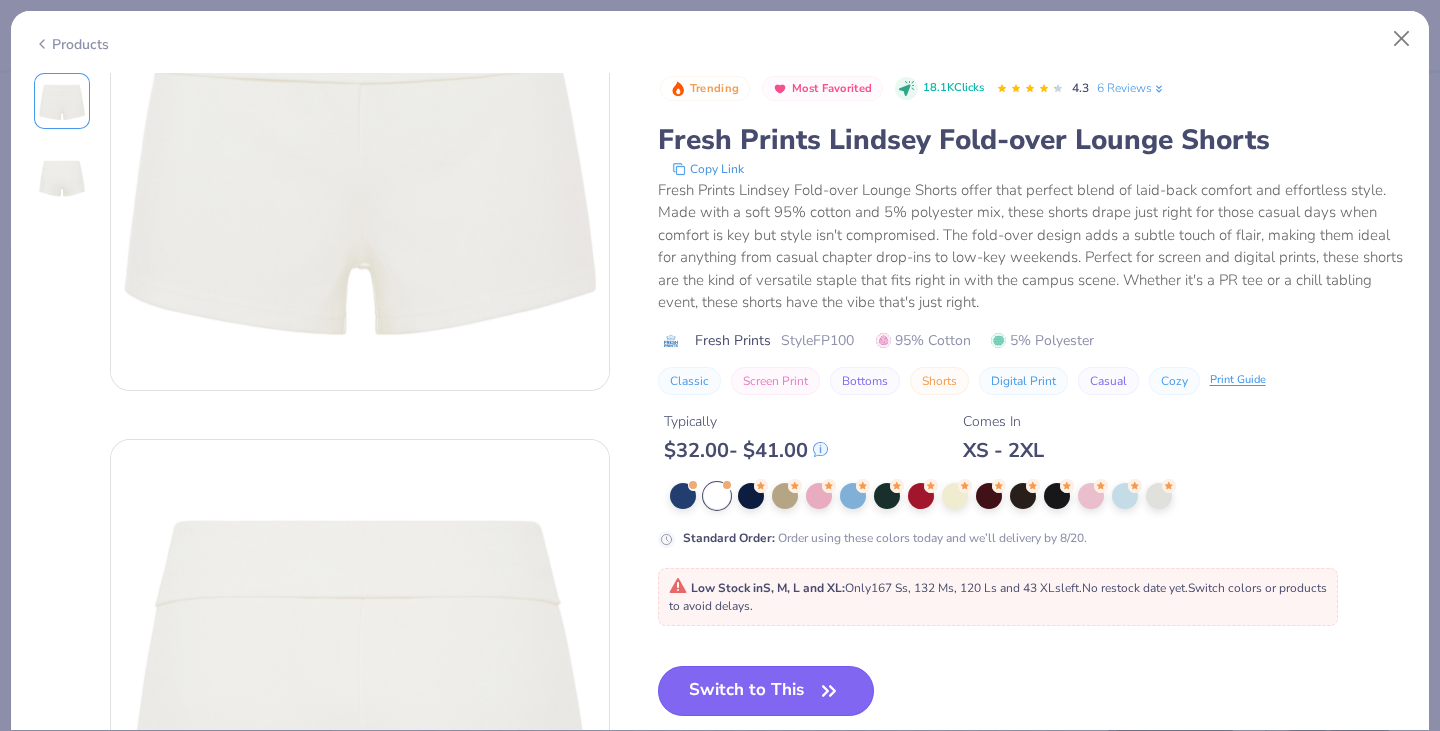 type on "50" 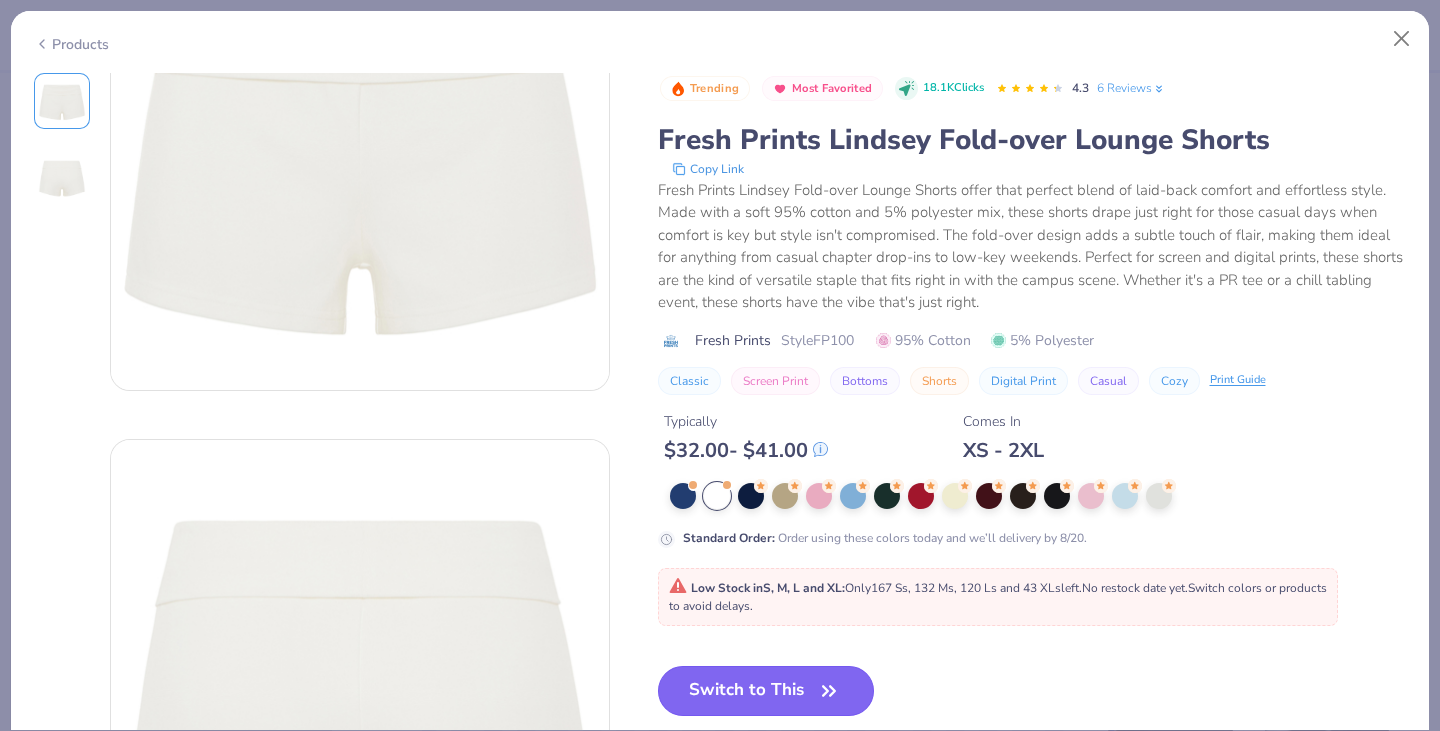 type on "1.00252486509065" 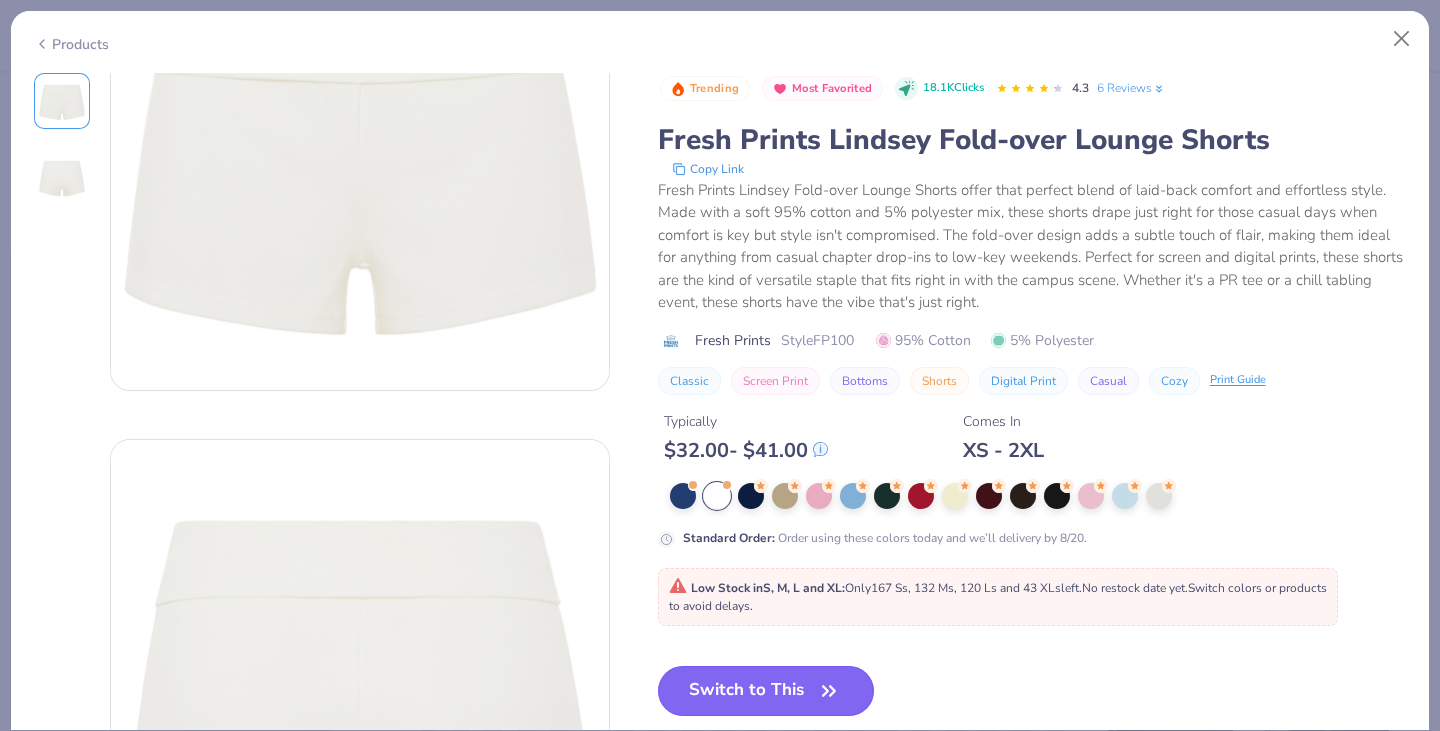 type on "x" 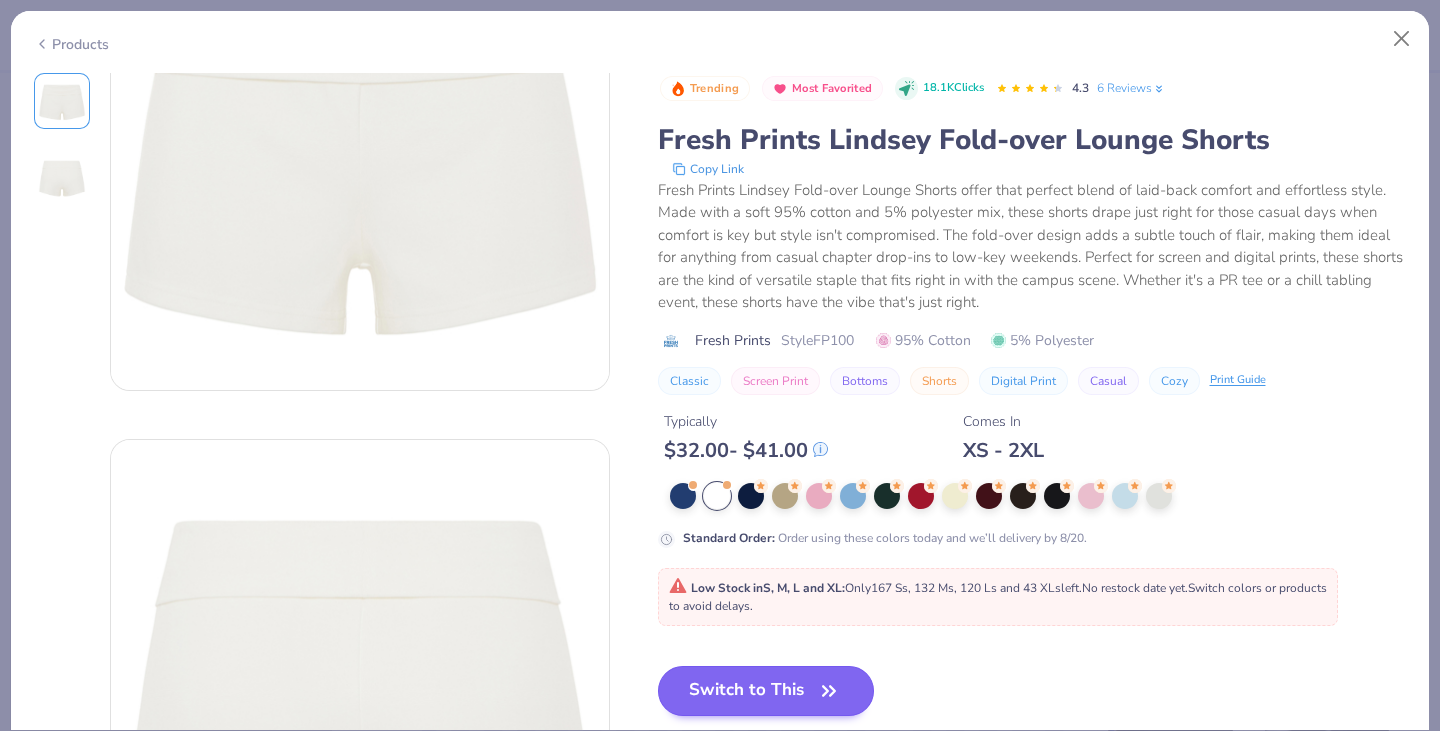 type on "1.00252486509065" 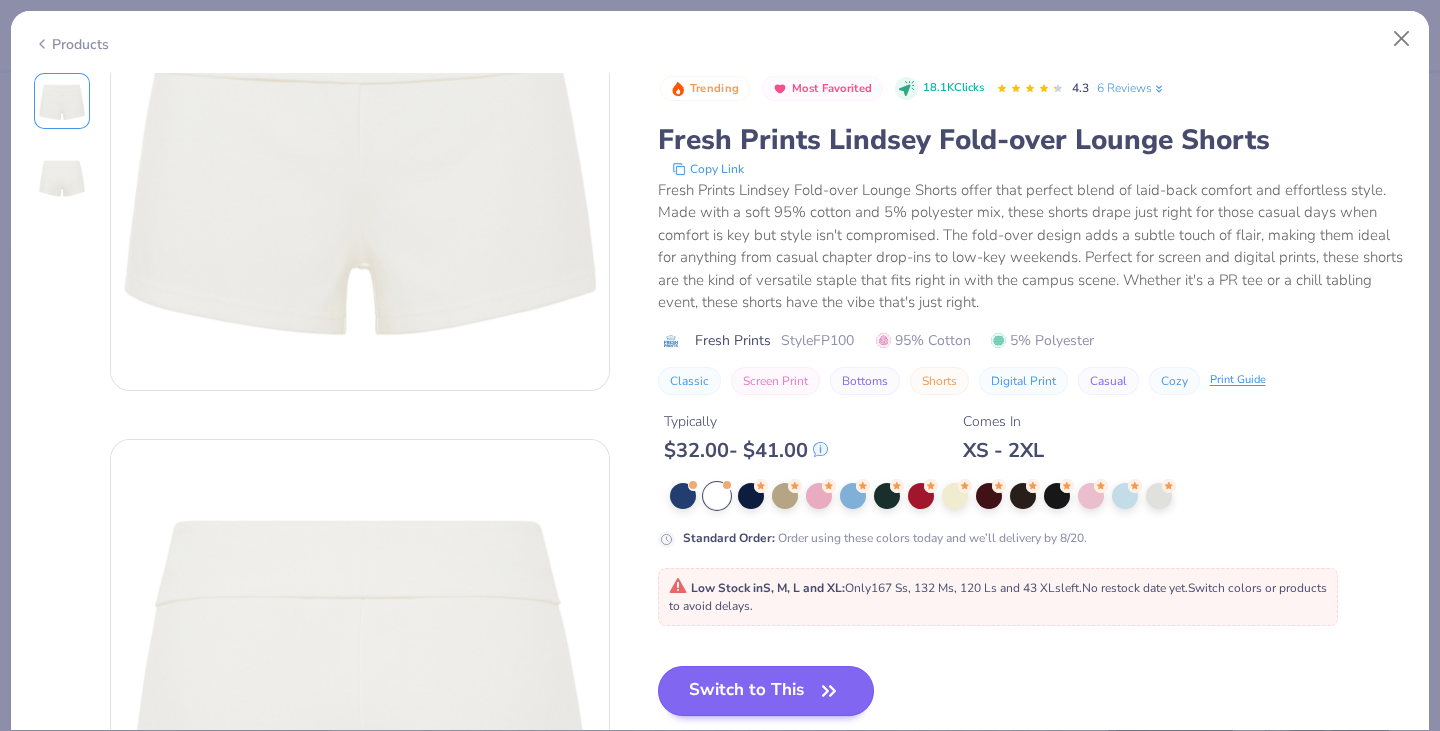 type on "x" 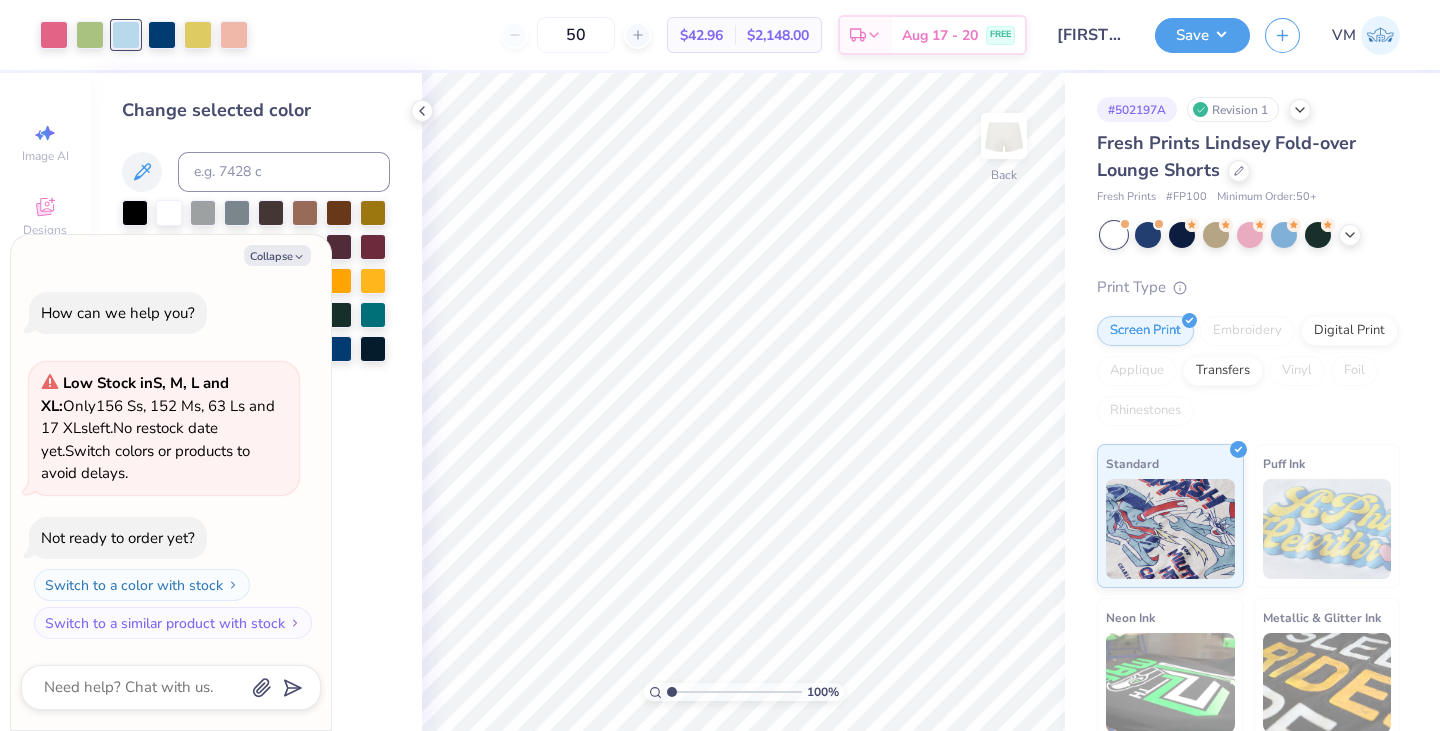 type on "1.00252486509065" 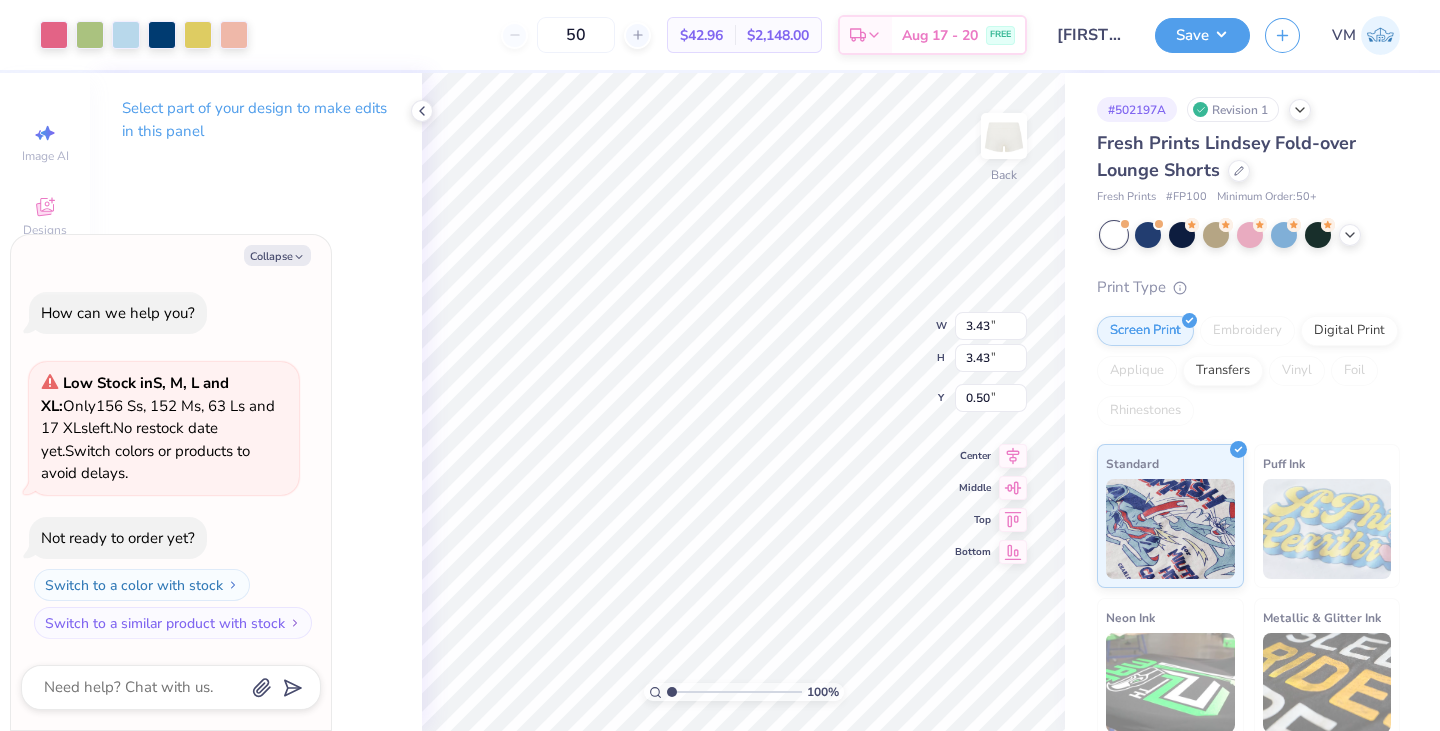 type on "1.00252486509065" 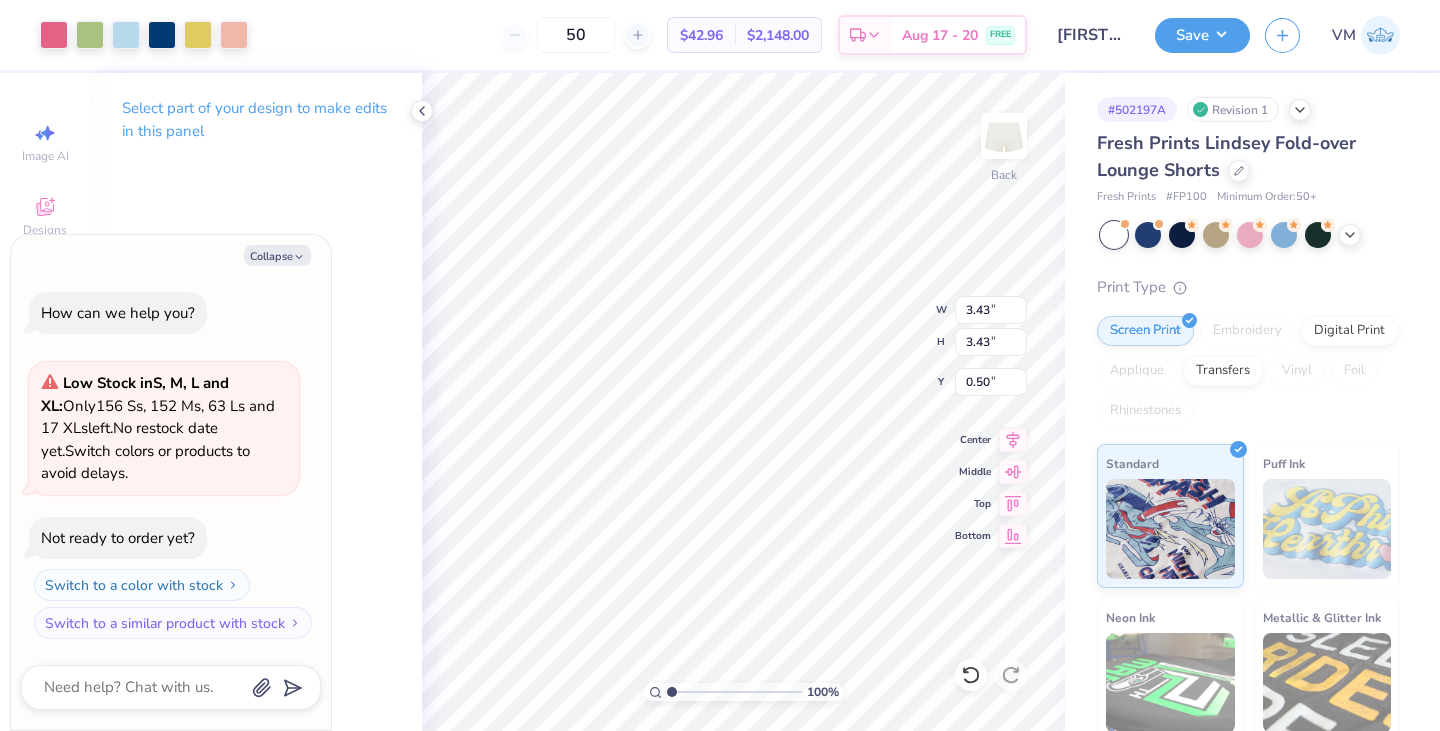 type on "1.00252486509065" 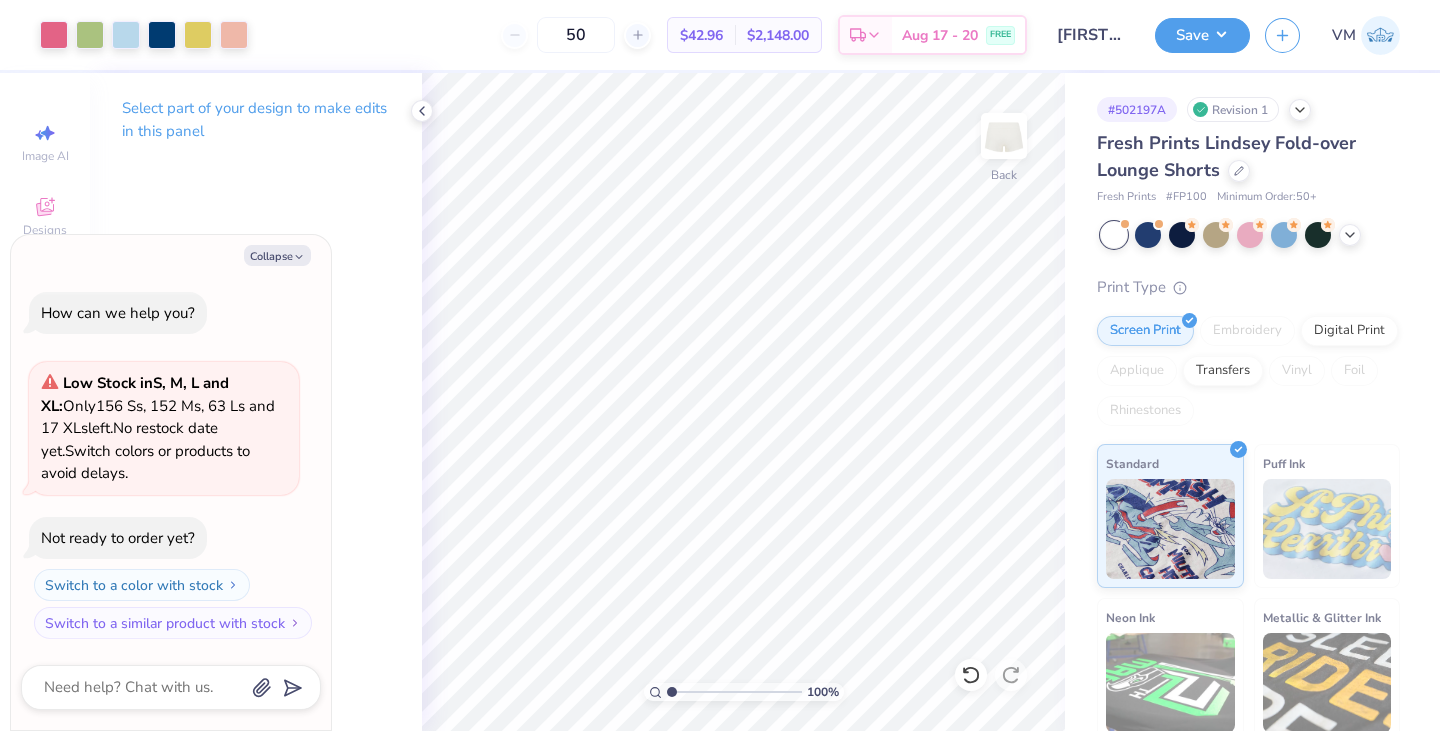 click on "Save" at bounding box center (1202, 35) 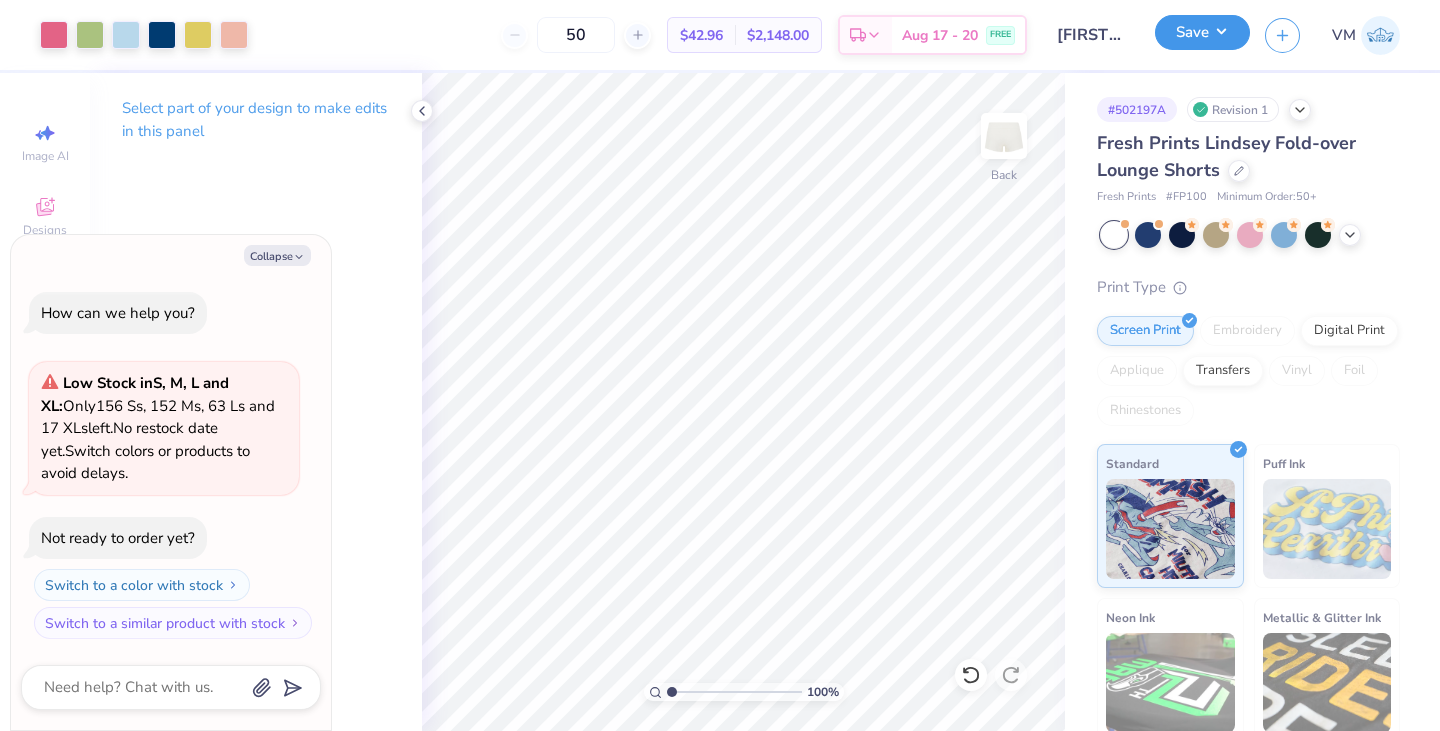 click on "Save" at bounding box center [1202, 32] 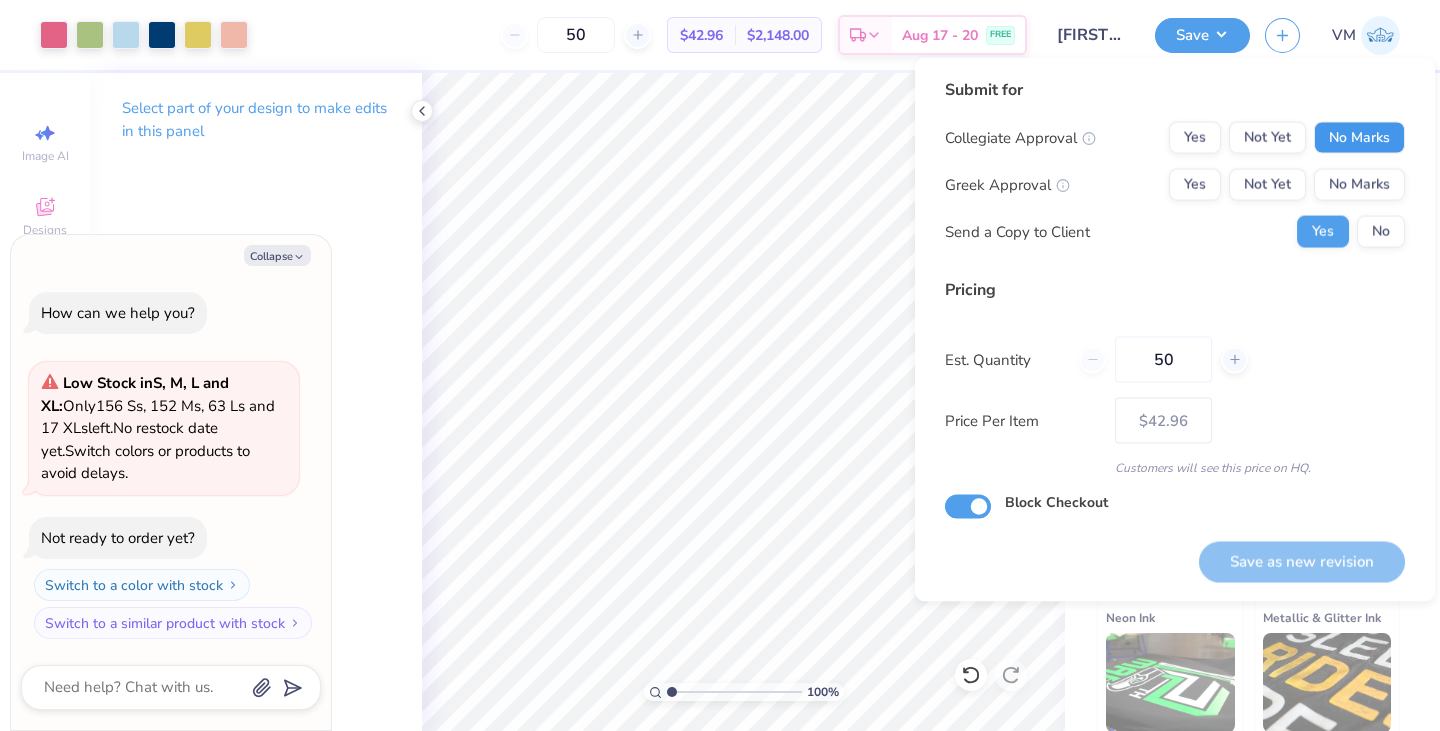 click on "No Marks" at bounding box center [1359, 138] 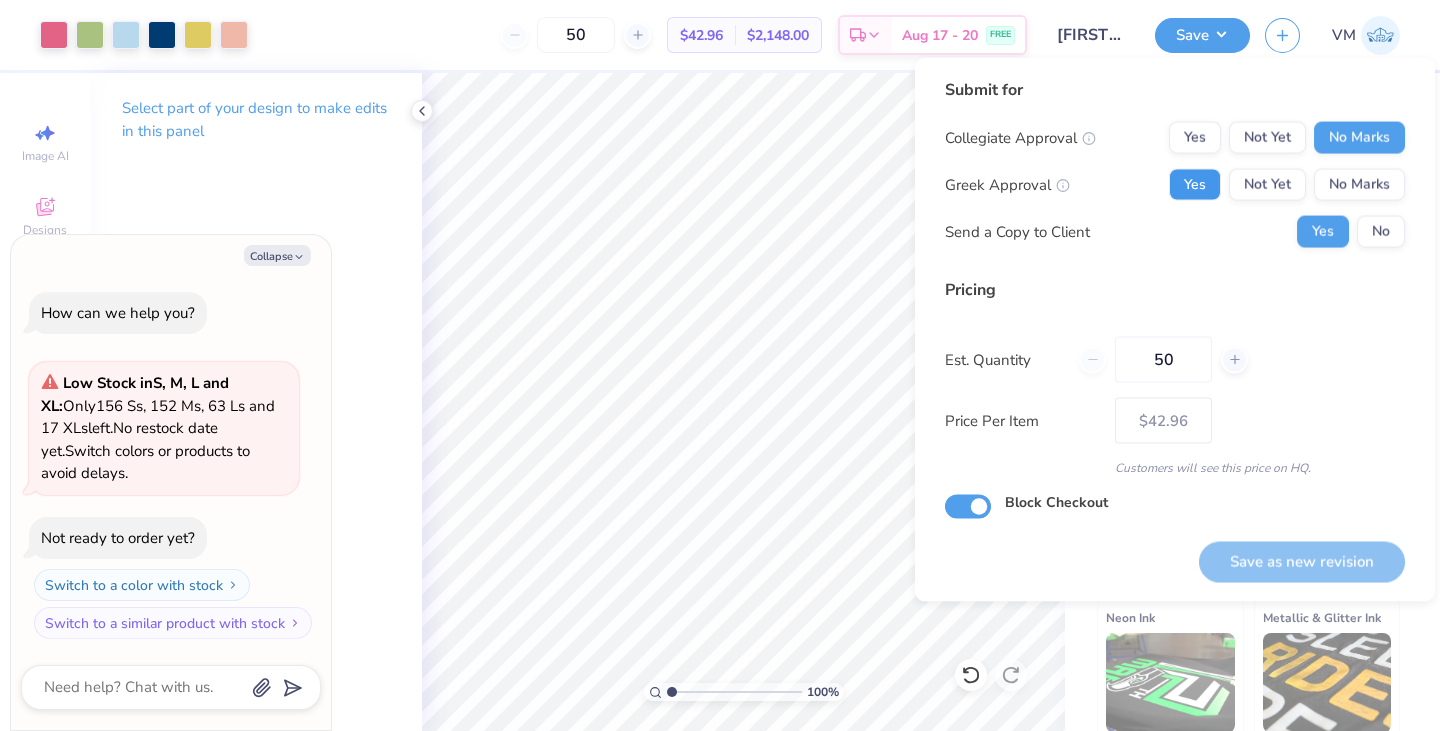 click on "Yes" at bounding box center [1195, 185] 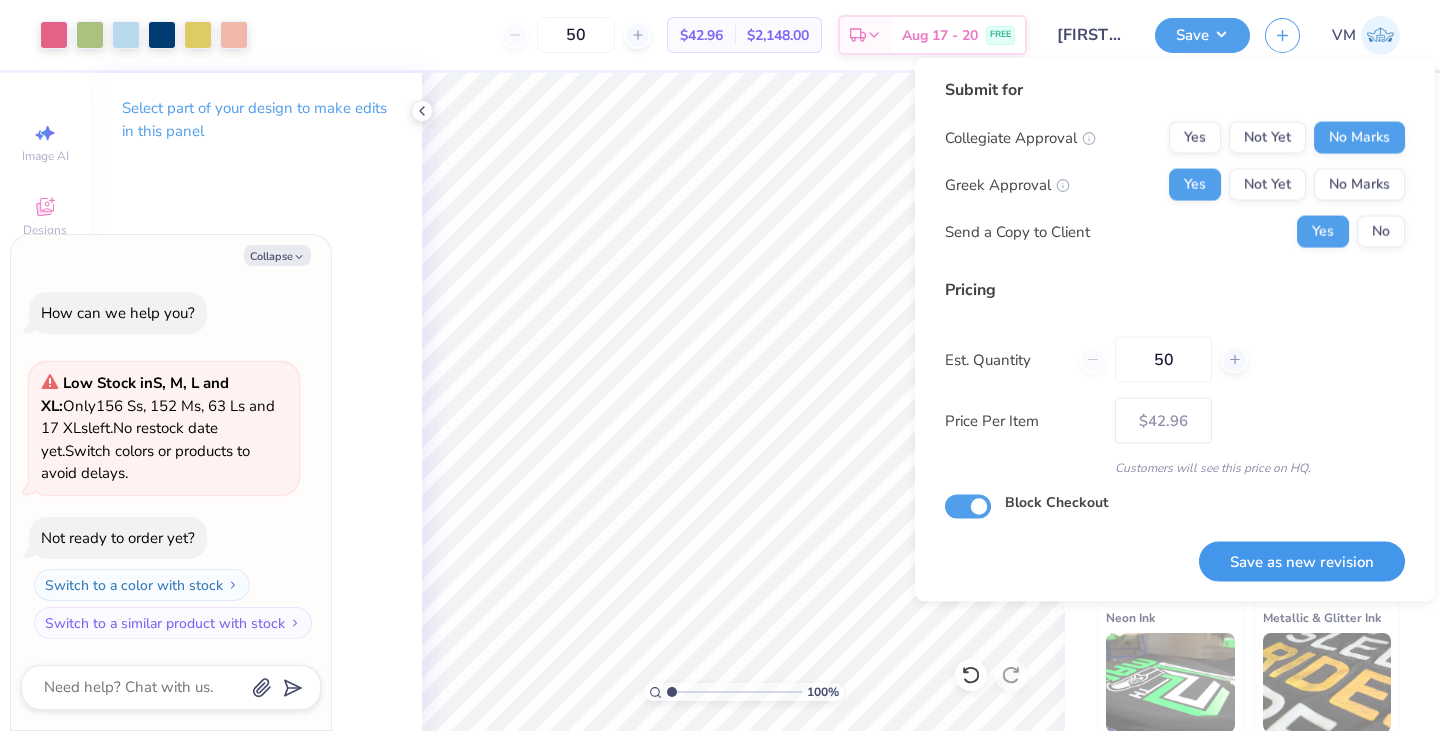click on "Save as new revision" at bounding box center (1302, 561) 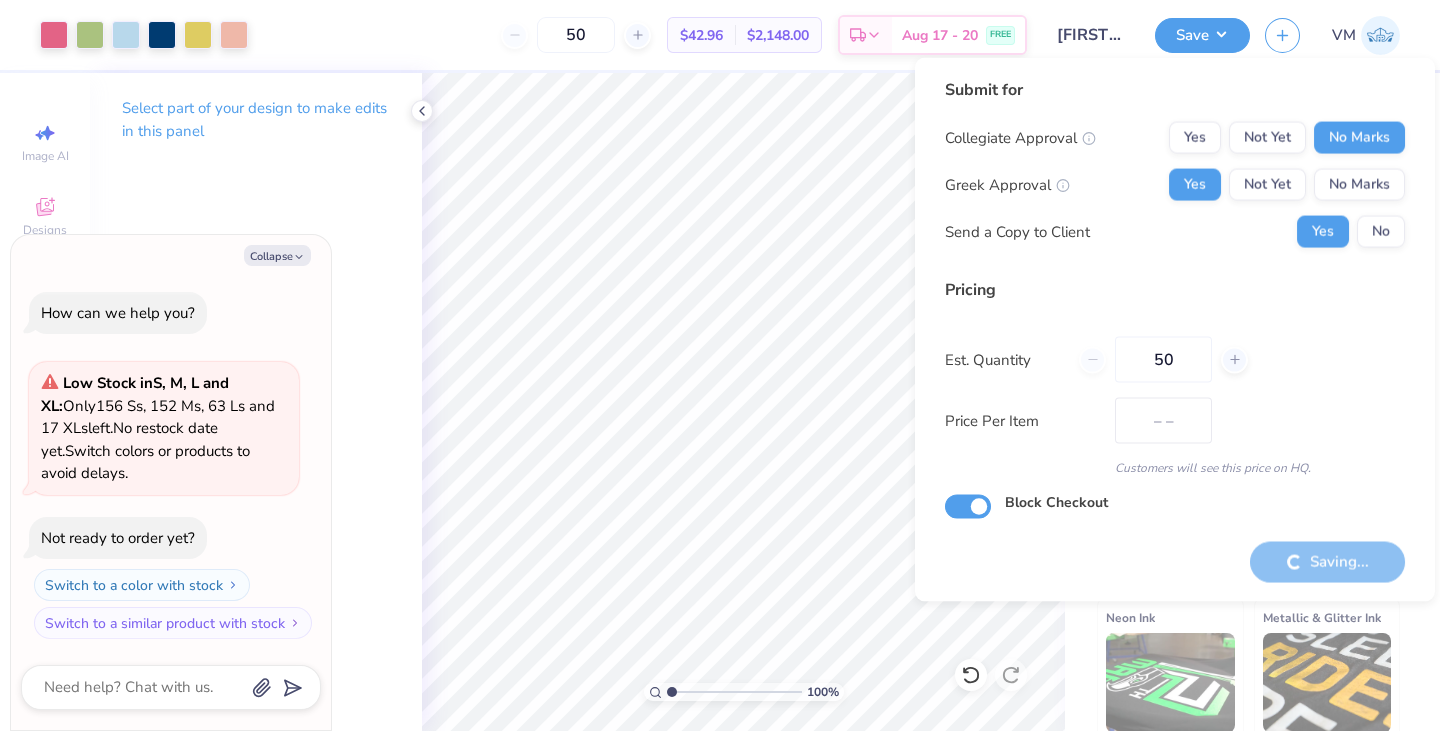 type on "$42.96" 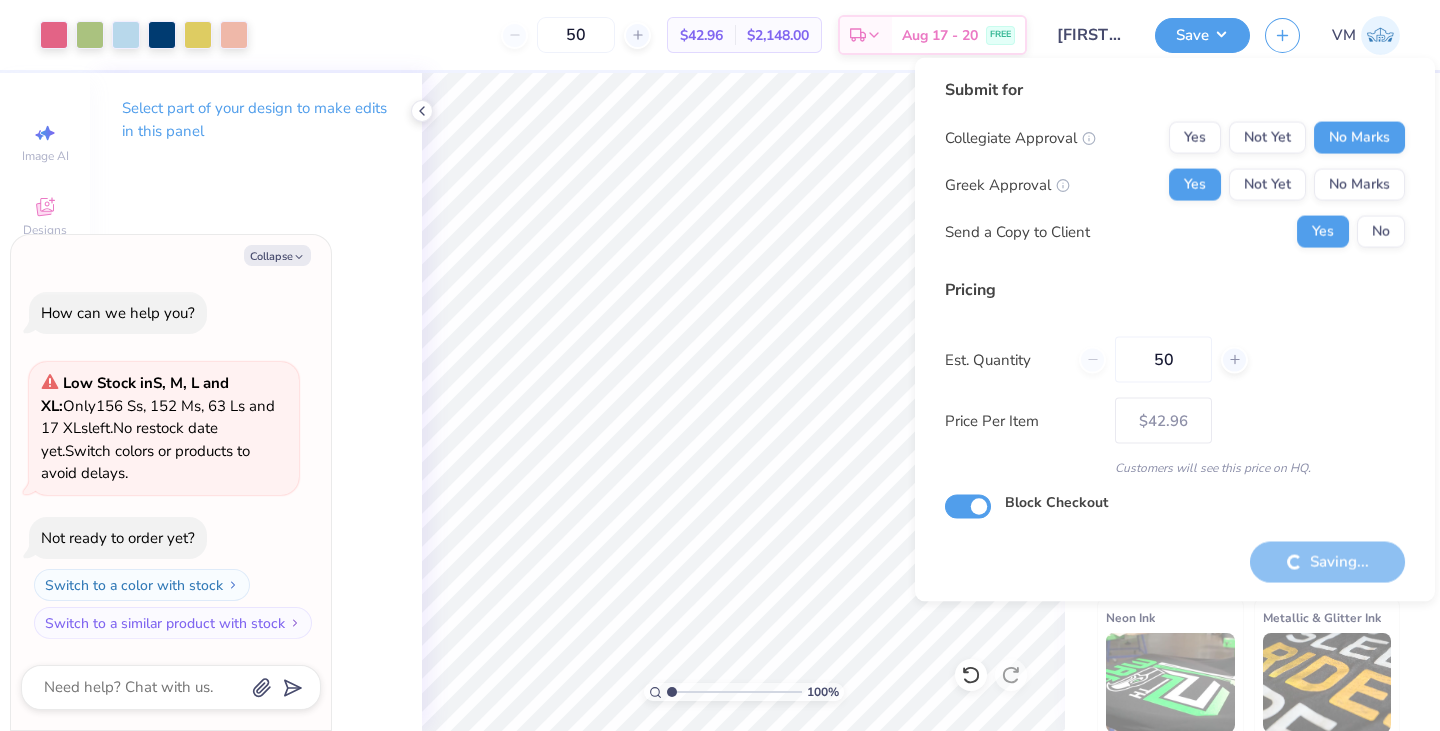 type on "1.00252486509065" 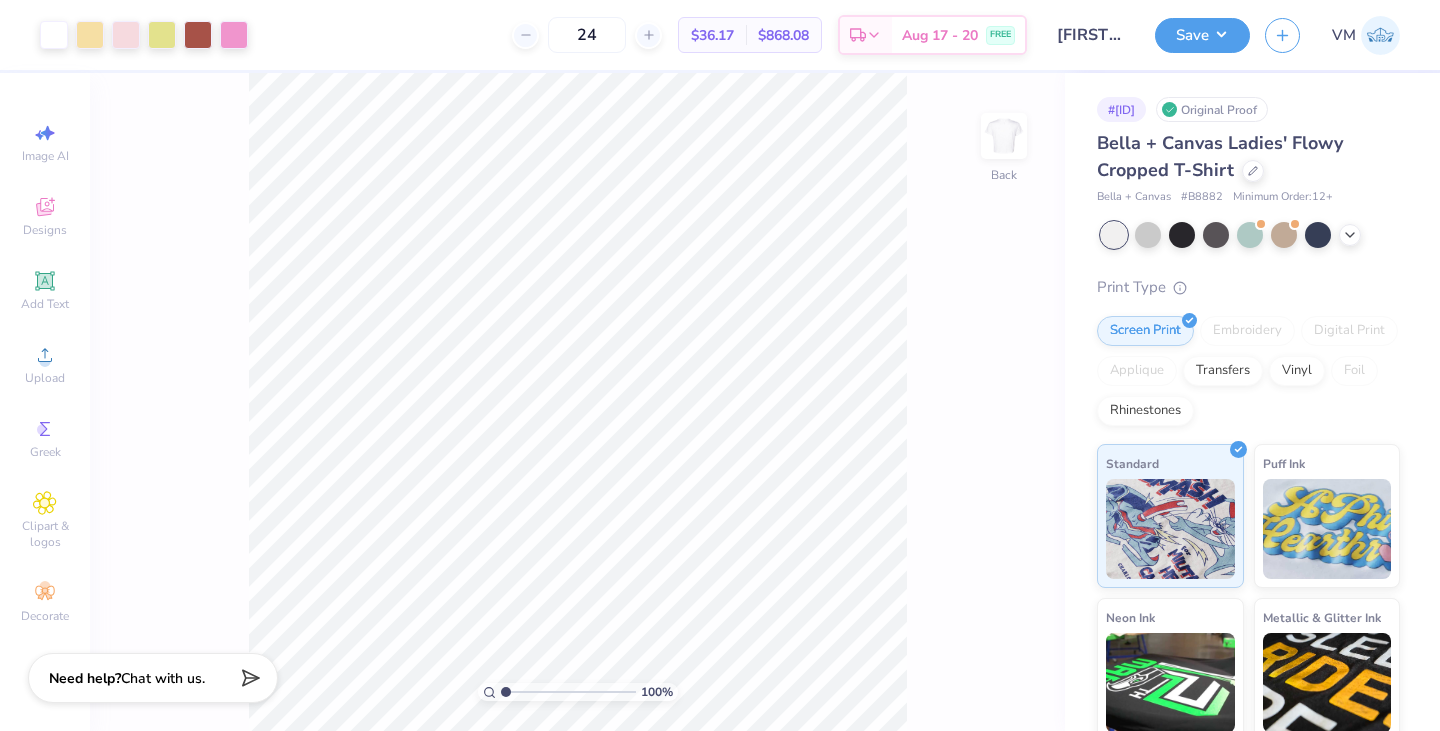 scroll, scrollTop: 0, scrollLeft: 0, axis: both 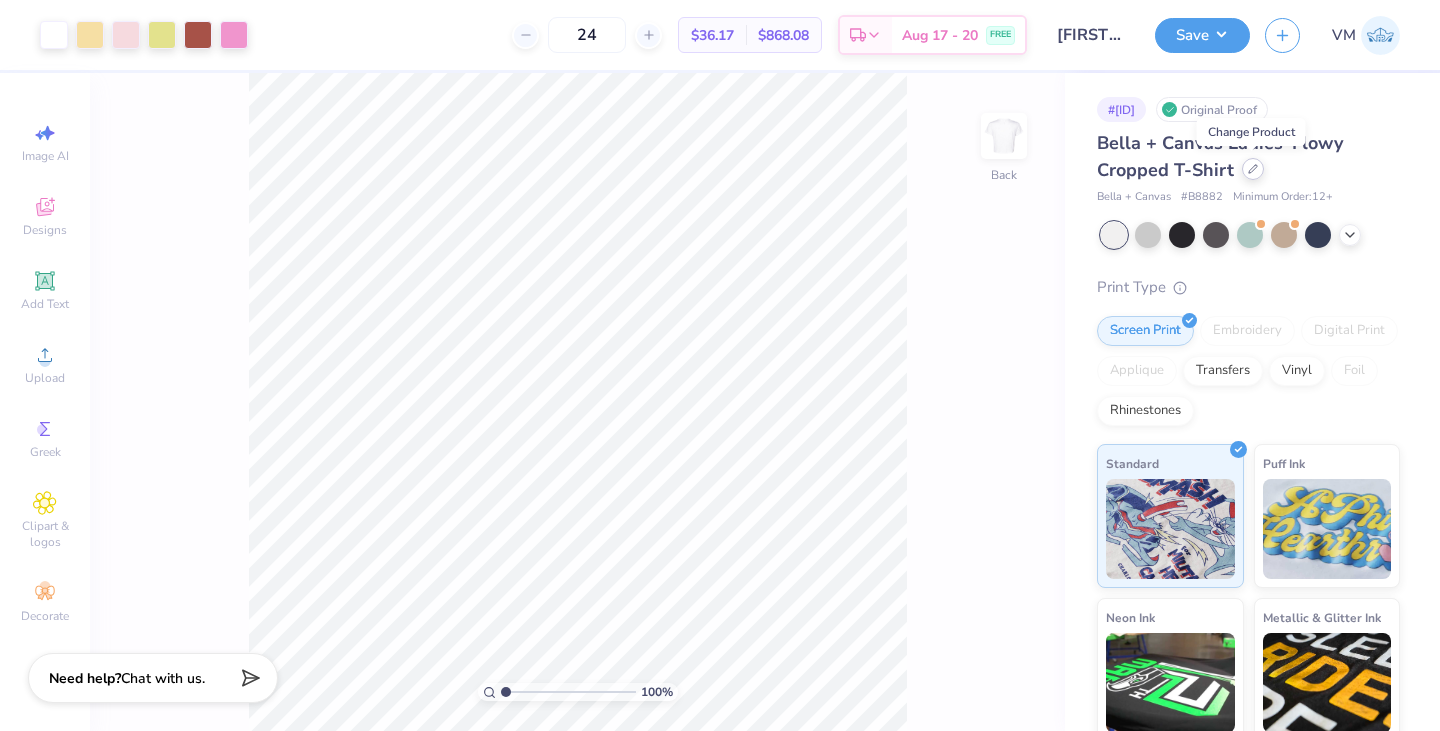 click 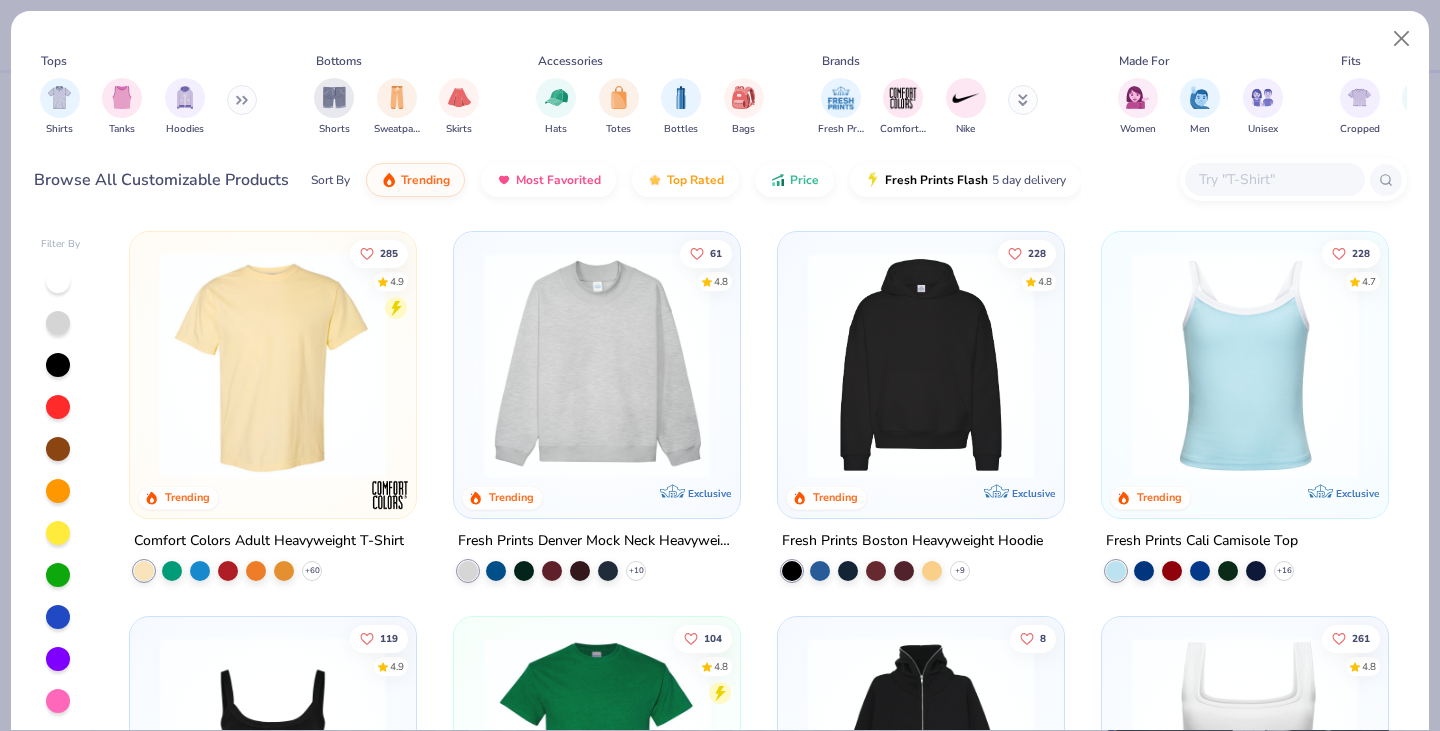 click at bounding box center [1275, 179] 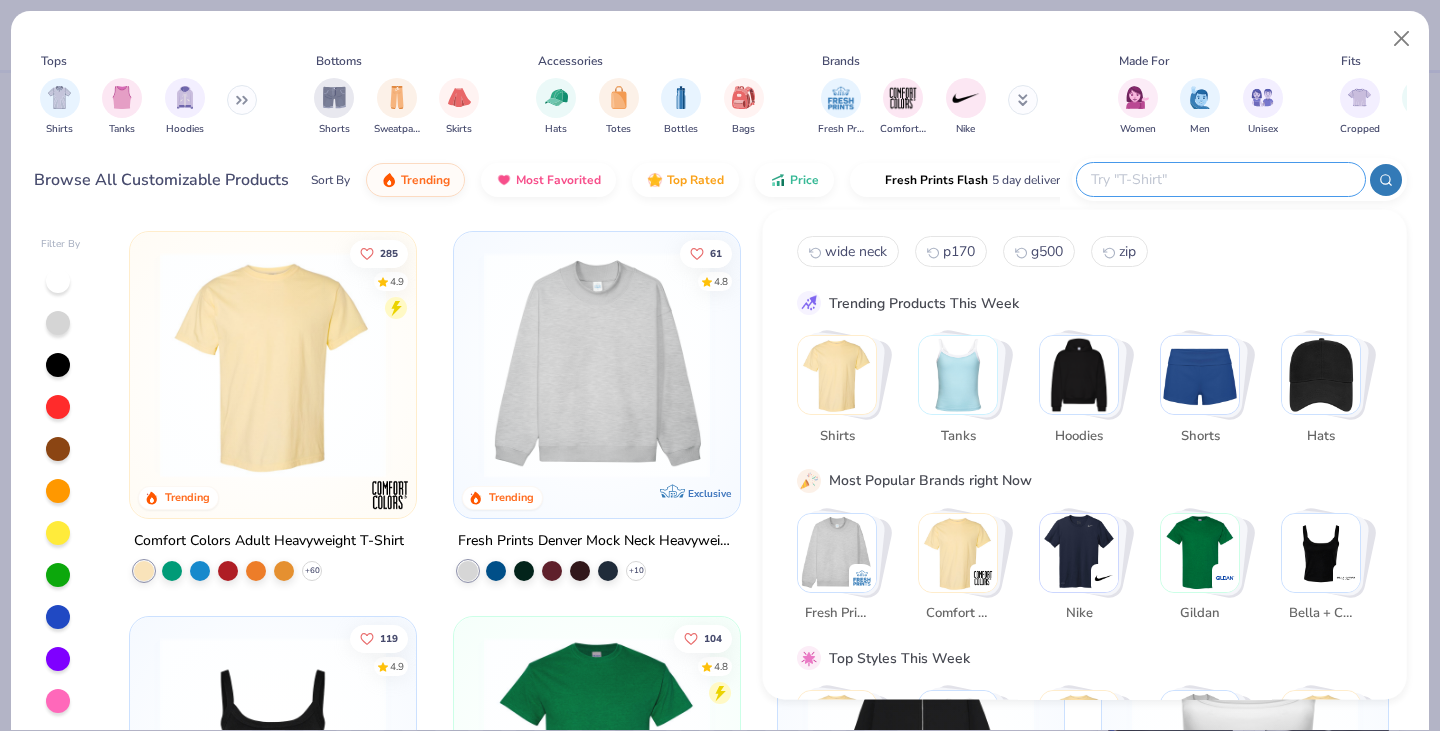click at bounding box center [1200, 375] 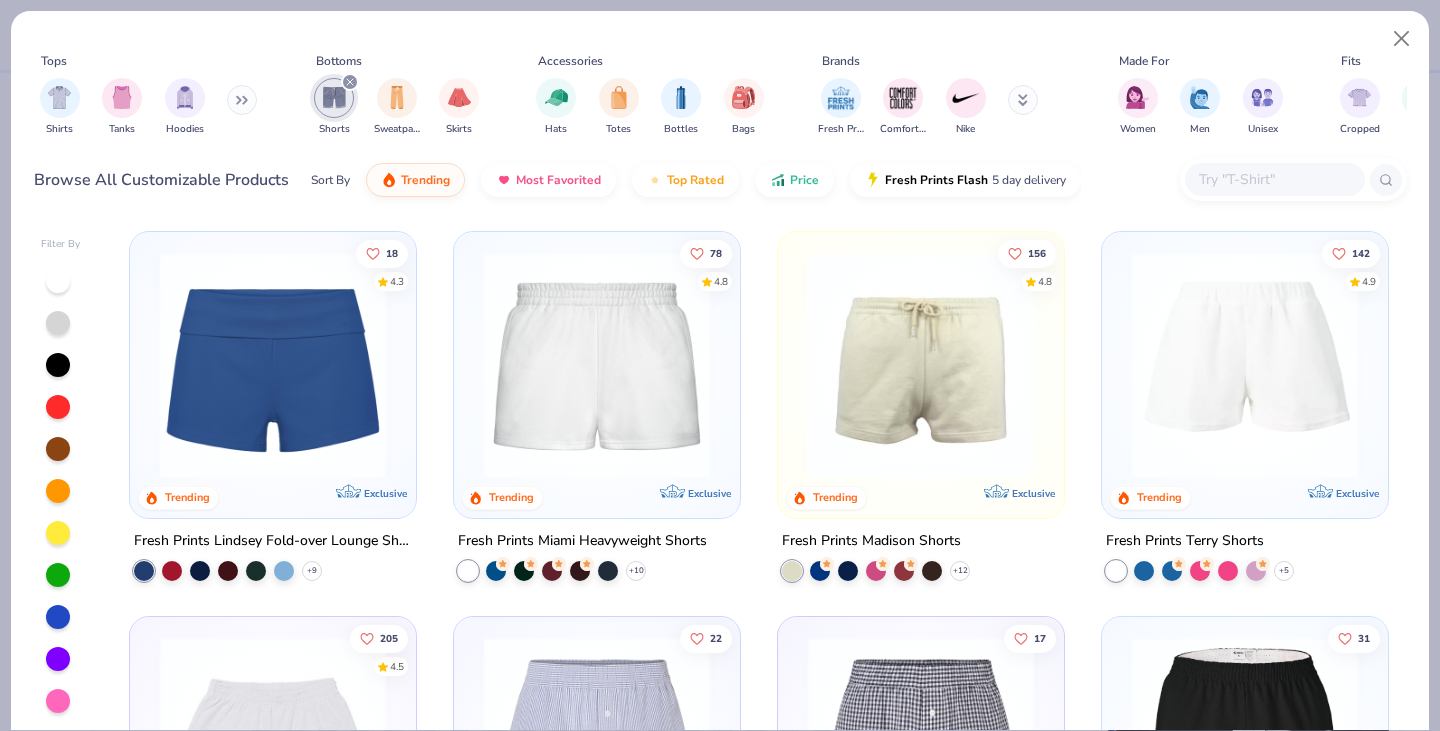 click at bounding box center [273, 365] 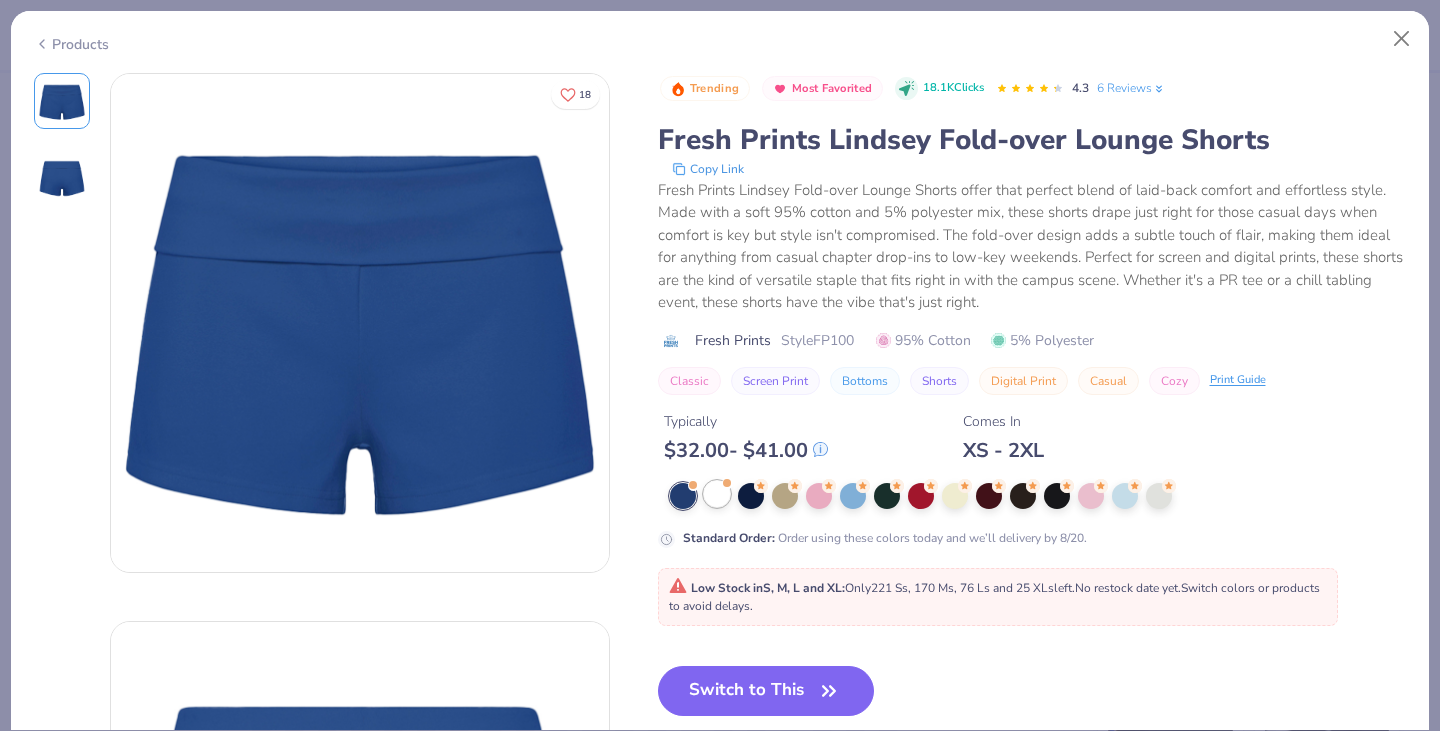 drag, startPoint x: 726, startPoint y: 680, endPoint x: 713, endPoint y: 497, distance: 183.46117 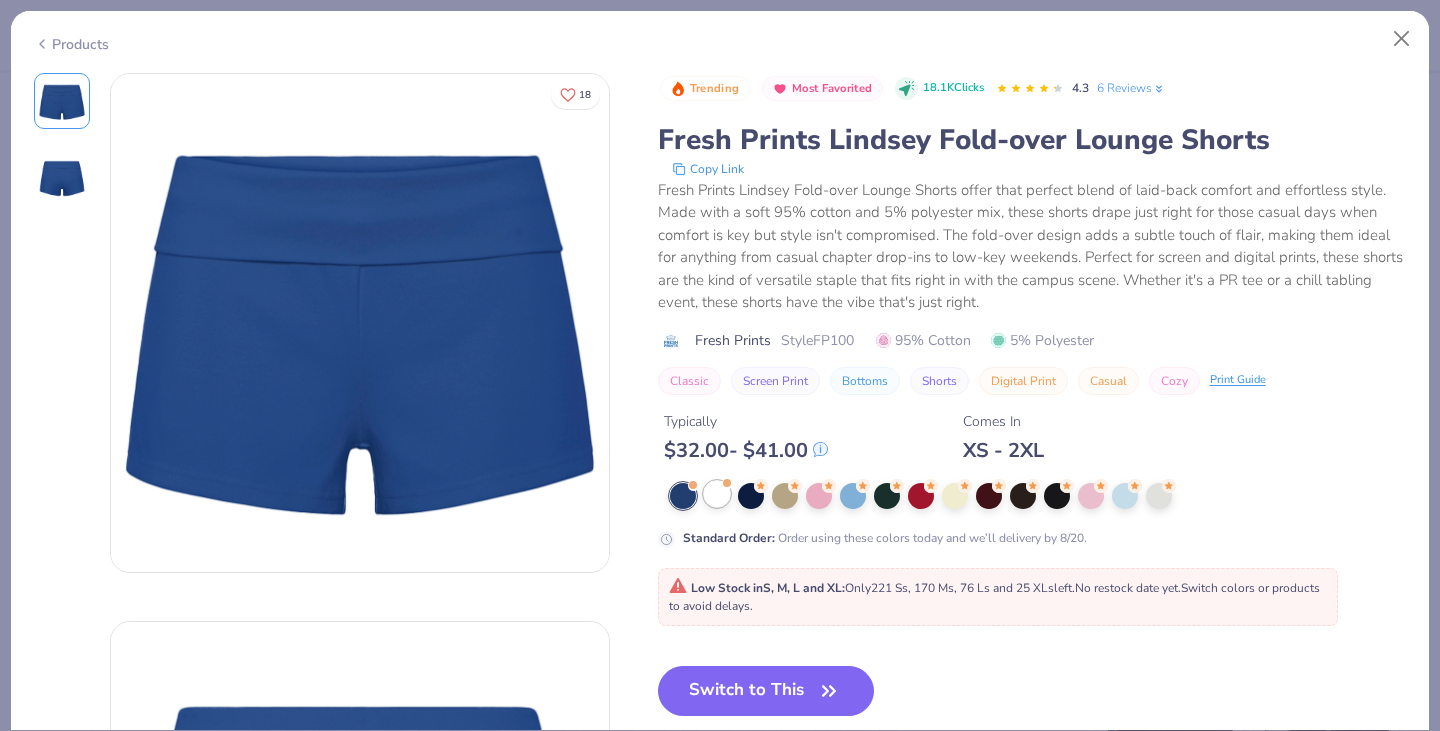click on "Trending Most Favorited 18.1K  Clicks 4.3 6 Reviews Fresh Prints Lindsey Fold-over Lounge Shorts Copy Link Fresh Prints Lindsey Fold-over Lounge Shorts offer that perfect blend of laid-back comfort and effortless style. Made with a soft 95% cotton and 5% polyester mix, these shorts drape just right for those casual days when comfort is key but style isn't compromised. The fold-over design adds a subtle touch of flair, making them ideal for anything from casual chapter drop-ins to low-key weekends. Perfect for screen and digital prints, these shorts are the kind of versatile staple that fits right in with the campus scene. Whether it's a PR tee or a chill tabling event, these shorts have the vibe that's just right. Fresh Prints Style  FP100   95% Cotton   5% Polyester Classic Screen Print Bottoms Shorts Digital Print Casual Cozy Print Guide Typically   $ 32.00  - $ 41.00   Comes In XS - 2XL     Standard Order :   Order using these colors today and we’ll delivery by 8/20. Low Stock in  S, M, L and XL :" at bounding box center (1032, 504) 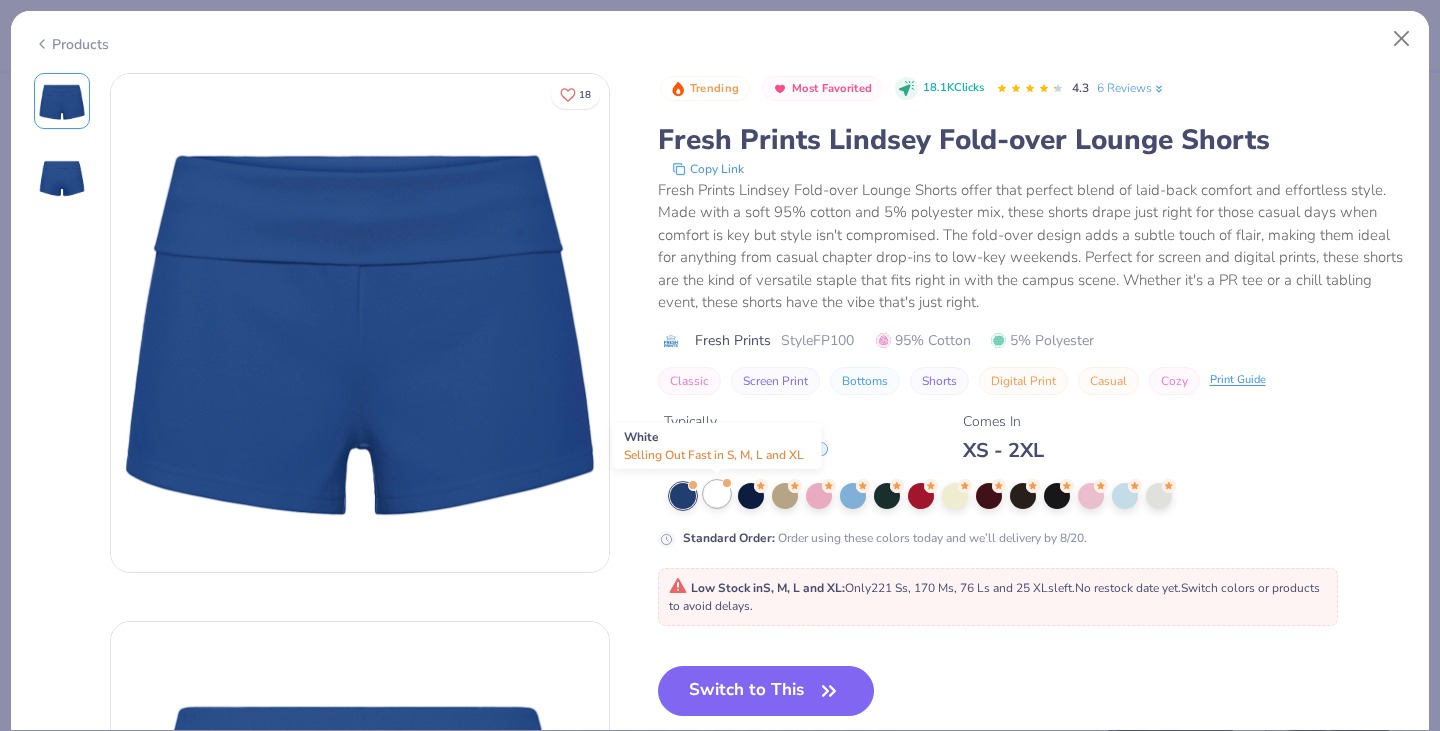 click at bounding box center (717, 494) 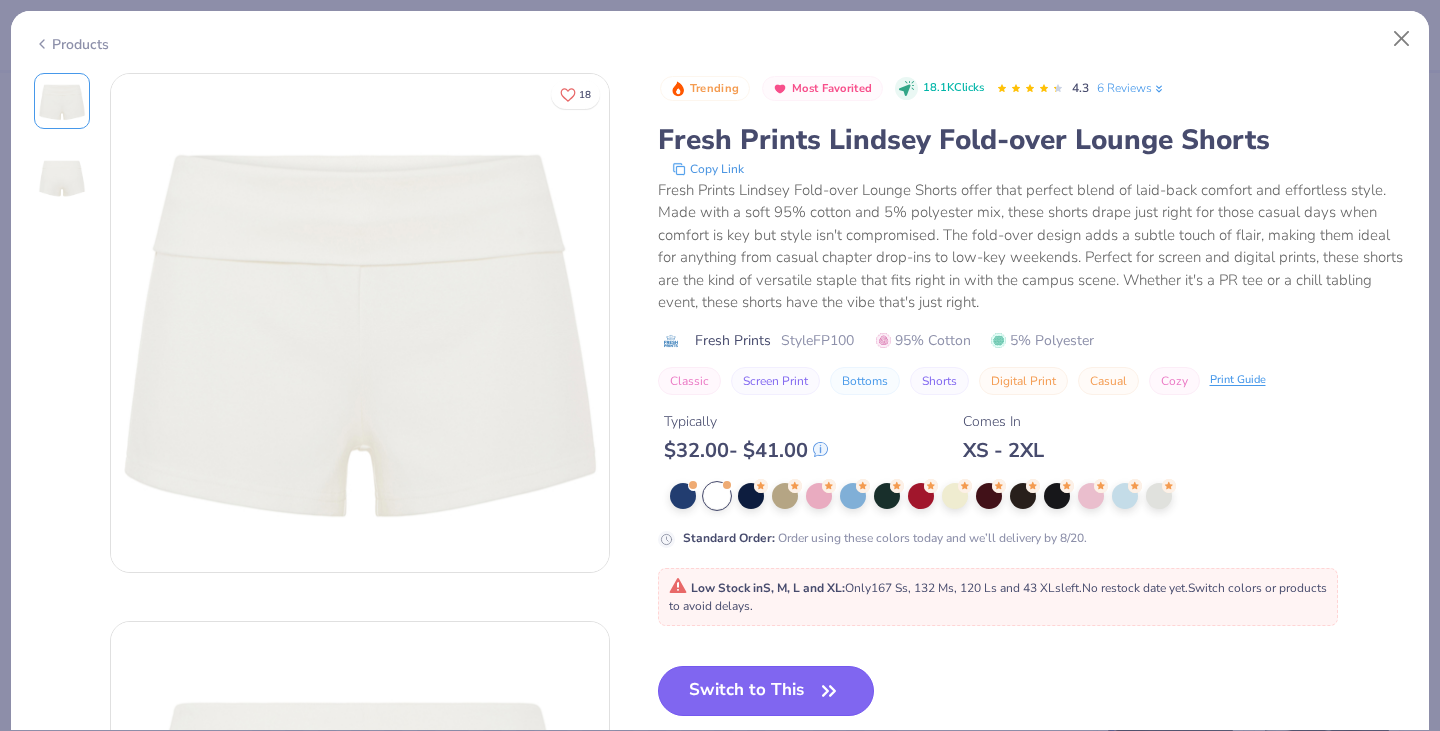 click on "Switch to This" at bounding box center (766, 691) 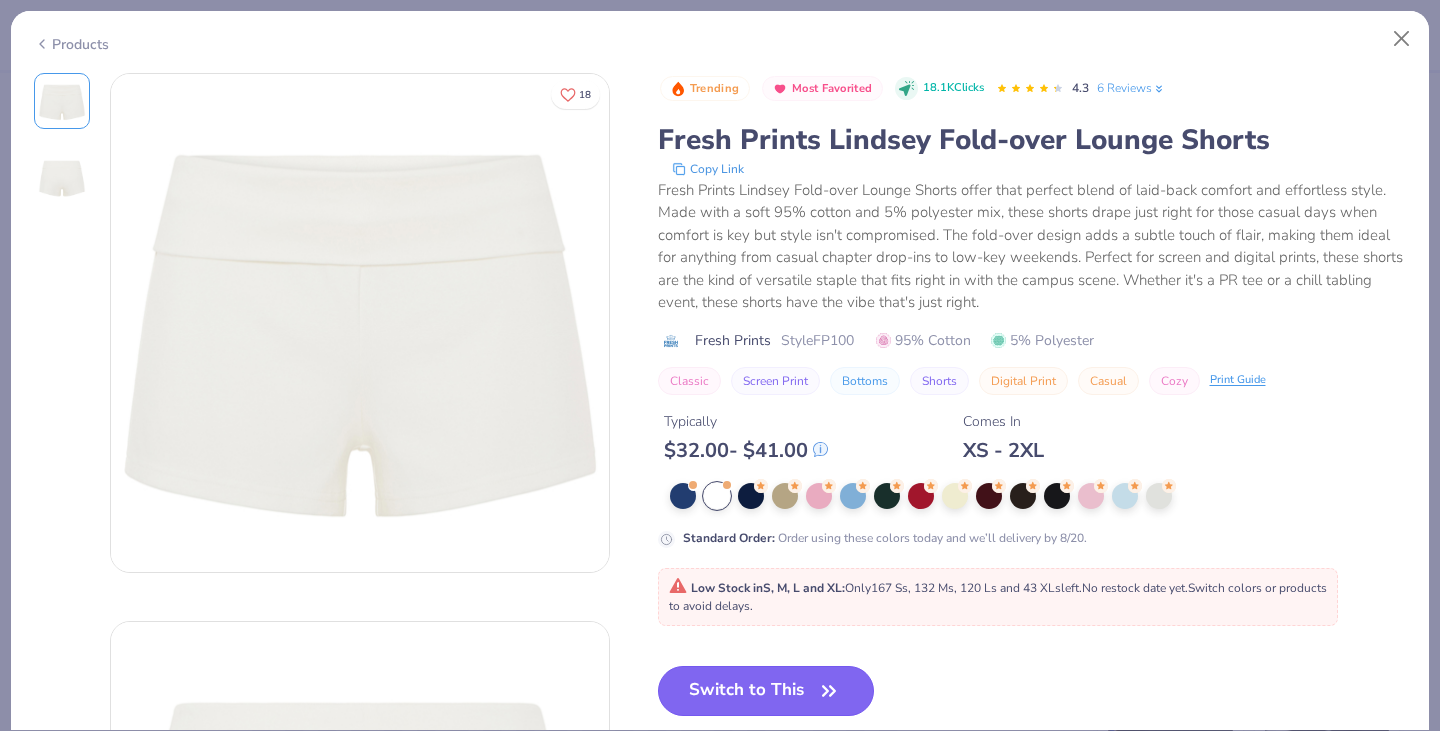 click on "Switch to This" at bounding box center [766, 691] 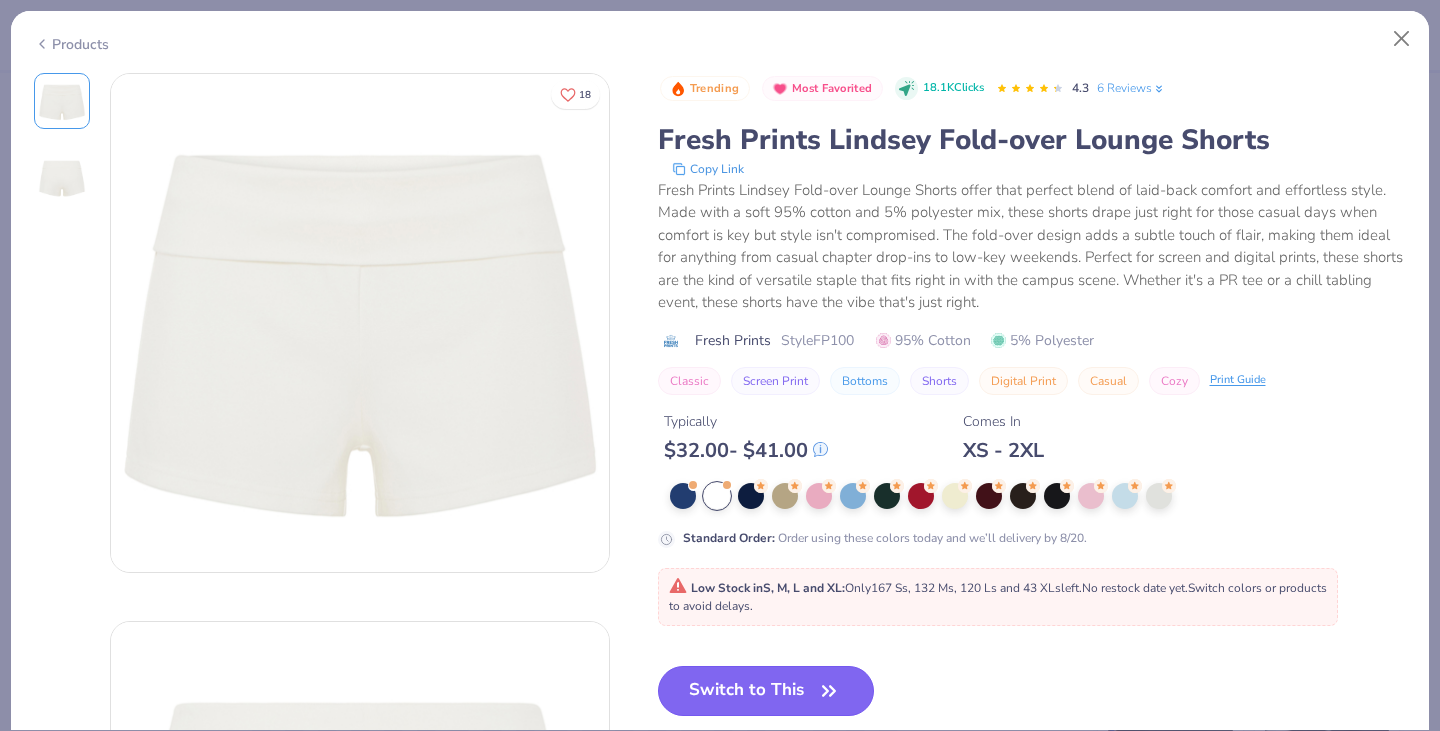 type on "50" 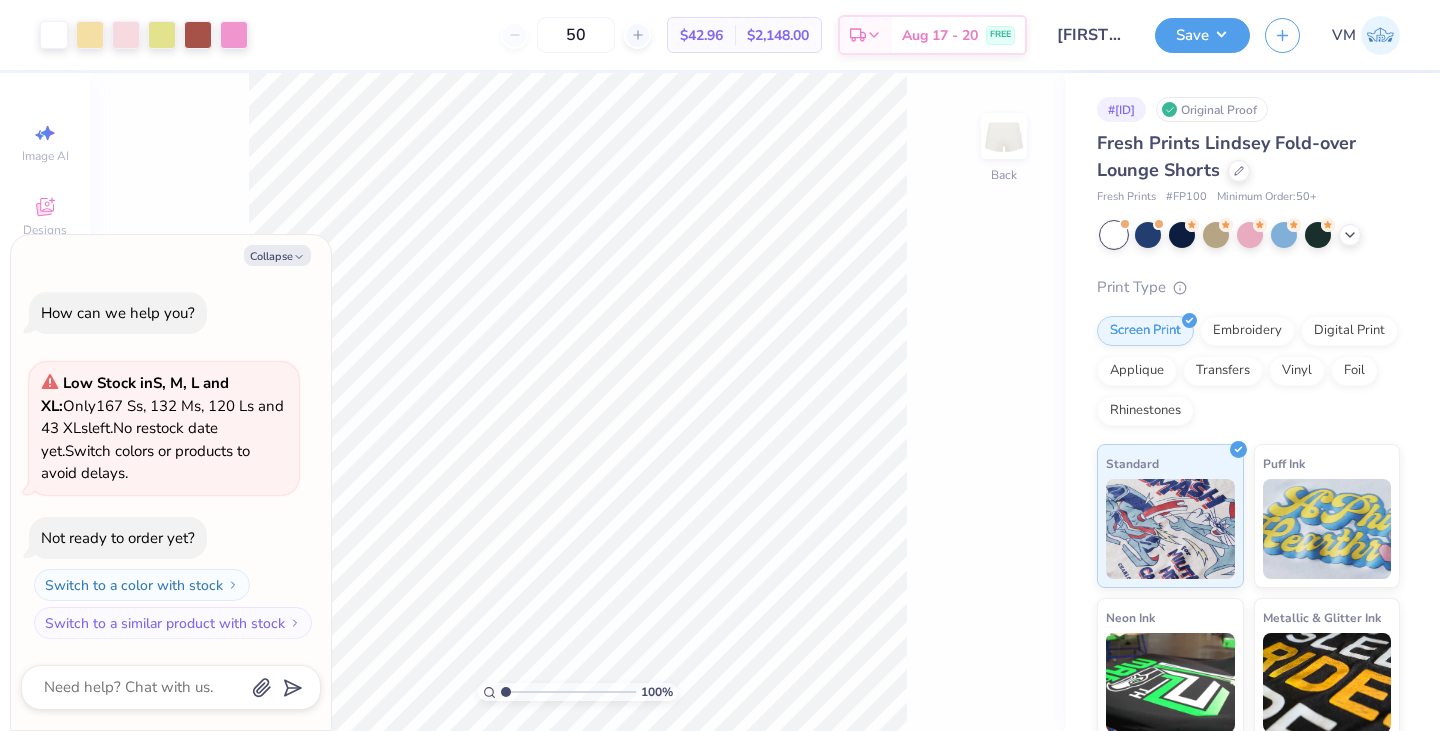 click on "Art colors" at bounding box center (124, 35) 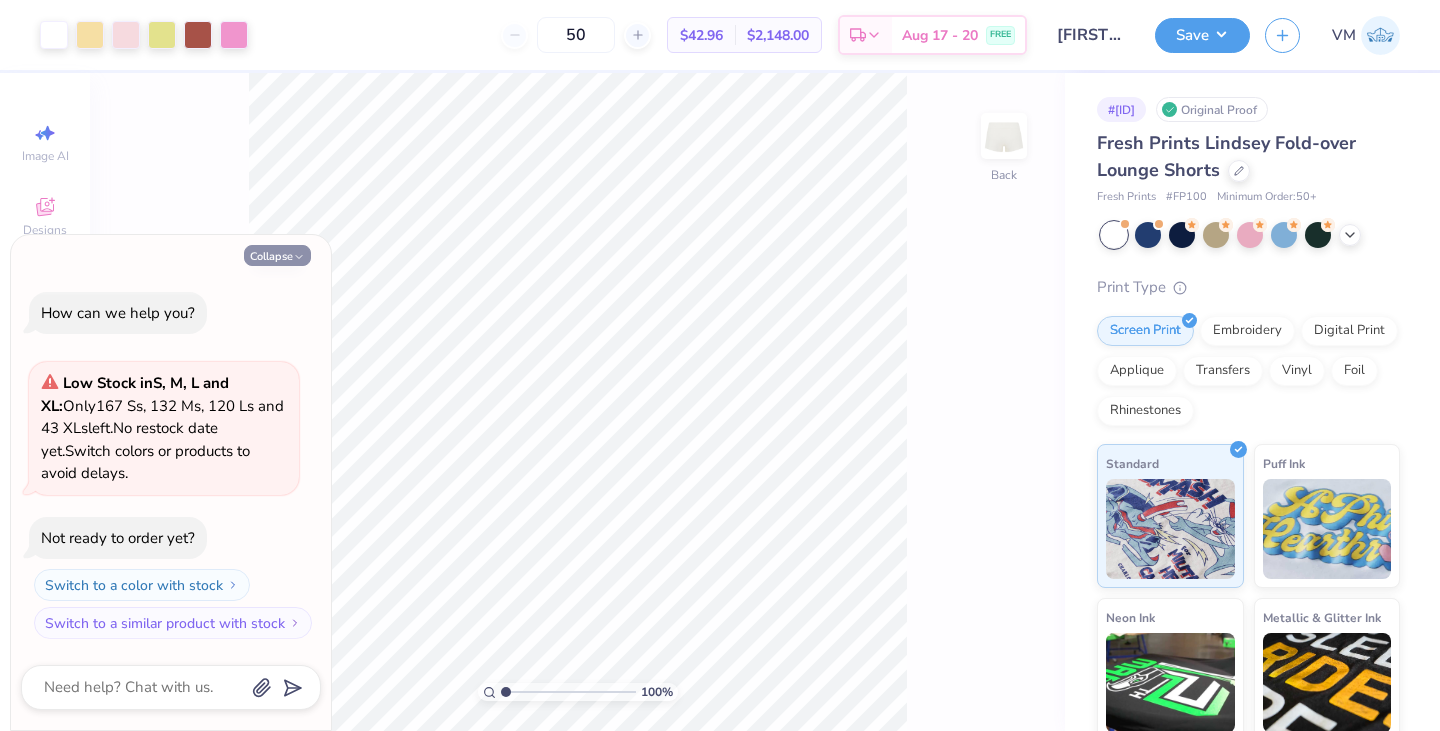 click on "Collapse" at bounding box center [277, 255] 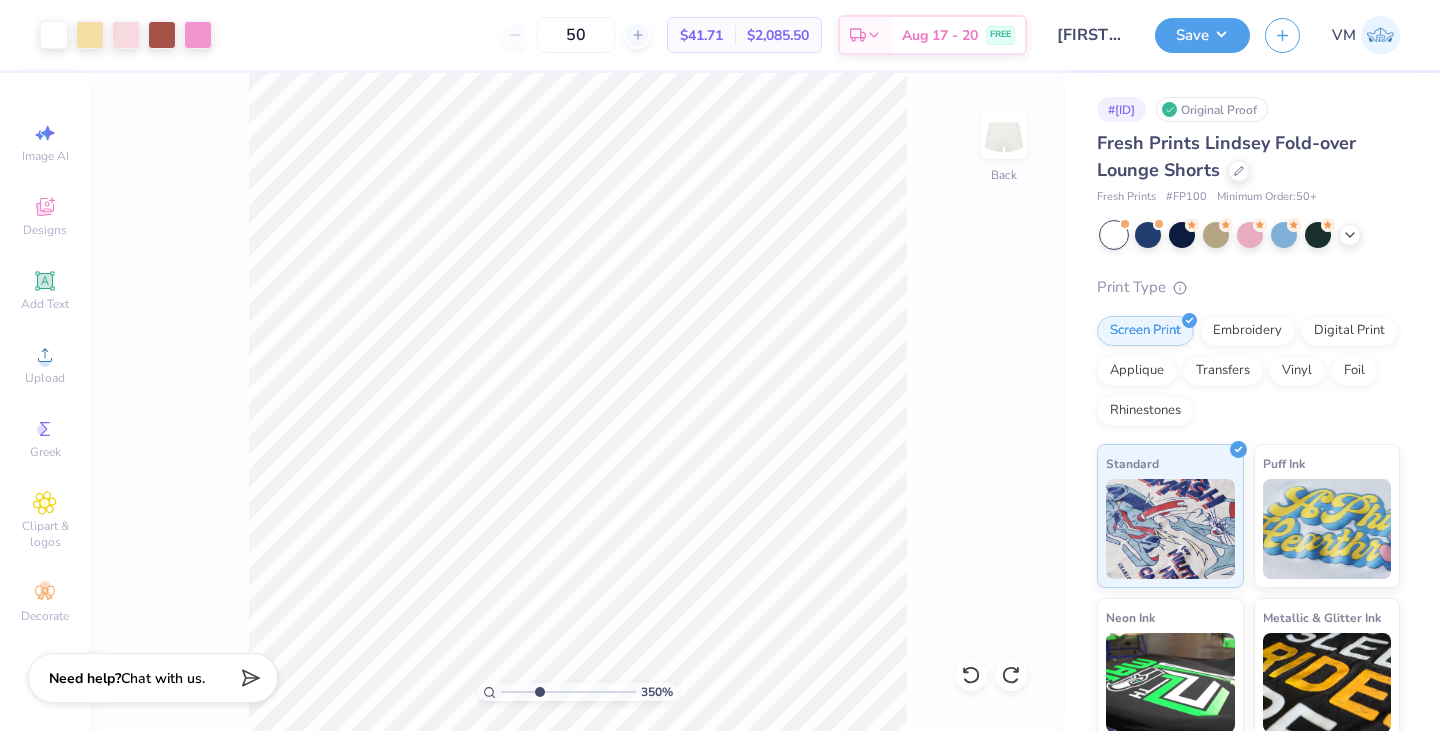 drag, startPoint x: 508, startPoint y: 691, endPoint x: 539, endPoint y: 694, distance: 31.144823 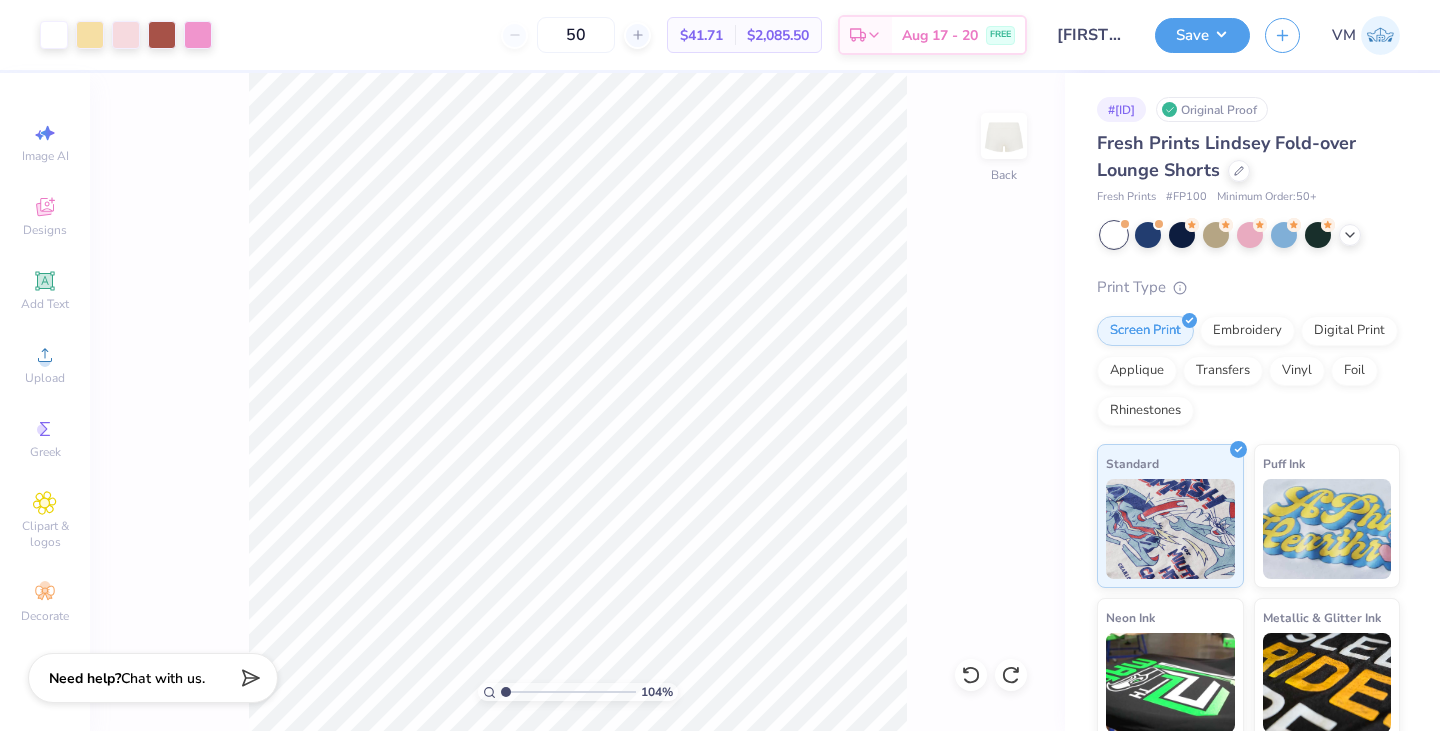 drag, startPoint x: 537, startPoint y: 691, endPoint x: 502, endPoint y: 686, distance: 35.35534 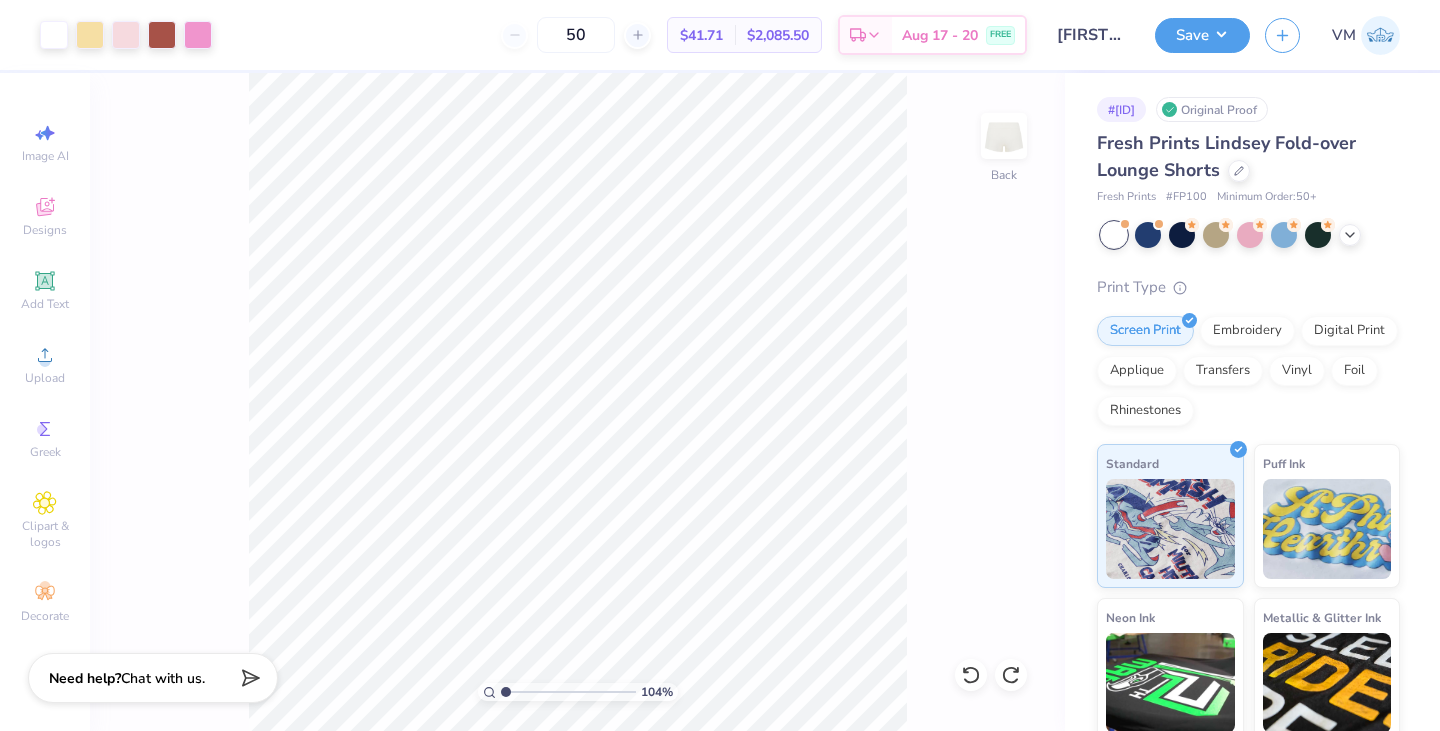 click at bounding box center (568, 692) 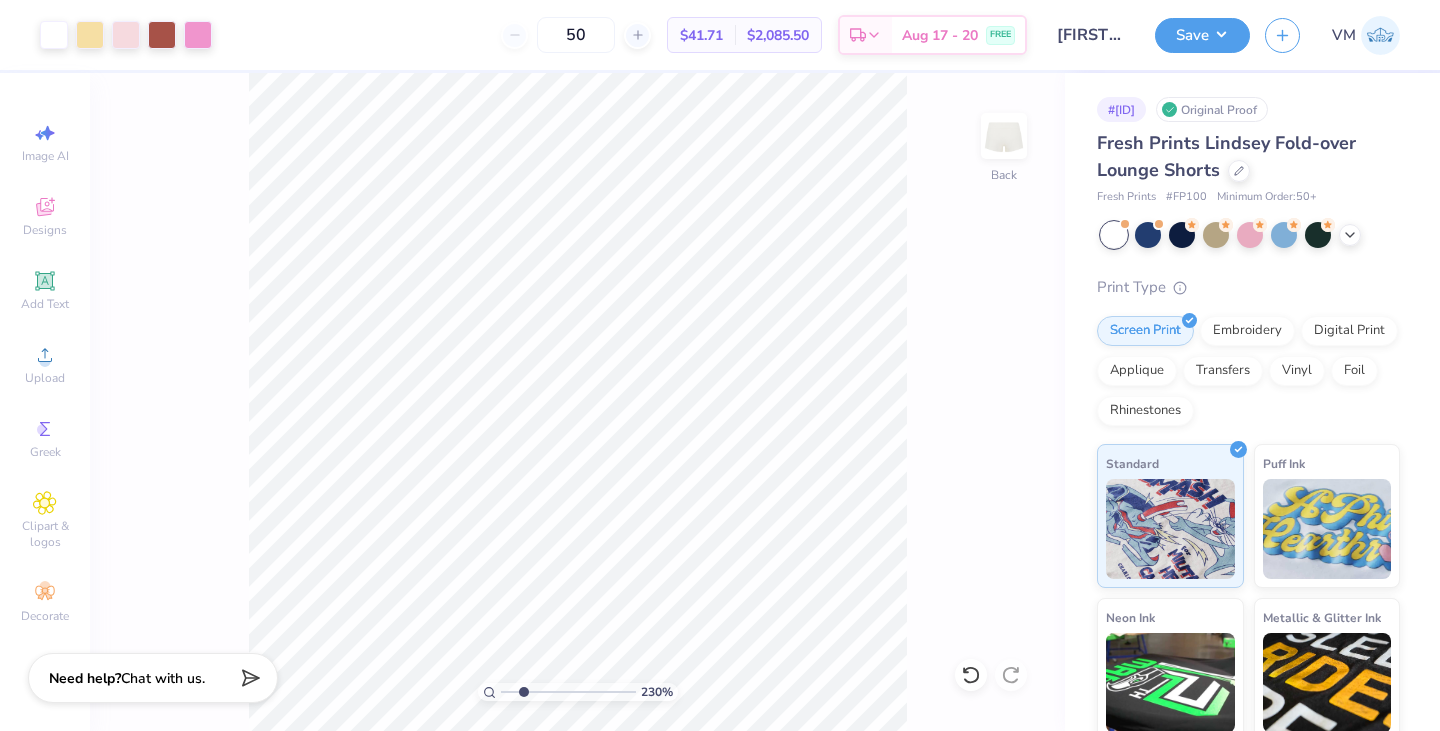 click on "230  % Back" at bounding box center (577, 402) 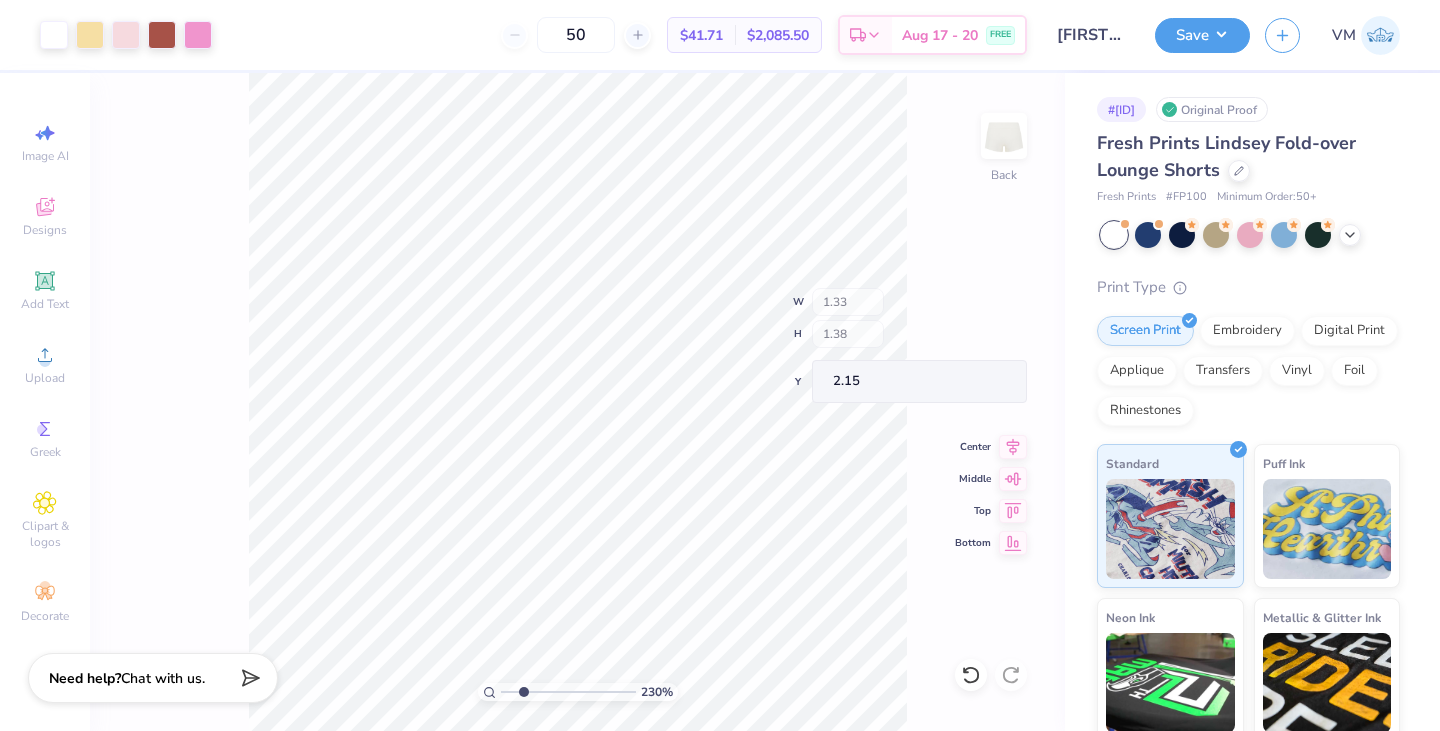 type on "2.29978750738109" 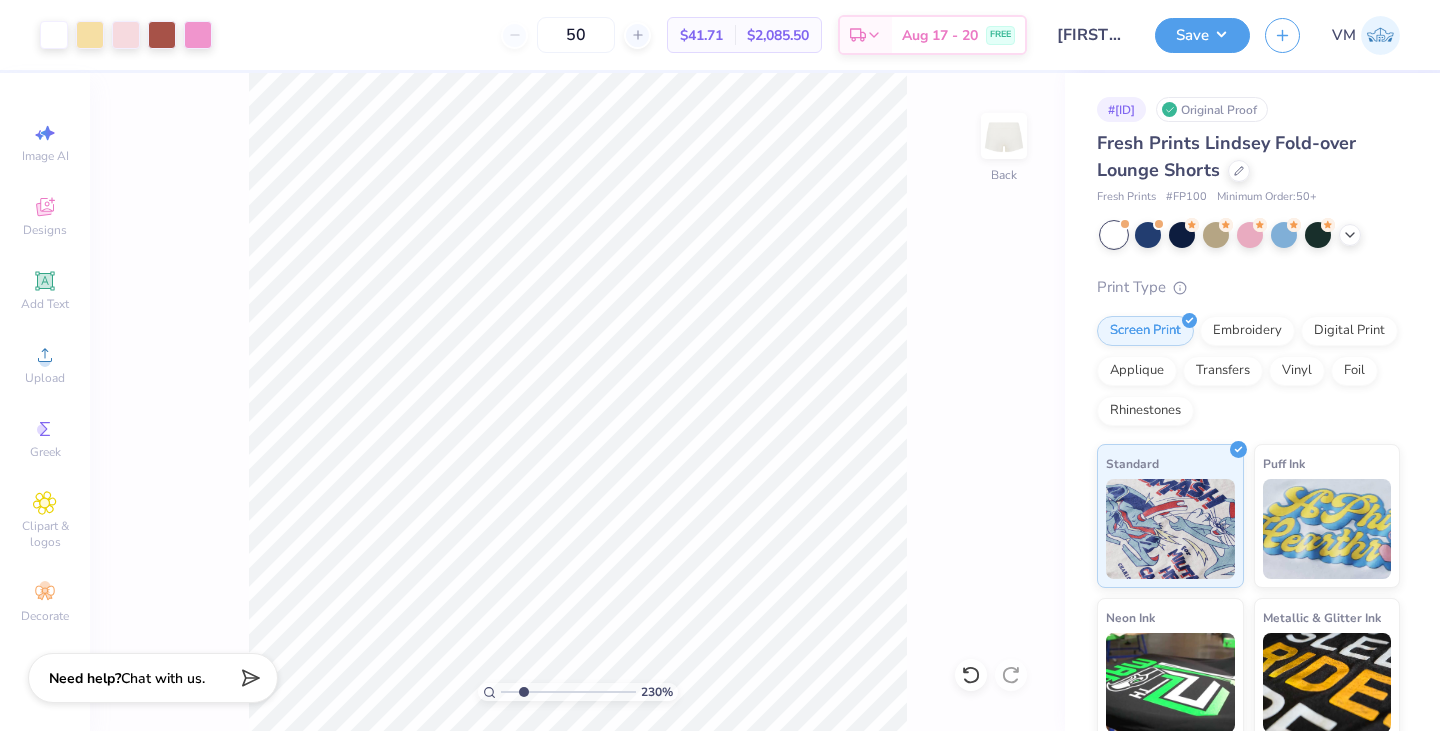 click on "230  % Back" at bounding box center (577, 402) 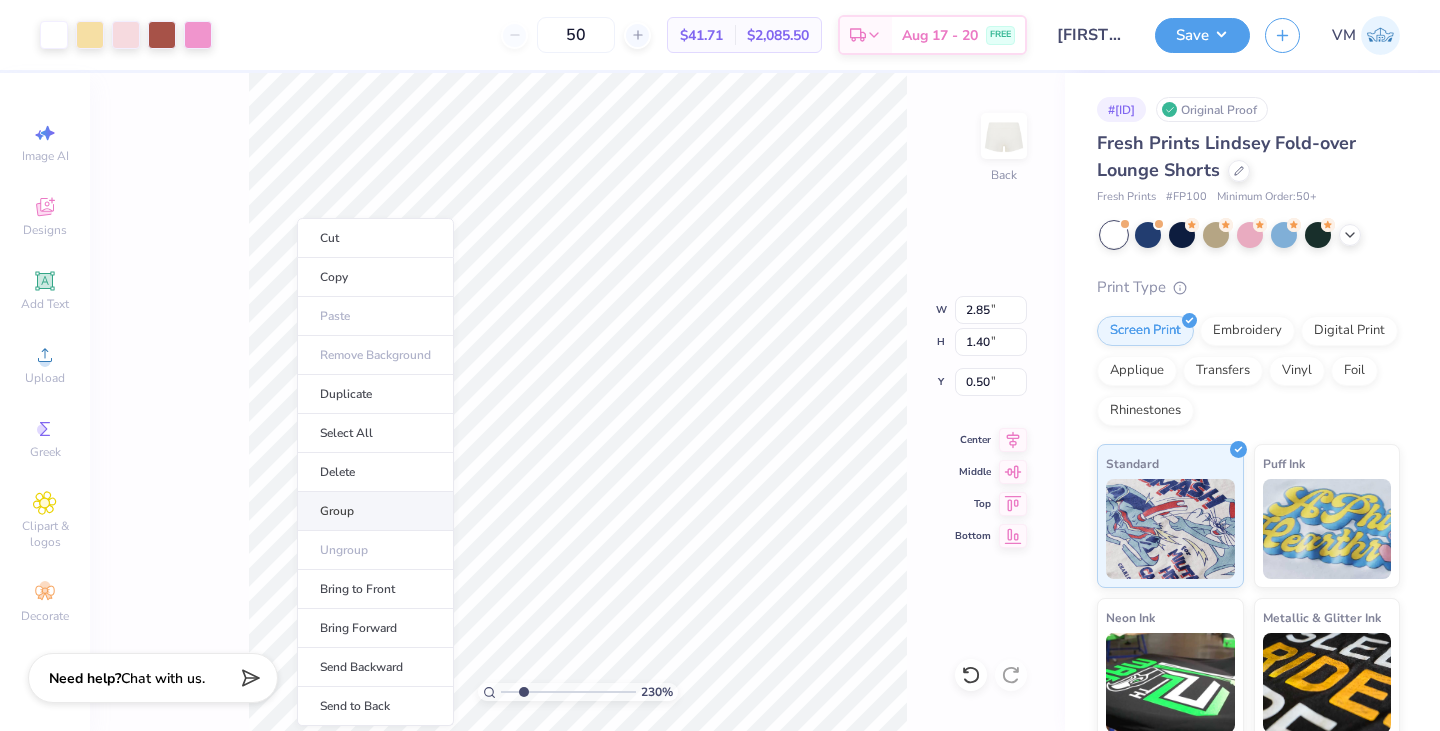 click on "Group" at bounding box center [375, 511] 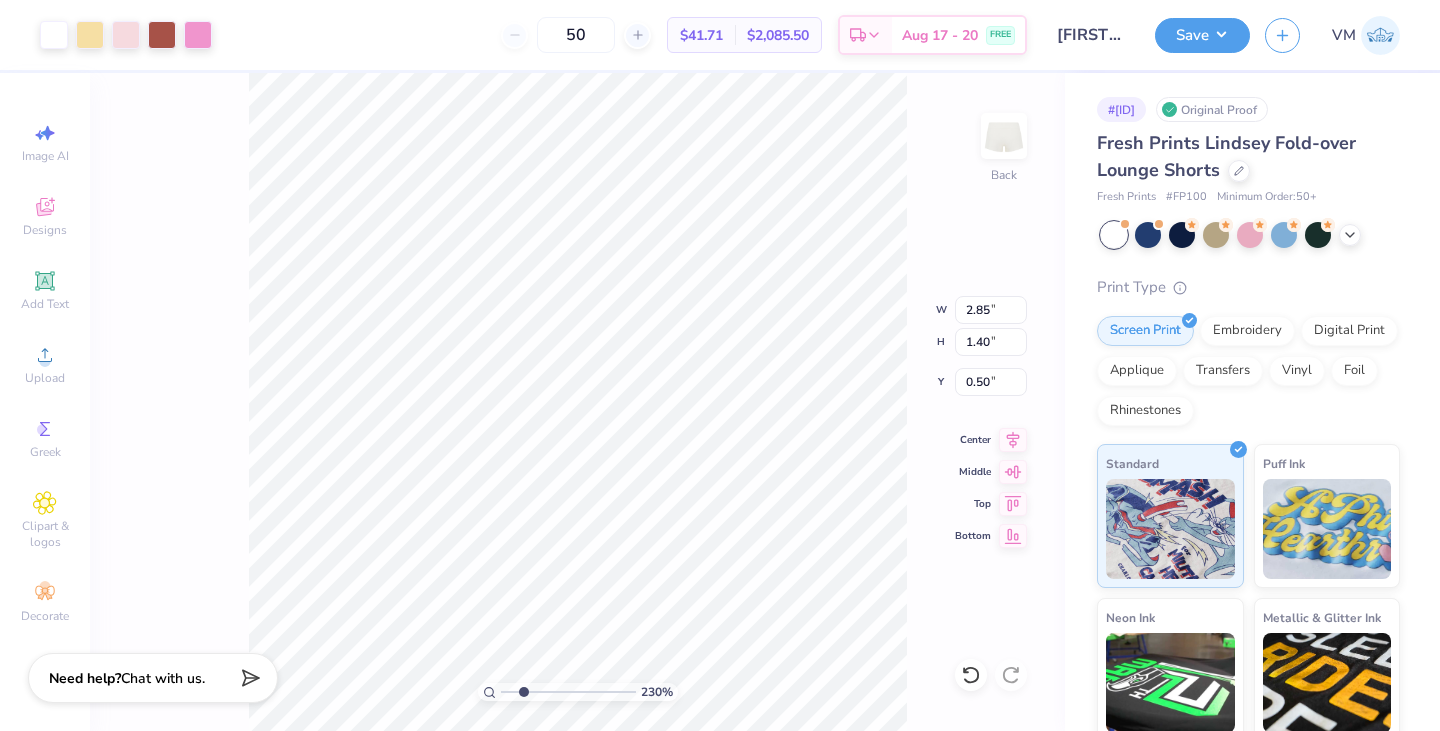 click on "230  % Back W 2.85 2.85 " H 1.40 1.40 " Y 0.50 0.50 " Center Middle Top Bottom" at bounding box center [577, 402] 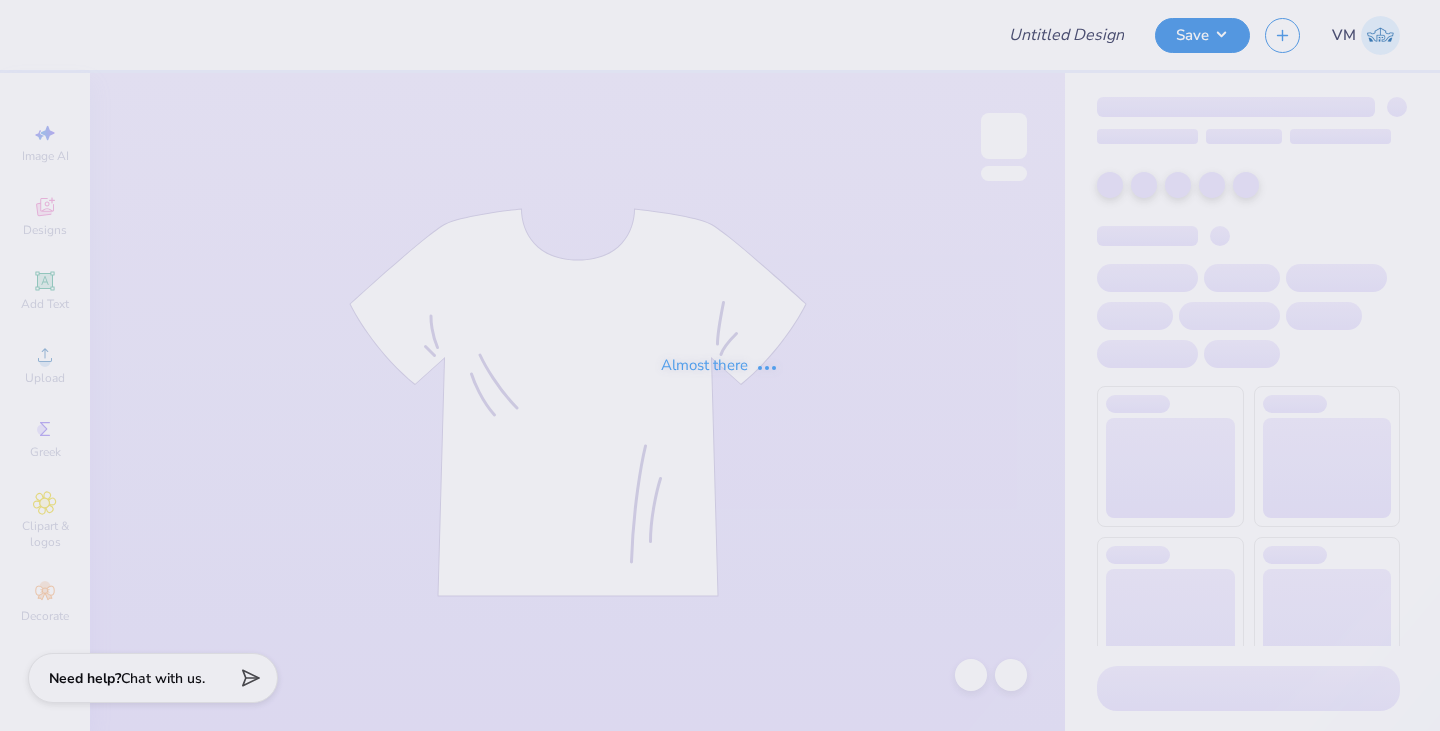 type on "[FIRST] [LAST] : [ORGANIZATION]" 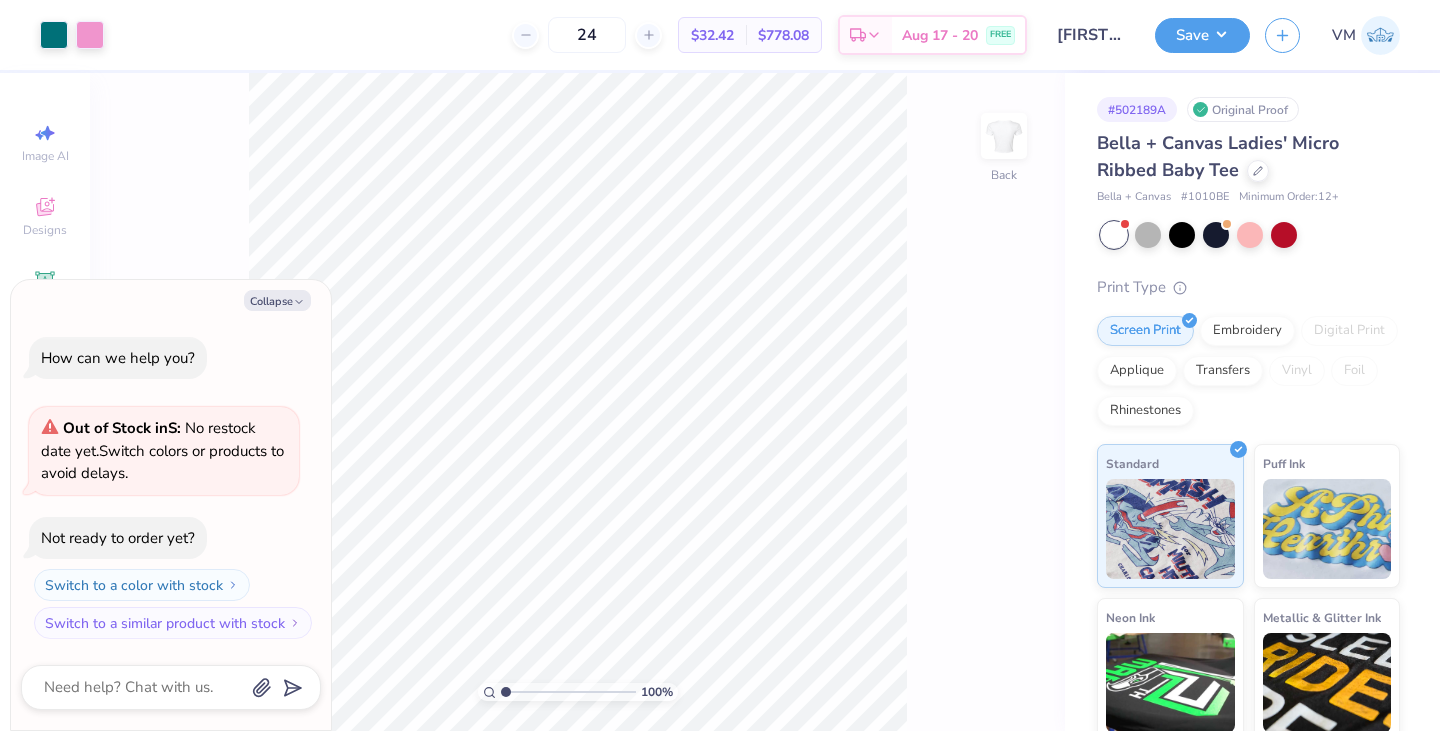 scroll, scrollTop: 0, scrollLeft: 0, axis: both 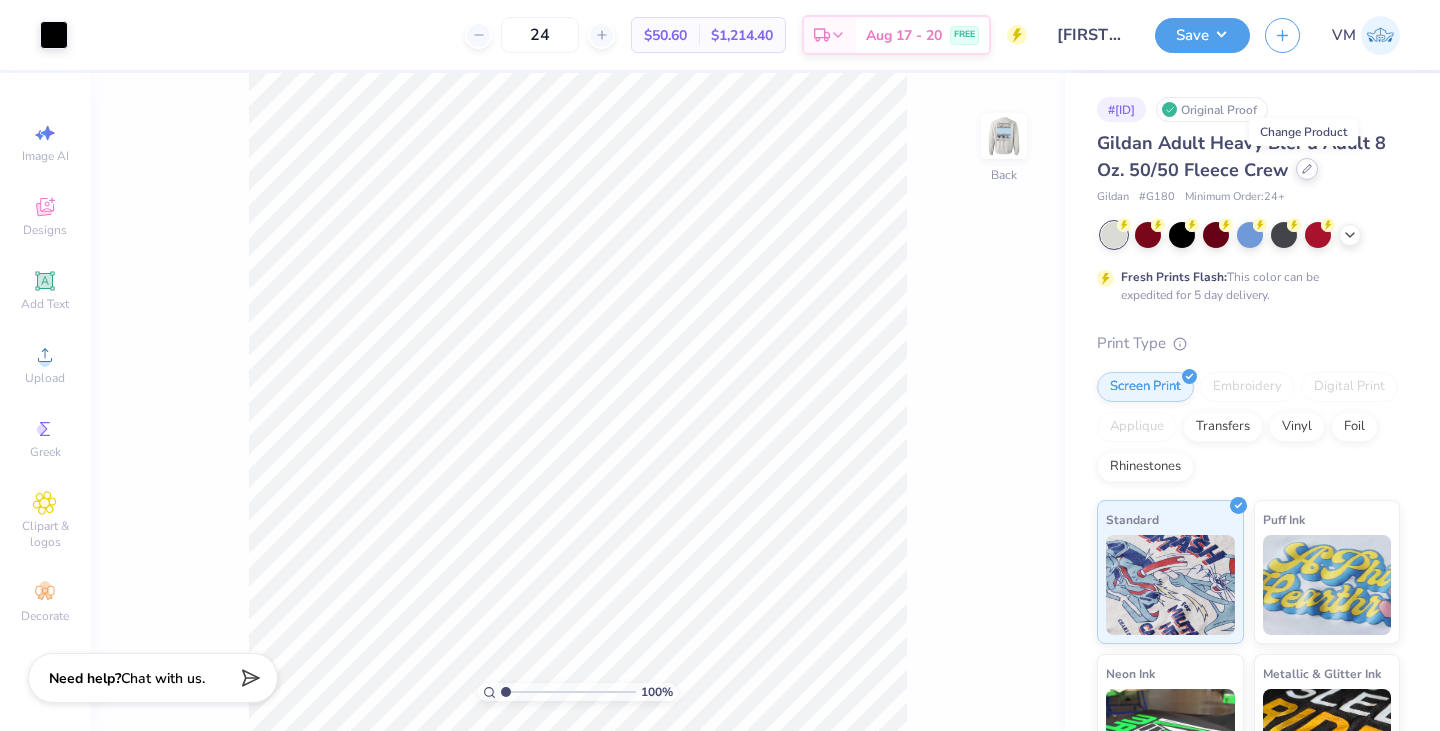 click at bounding box center (1307, 169) 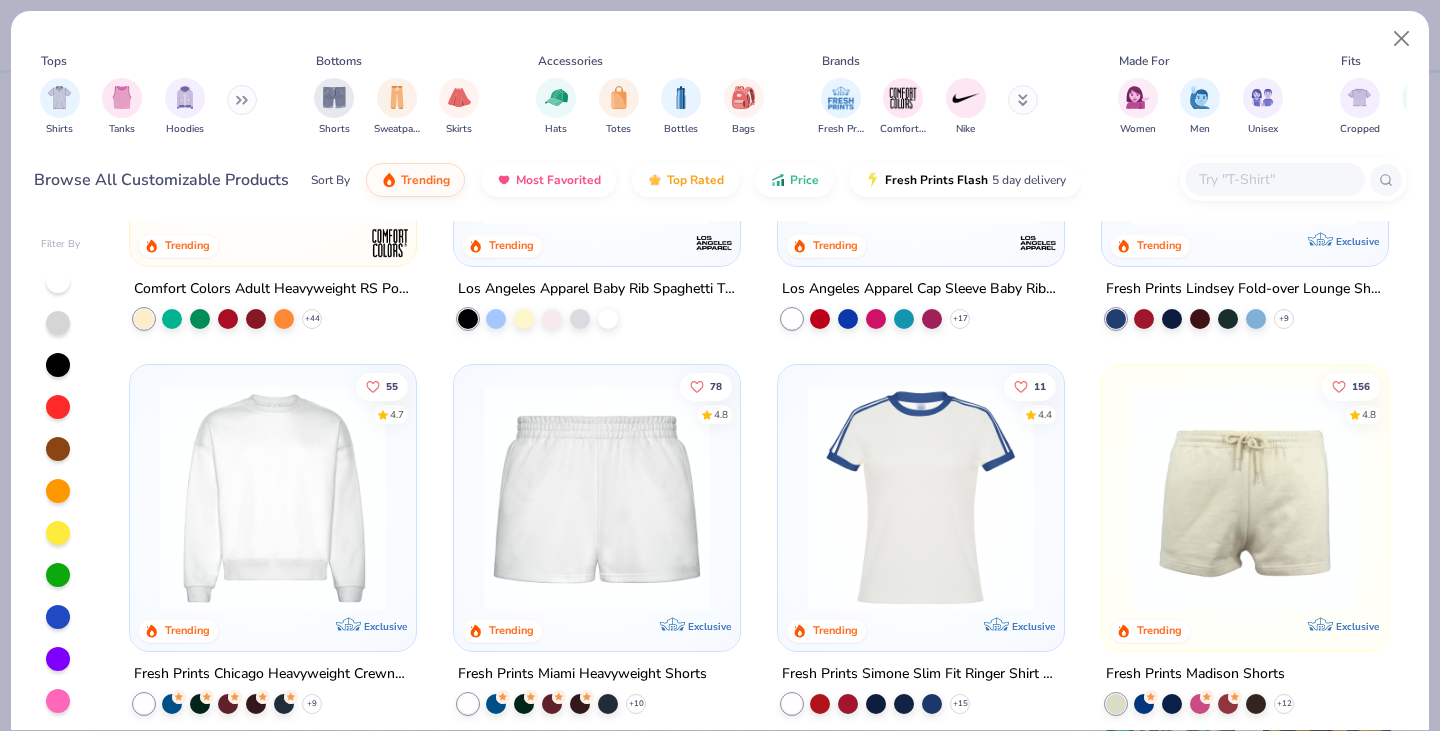 scroll, scrollTop: 1467, scrollLeft: 0, axis: vertical 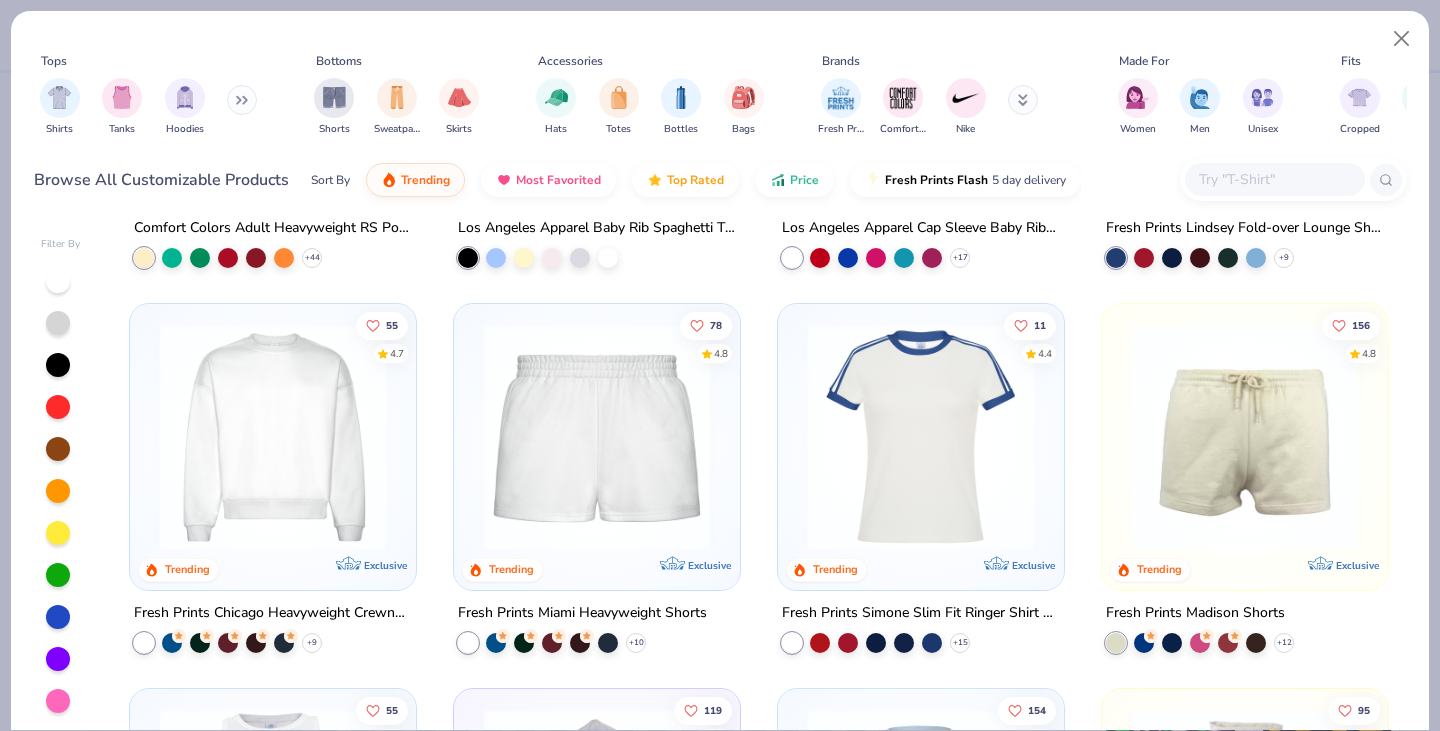 click at bounding box center [1245, 437] 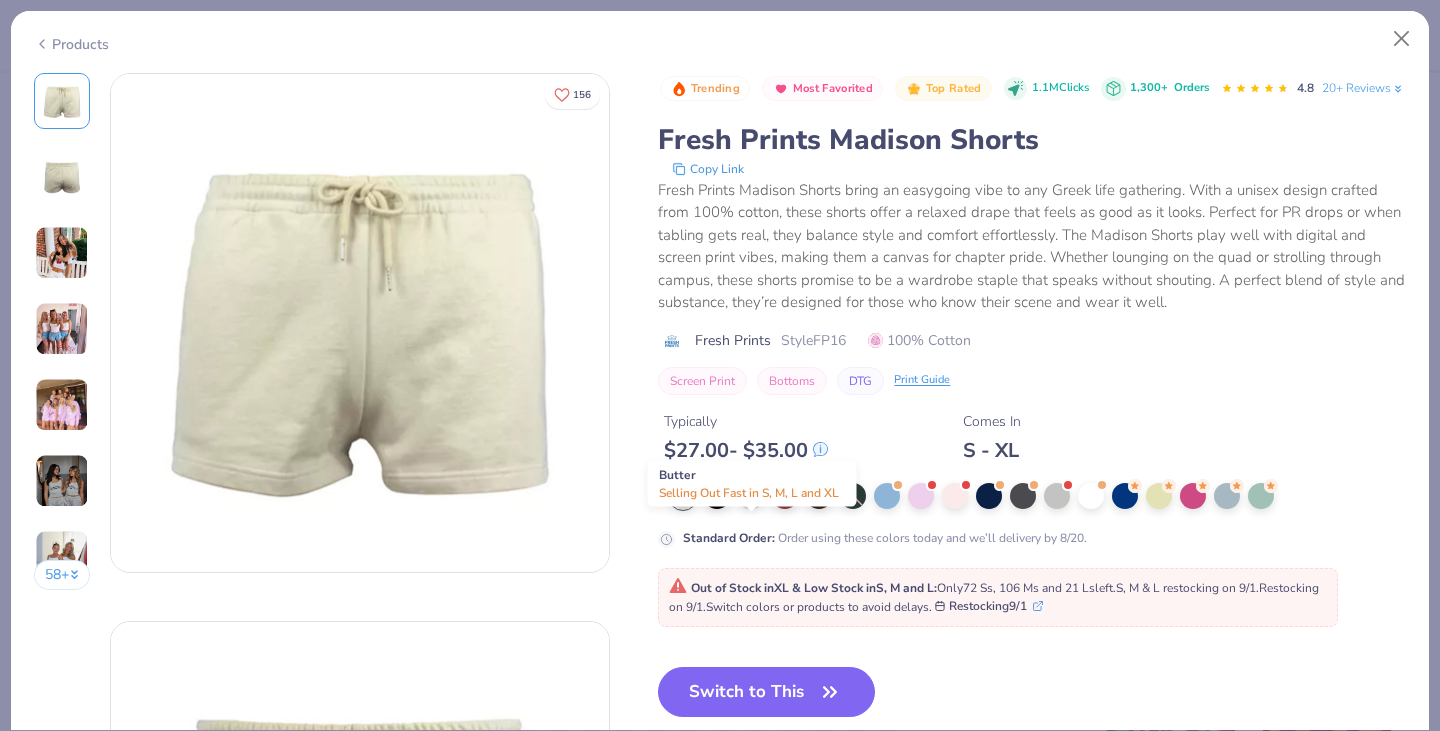 click at bounding box center (751, 494) 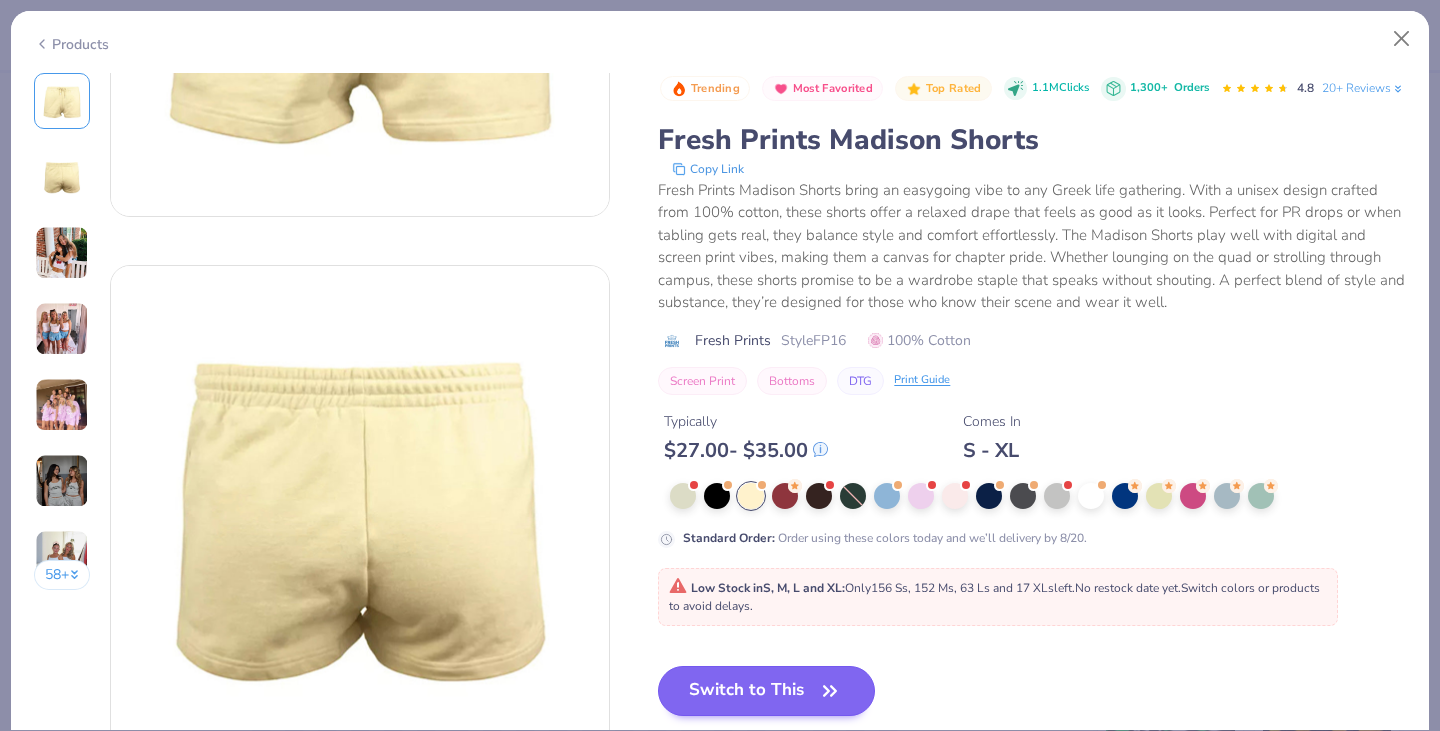 scroll, scrollTop: 632, scrollLeft: 0, axis: vertical 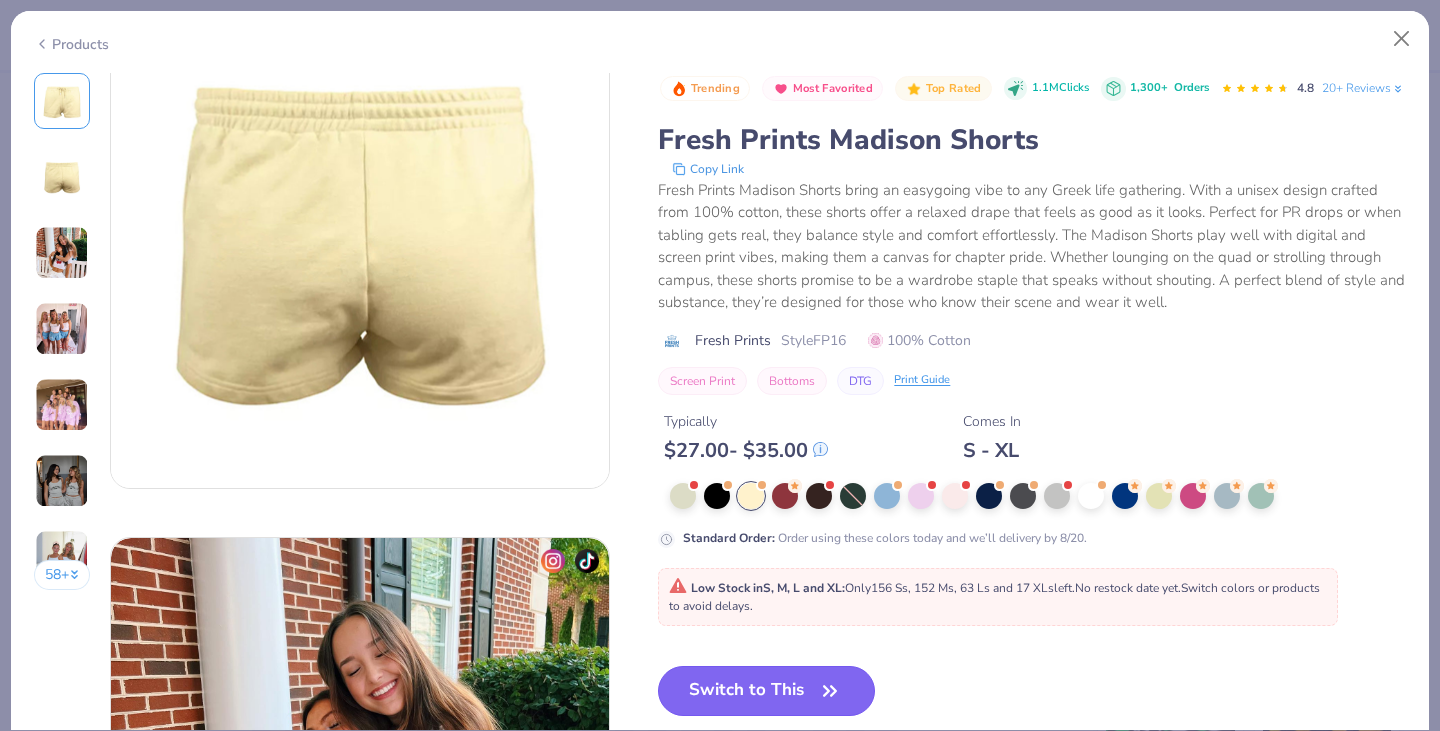 click on "Switch to This" at bounding box center [766, 691] 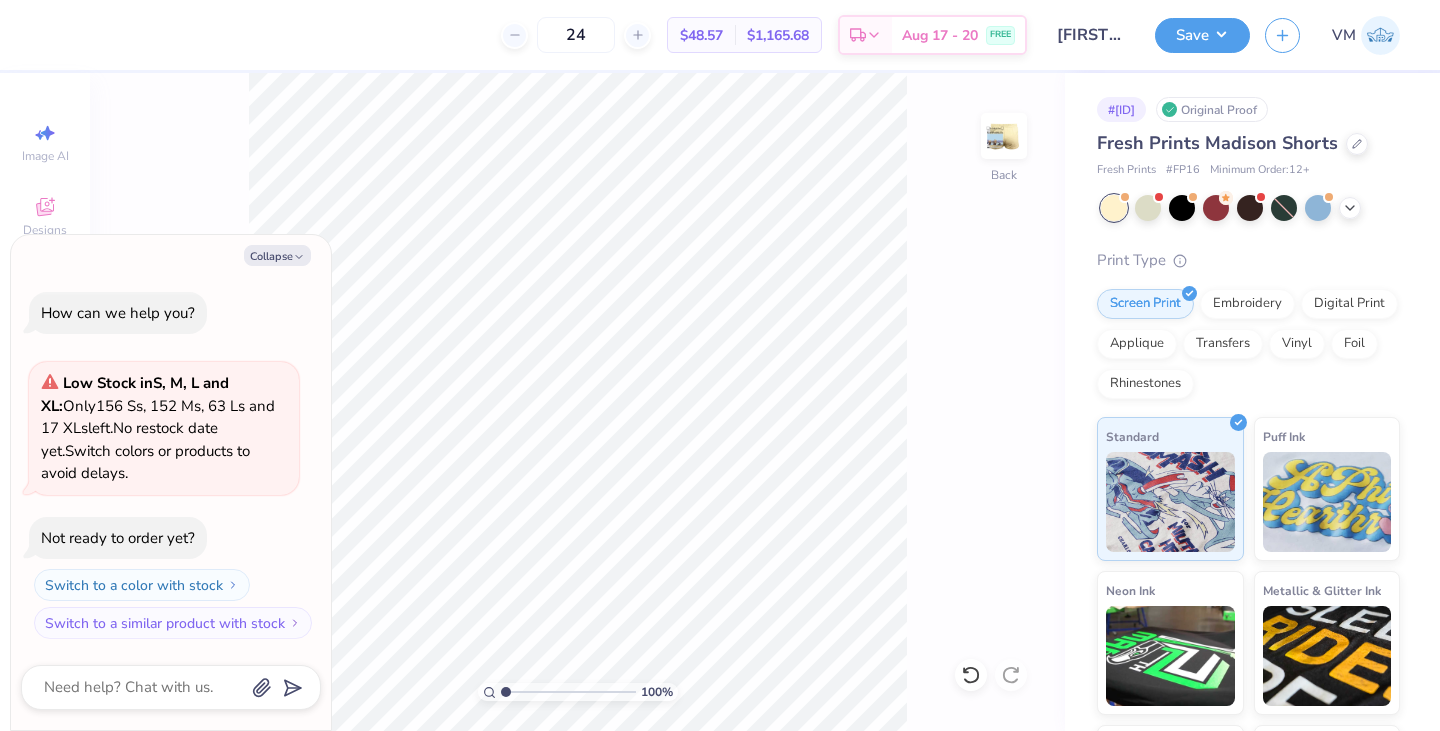 click at bounding box center (20, 35) 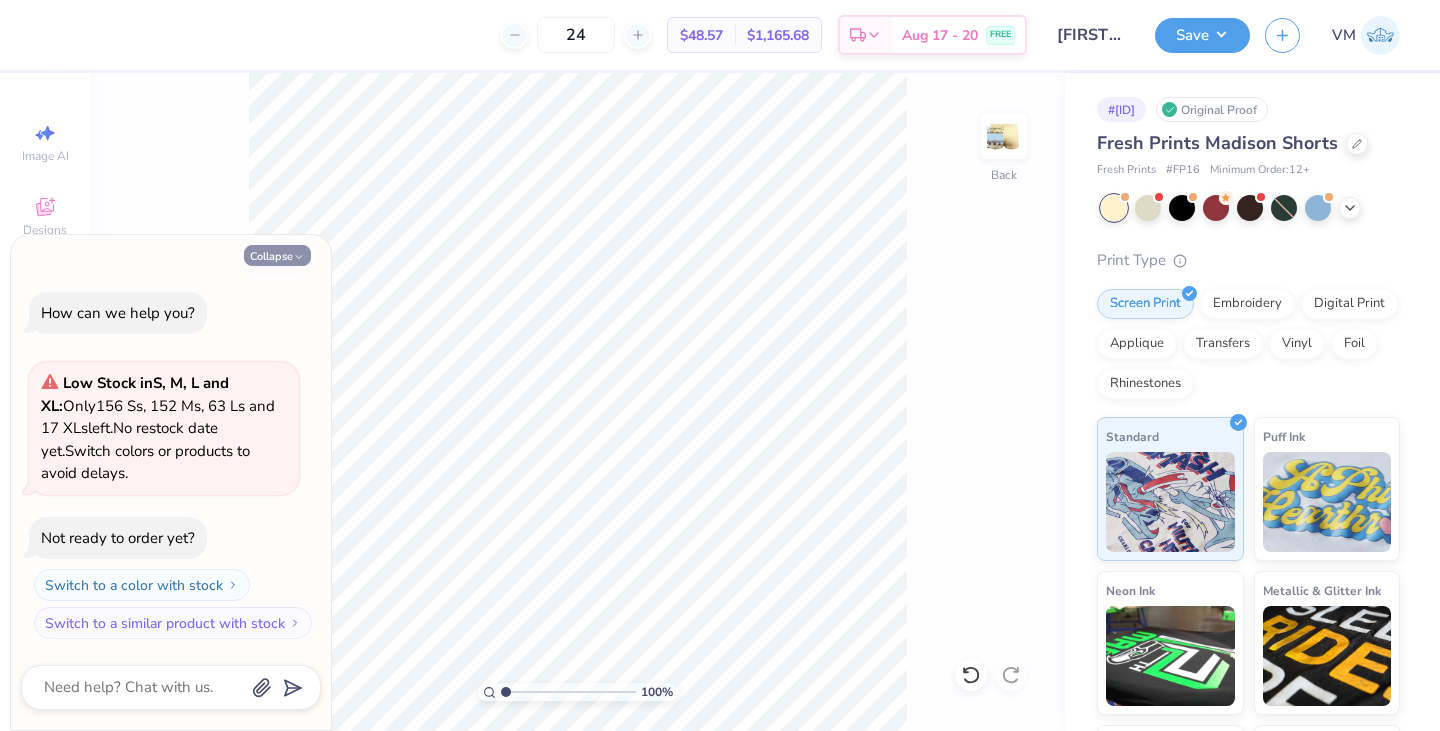 click on "Collapse" at bounding box center [277, 255] 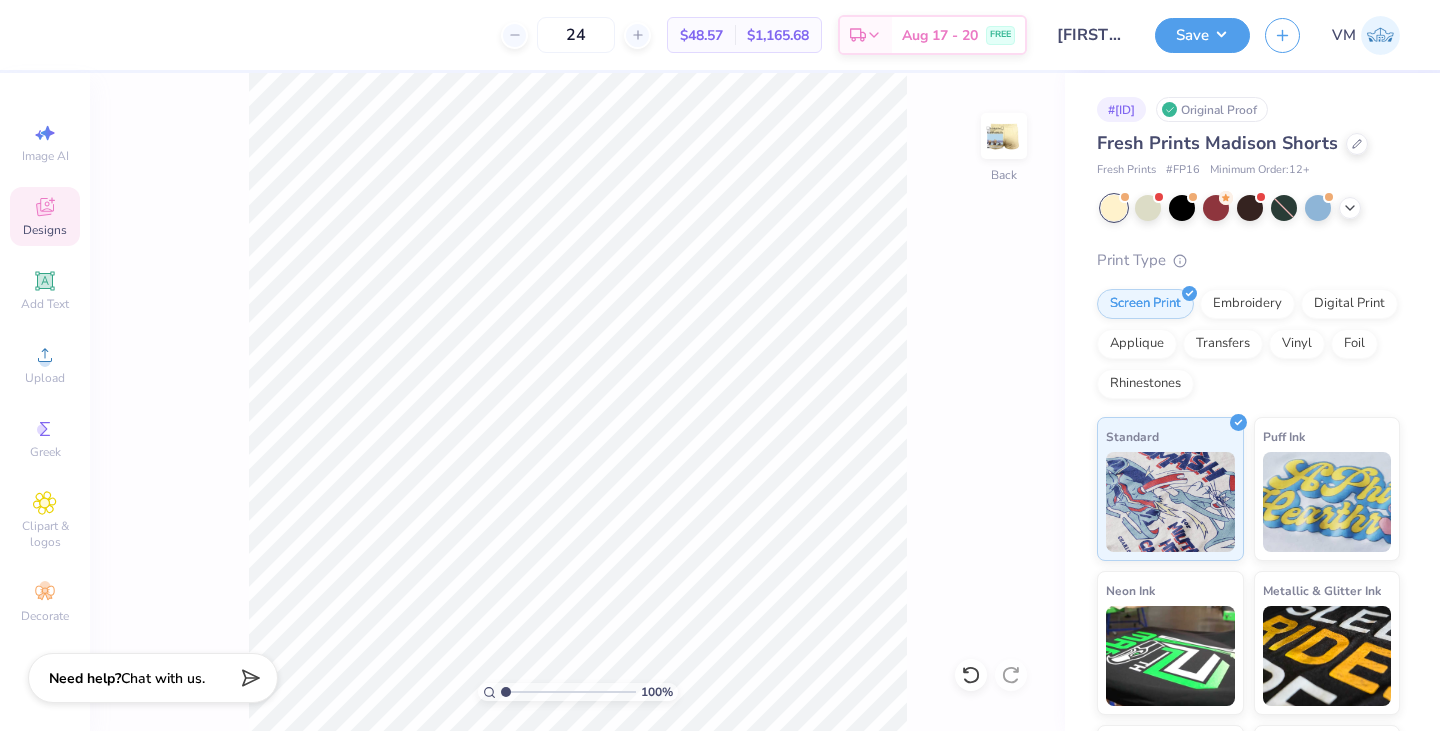 click 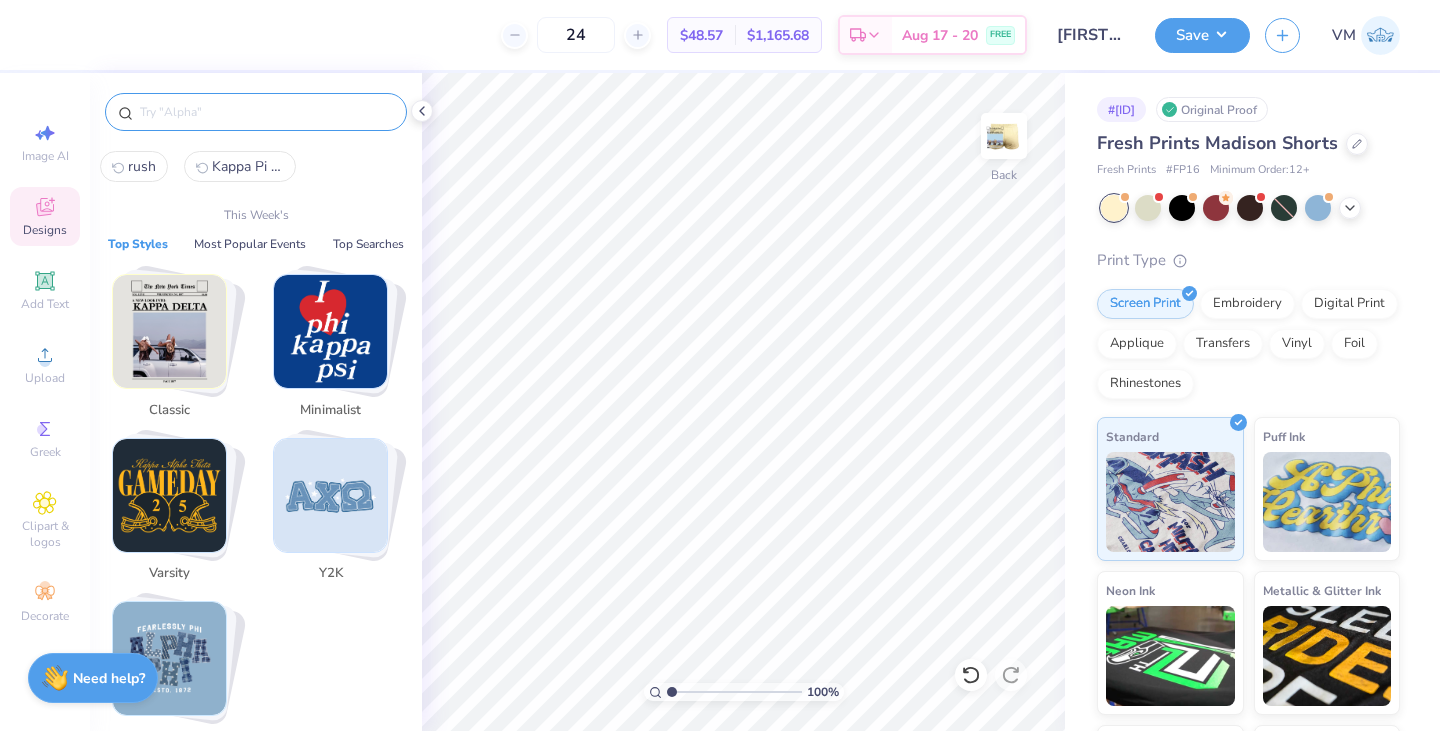 click at bounding box center (266, 112) 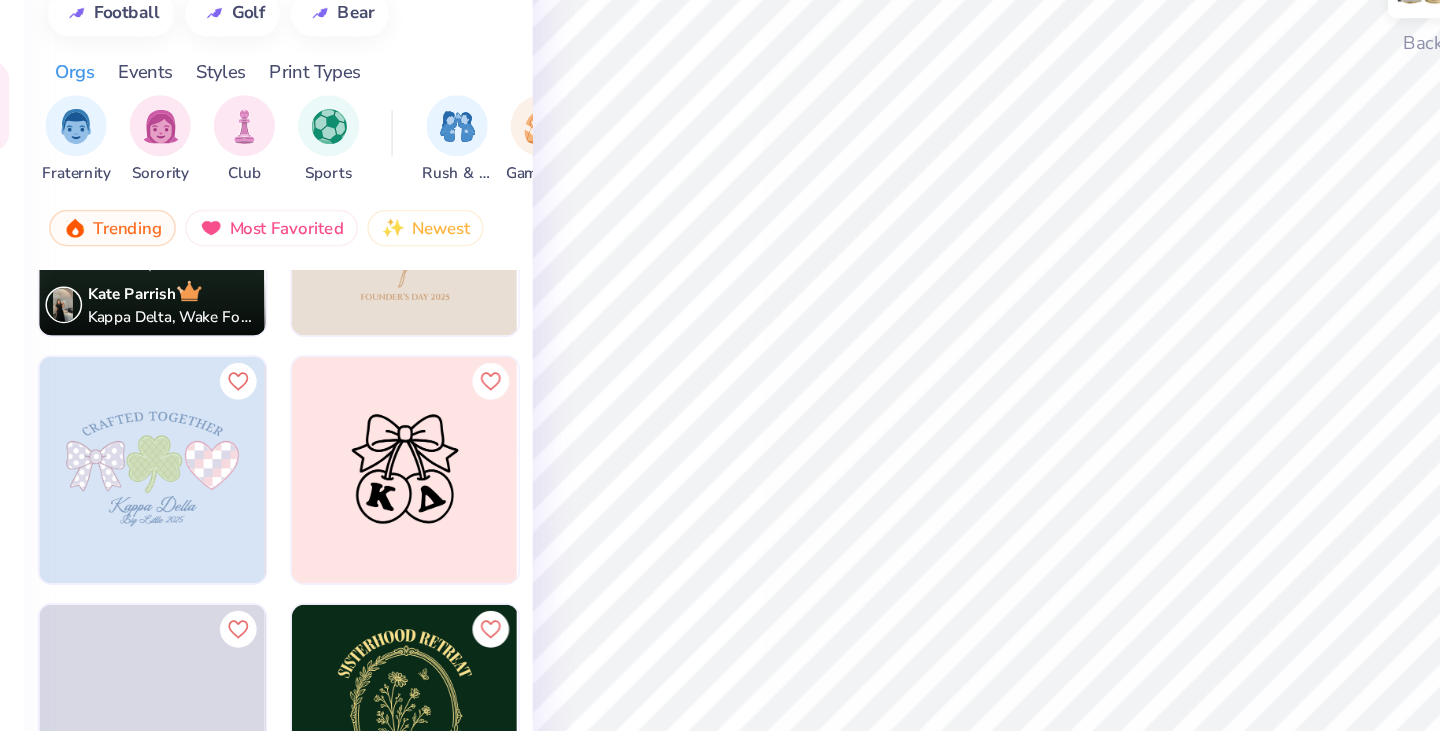scroll, scrollTop: 1727, scrollLeft: 0, axis: vertical 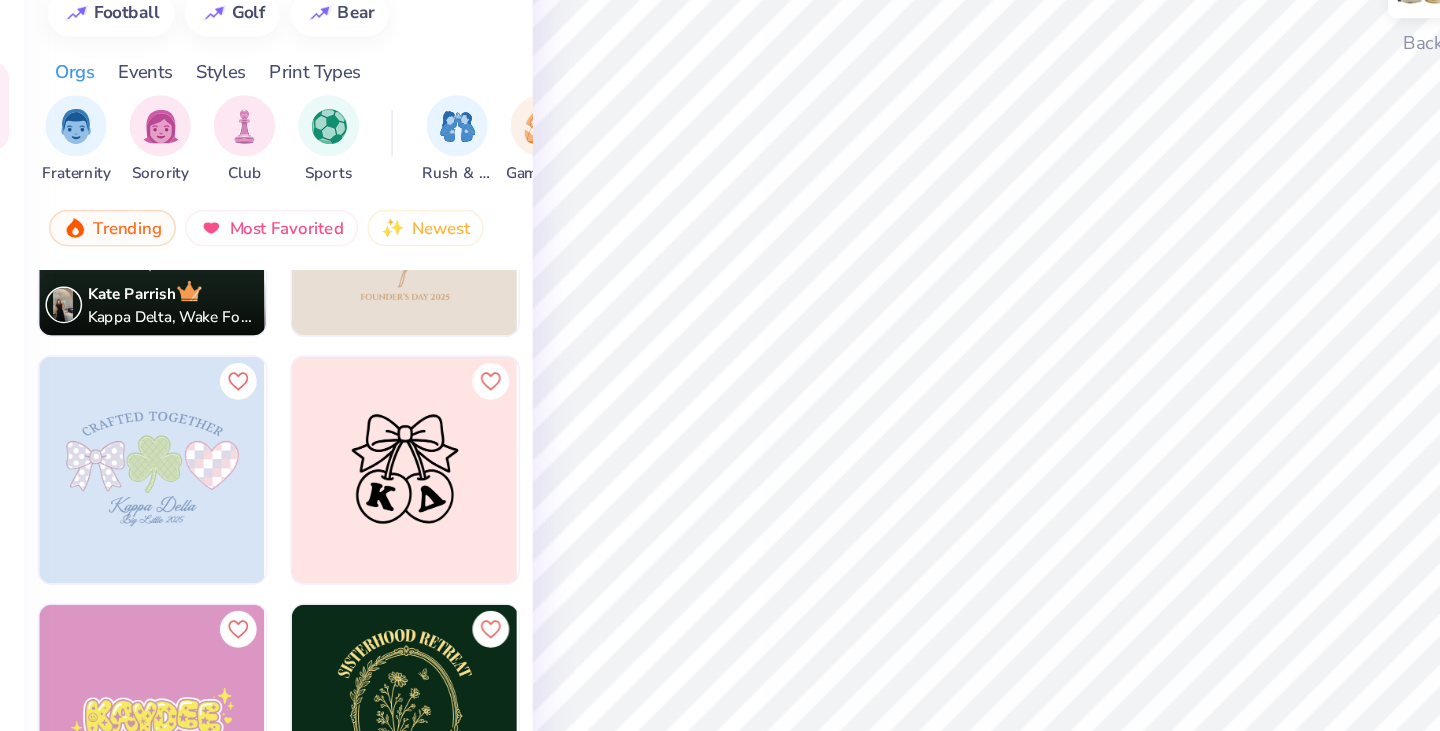 type on "Kappa delta" 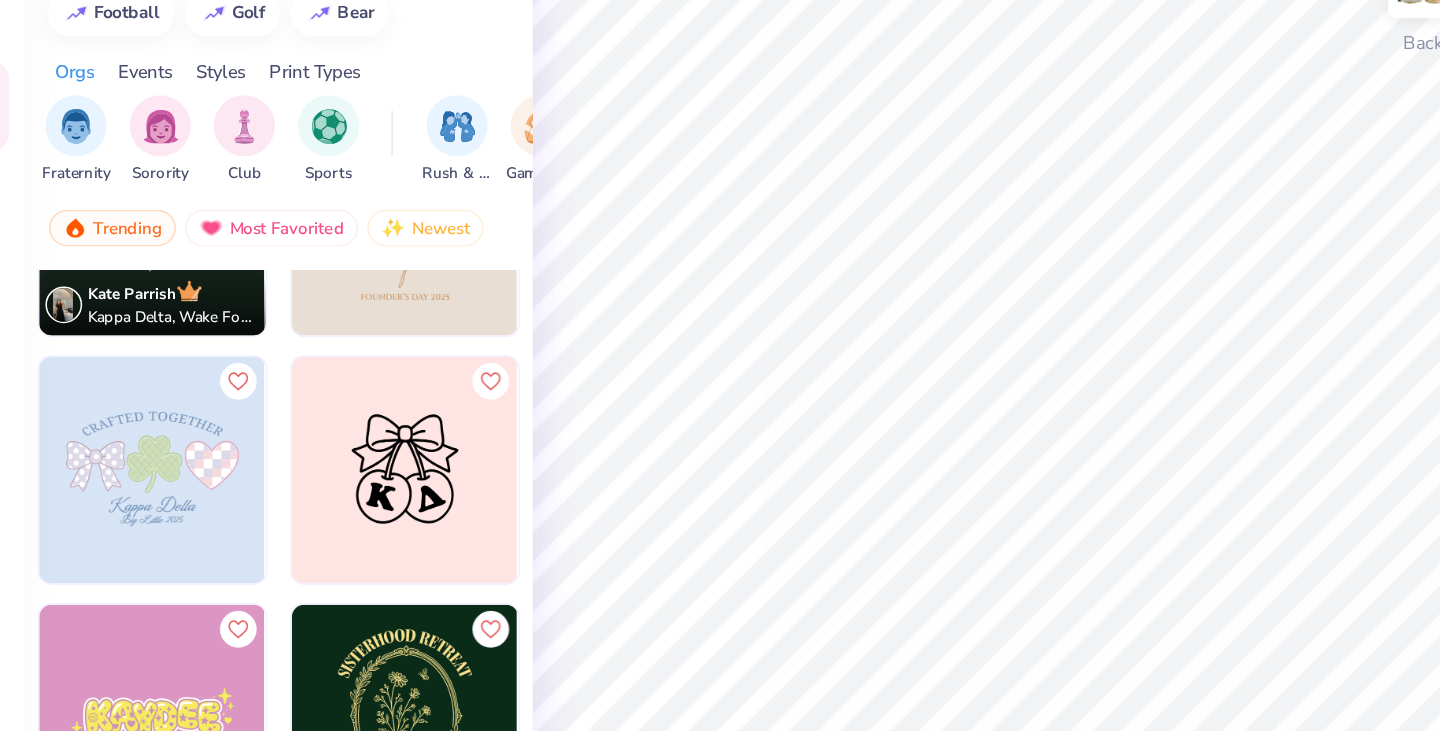 click at bounding box center (339, 454) 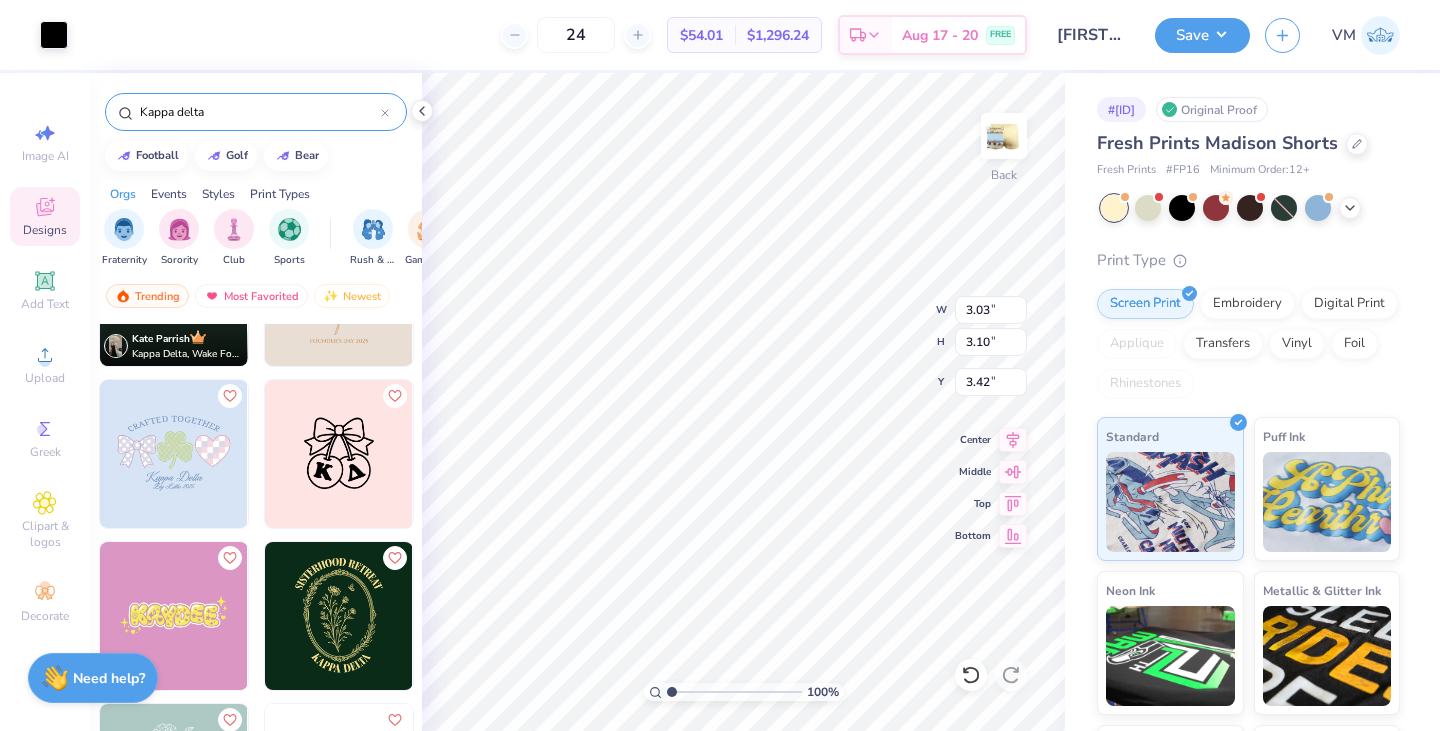 type on "3.03" 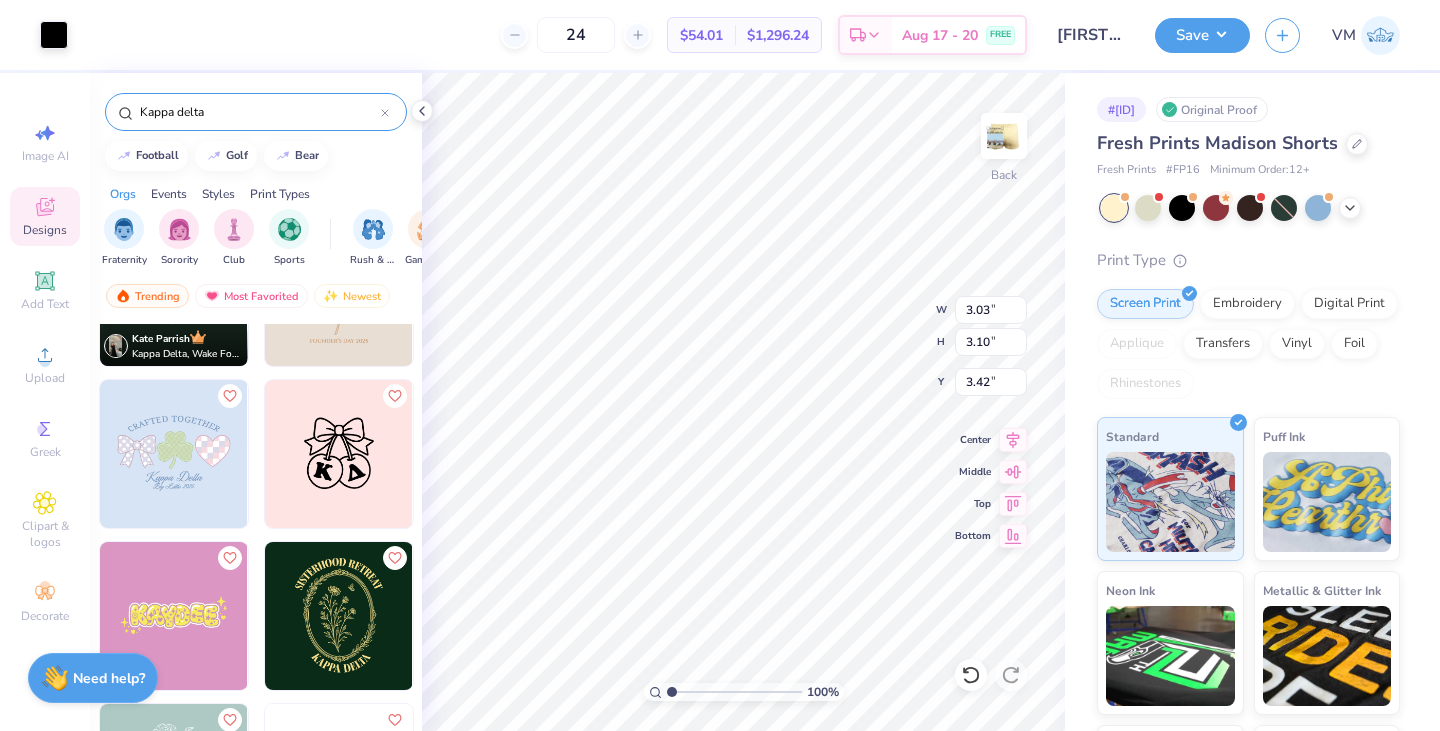 type on "3.10" 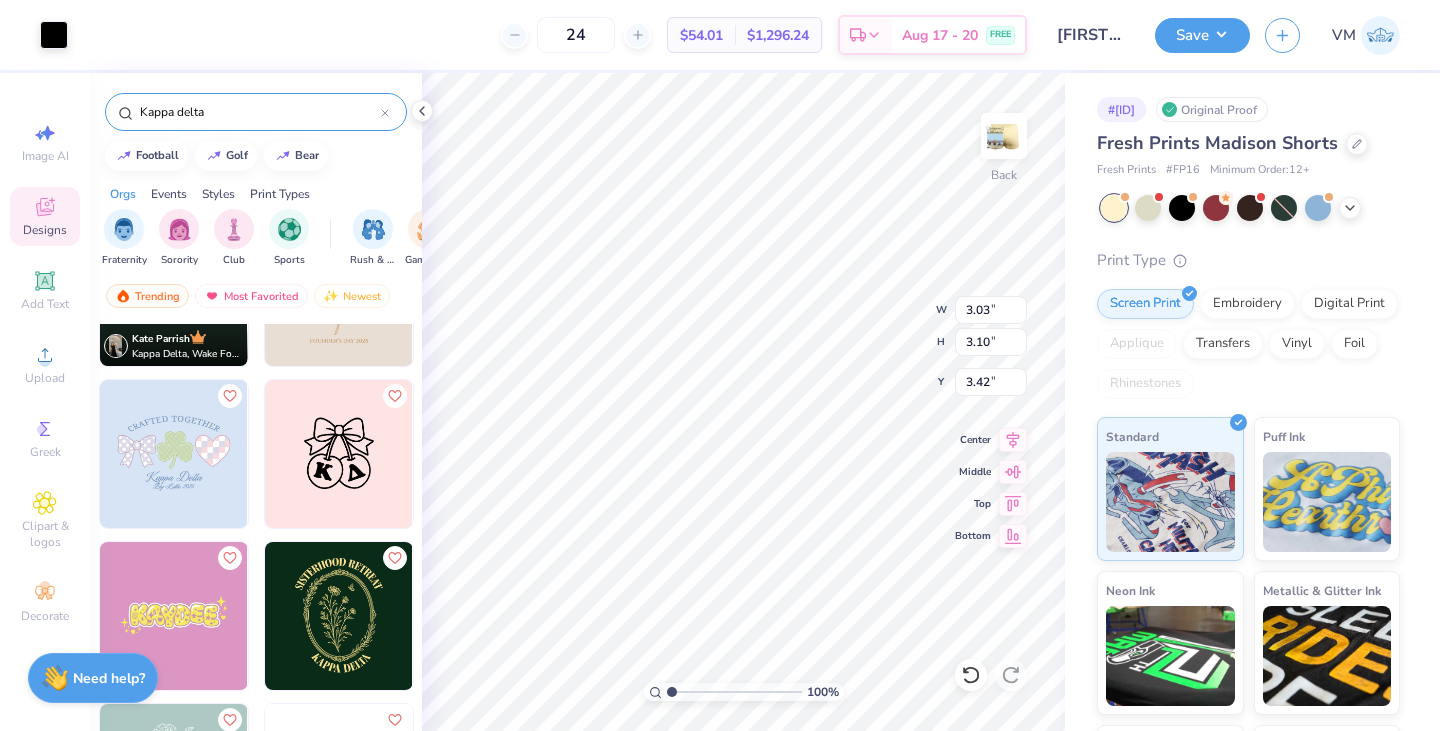 type on "2.98" 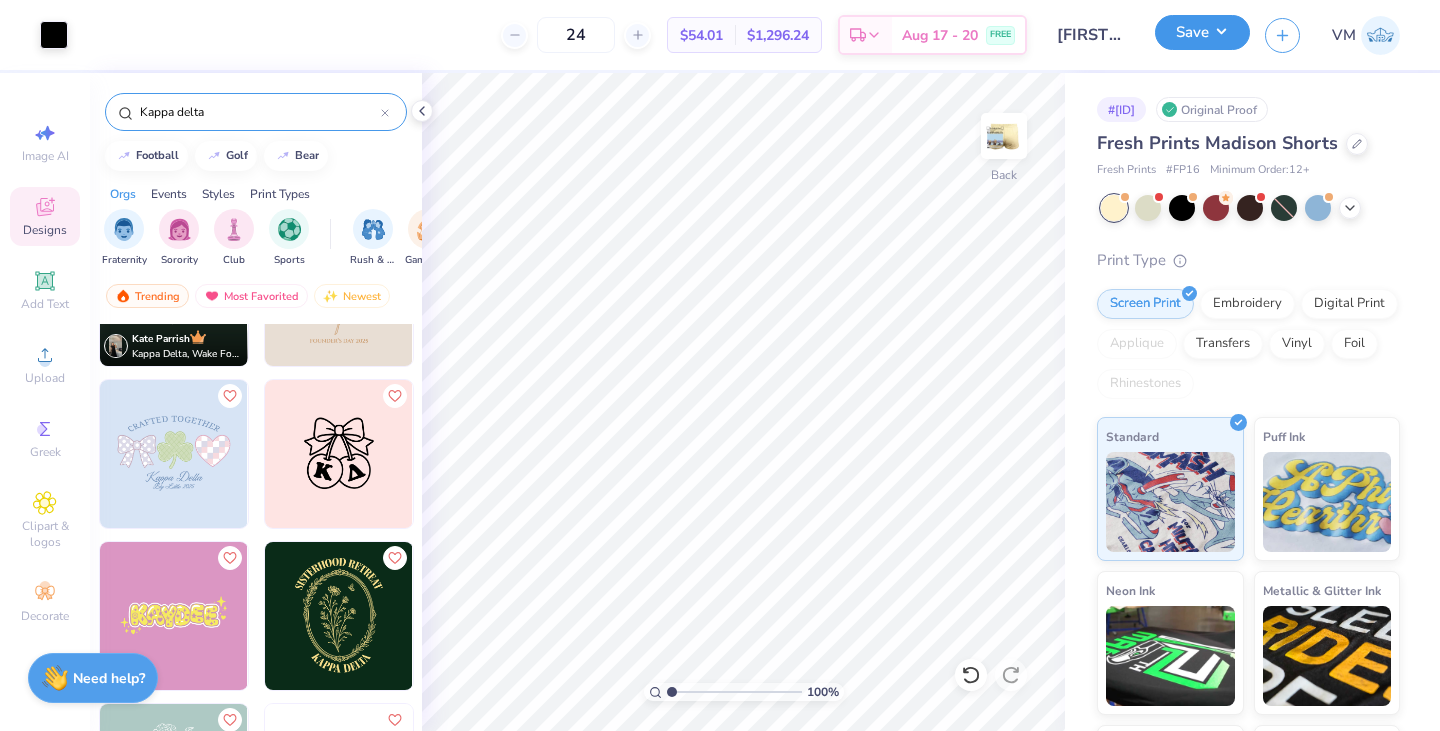 click on "Save" at bounding box center (1202, 32) 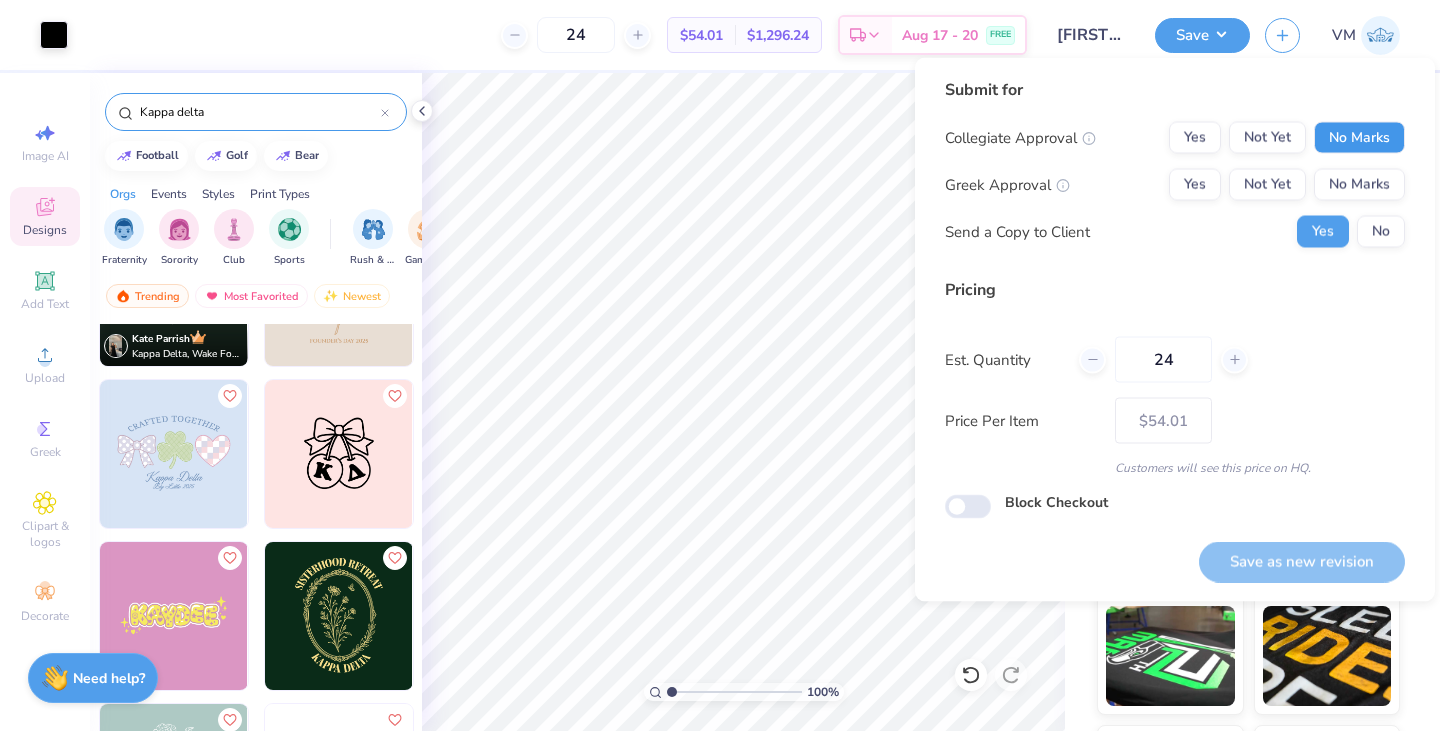 click on "No Marks" at bounding box center [1359, 138] 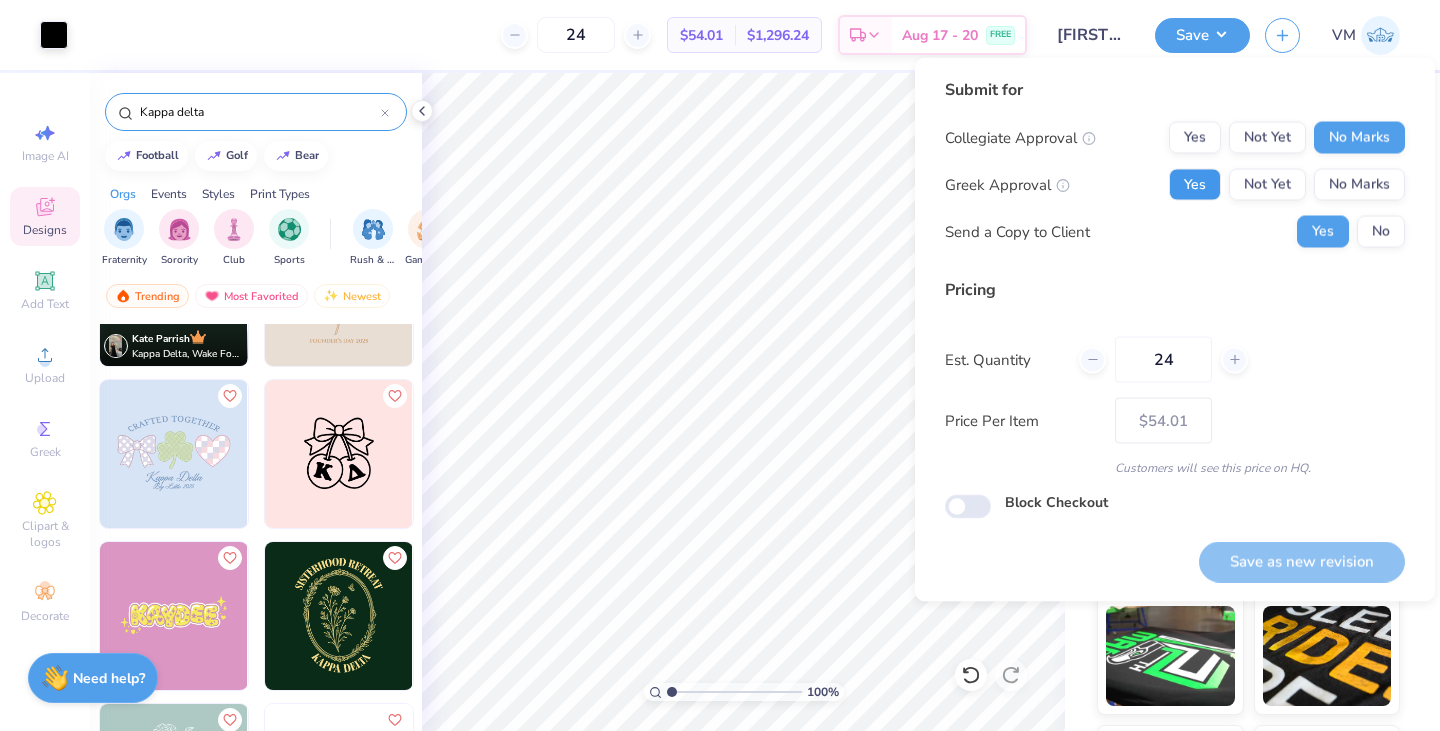 click on "Yes" at bounding box center [1195, 185] 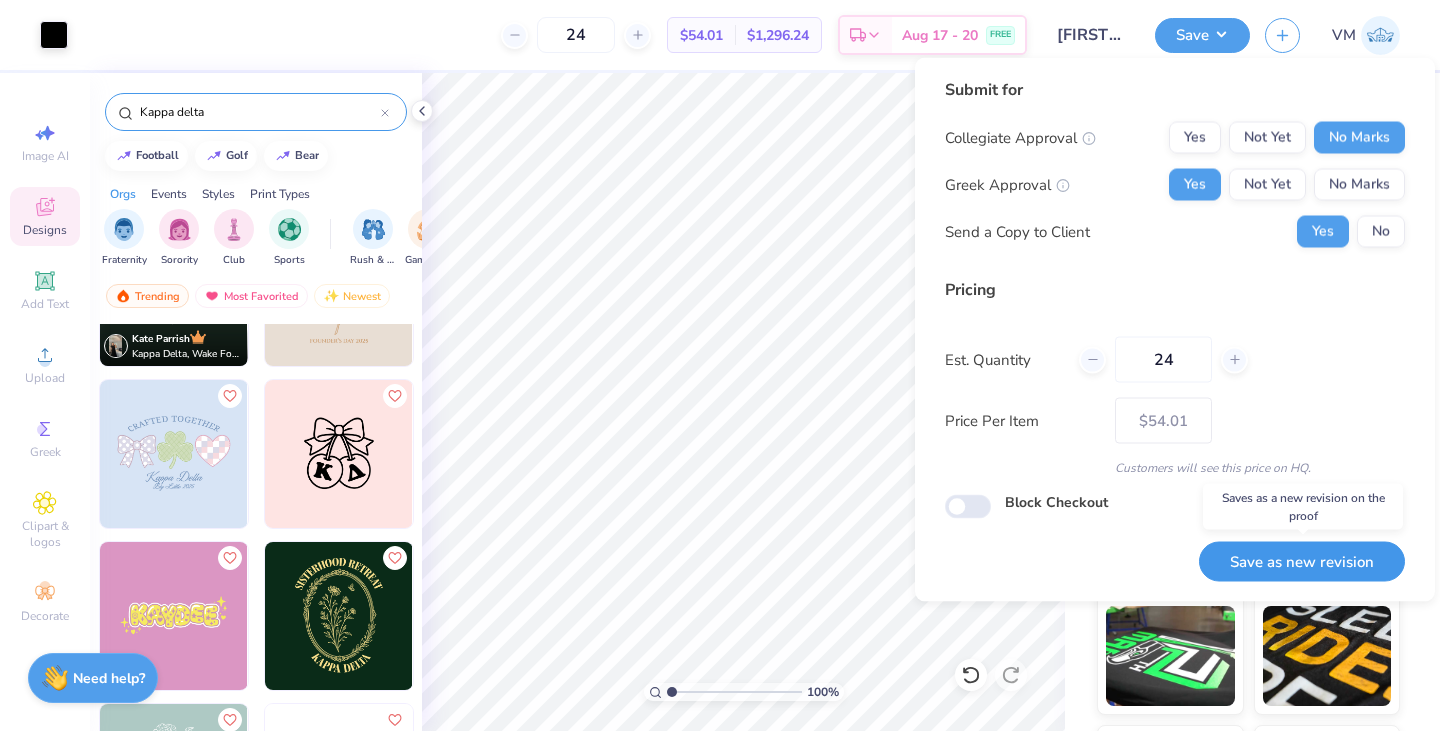 click on "Save as new revision" at bounding box center [1302, 561] 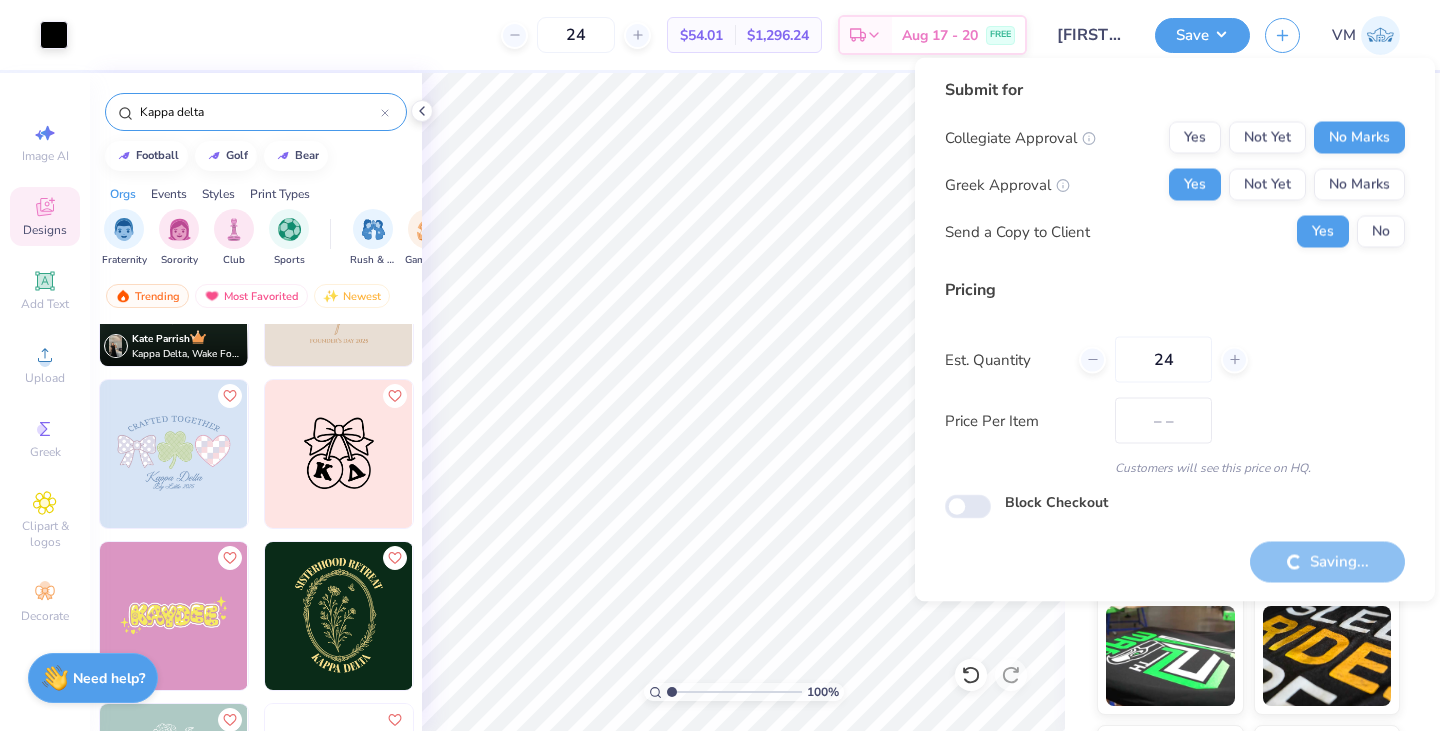 type on "$54.01" 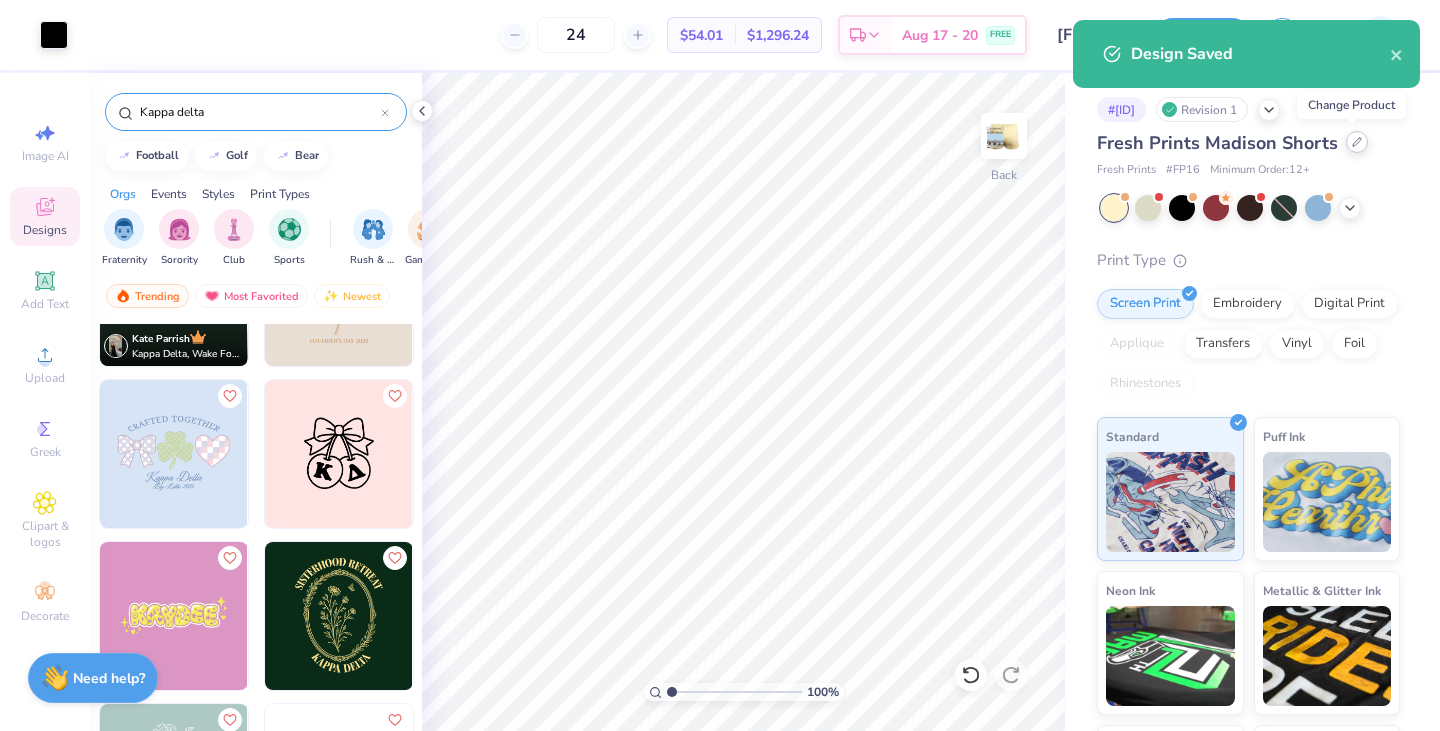 click at bounding box center [1357, 142] 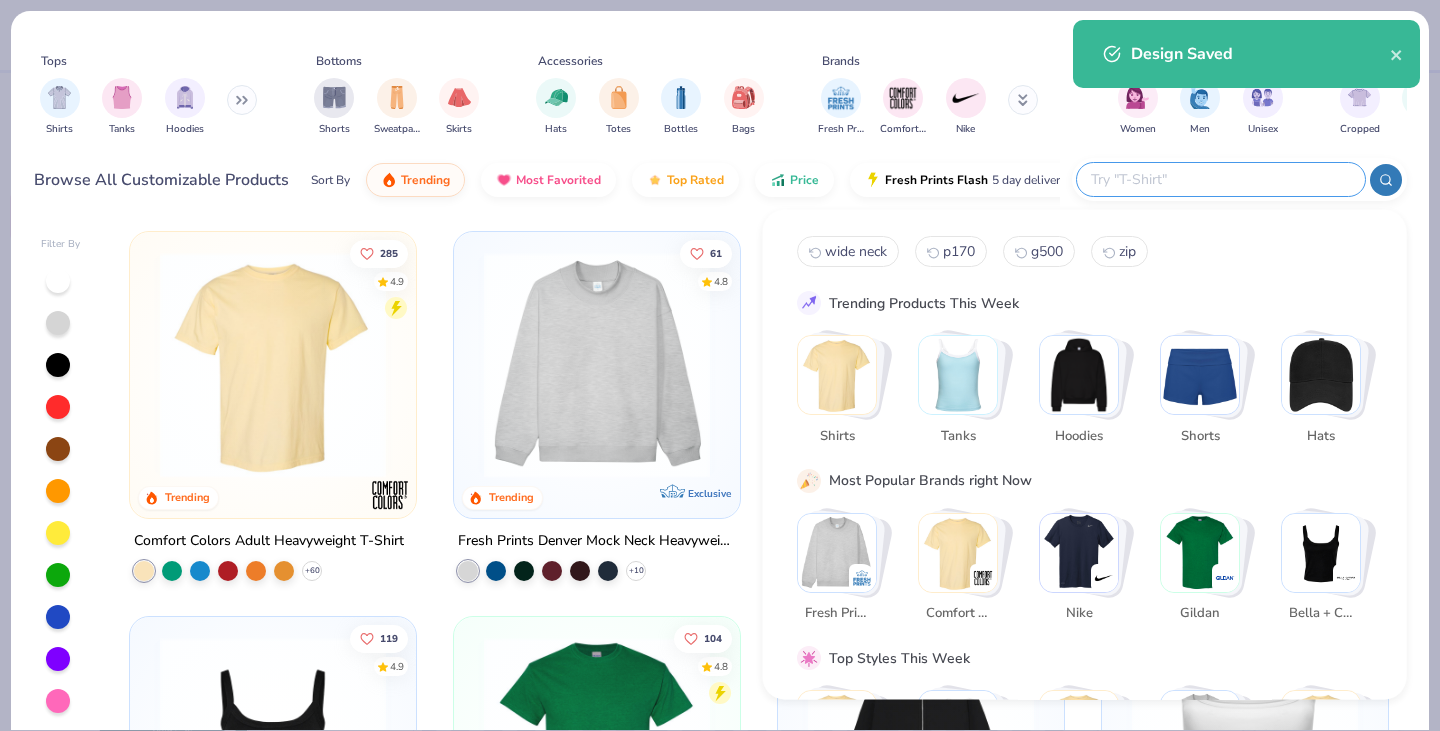 click at bounding box center [1220, 179] 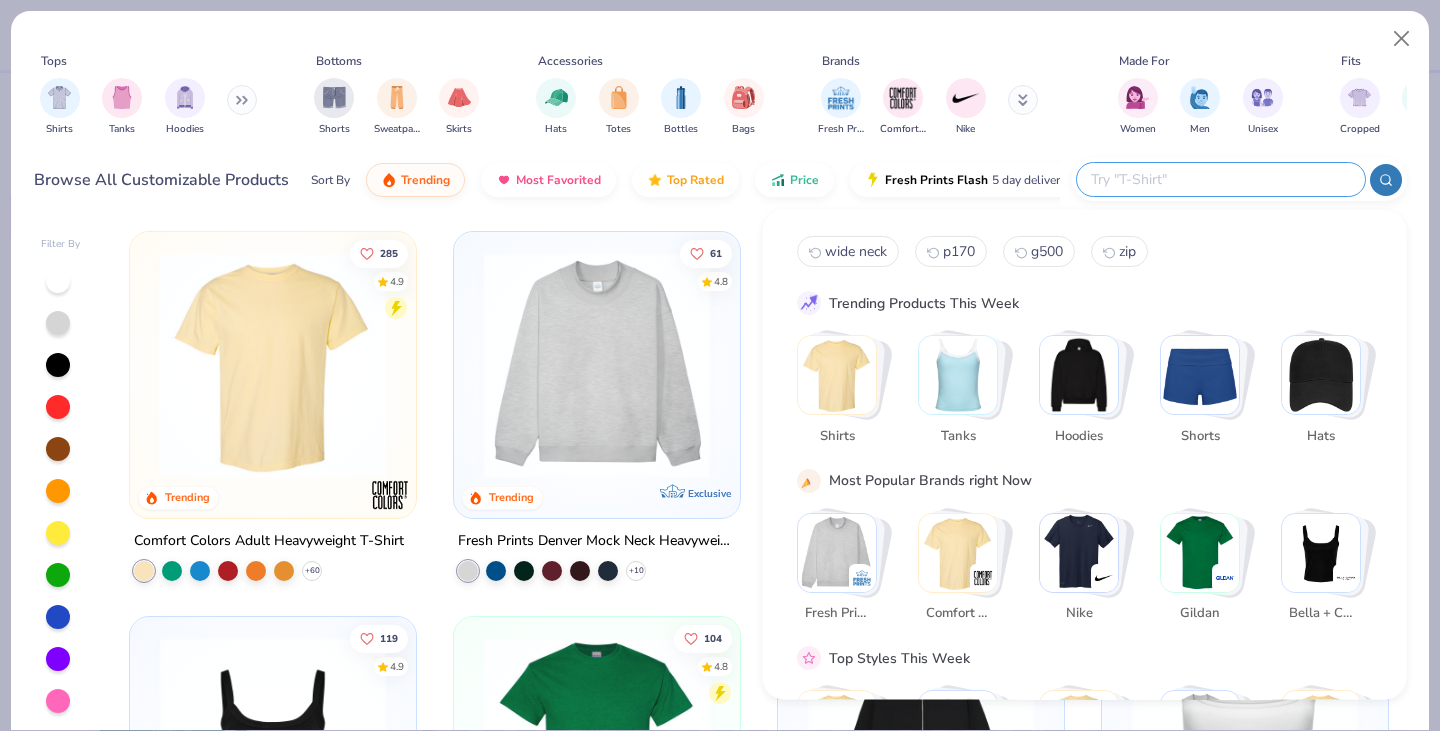 click at bounding box center (1200, 375) 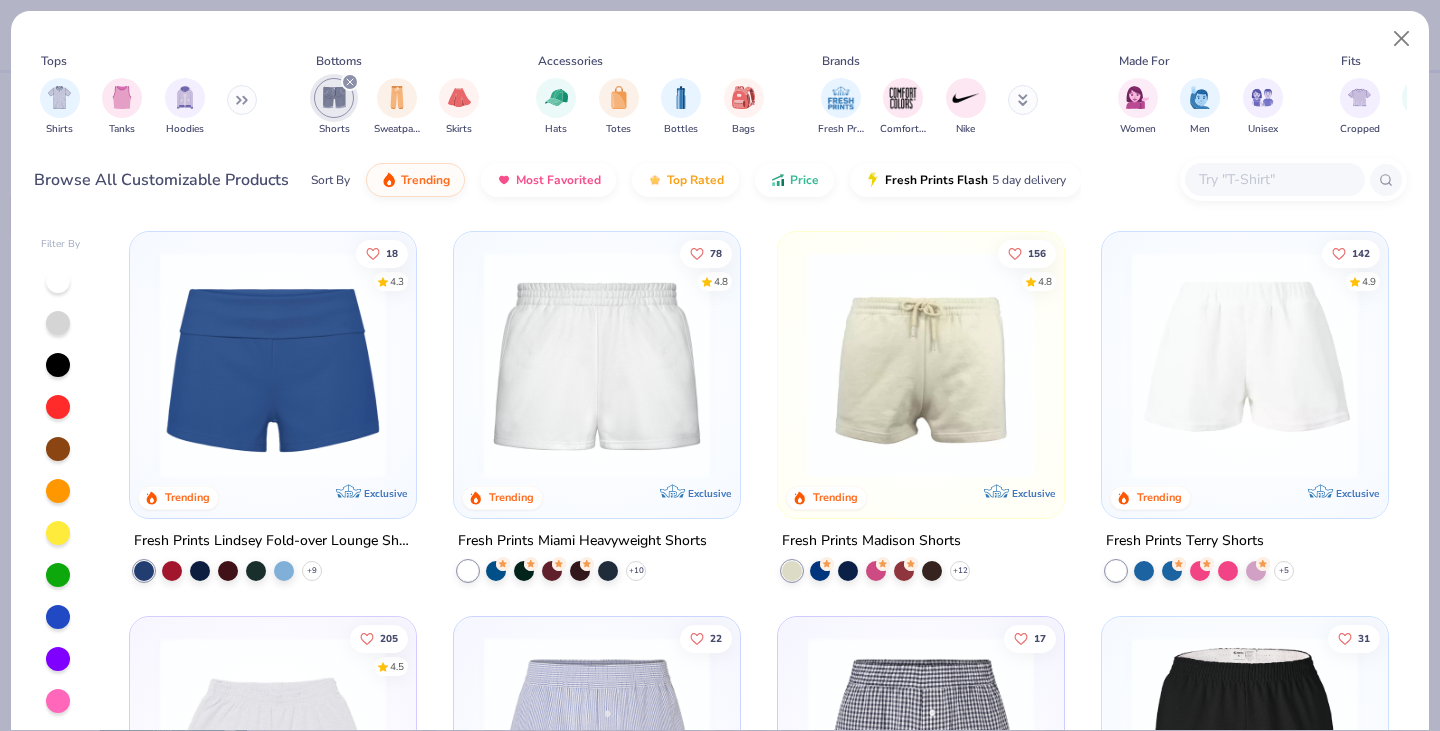 click at bounding box center [273, 365] 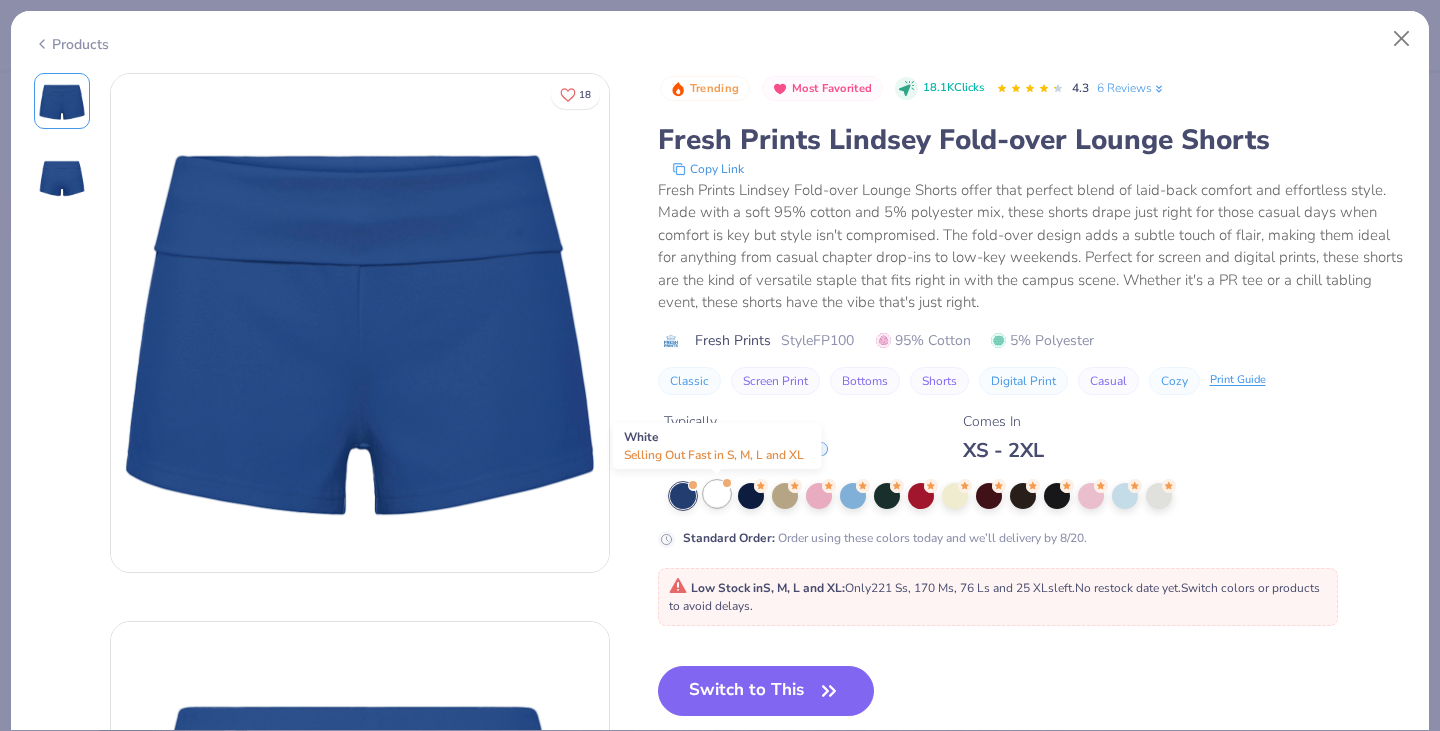 click at bounding box center [717, 494] 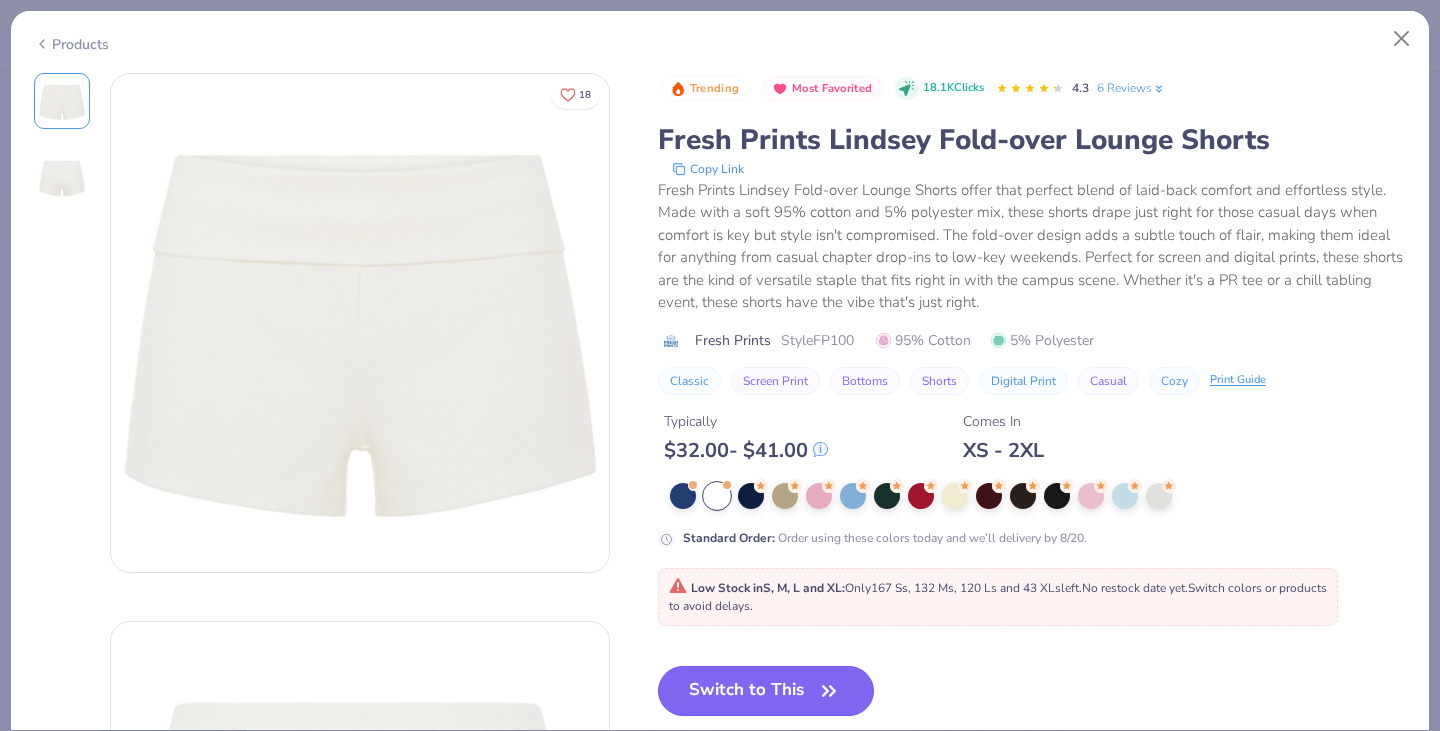 click on "Switch to This" at bounding box center (766, 691) 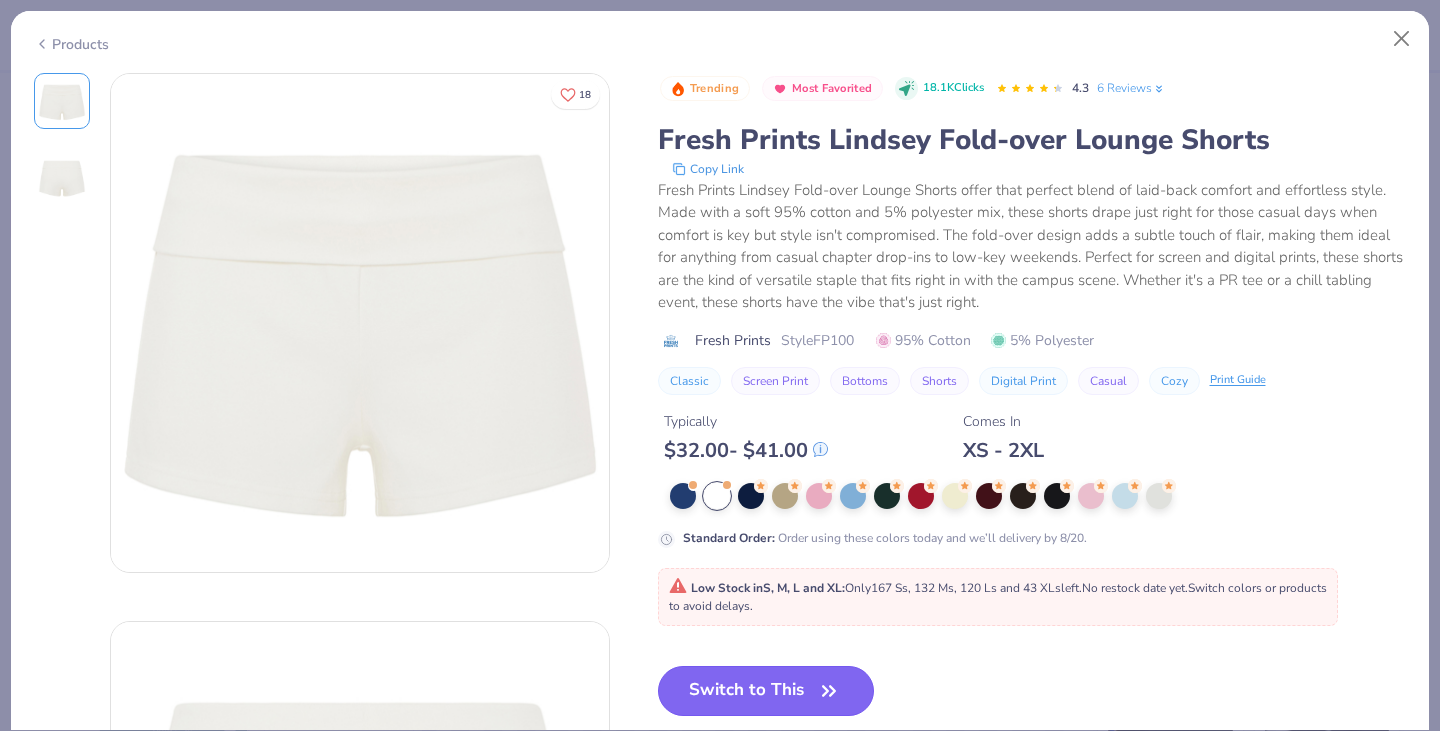 type on "50" 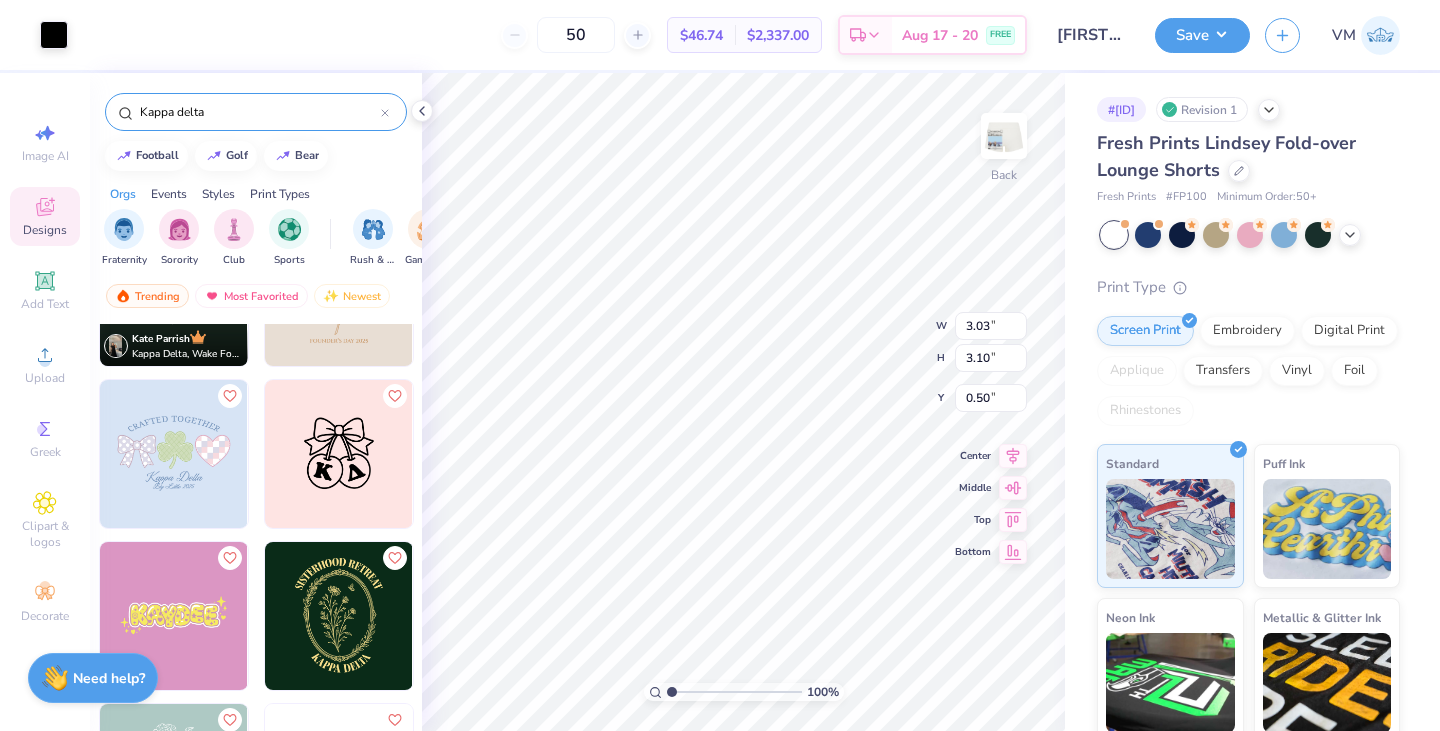 type on "1.55" 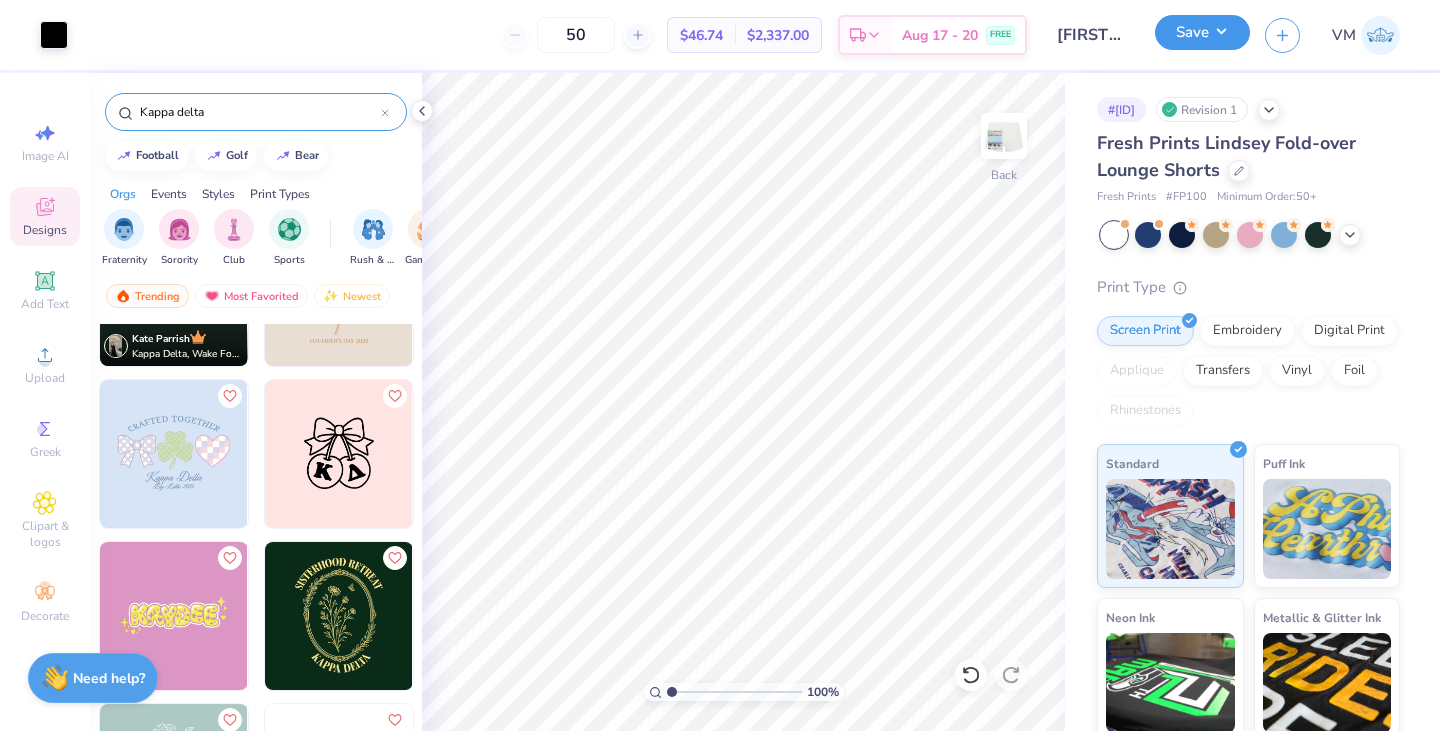 click on "Save" at bounding box center [1202, 32] 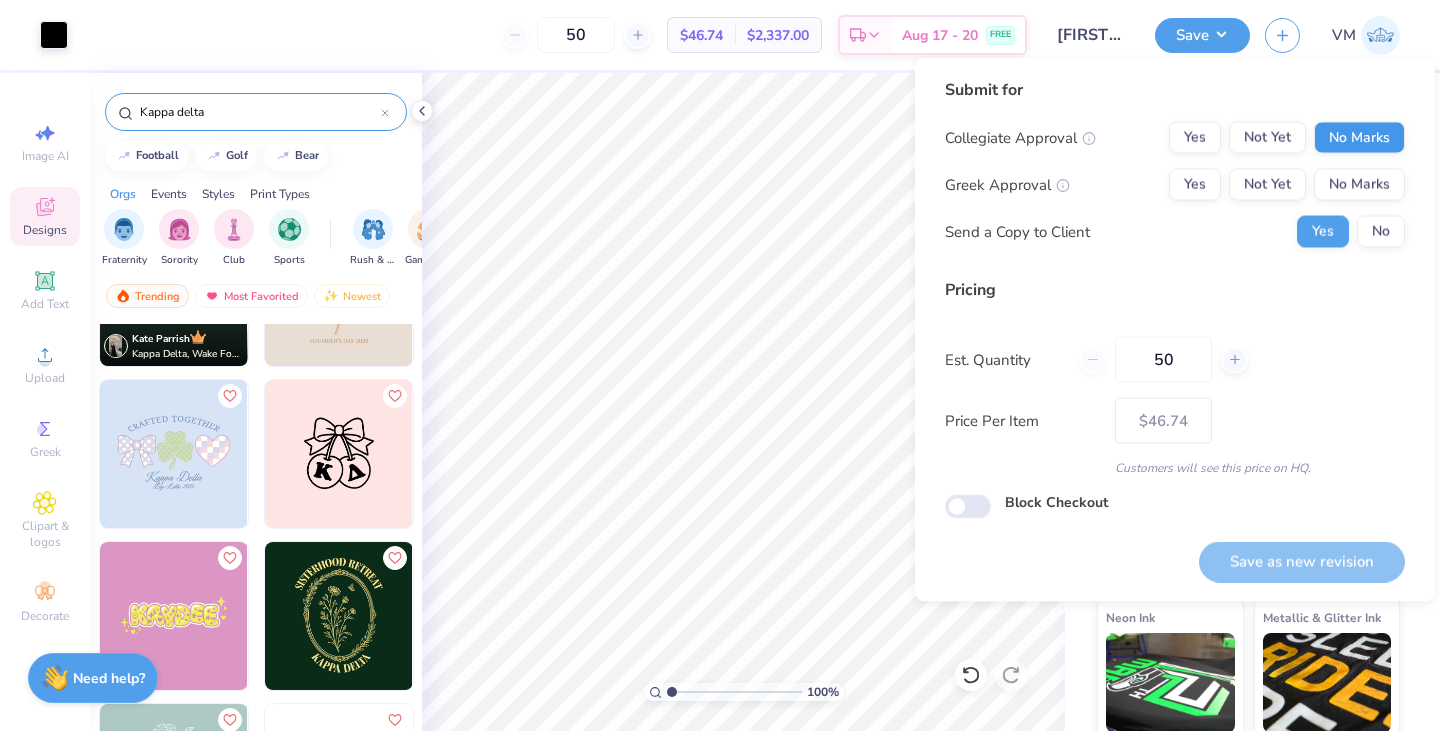 click on "Submit for Collegiate Approval Yes Not Yet No Marks Greek Approval Yes Not Yet No Marks Send a Copy to Client Yes No" at bounding box center (1175, 170) 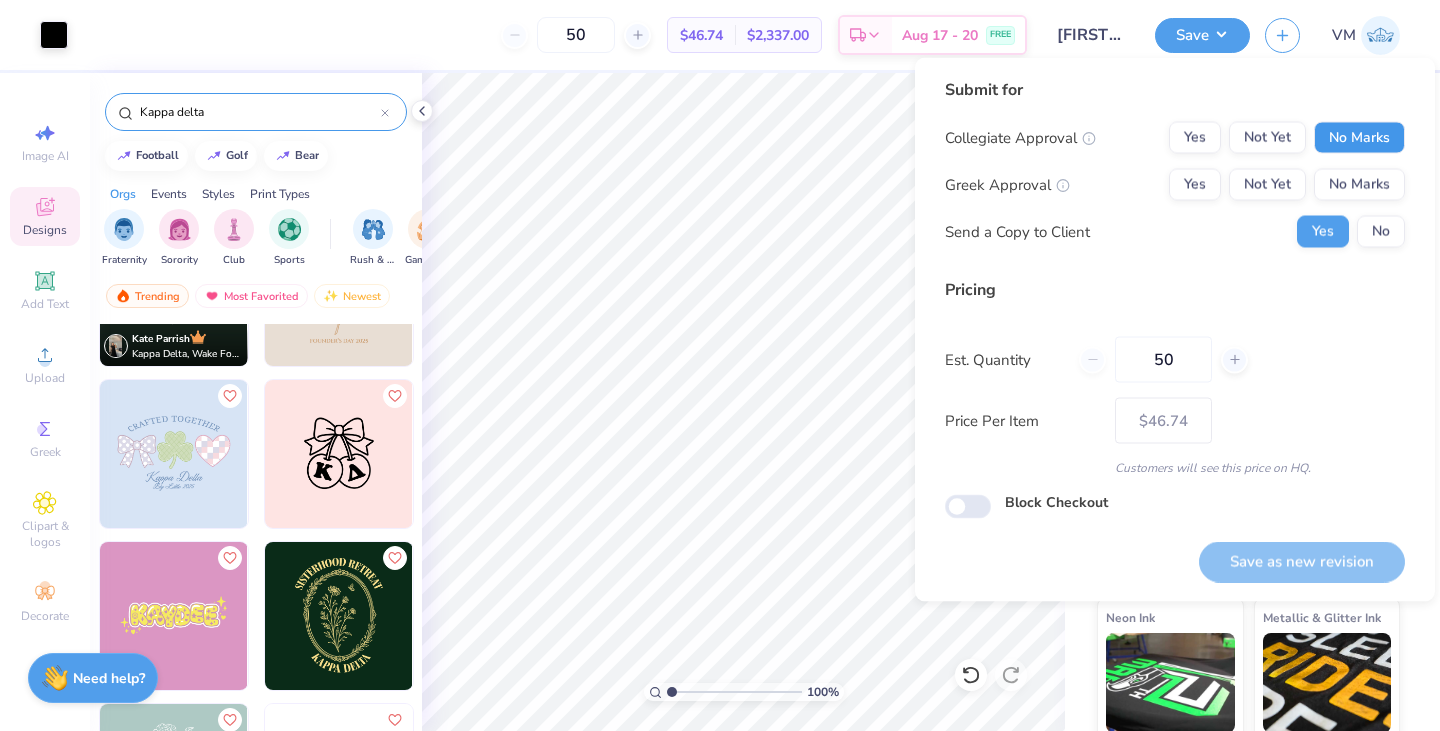 click on "No Marks" at bounding box center (1359, 138) 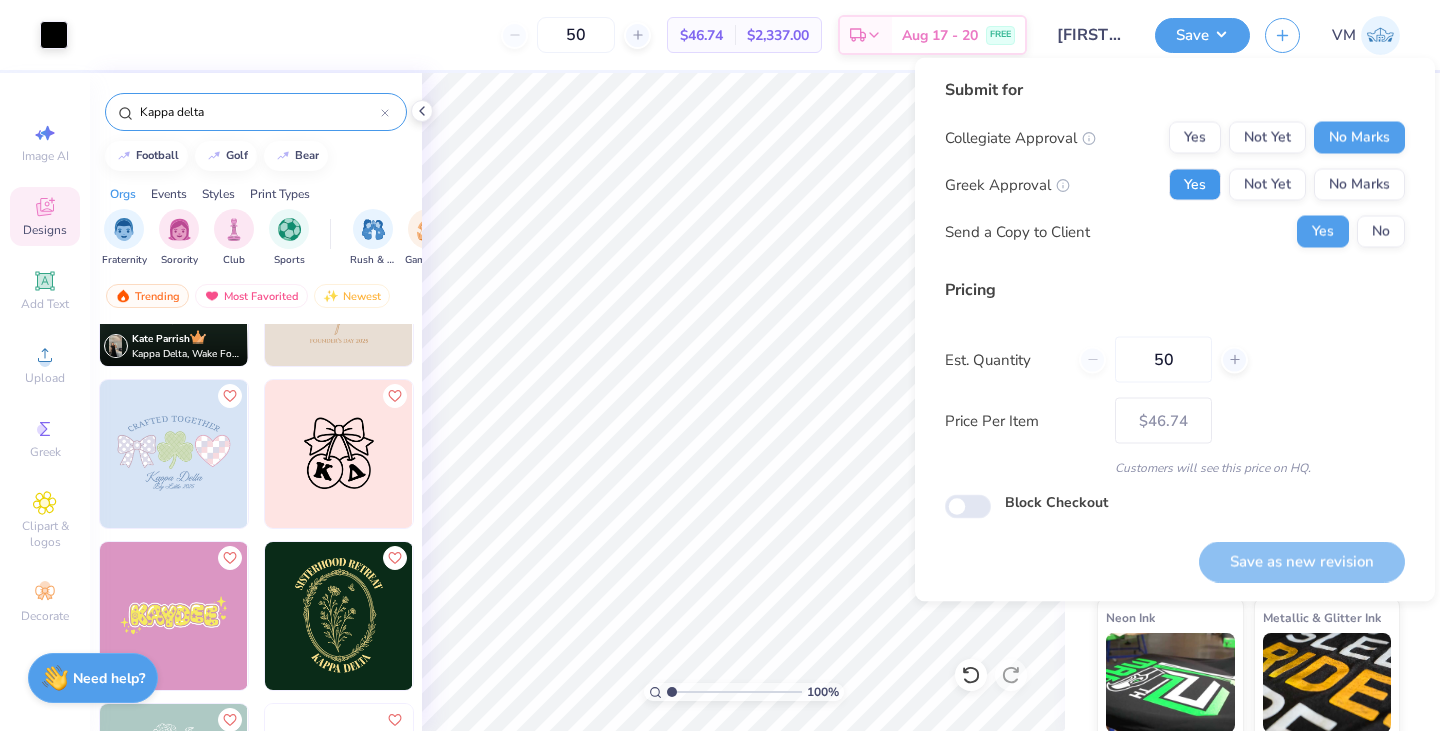 click on "Yes" at bounding box center [1195, 185] 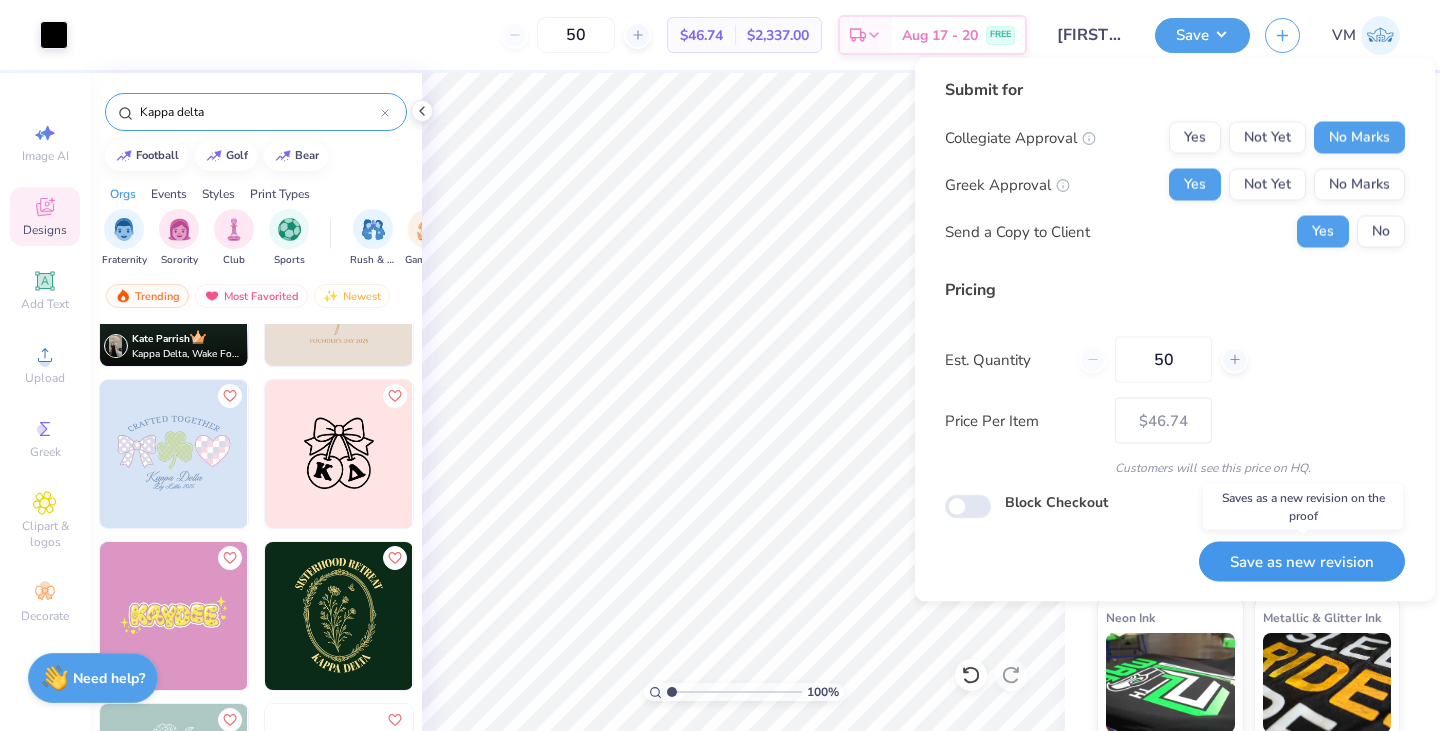 click on "Save as new revision" at bounding box center [1302, 561] 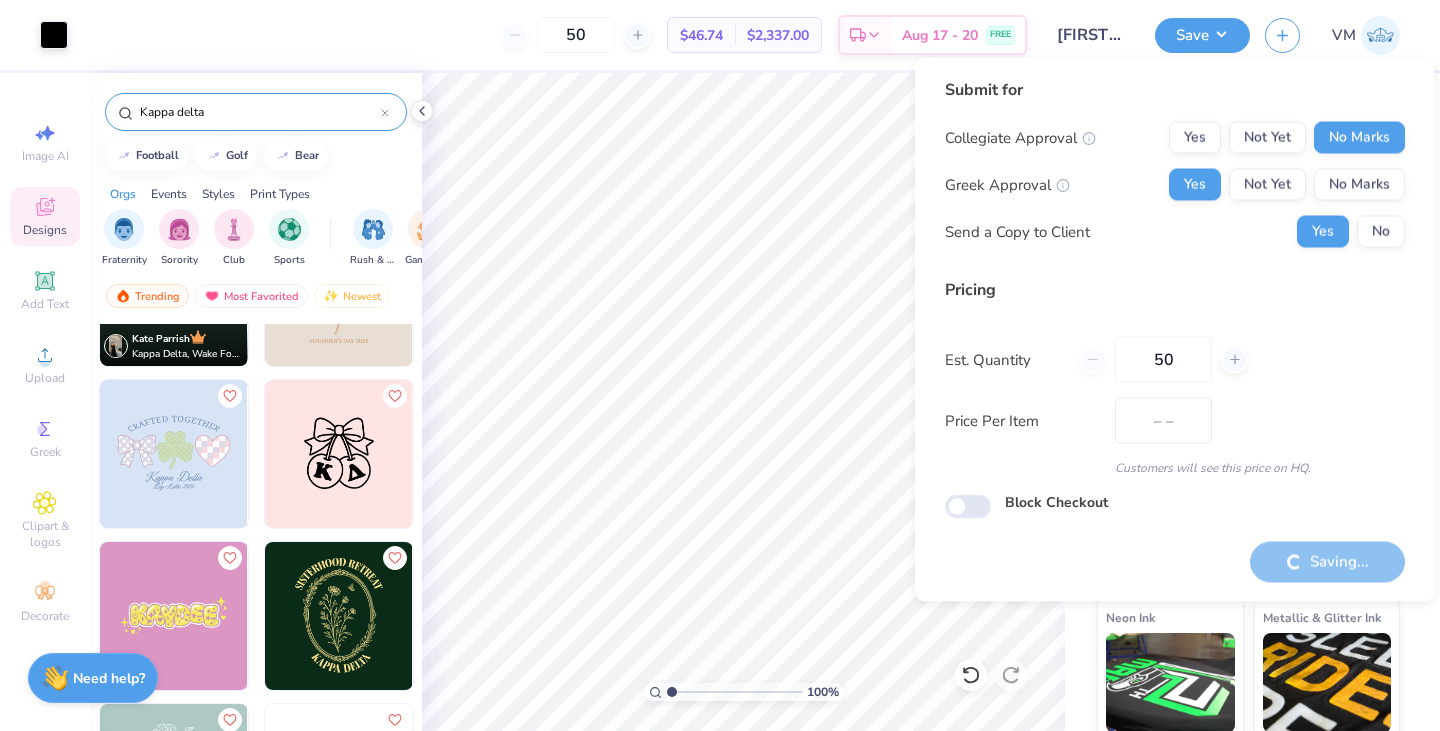 type on "$46.74" 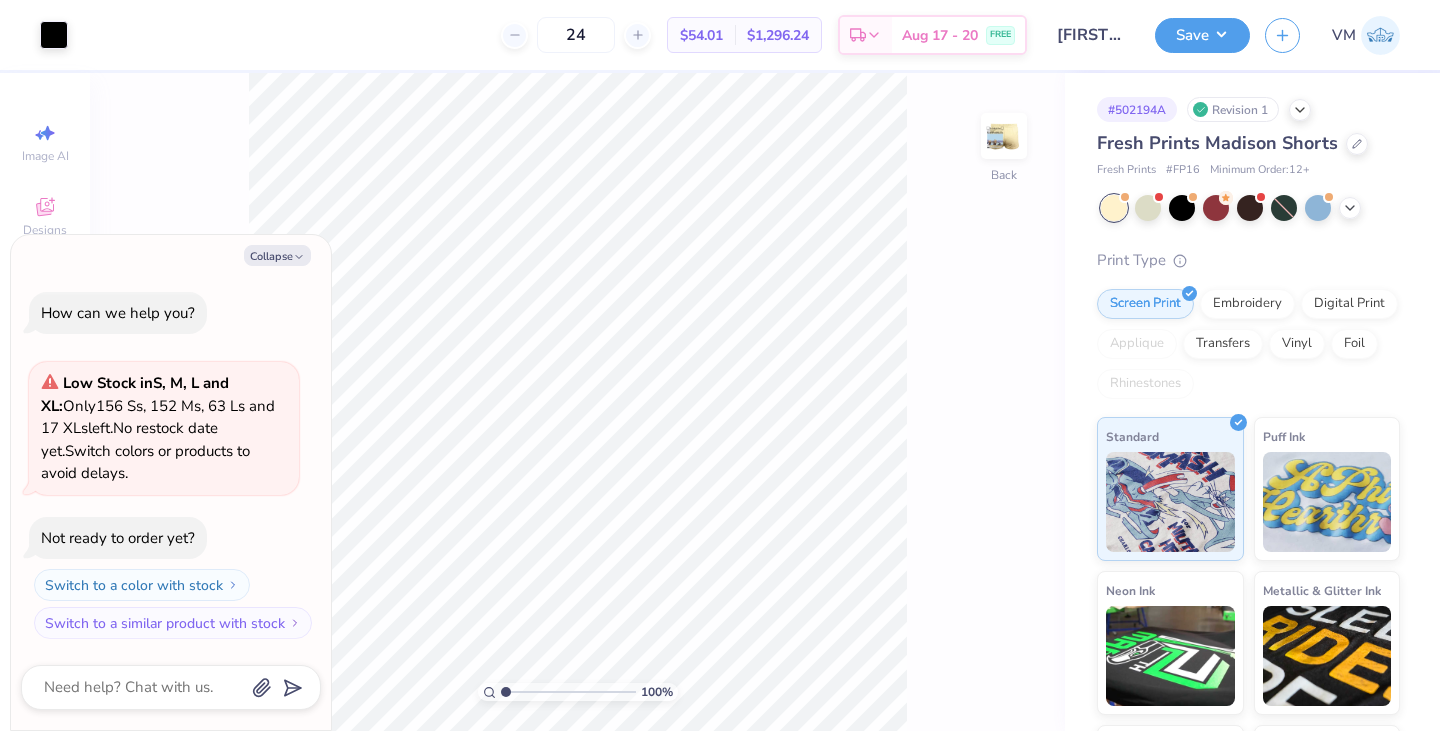 scroll, scrollTop: 0, scrollLeft: 0, axis: both 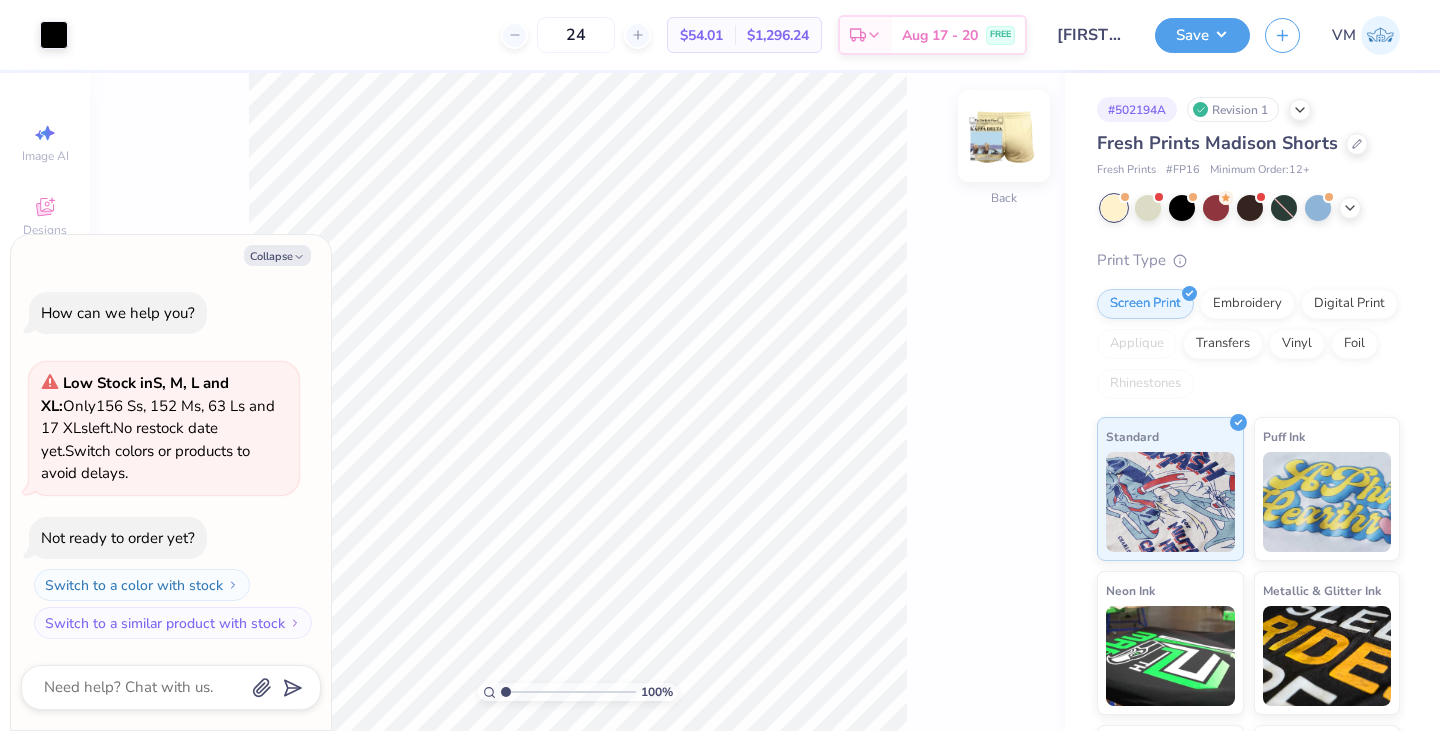 click at bounding box center (1004, 136) 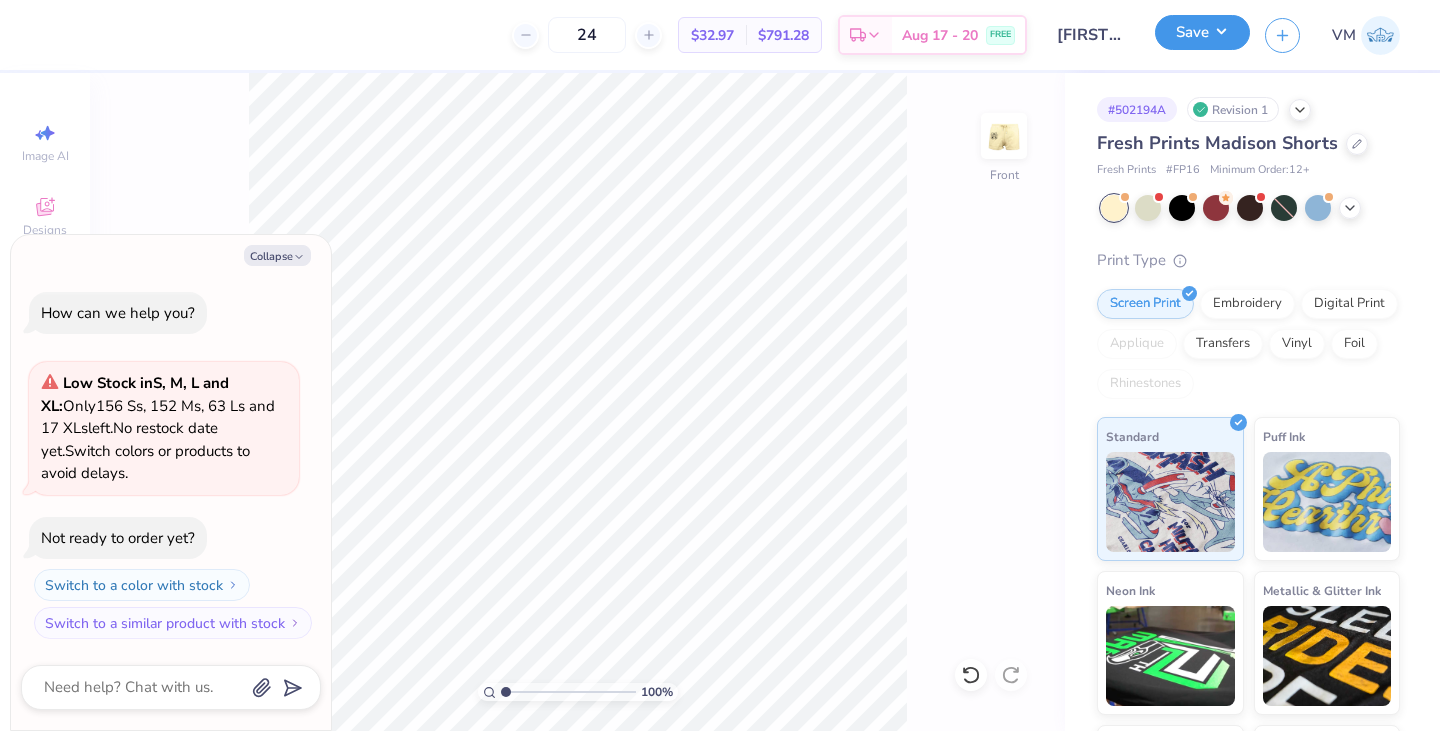 click on "Save" at bounding box center [1202, 32] 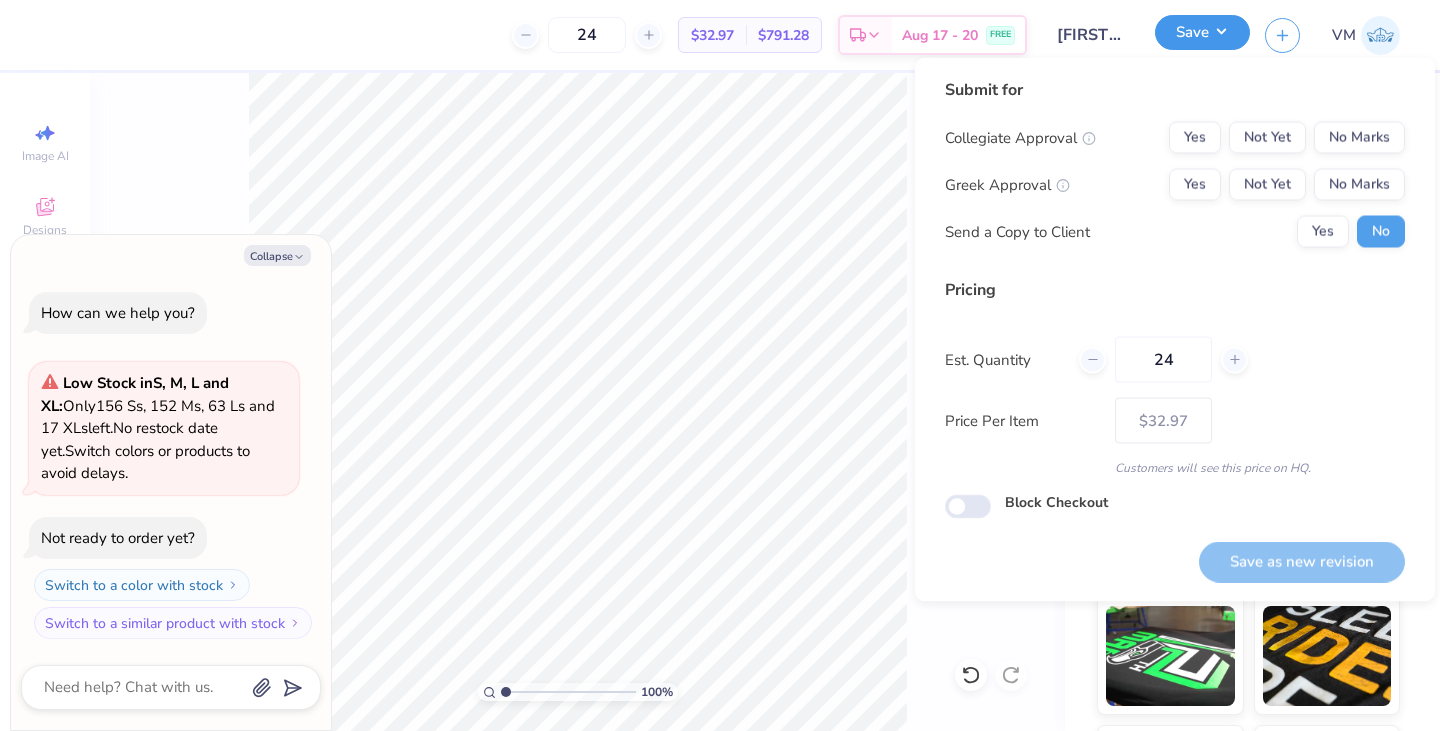 type on "x" 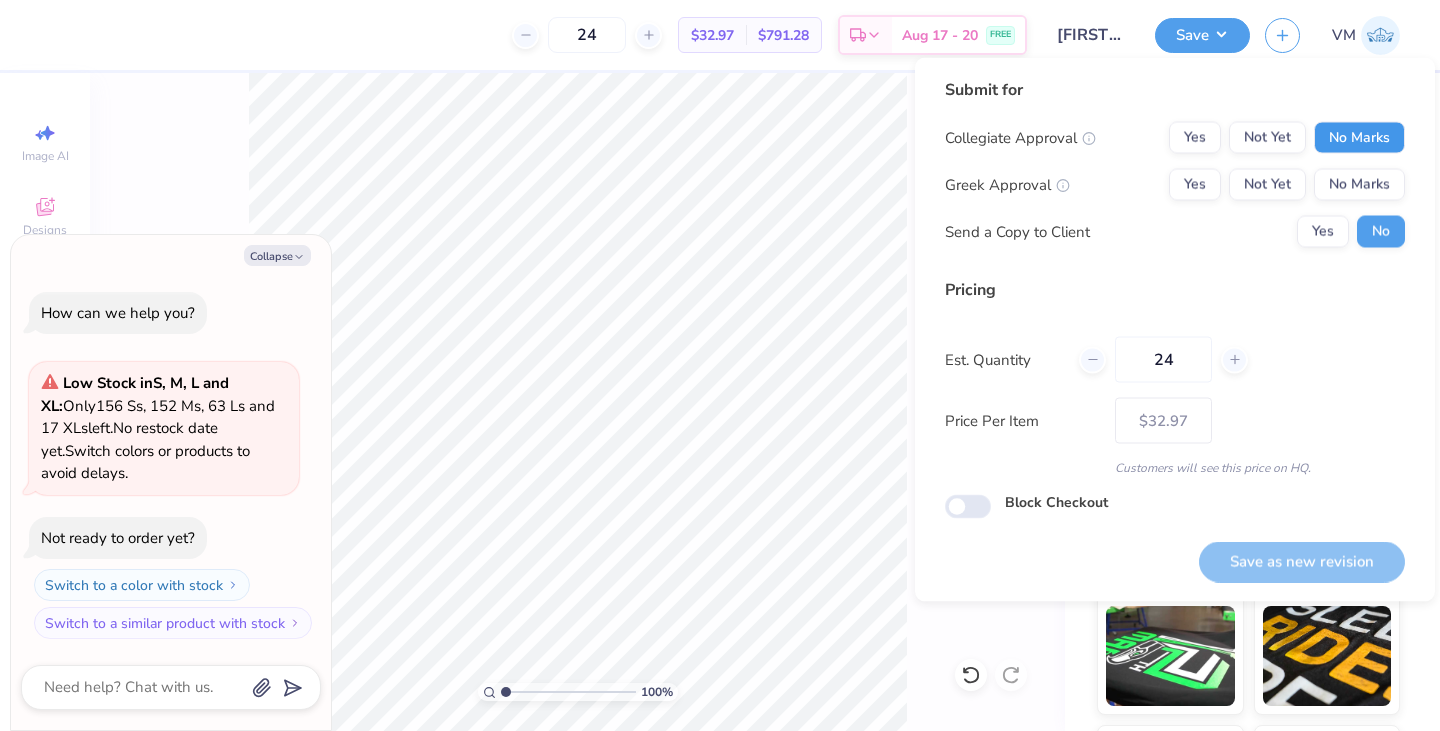 click on "No Marks" at bounding box center (1359, 138) 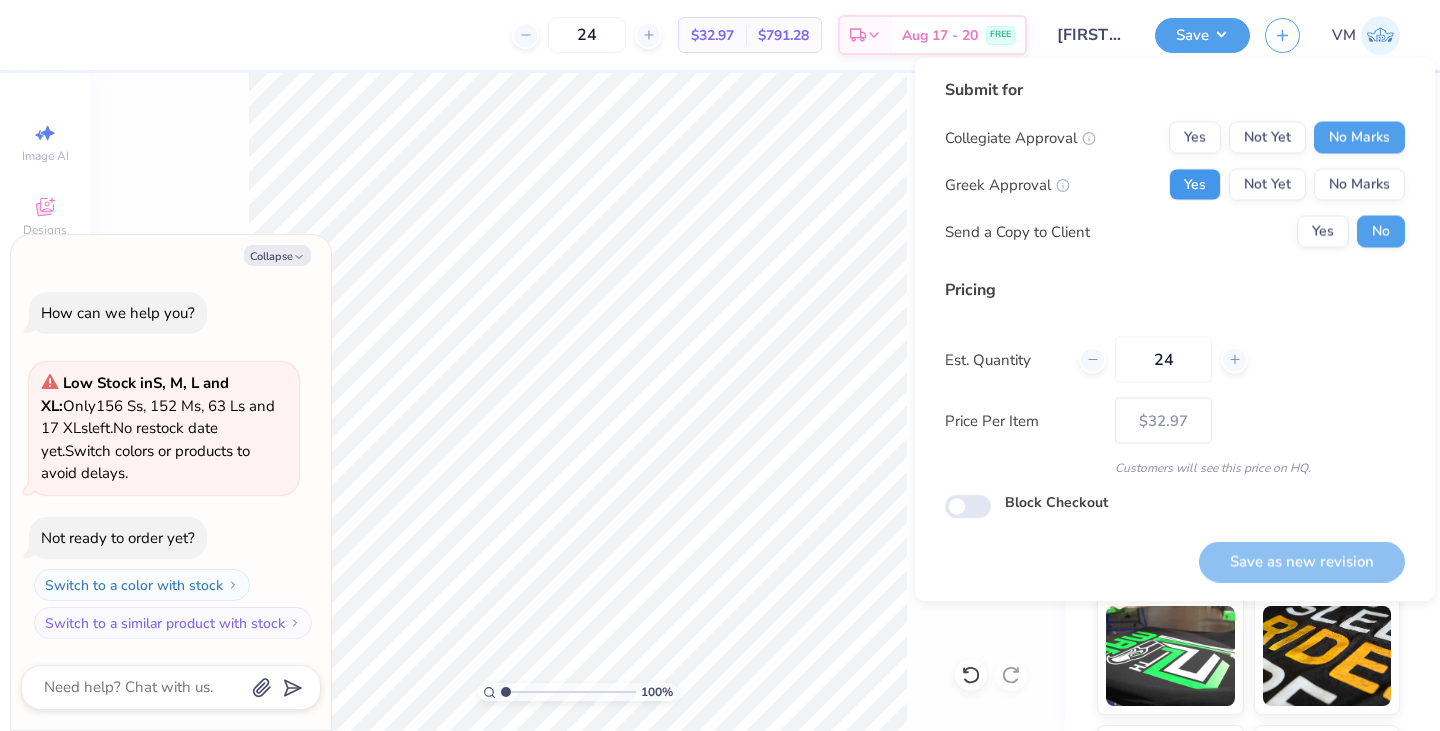 click on "Yes" at bounding box center [1195, 185] 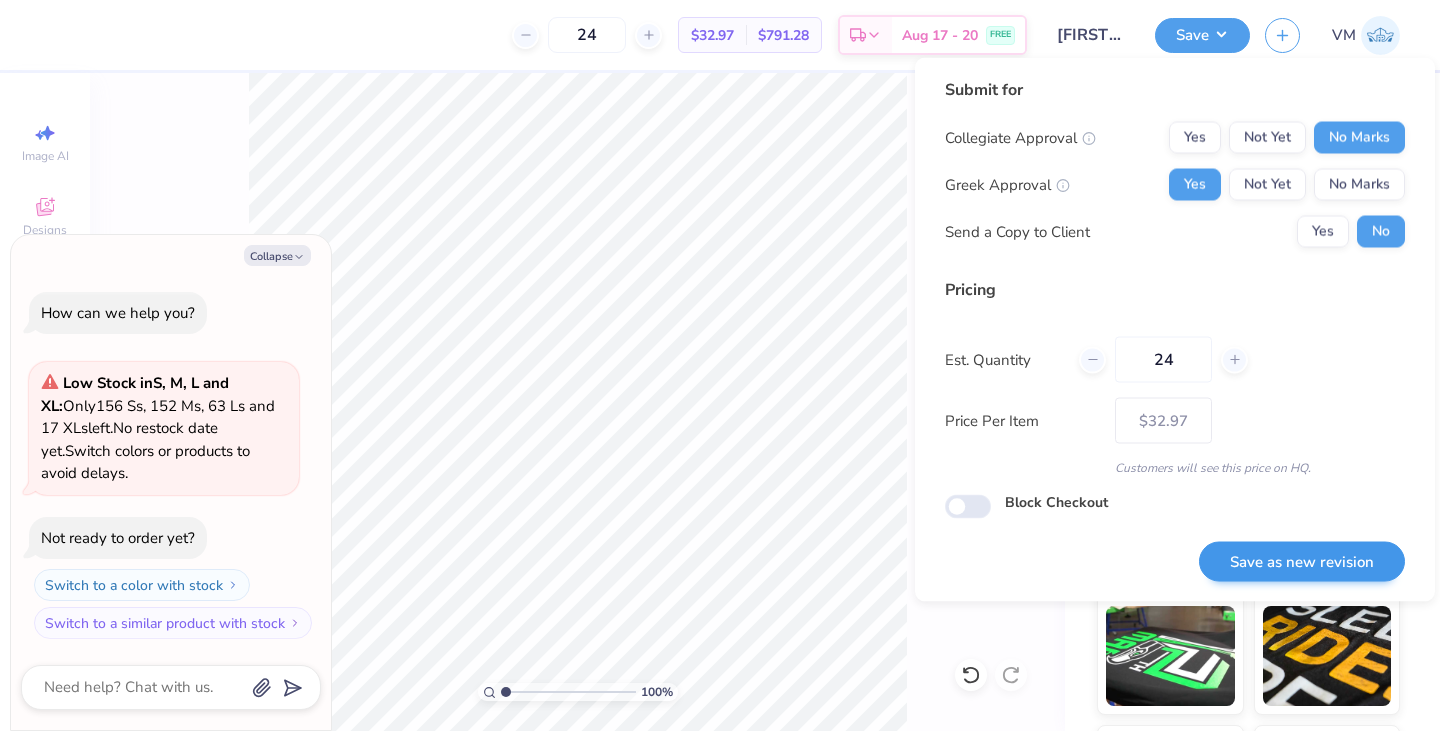 drag, startPoint x: 1269, startPoint y: 590, endPoint x: 1280, endPoint y: 575, distance: 18.601076 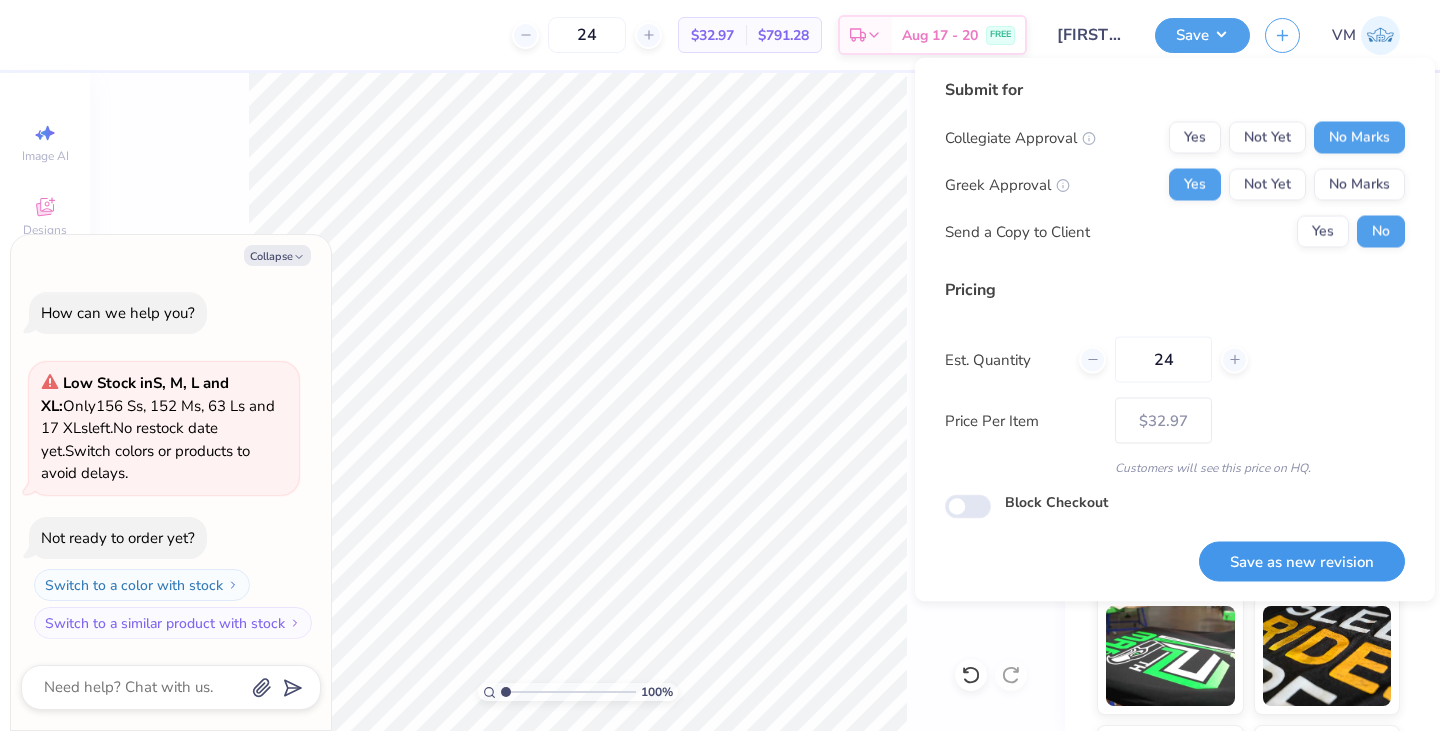 click on "Save as new revision" at bounding box center [1302, 561] 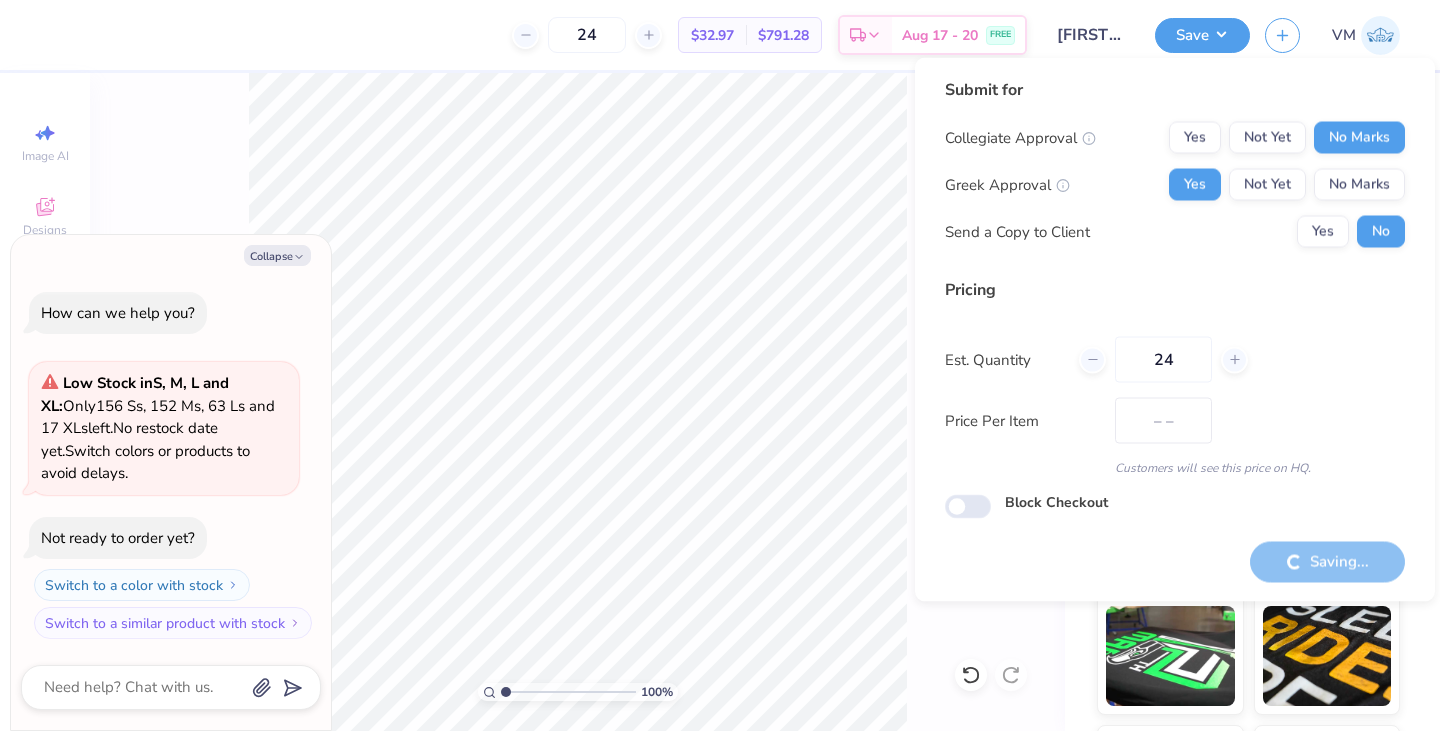 type on "$32.97" 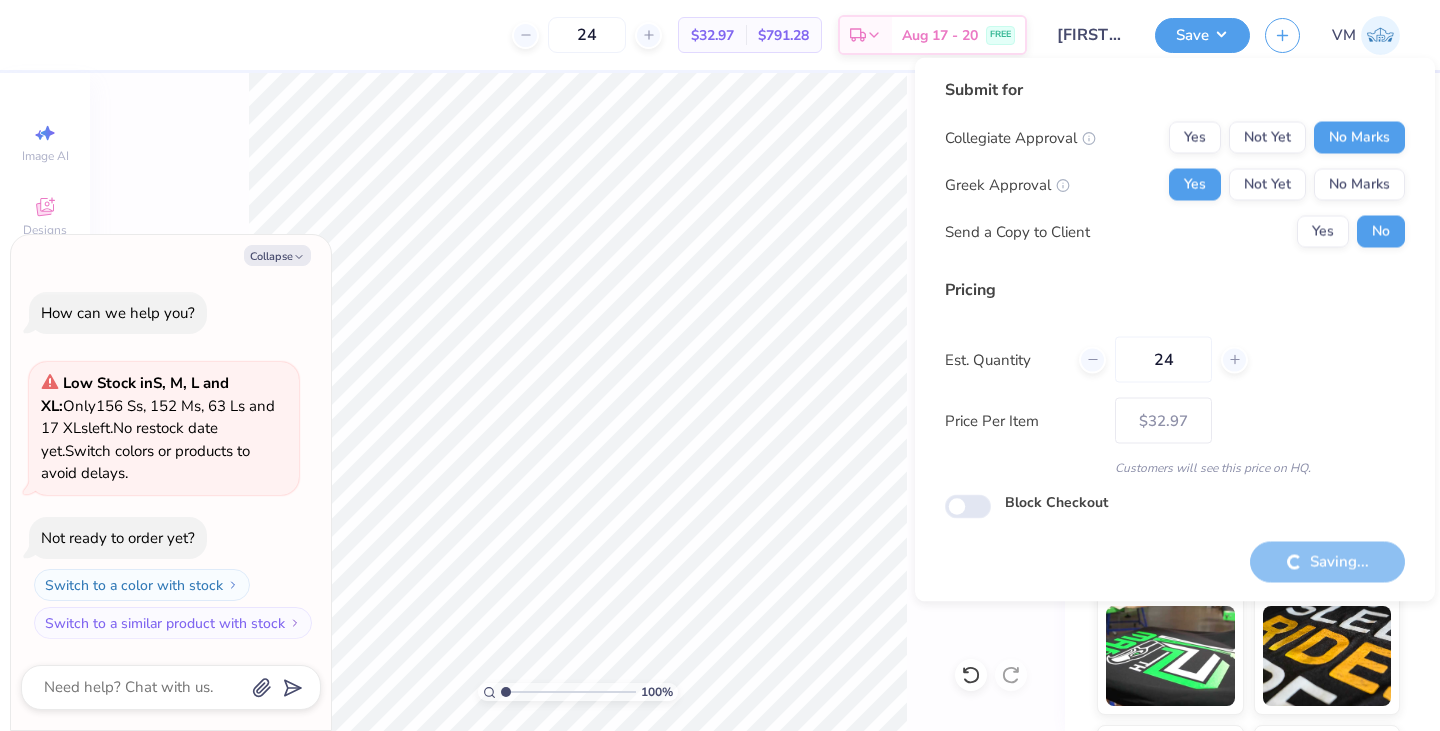 type on "x" 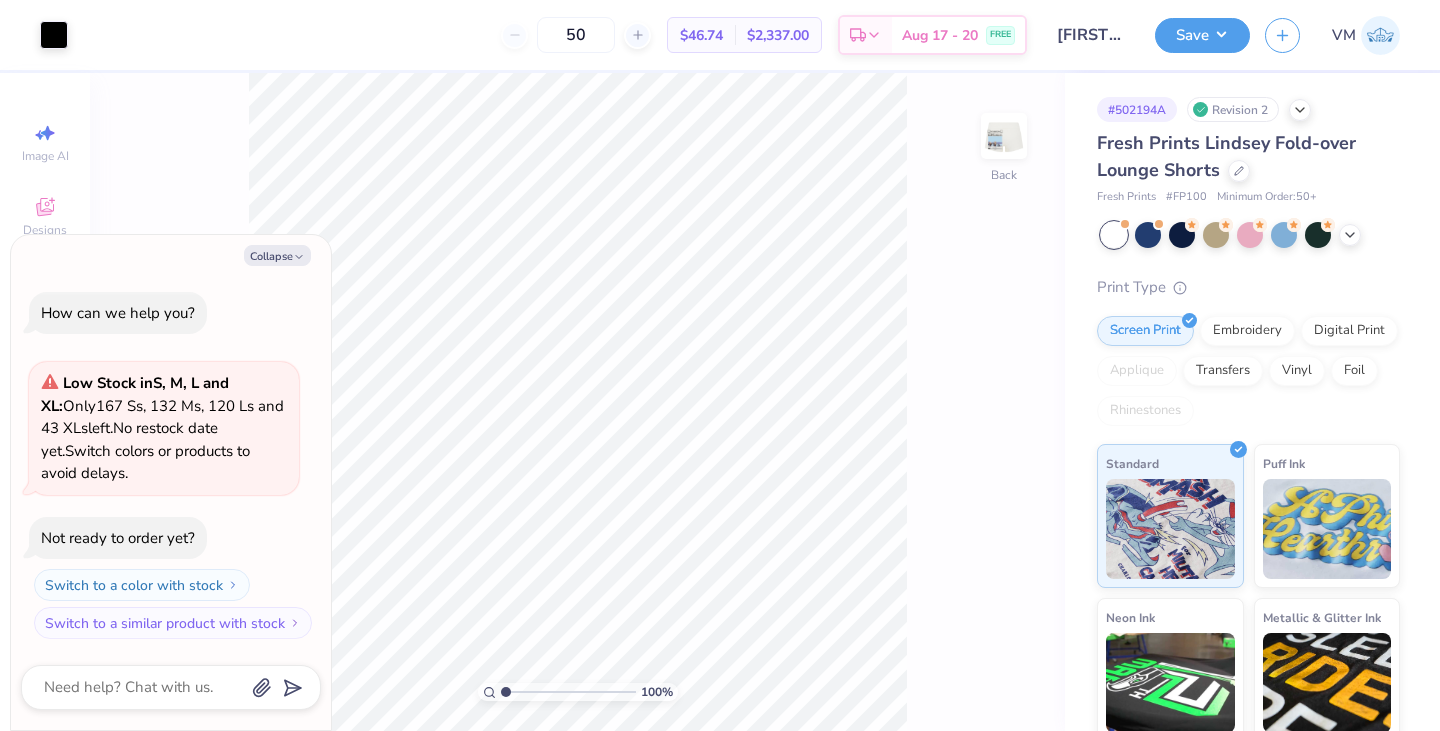 scroll, scrollTop: 0, scrollLeft: 0, axis: both 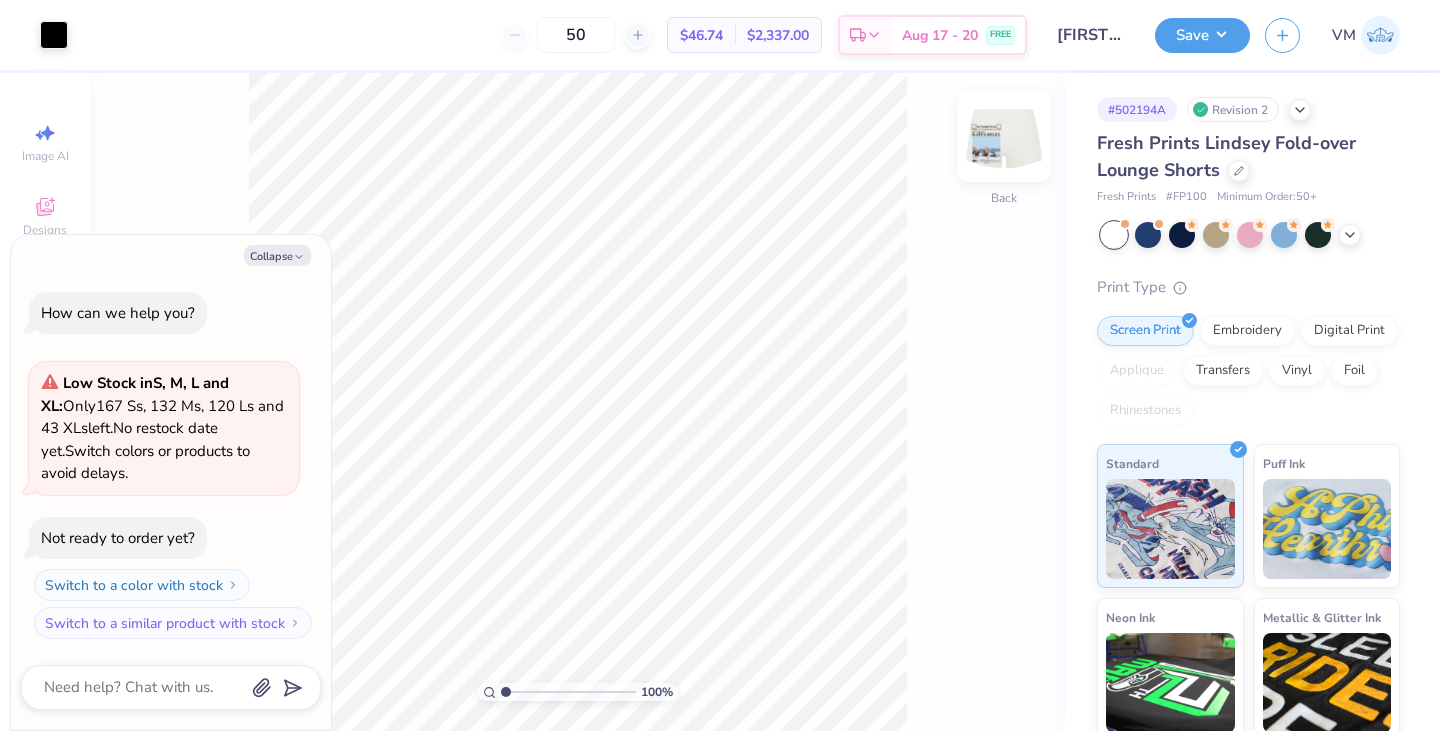 click at bounding box center [1004, 136] 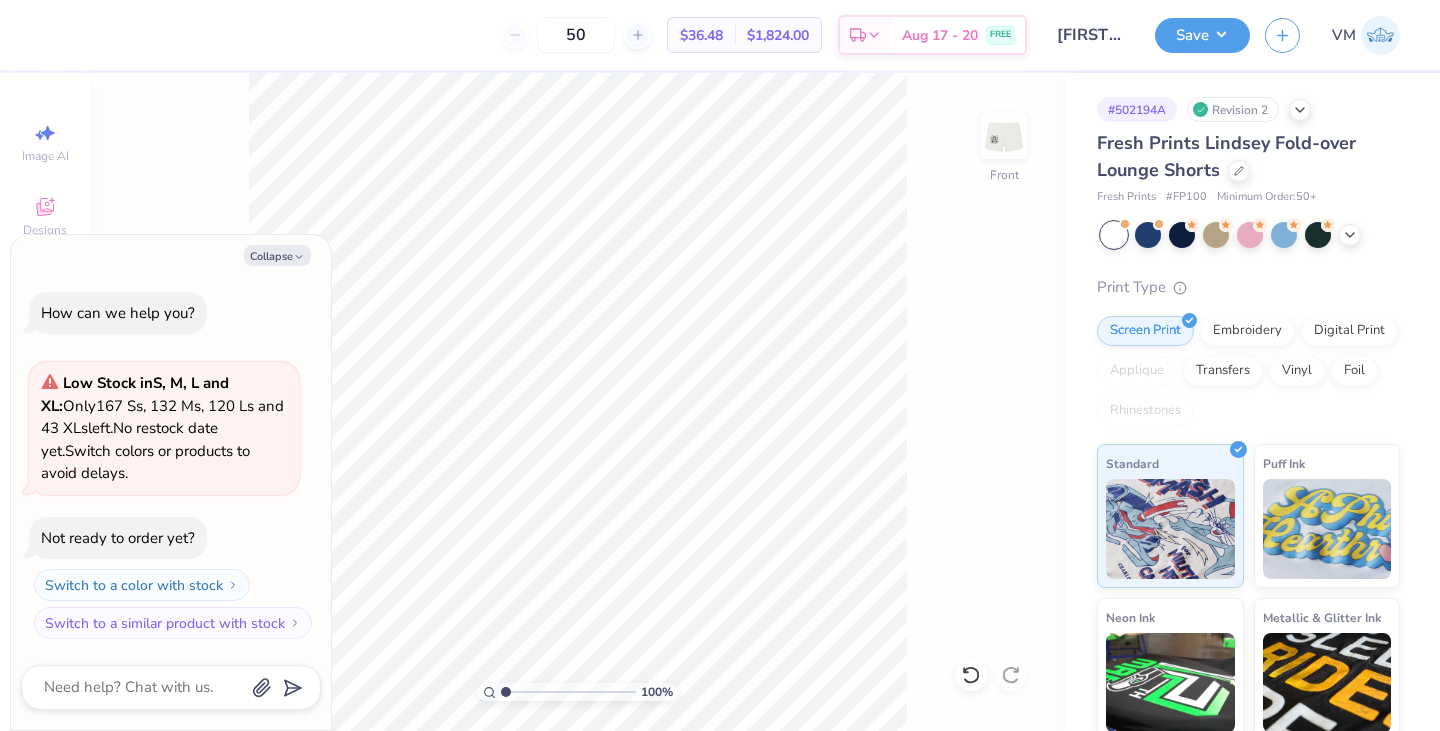 click on "Save VM" at bounding box center [1297, 35] 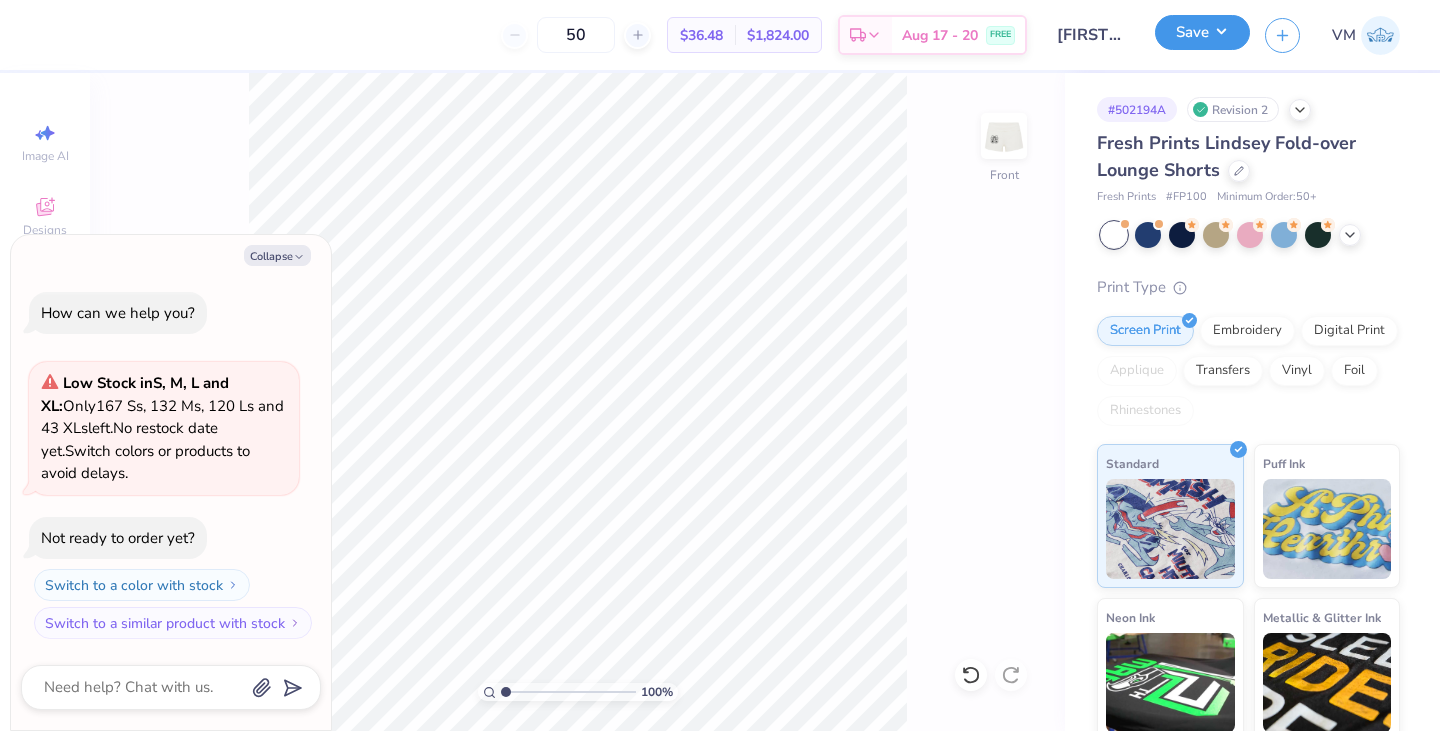 click on "Save" at bounding box center [1202, 32] 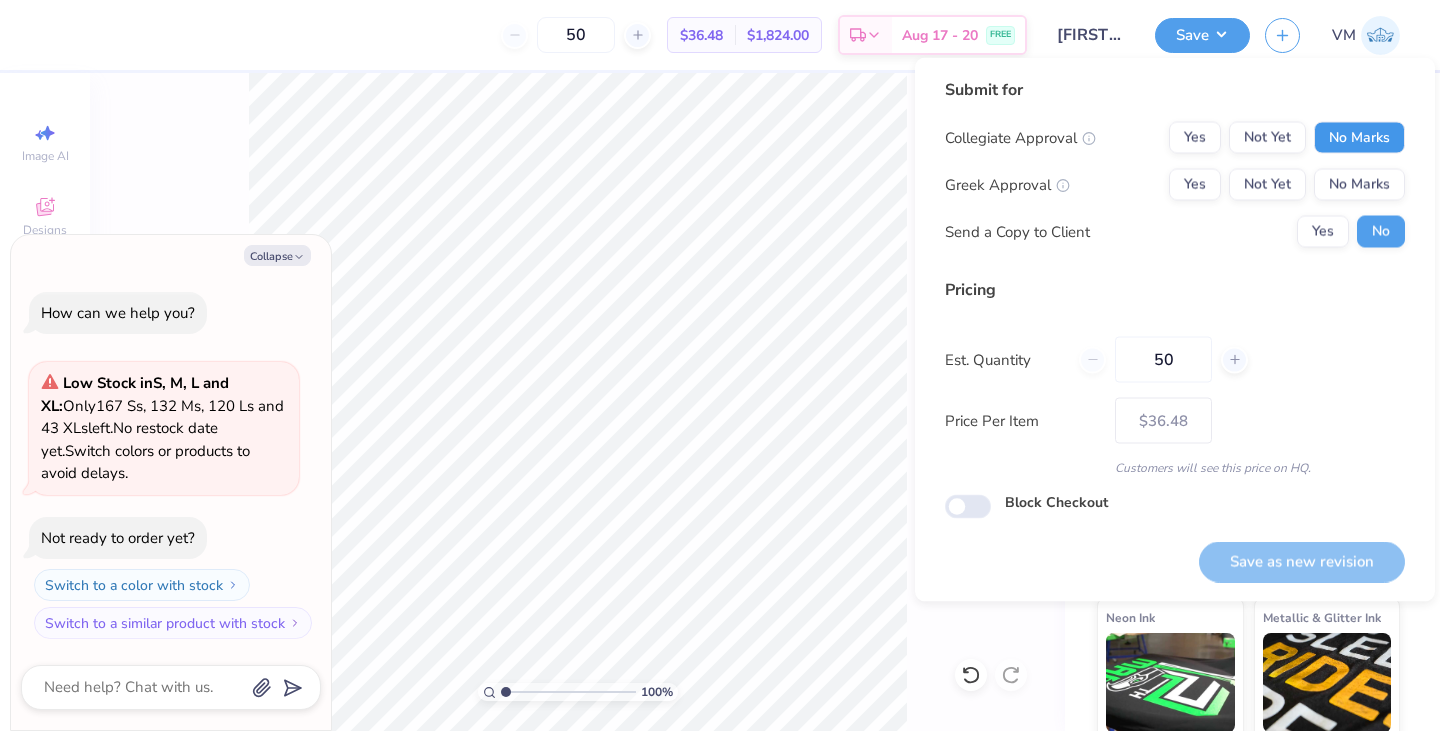 click on "No Marks" at bounding box center [1359, 138] 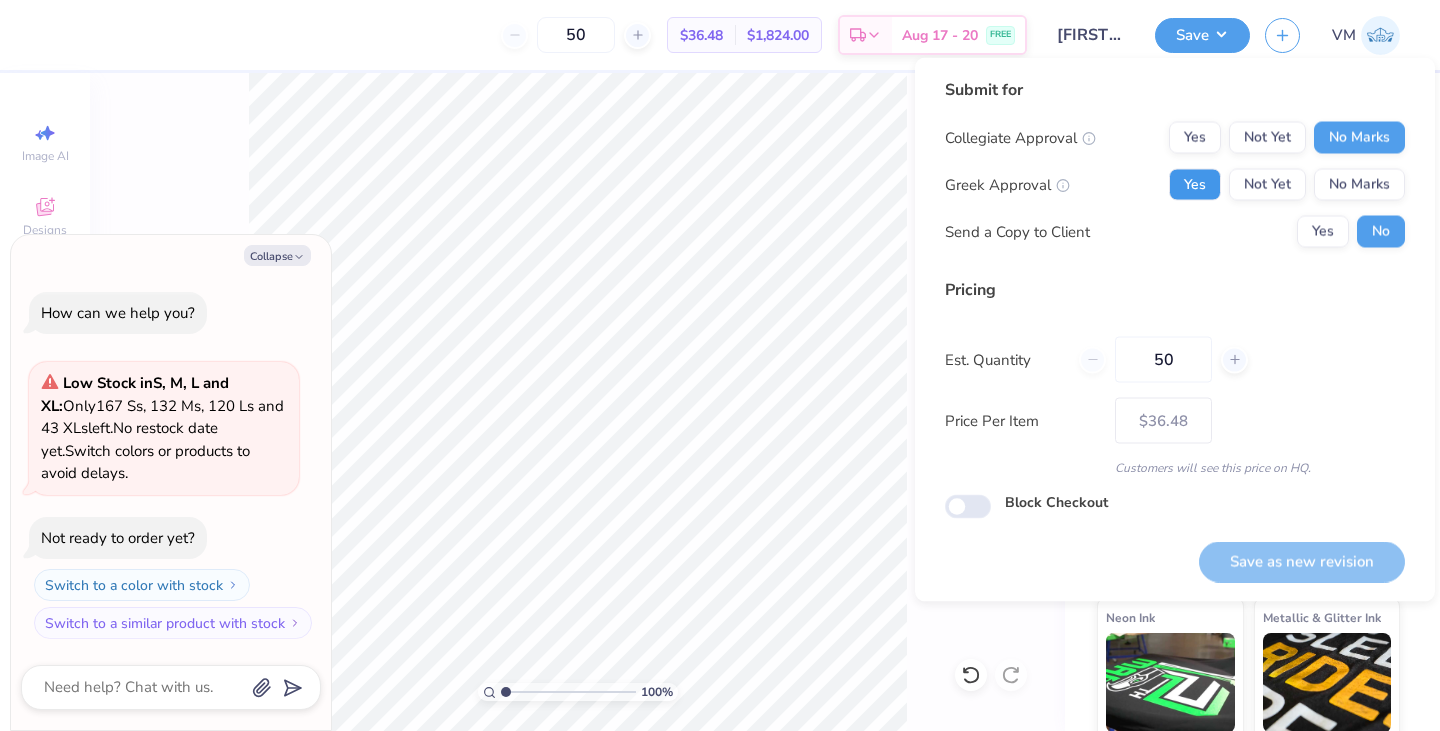 click on "Yes" at bounding box center (1195, 185) 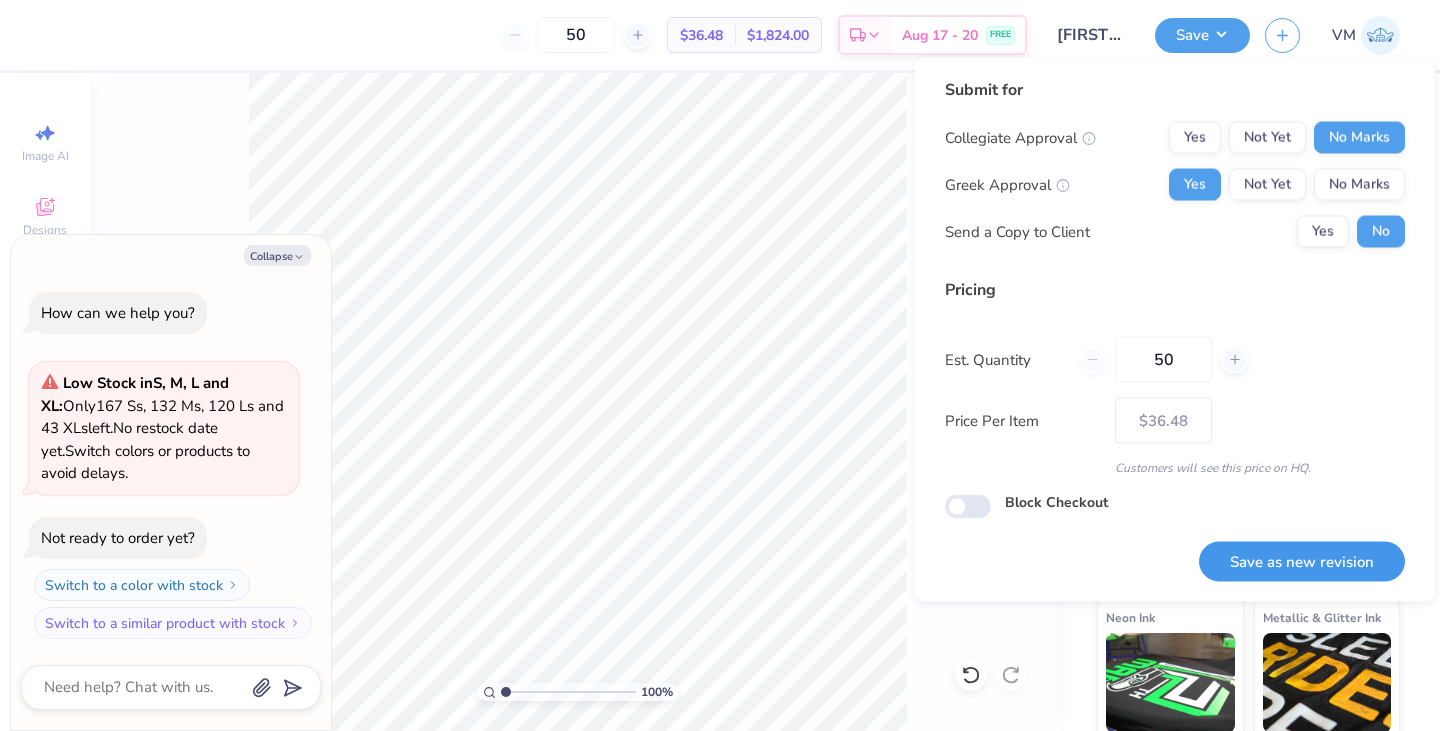 click on "Save as new revision" at bounding box center [1302, 561] 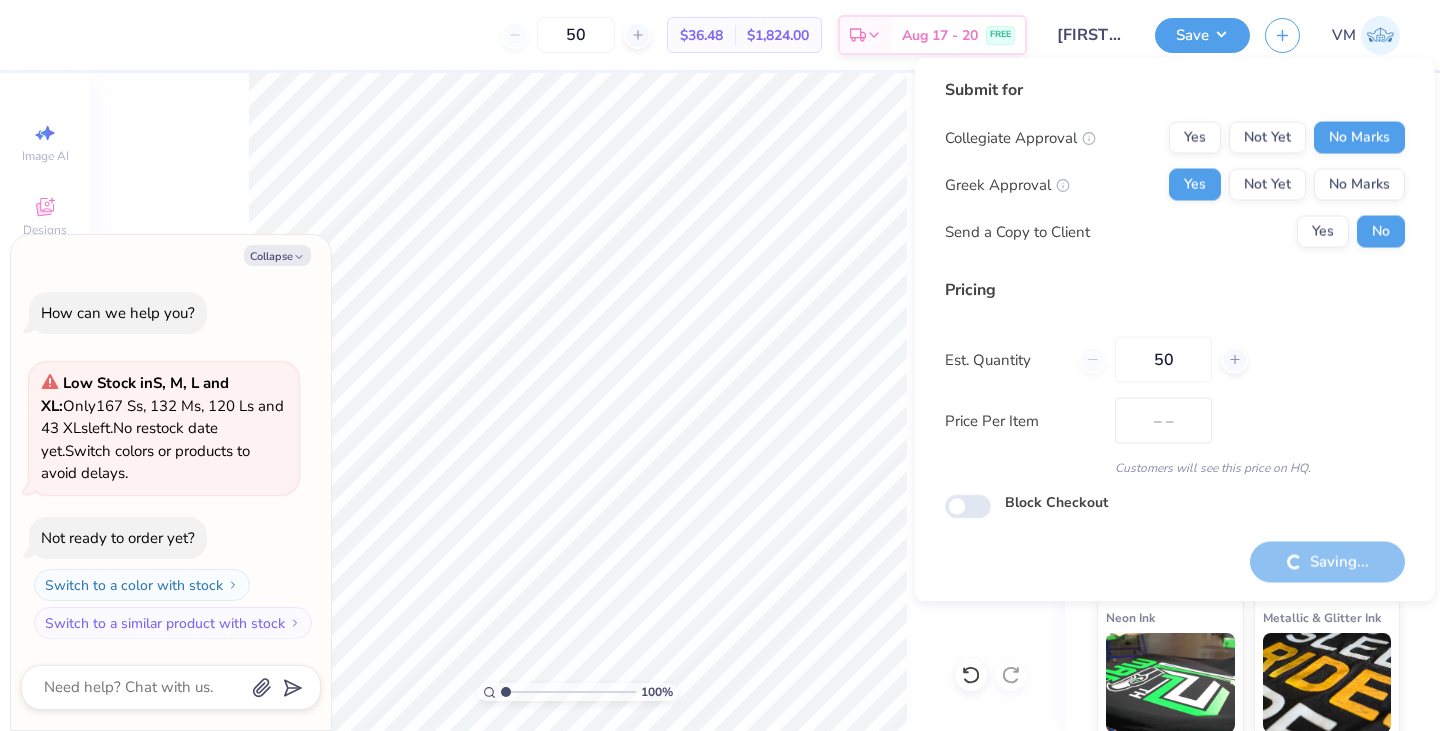 type on "$36.48" 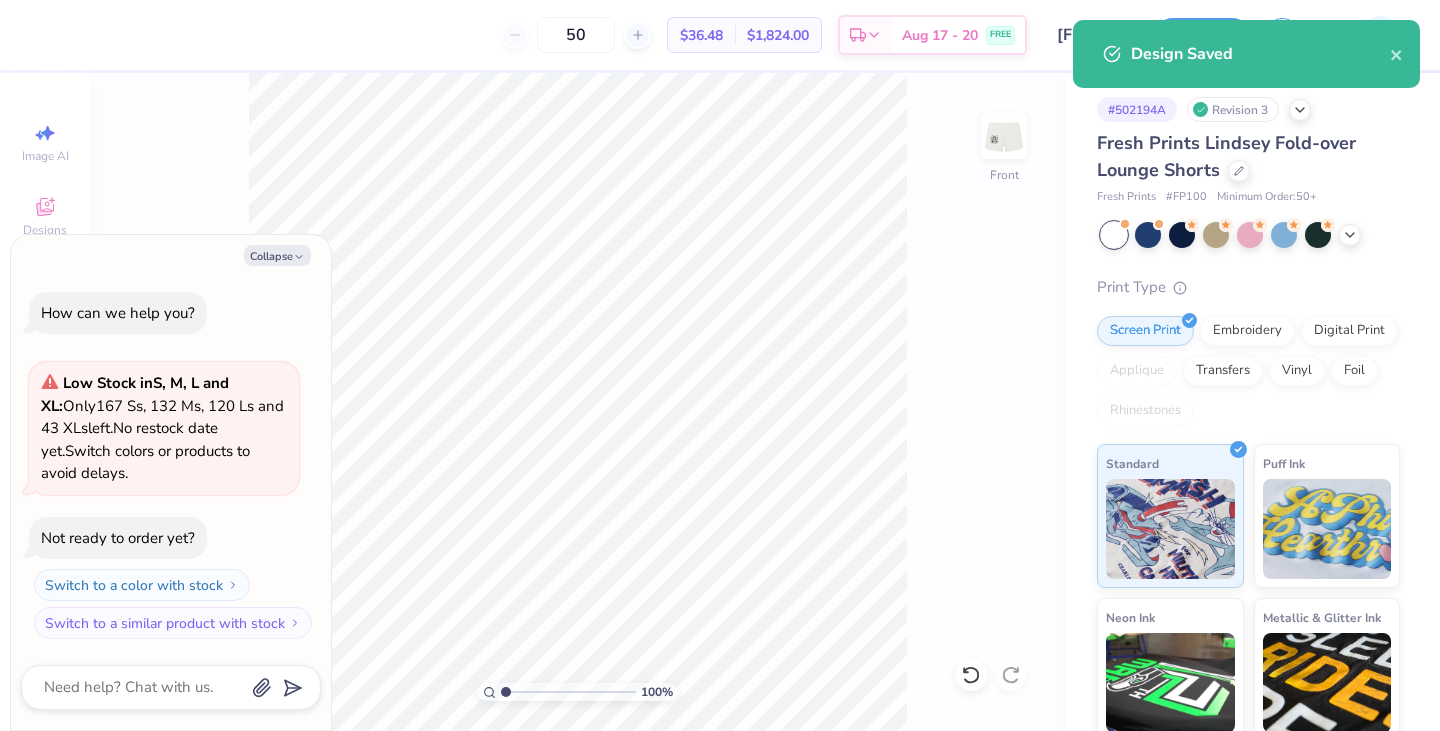 type on "x" 